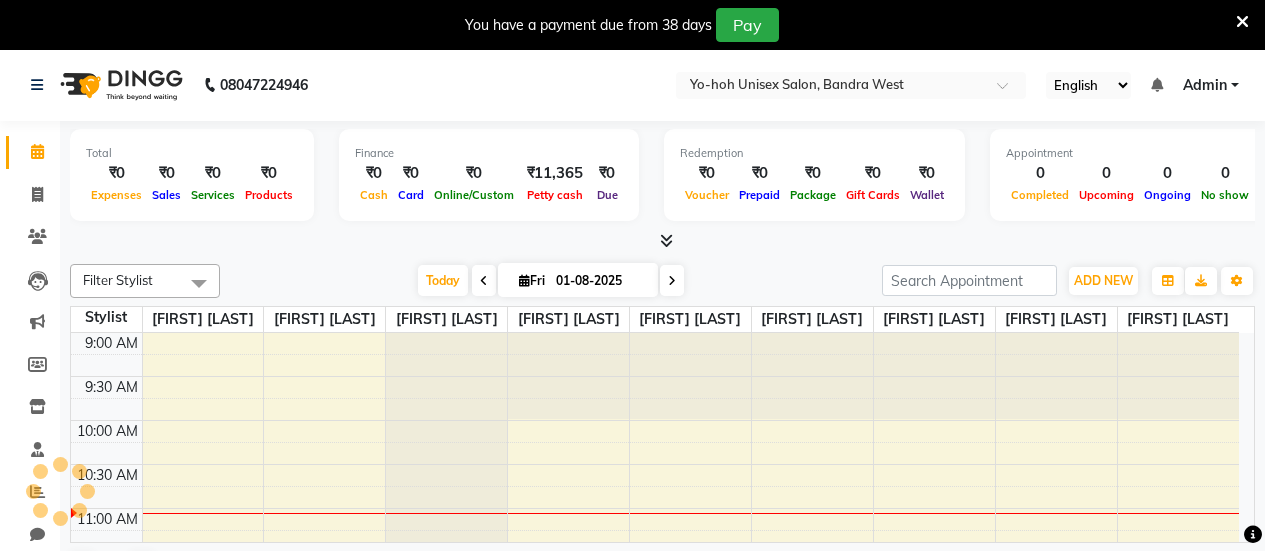 scroll, scrollTop: 0, scrollLeft: 0, axis: both 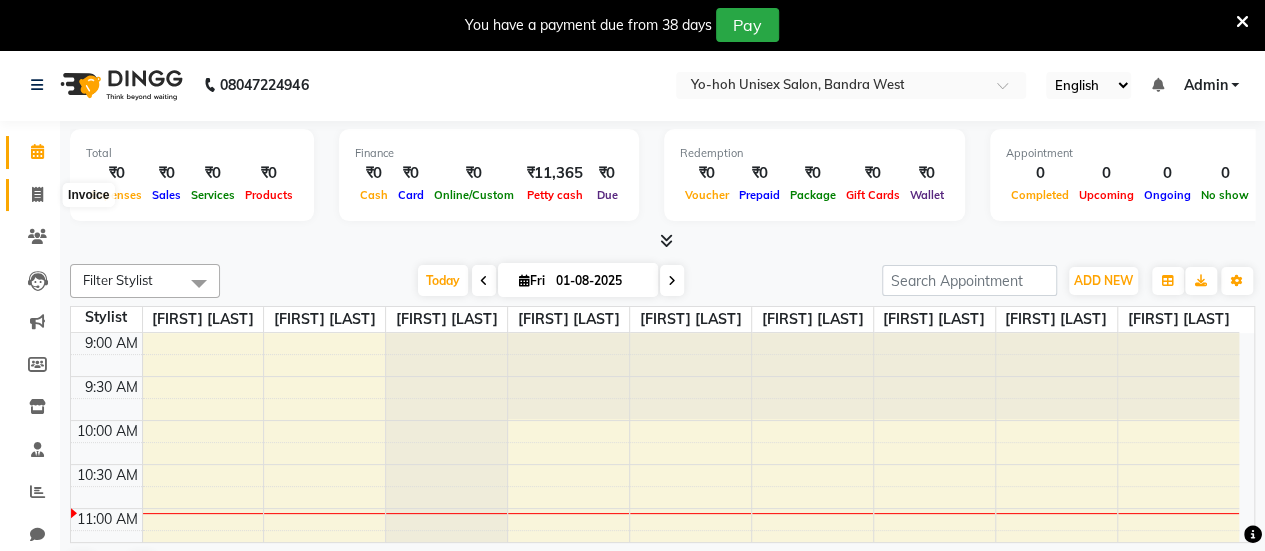 click 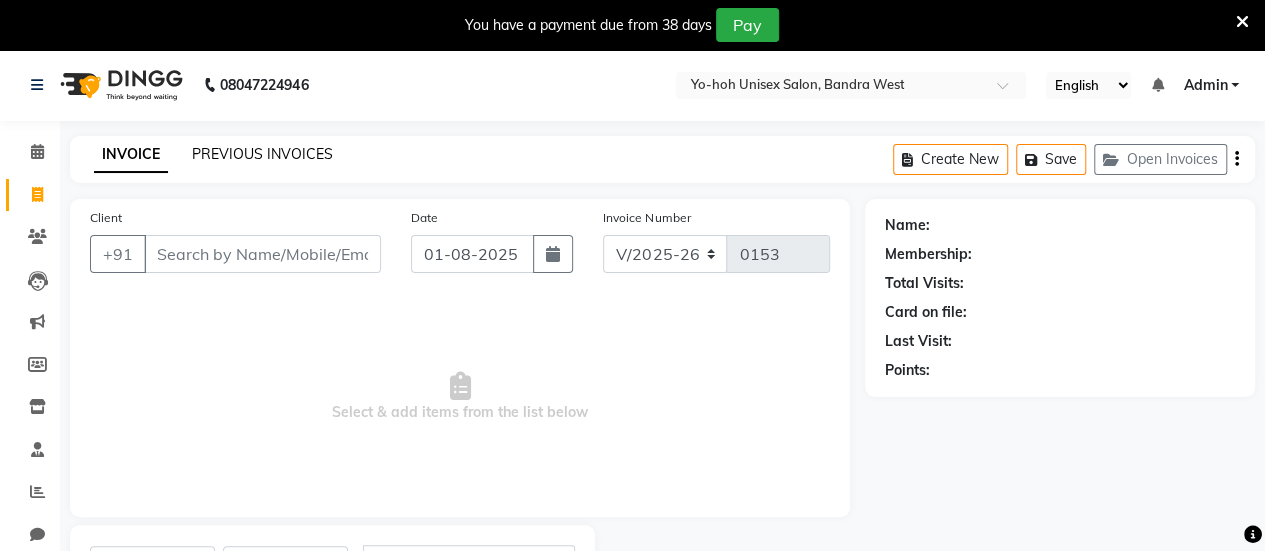 click on "PREVIOUS INVOICES" 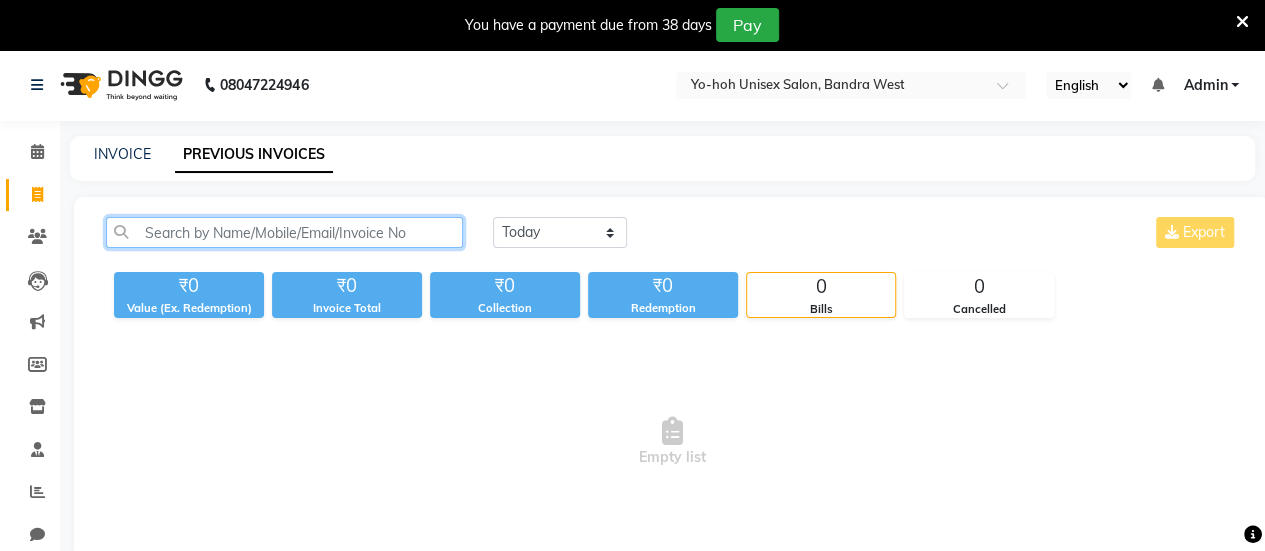 click 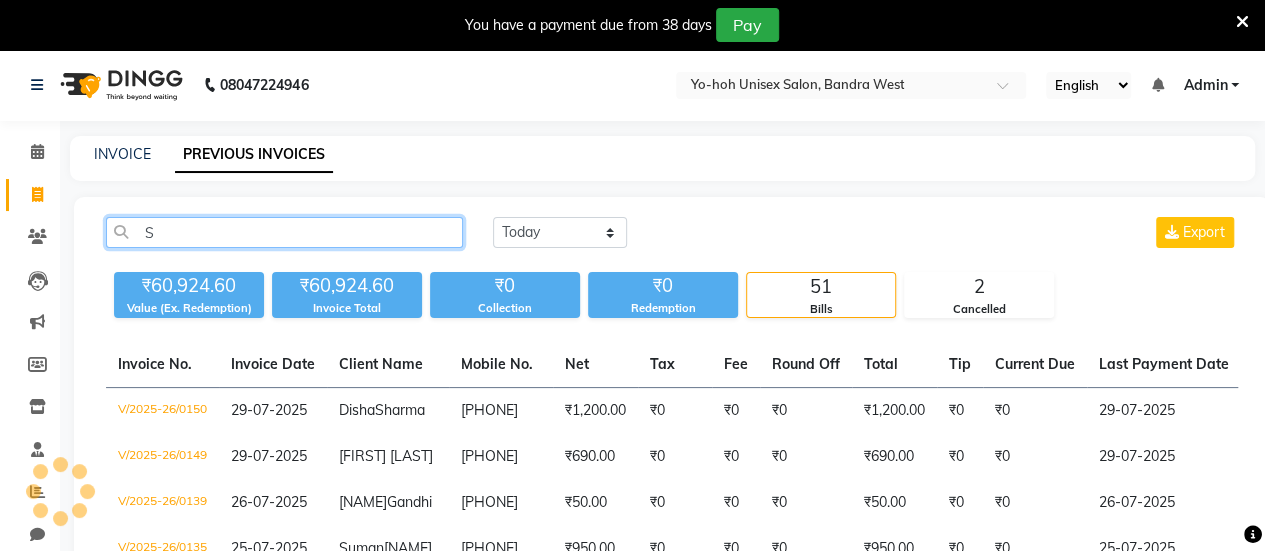 type on "S" 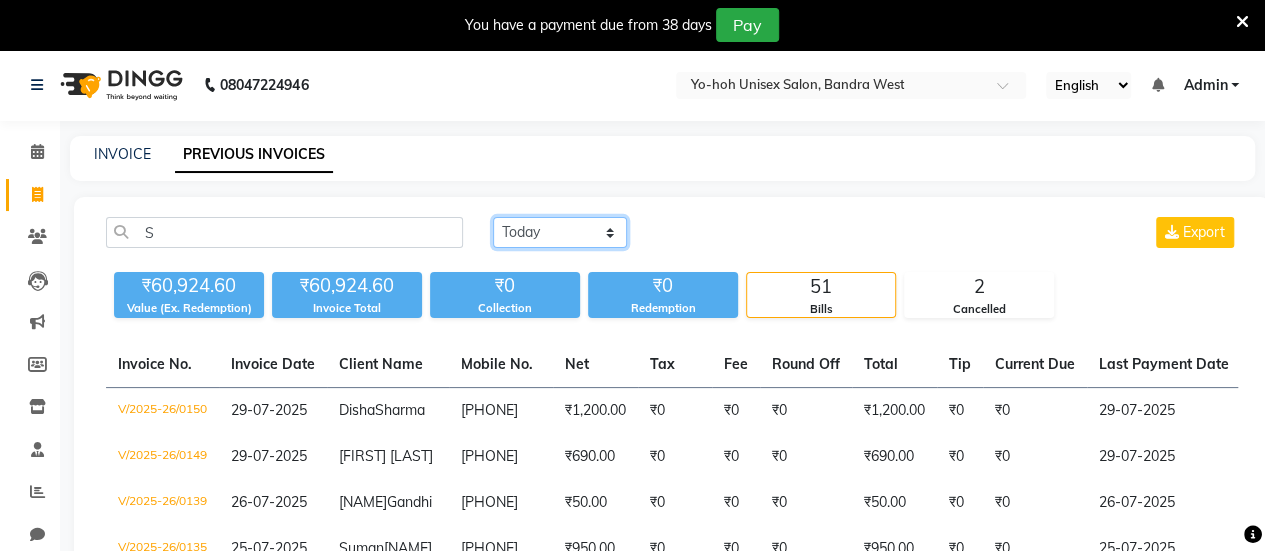 click on "Today Yesterday Custom Range" 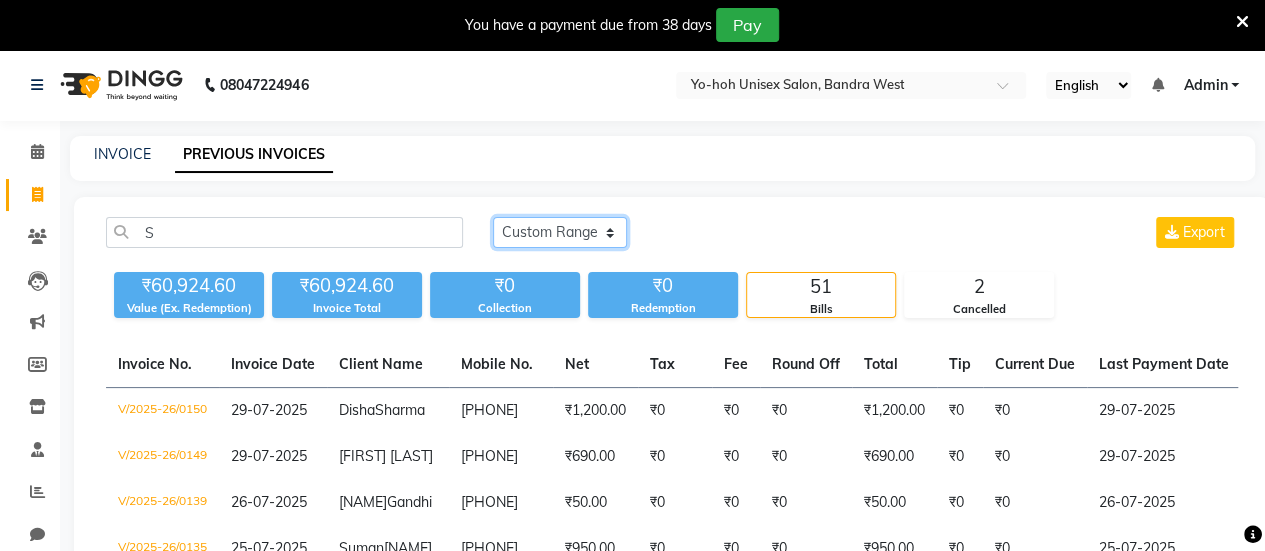 click on "Today Yesterday Custom Range" 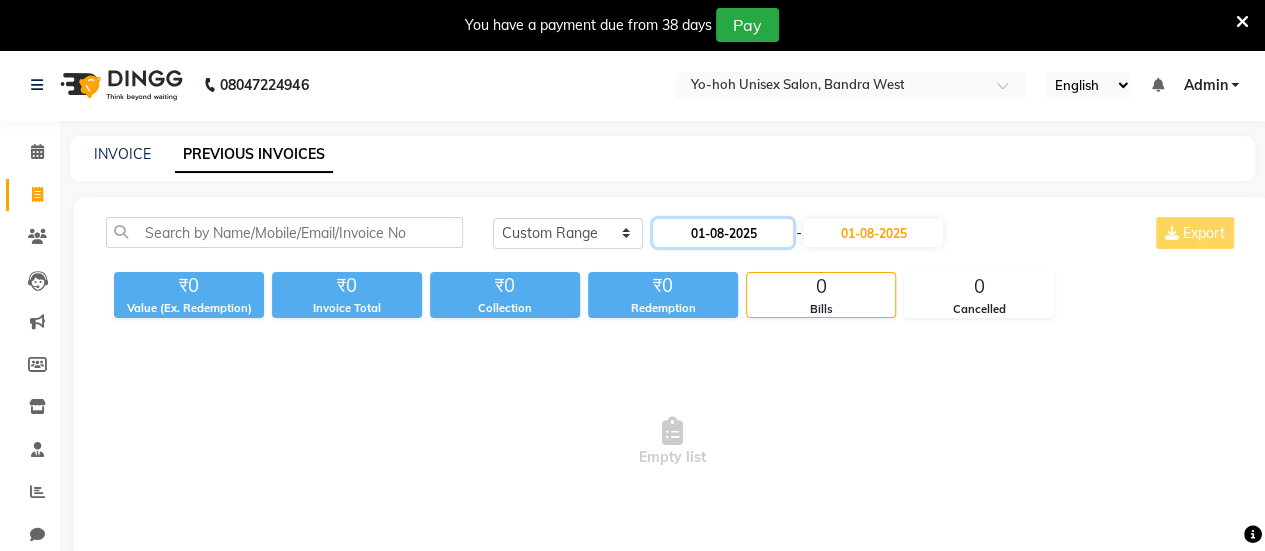 click on "01-08-2025" 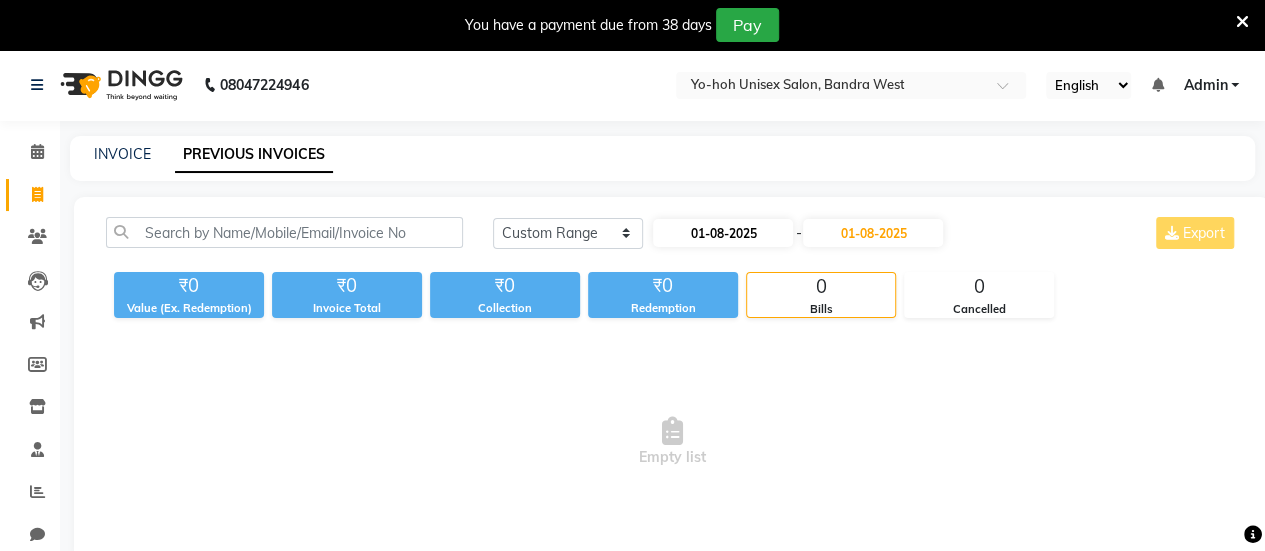 select on "8" 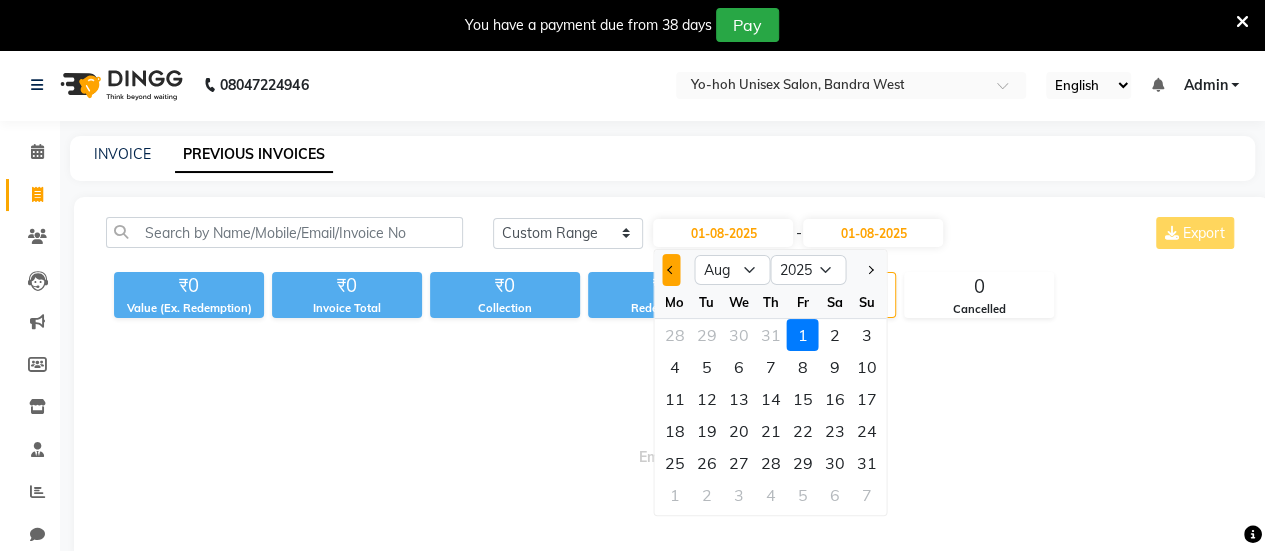 click 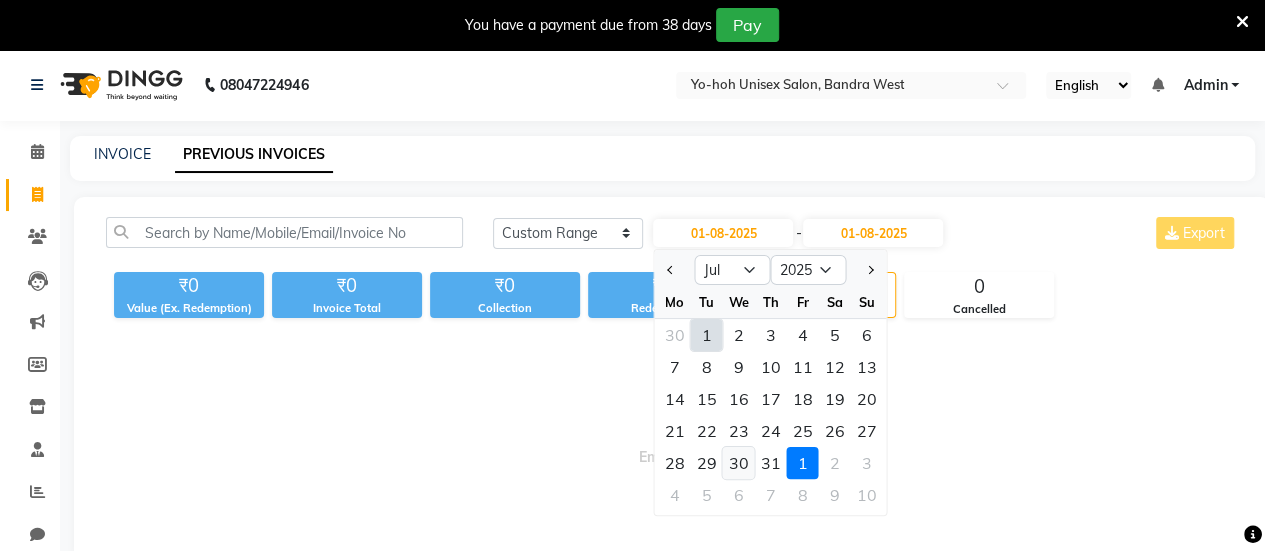 click on "30" 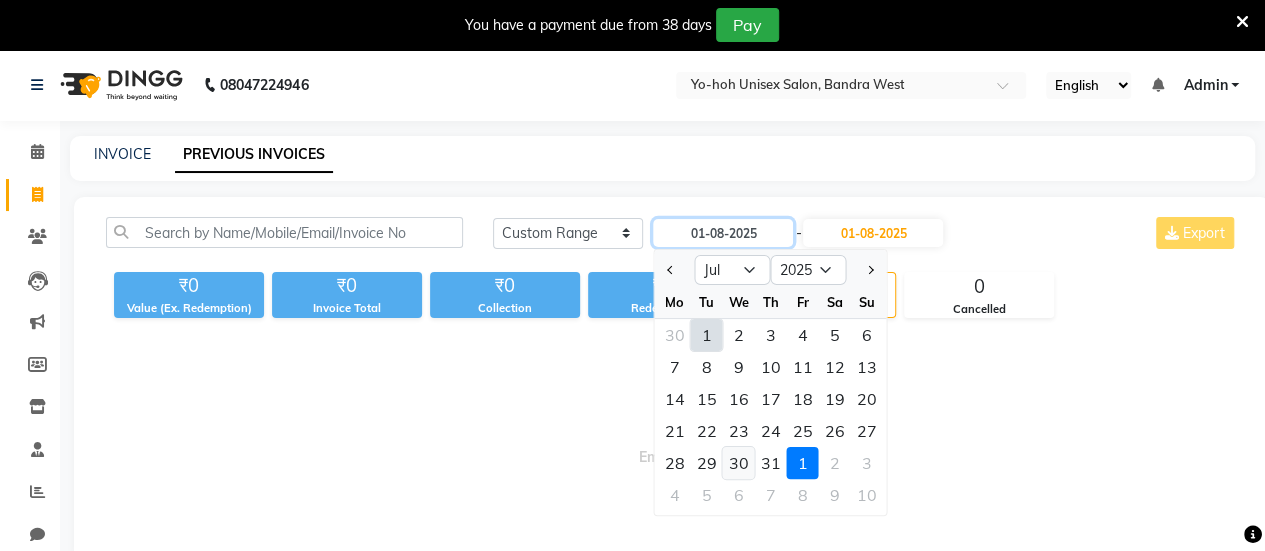 type on "30-07-2025" 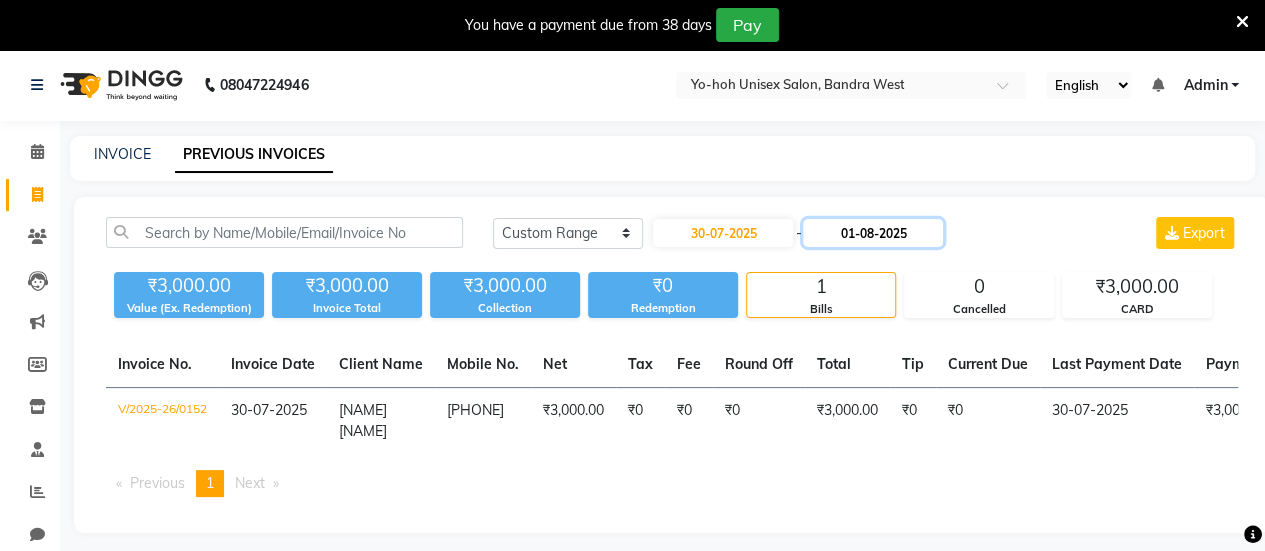 click on "01-08-2025" 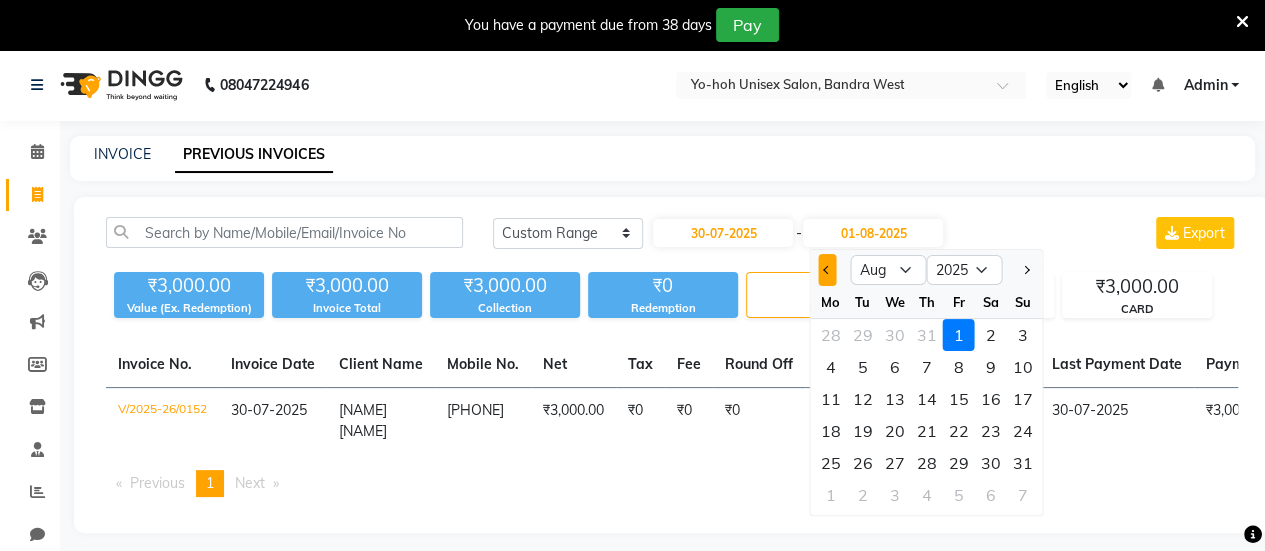 click 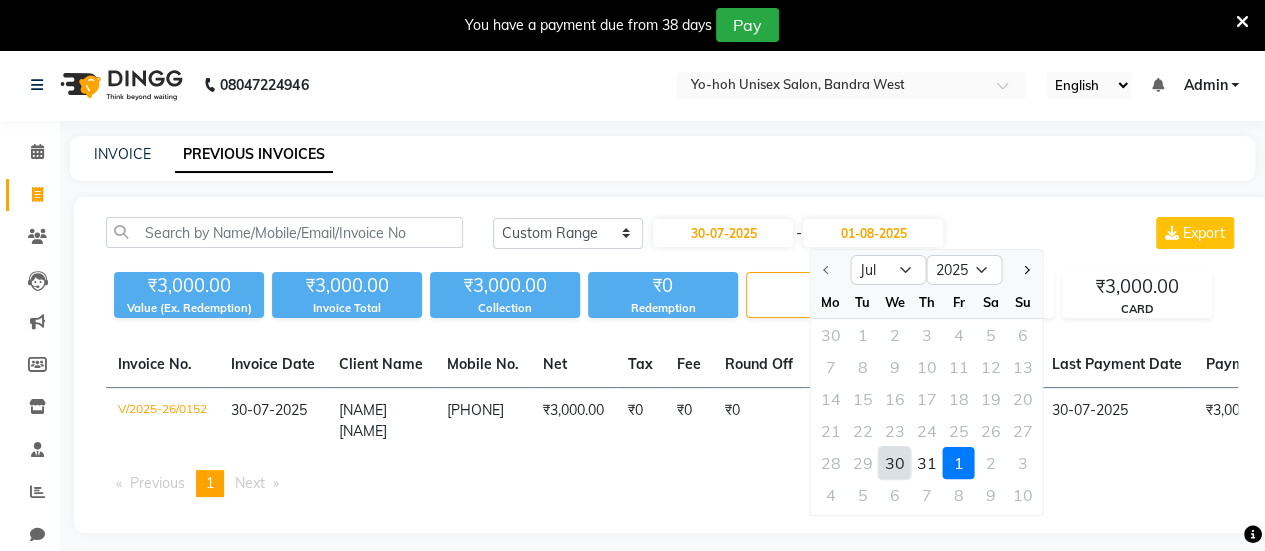 click on "30" 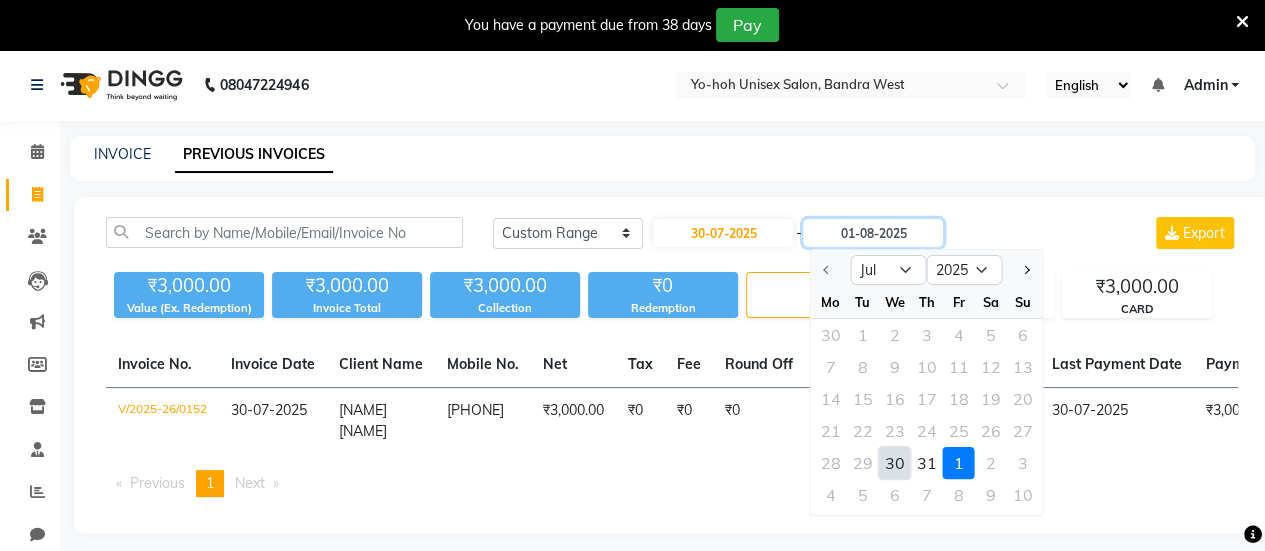 type on "30-07-2025" 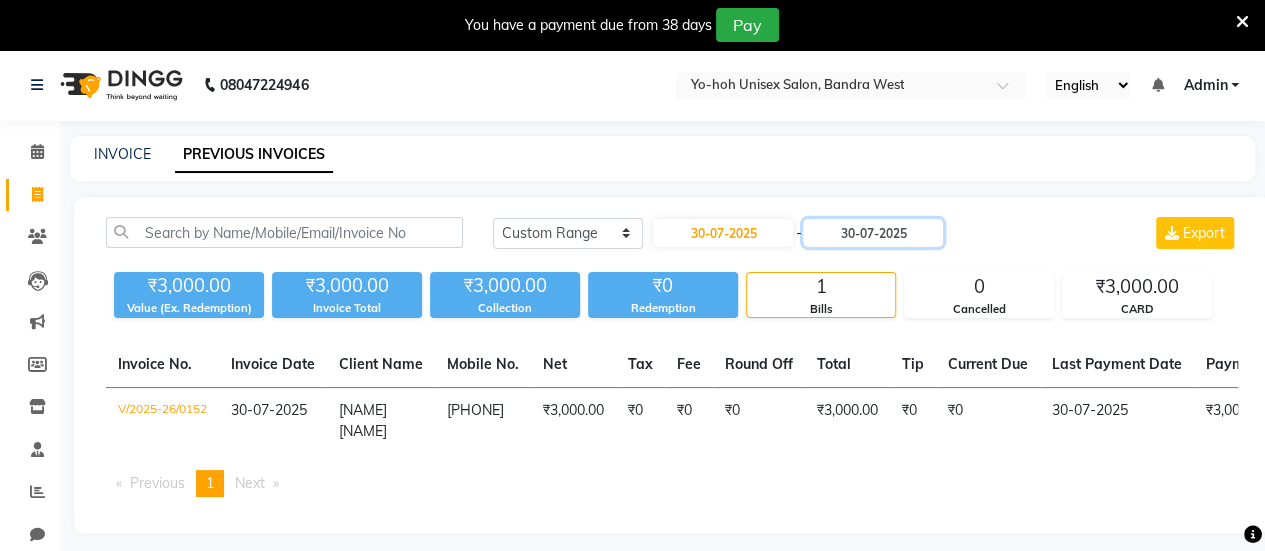 scroll, scrollTop: 49, scrollLeft: 0, axis: vertical 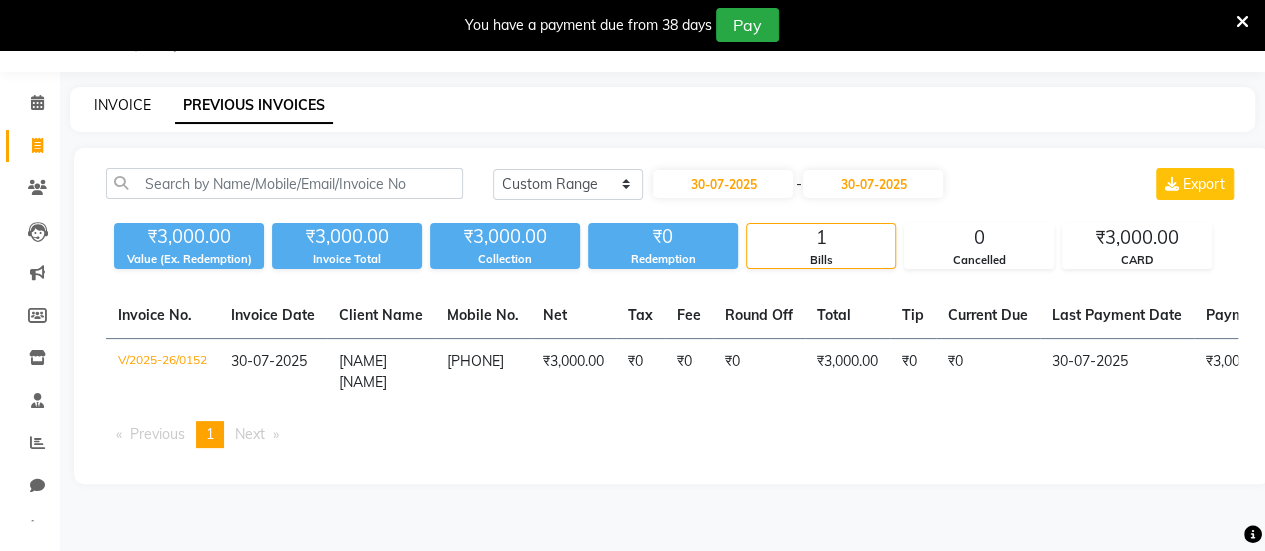 click on "INVOICE" 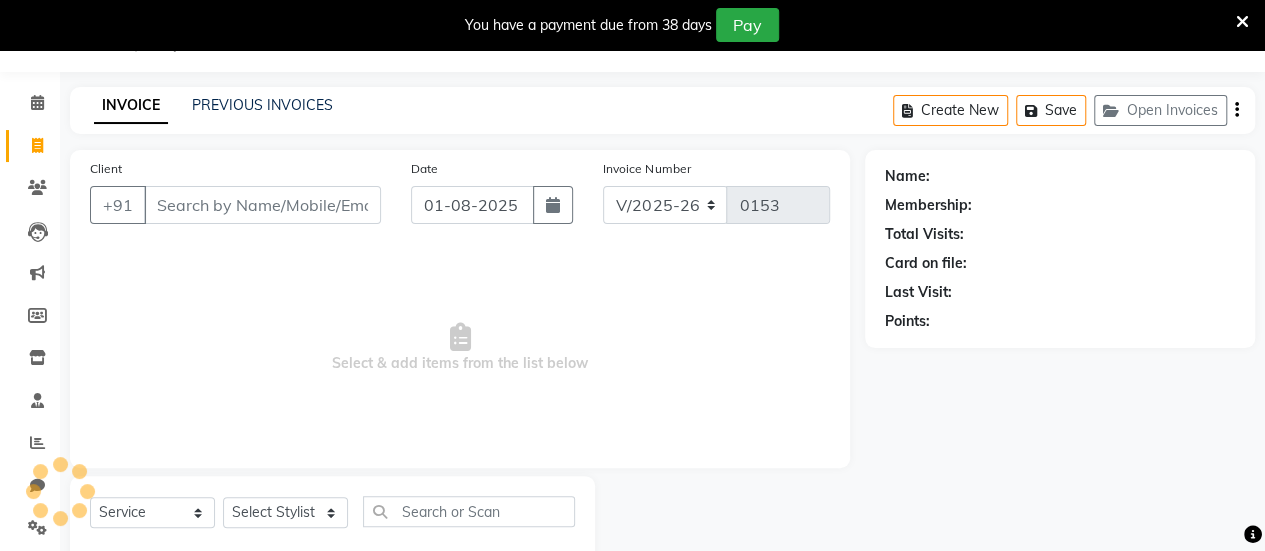 scroll, scrollTop: 98, scrollLeft: 0, axis: vertical 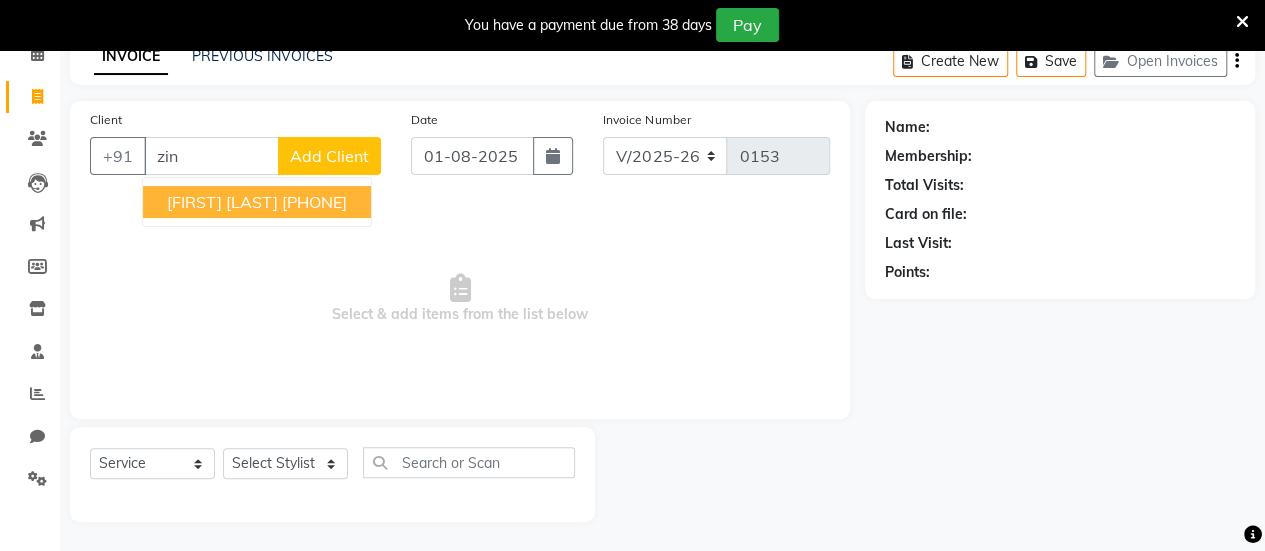 click on "Zinera Jaleei" at bounding box center (222, 202) 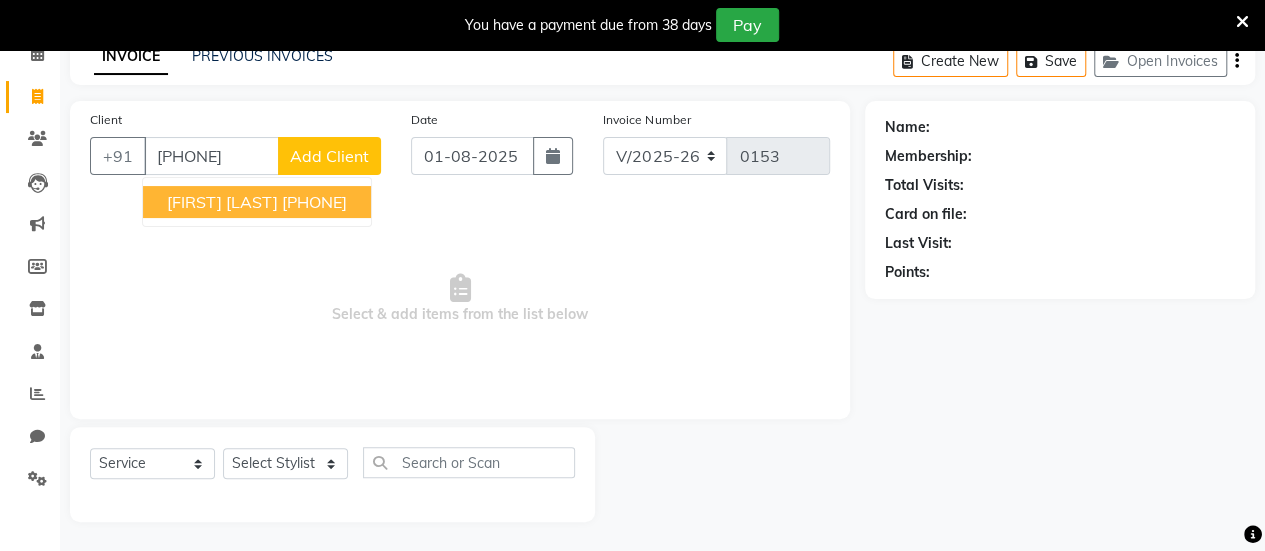 type on "[PHONE]" 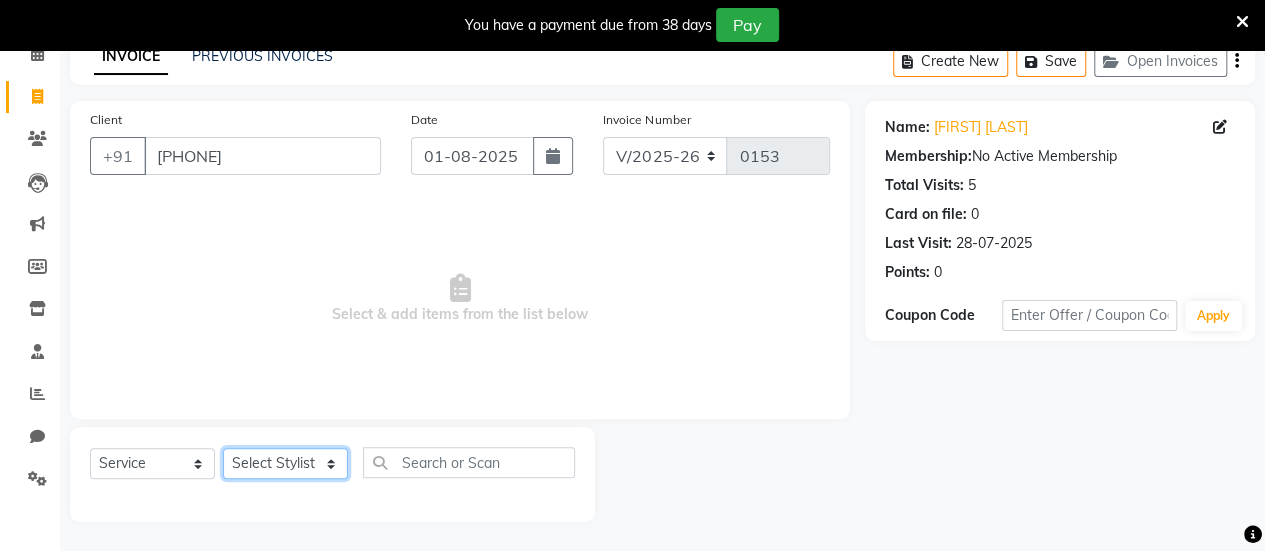 click on "Select Stylist ARBAAZ SHAIKH Farzana shaikh RAFID KAZI ROMIKHA HAROLD BORGES Sanjana  rathore SHIVAM BIBRA SUCHITRA TAMANG Sushila Parmar Swapnil chavan" 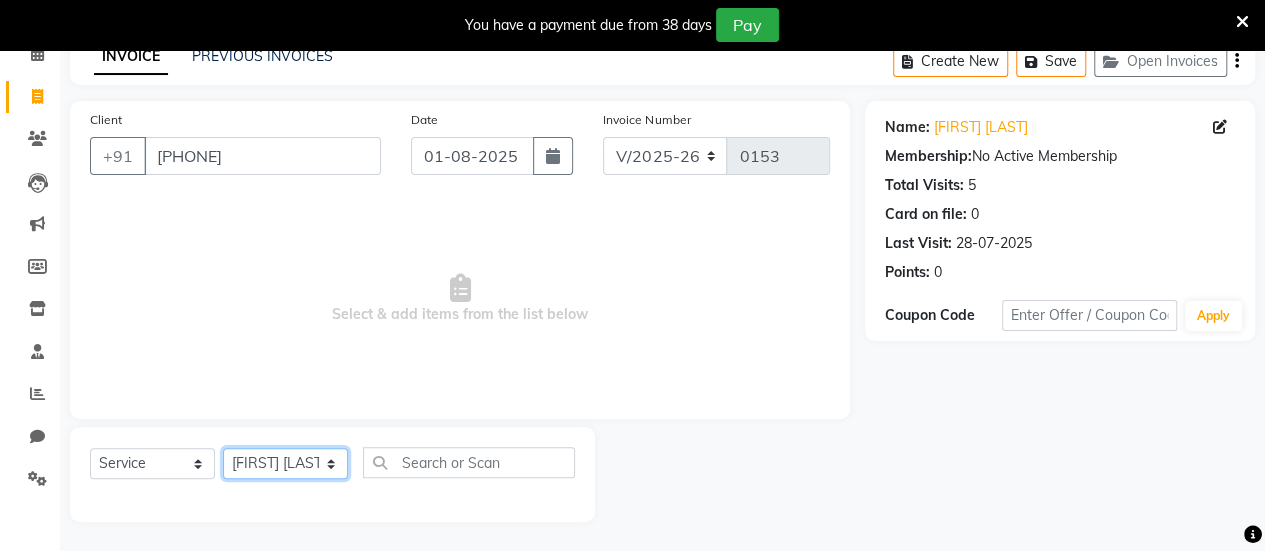 click on "Select Stylist ARBAAZ SHAIKH Farzana shaikh RAFID KAZI ROMIKHA HAROLD BORGES Sanjana  rathore SHIVAM BIBRA SUCHITRA TAMANG Sushila Parmar Swapnil chavan" 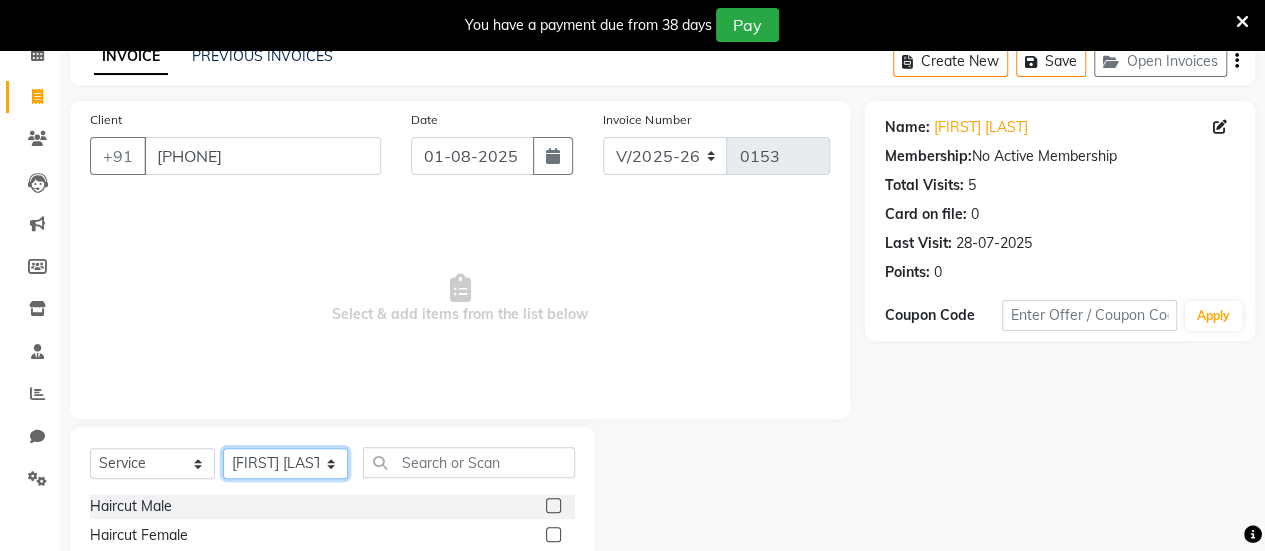 scroll, scrollTop: 298, scrollLeft: 0, axis: vertical 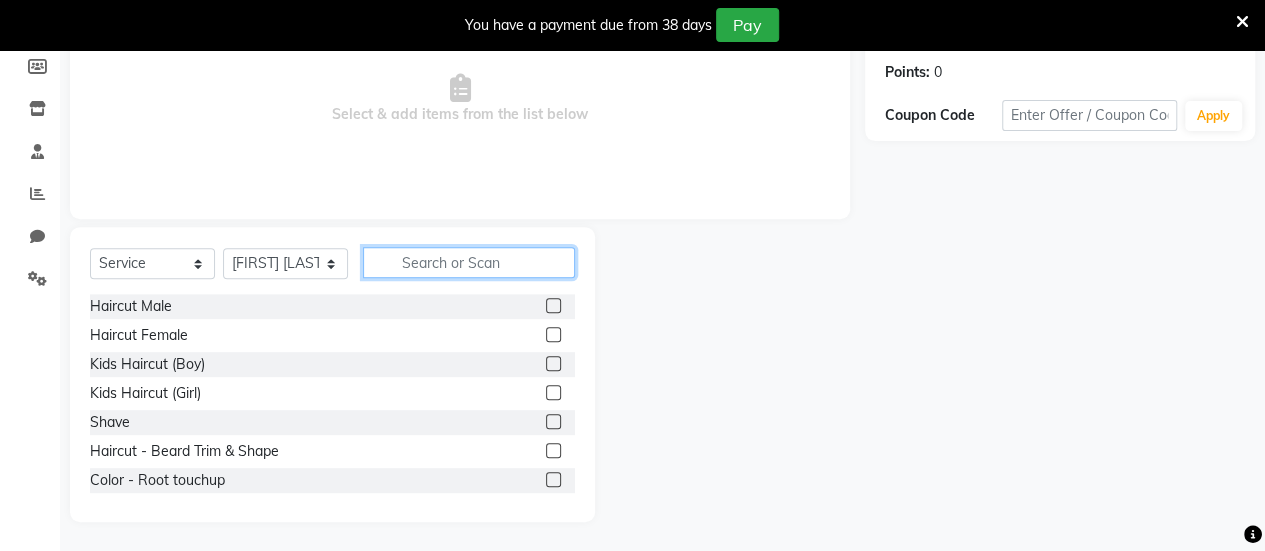 click 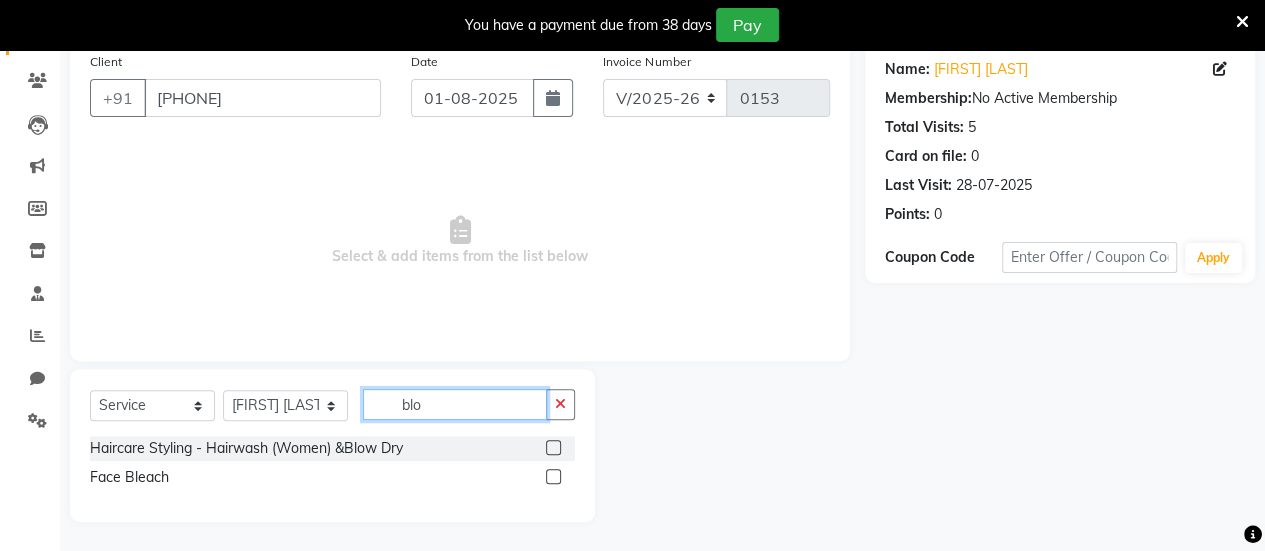 scroll, scrollTop: 127, scrollLeft: 0, axis: vertical 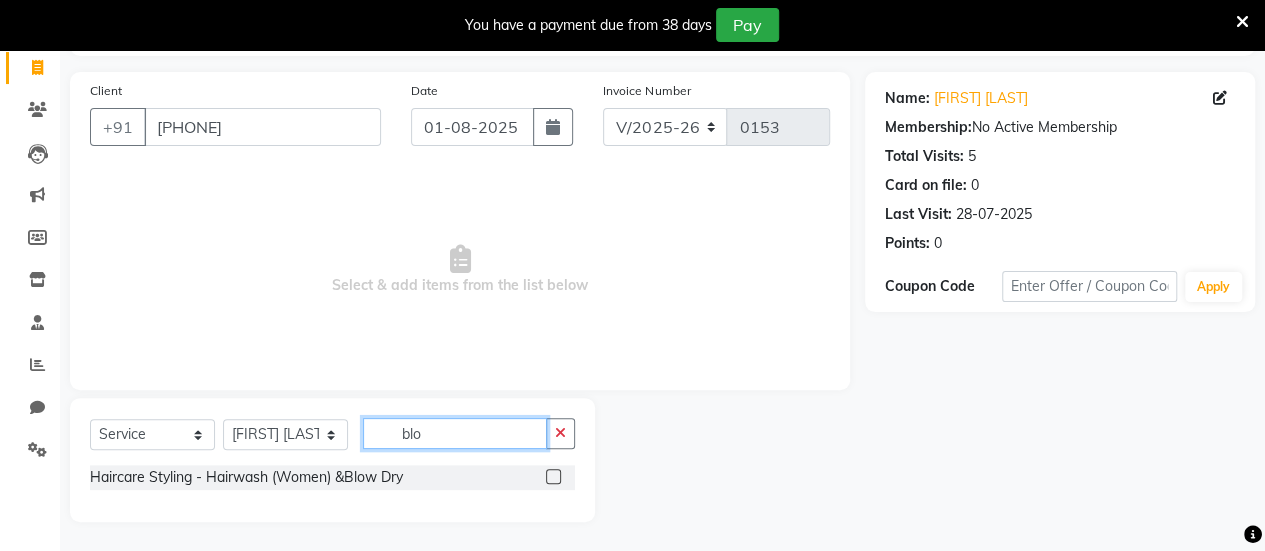type on "blo" 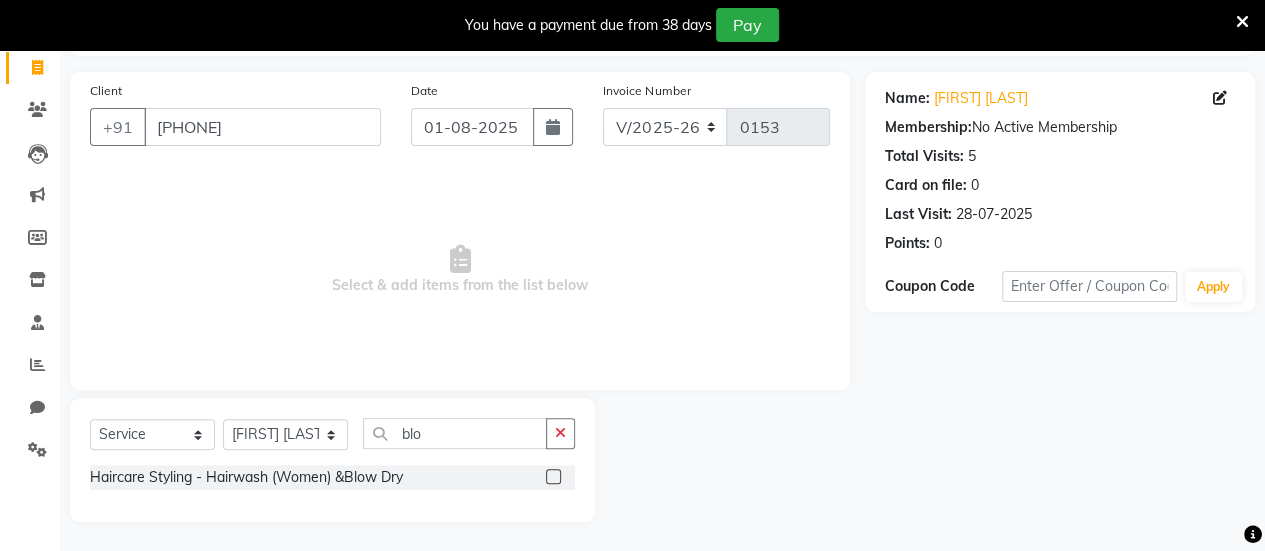 click 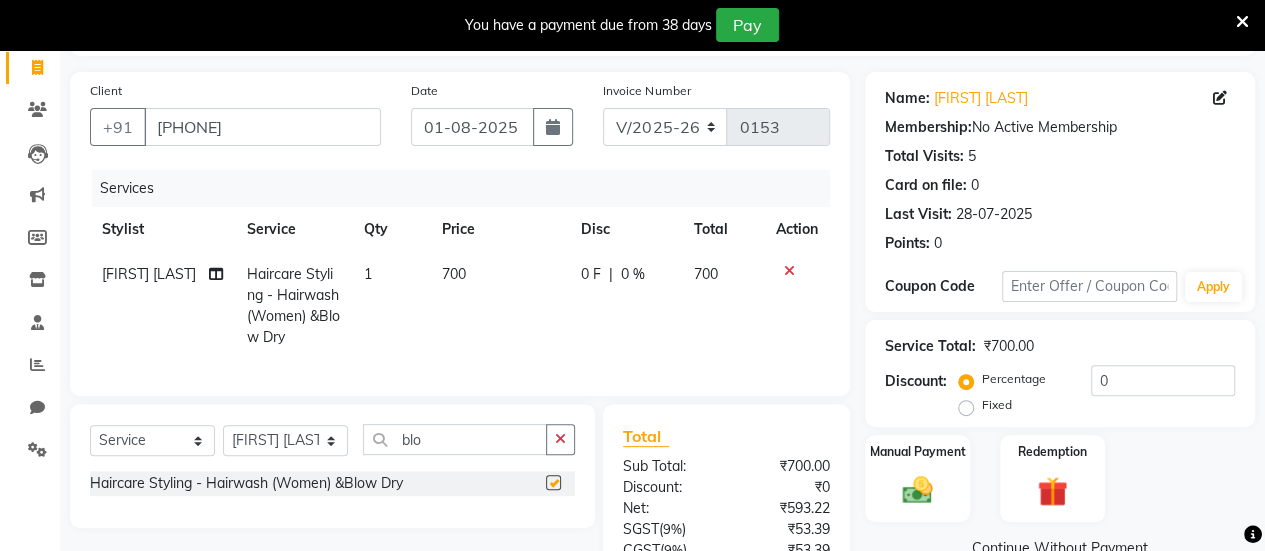 checkbox on "false" 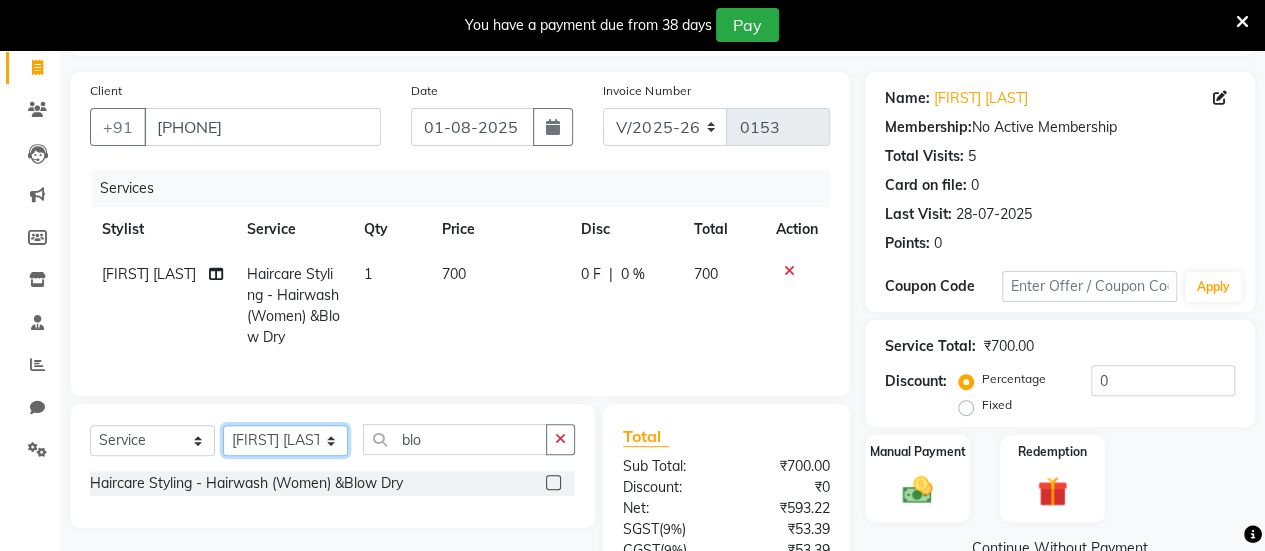 click on "Select Stylist ARBAAZ SHAIKH Farzana shaikh RAFID KAZI ROMIKHA HAROLD BORGES Sanjana  rathore SHIVAM BIBRA SUCHITRA TAMANG Sushila Parmar Swapnil chavan" 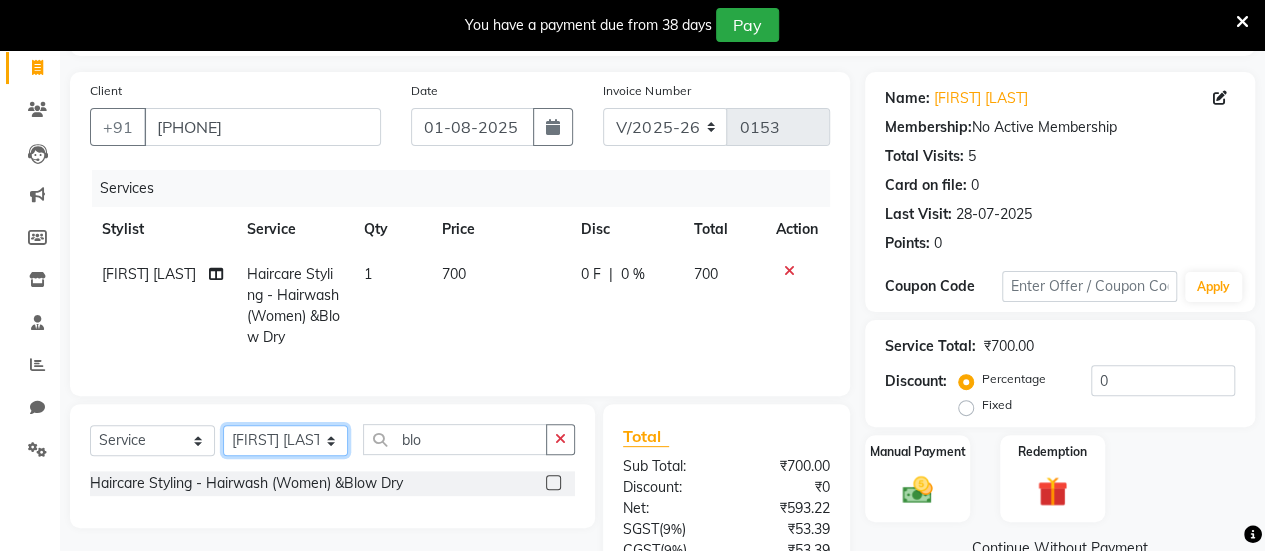 select on "83224" 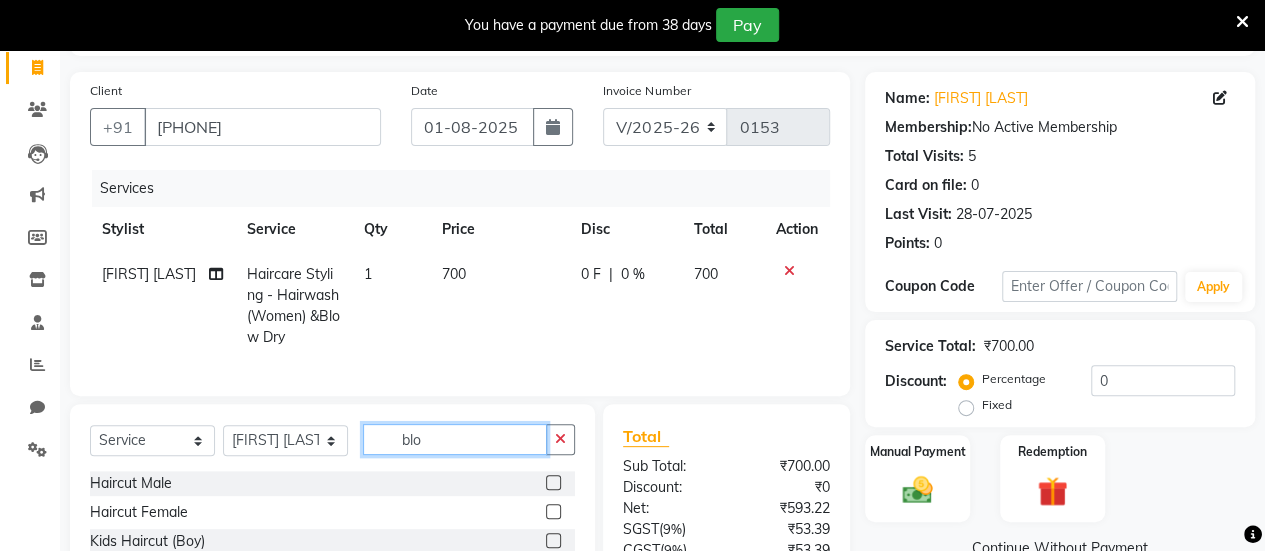 click on "blo" 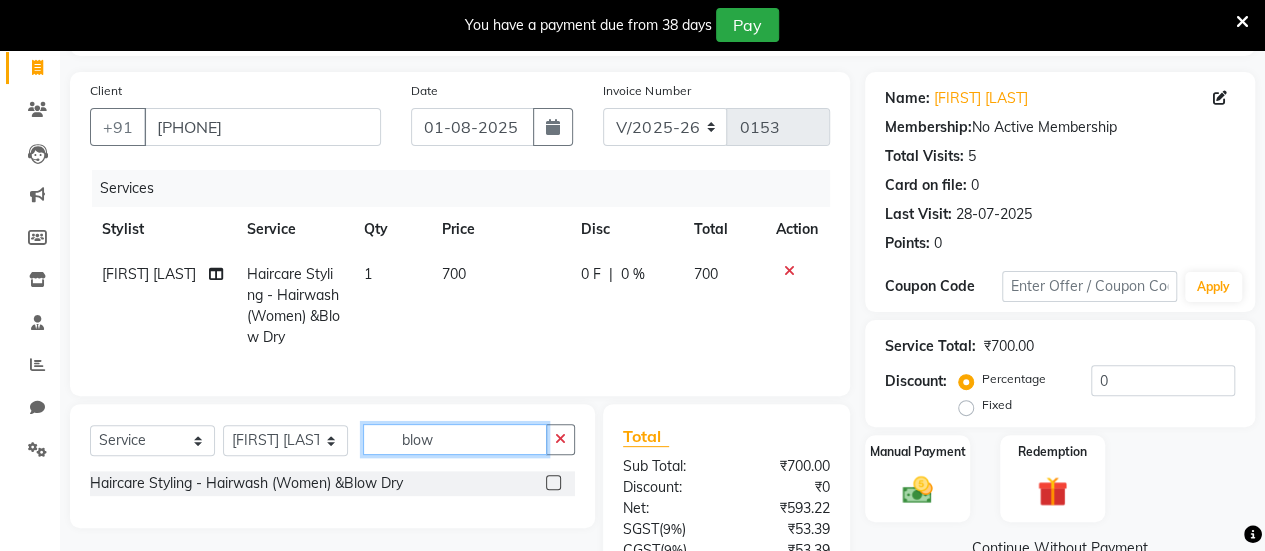 type on "blow" 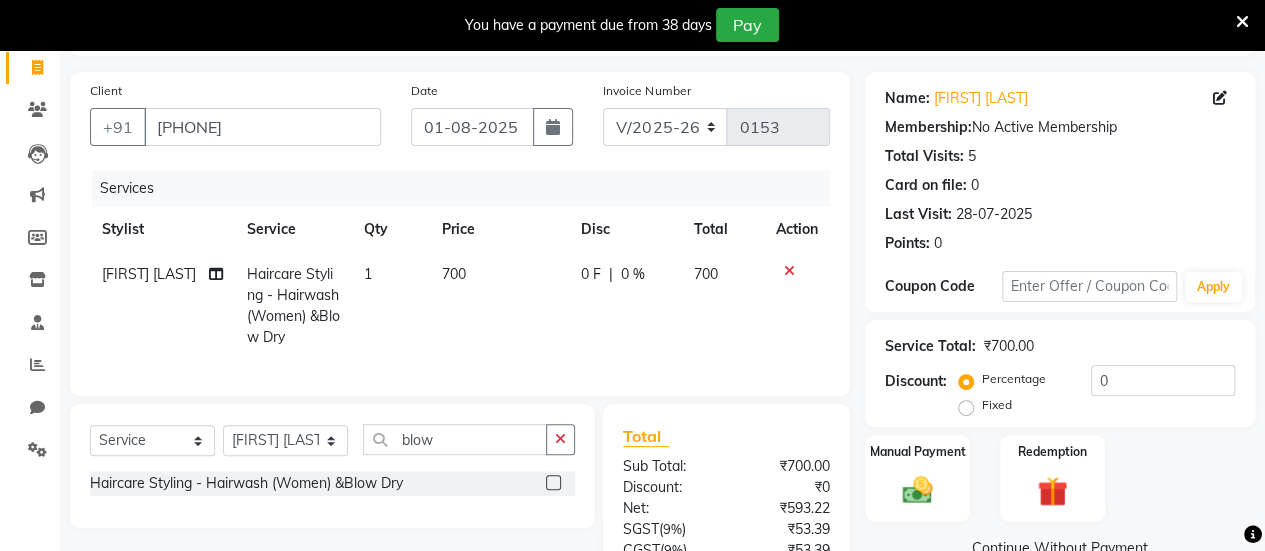 click 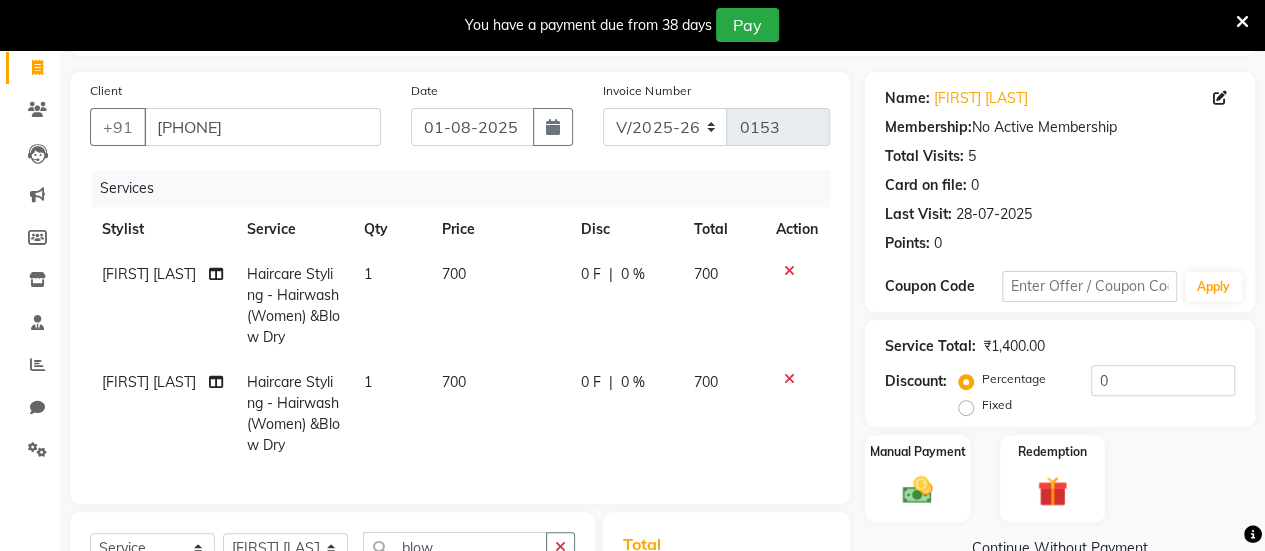 checkbox on "false" 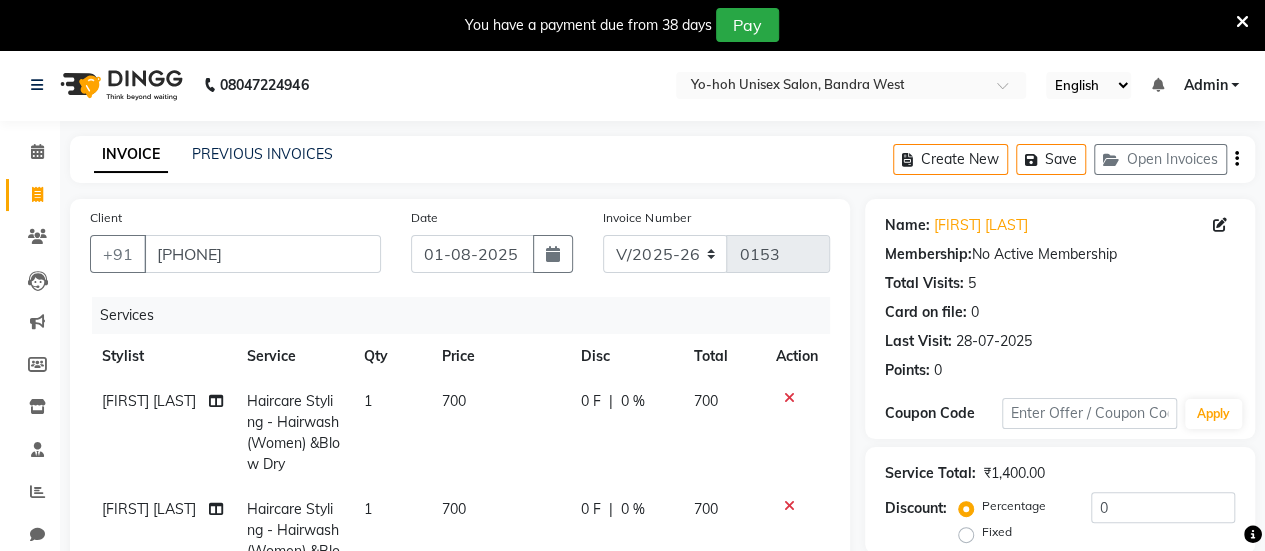 click 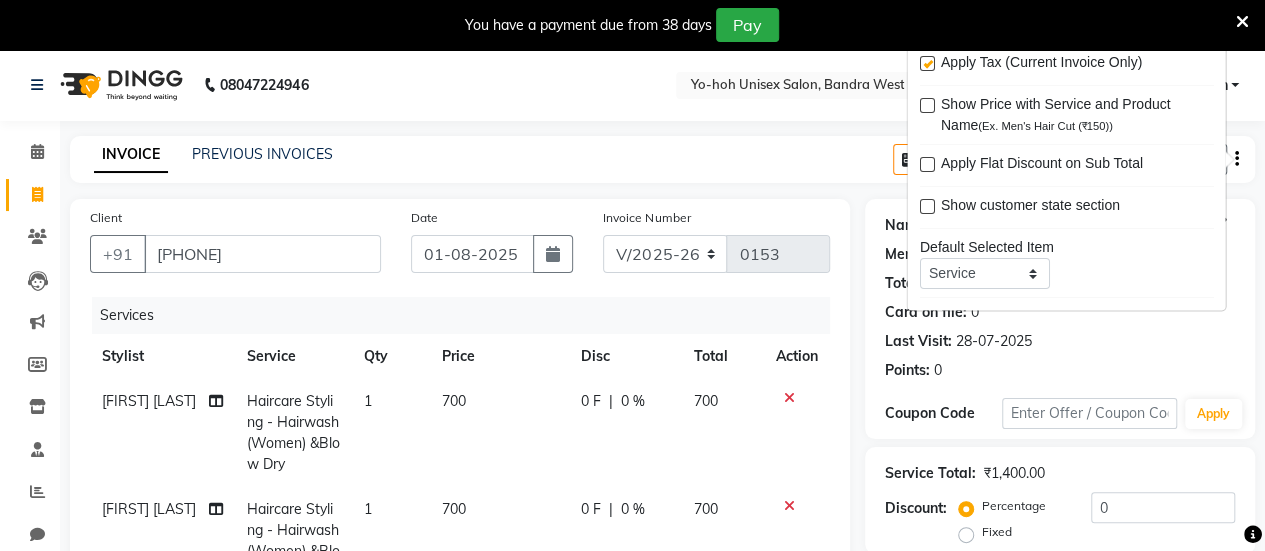 click at bounding box center [926, 64] 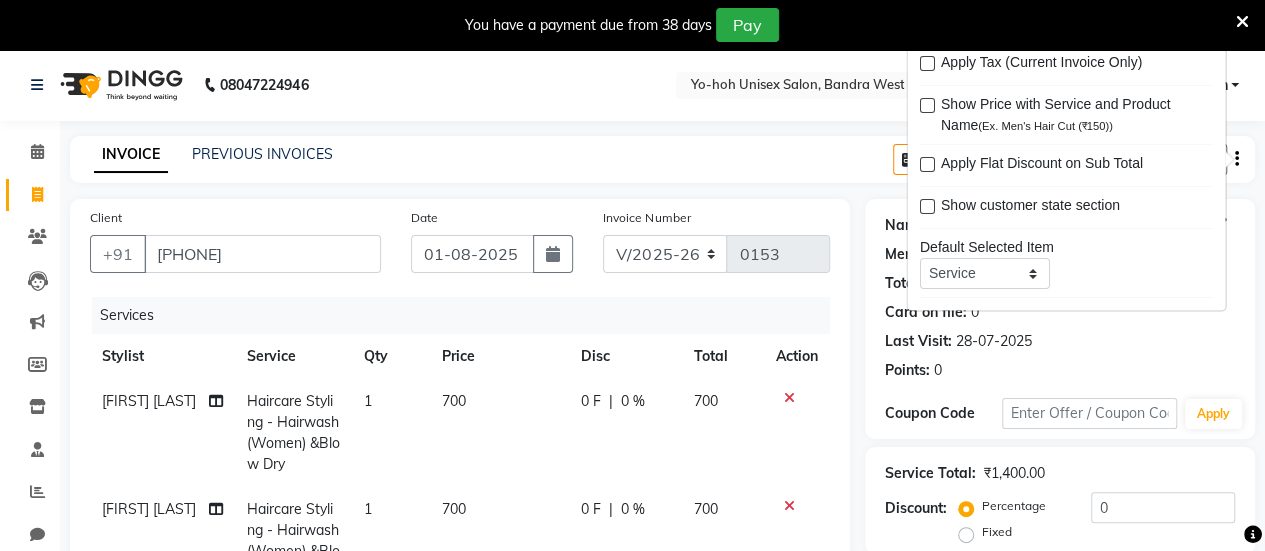 click on "INVOICE PREVIOUS INVOICES Create New   Save   Open Invoices" 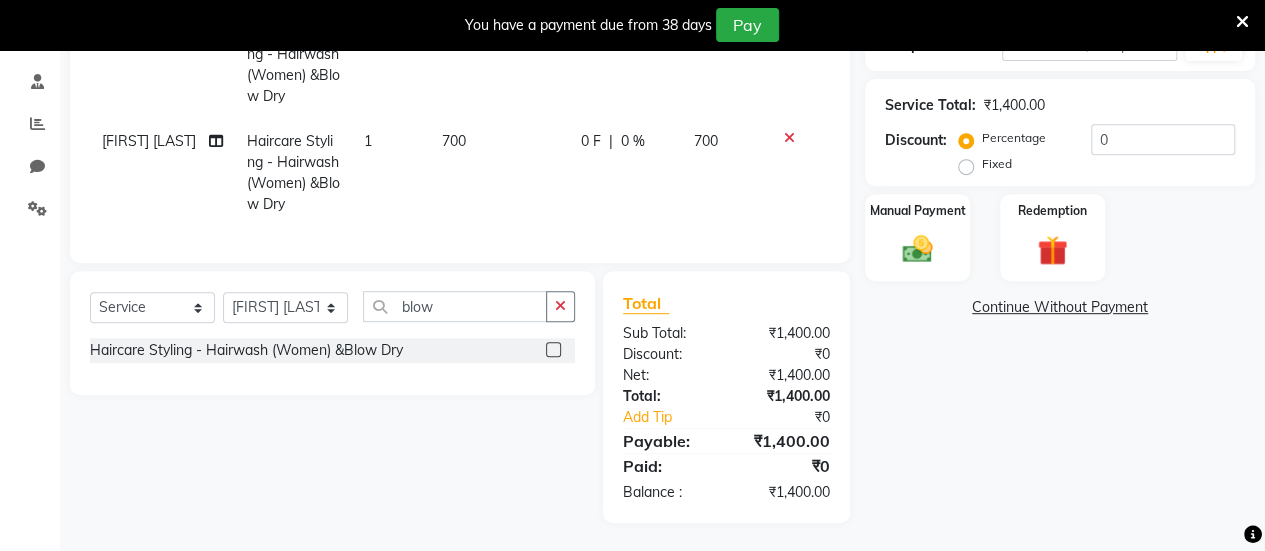 scroll, scrollTop: 384, scrollLeft: 0, axis: vertical 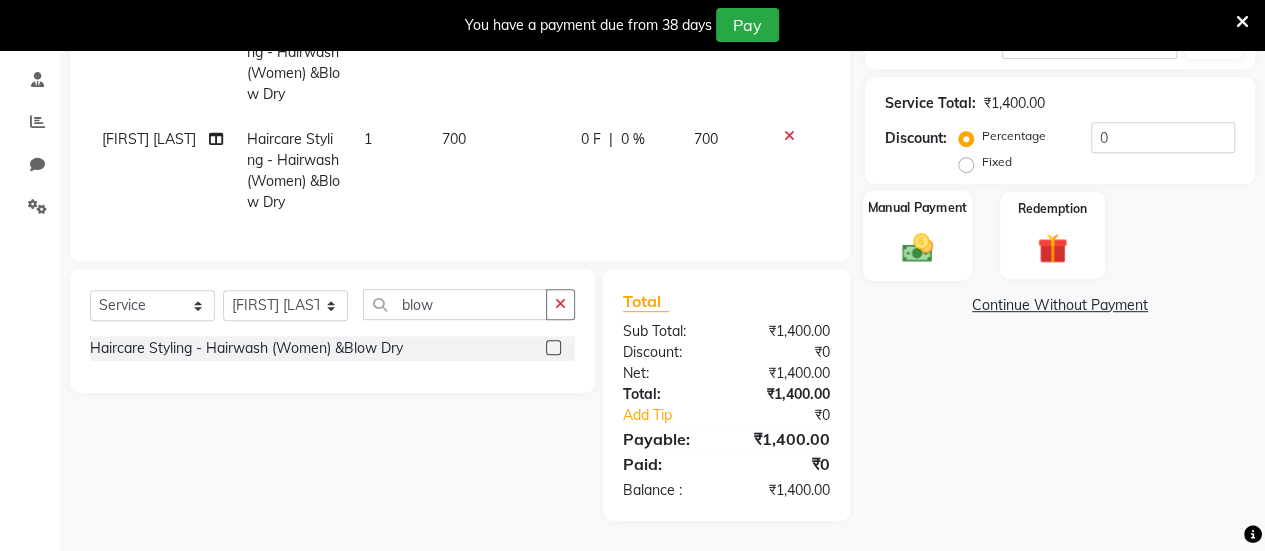 click 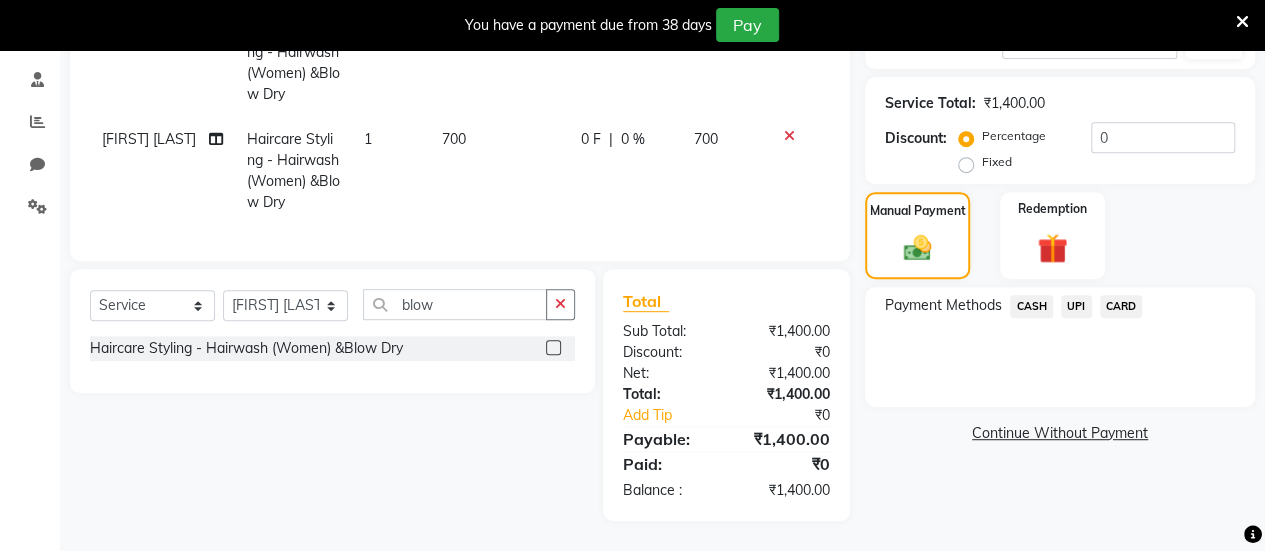 click on "CASH" 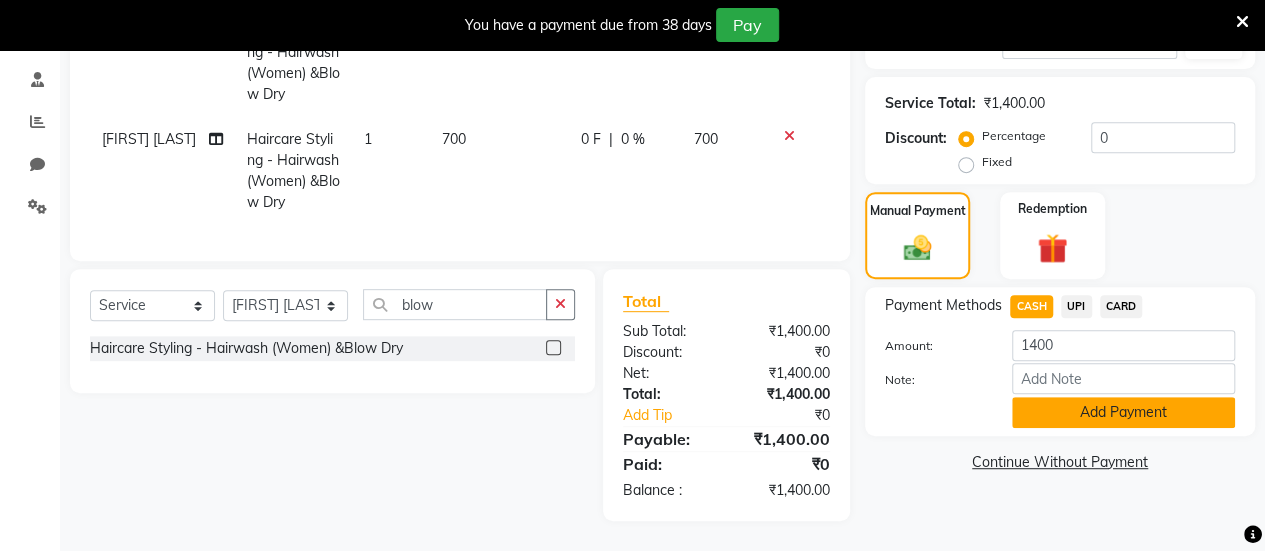 click on "Add Payment" 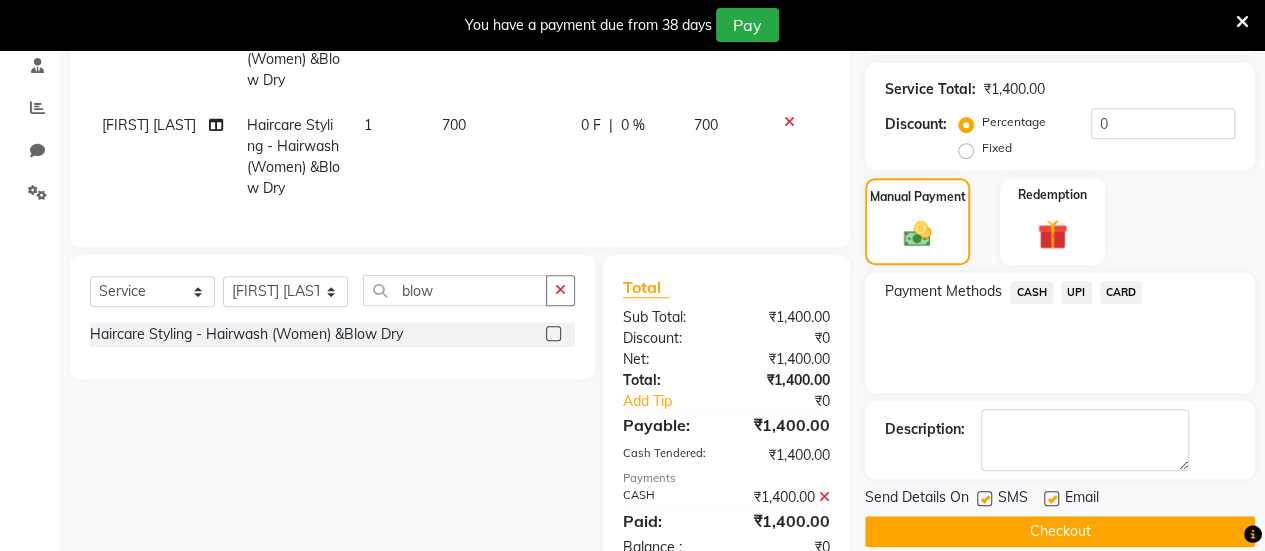 click 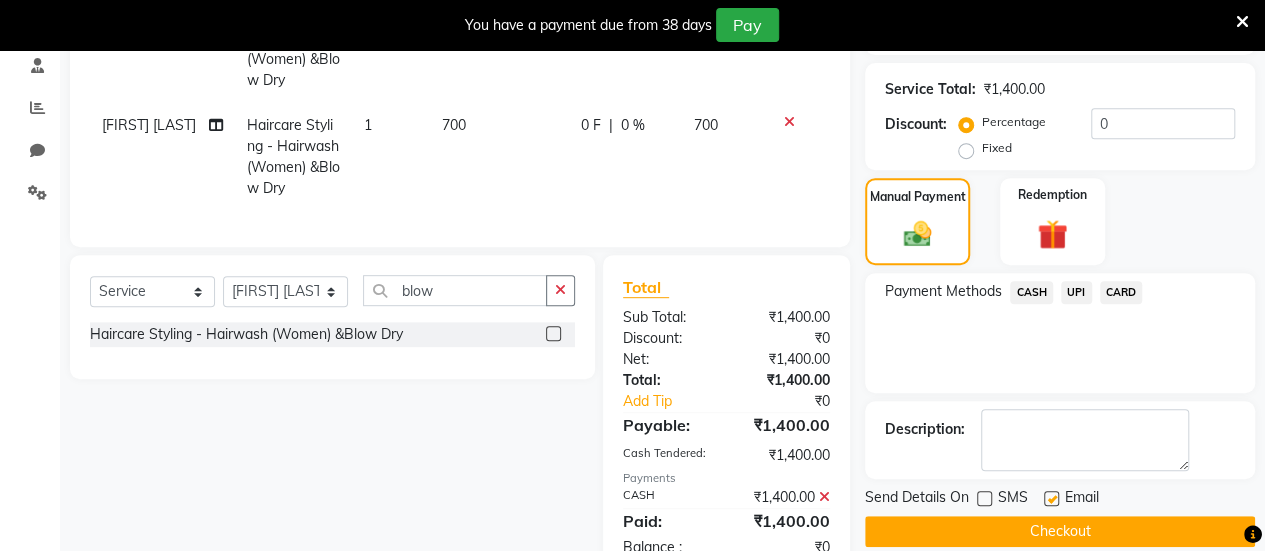 click 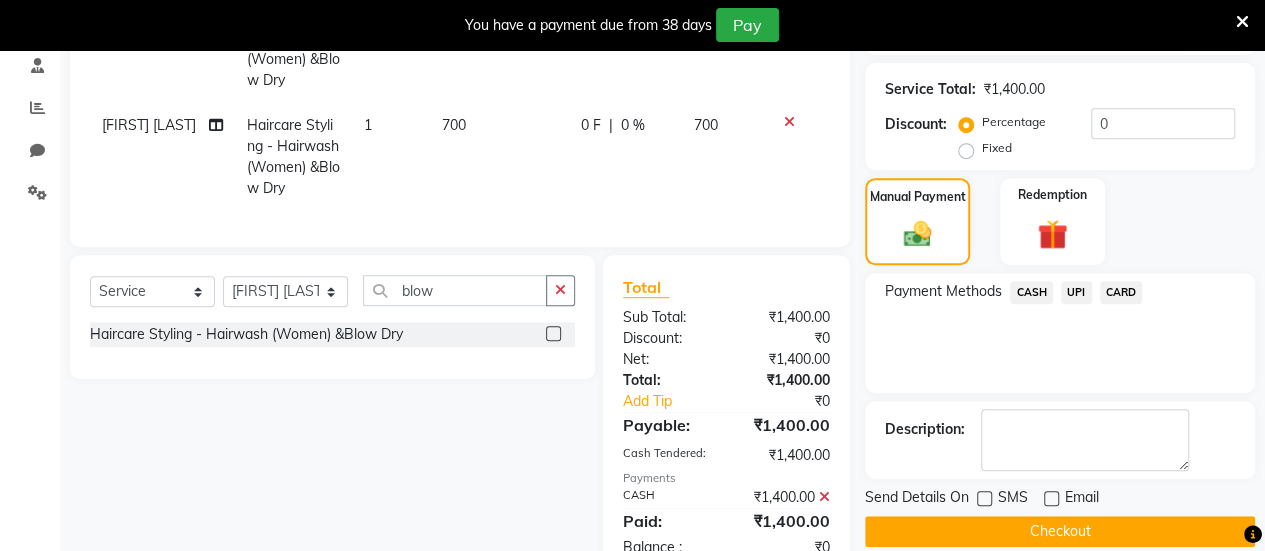 click 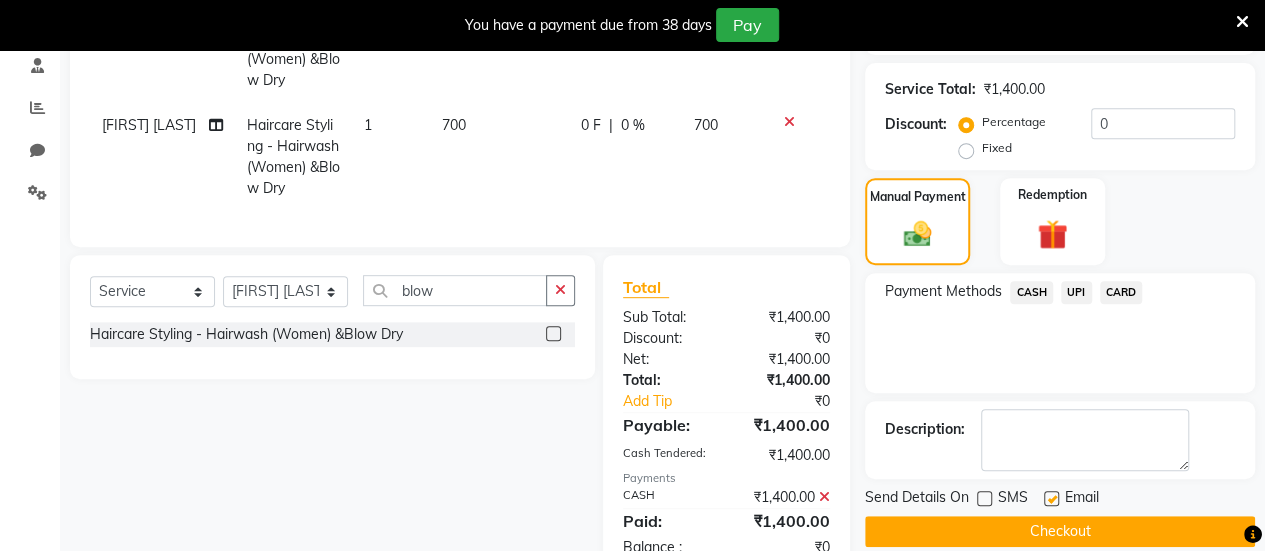 click 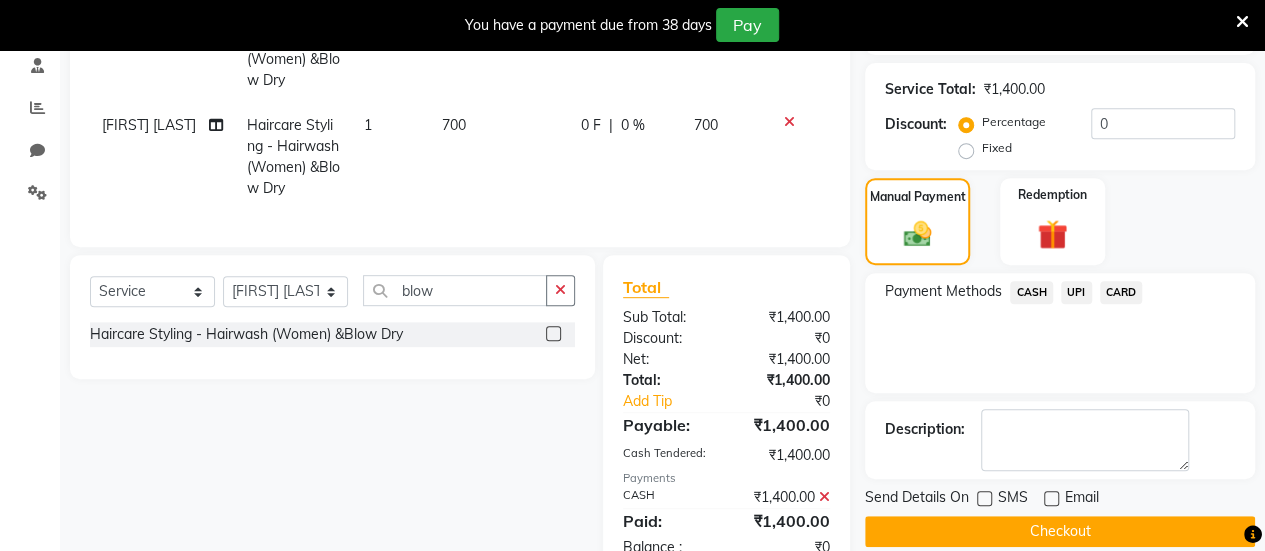 click on "Checkout" 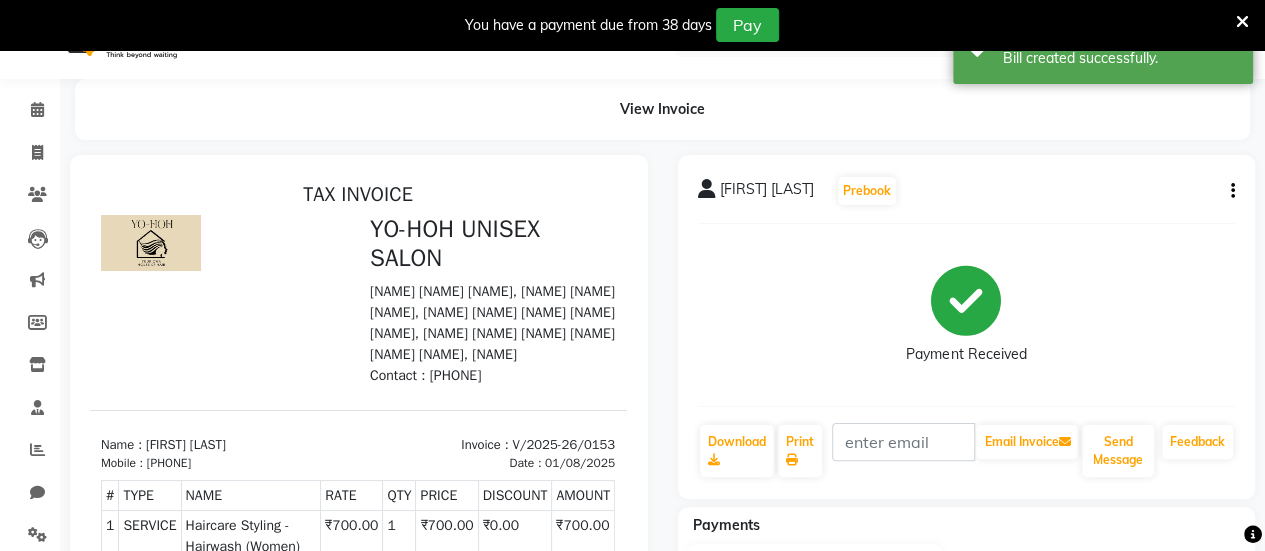 scroll, scrollTop: 0, scrollLeft: 0, axis: both 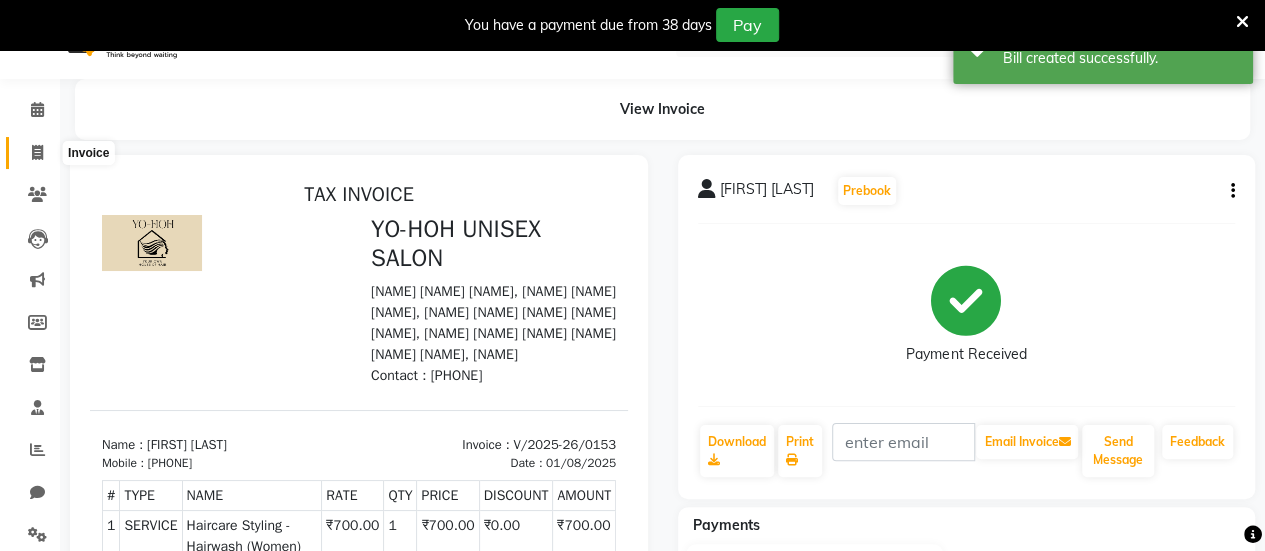 click 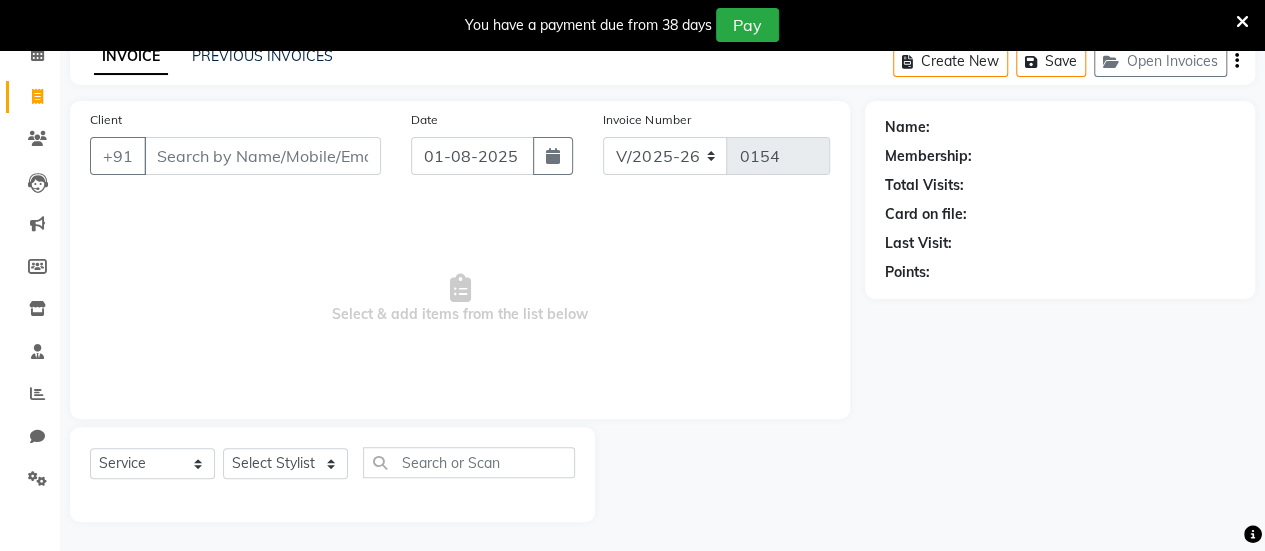 scroll, scrollTop: 0, scrollLeft: 0, axis: both 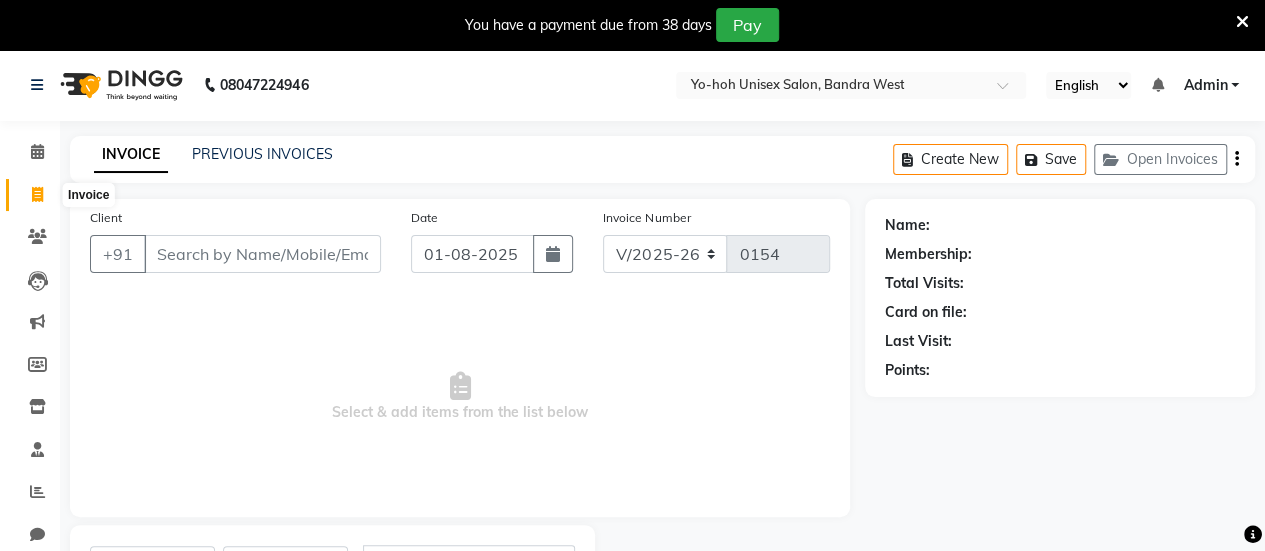 click 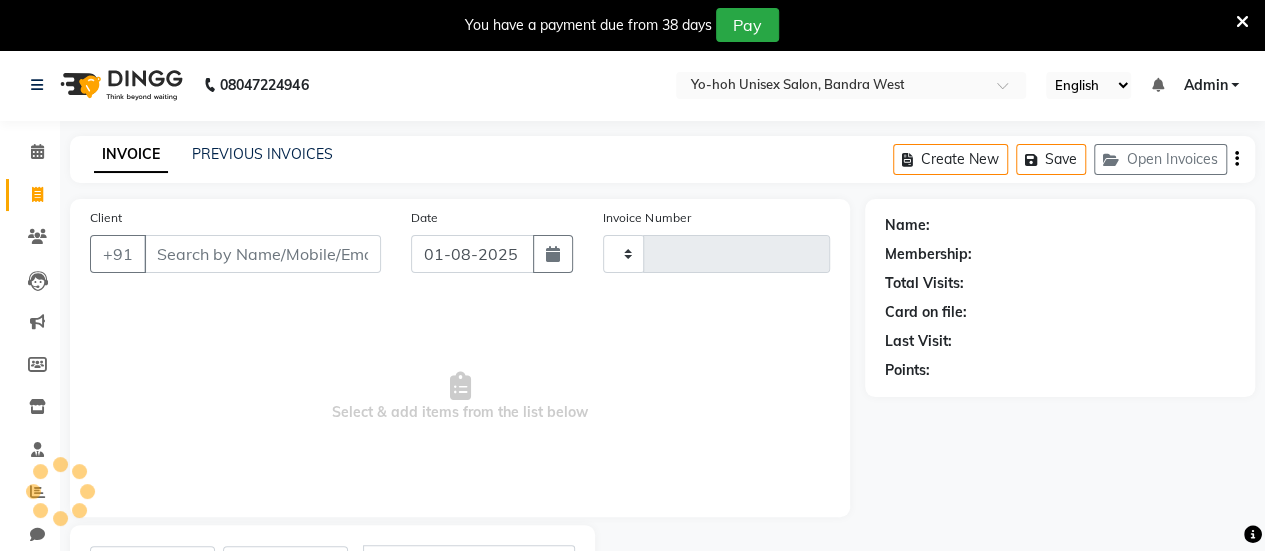 type on "0154" 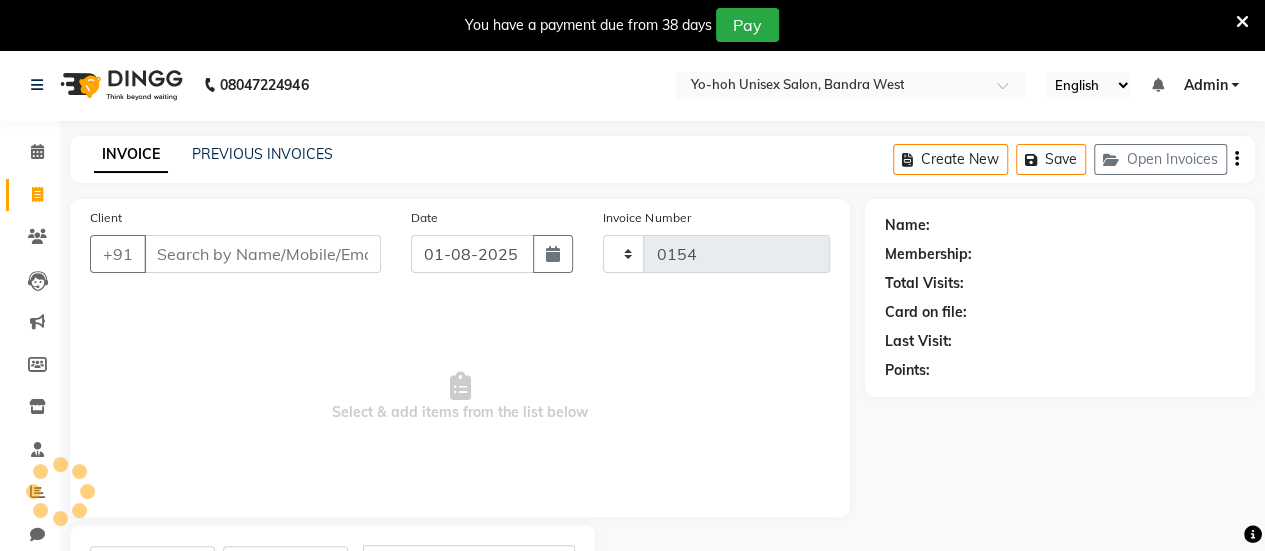 select on "8364" 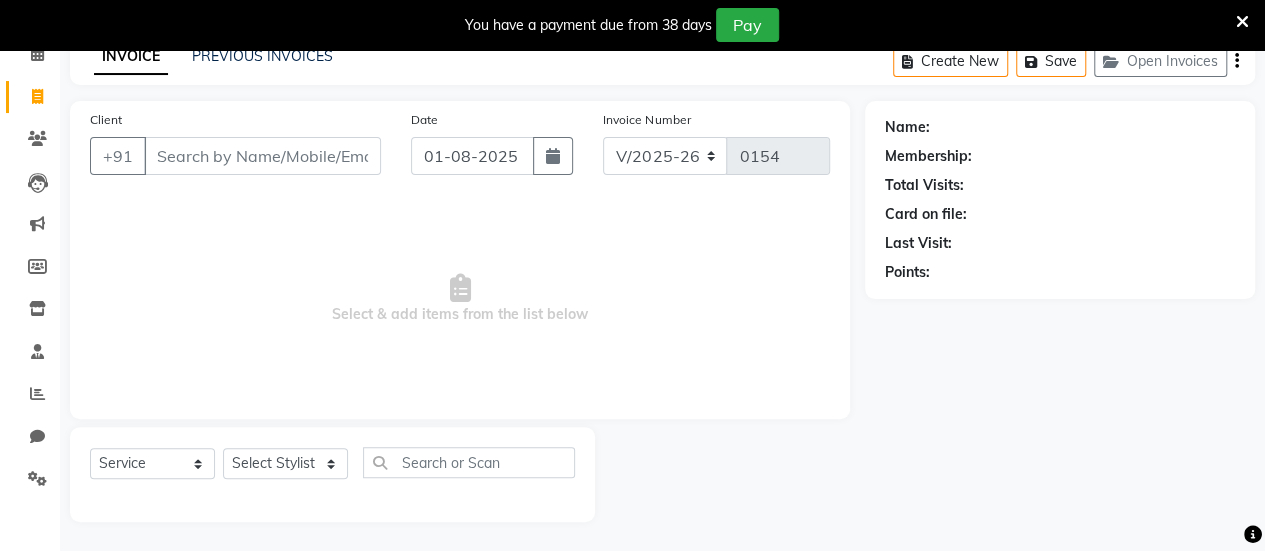 scroll, scrollTop: 0, scrollLeft: 0, axis: both 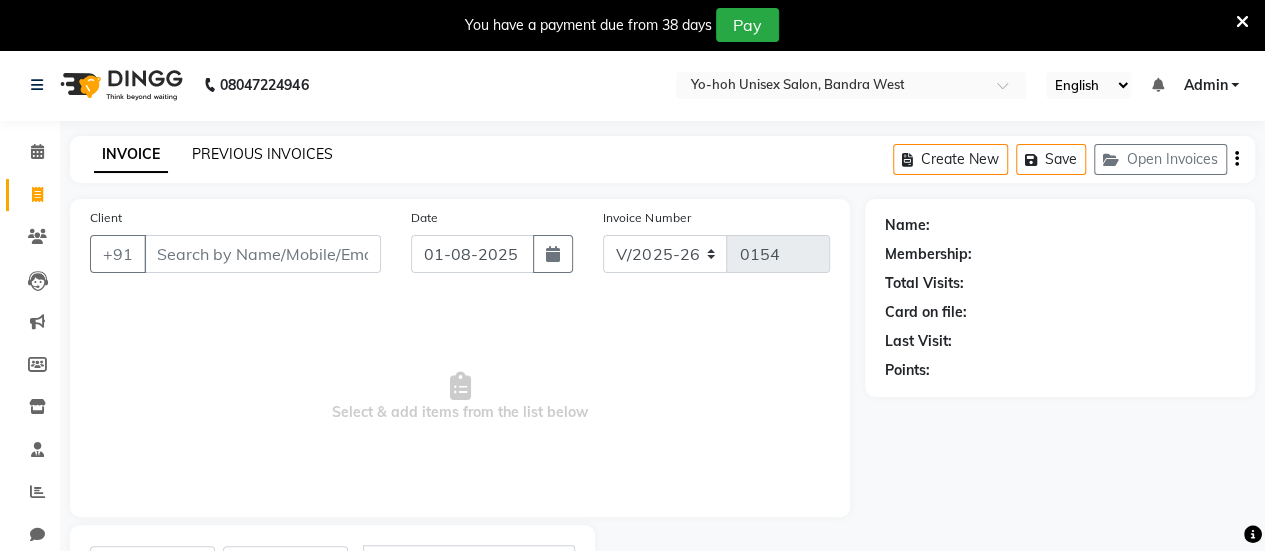 click on "PREVIOUS INVOICES" 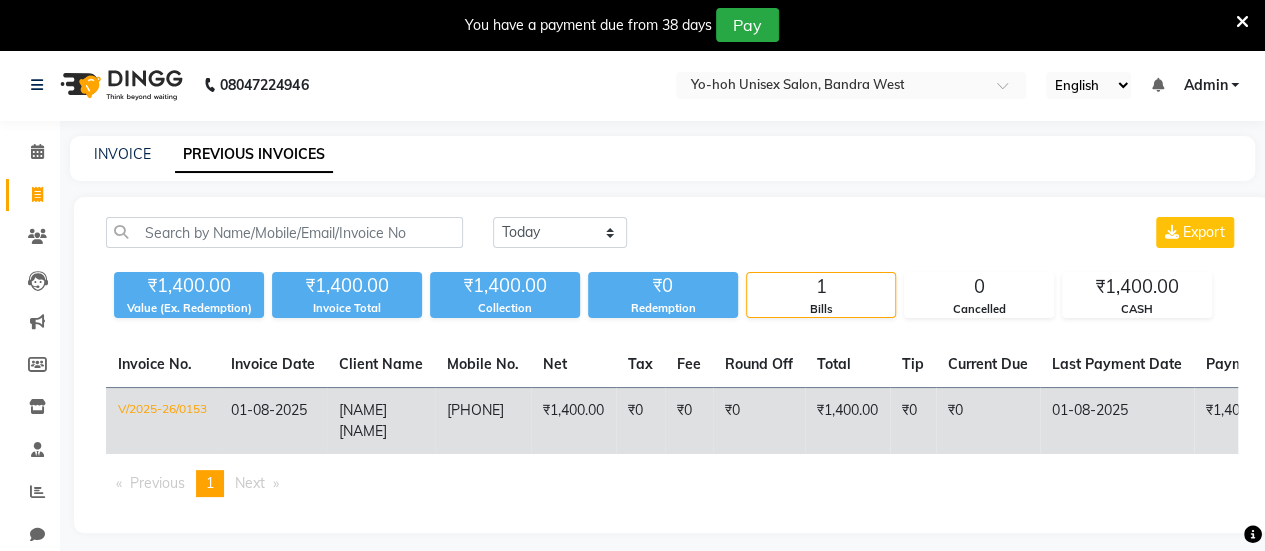 click on "₹0" 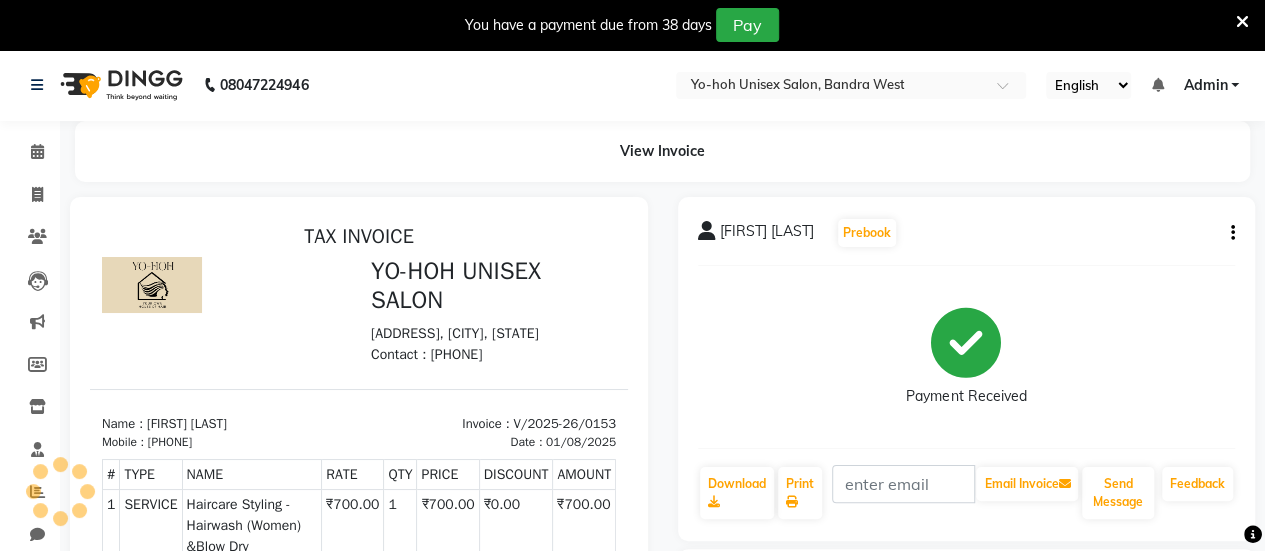 scroll, scrollTop: 0, scrollLeft: 0, axis: both 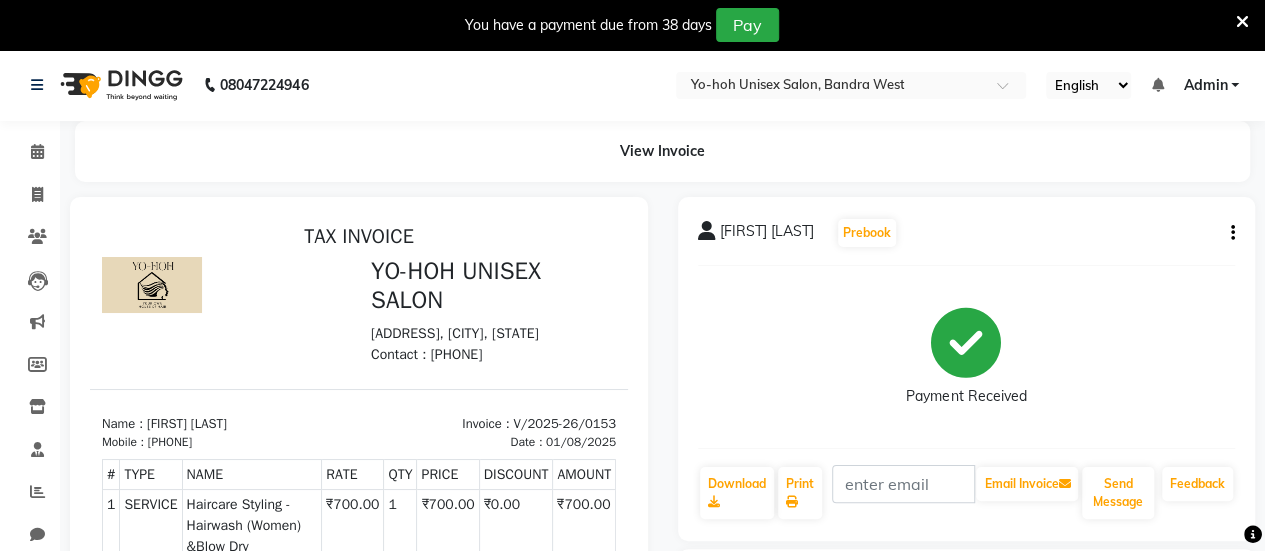 click 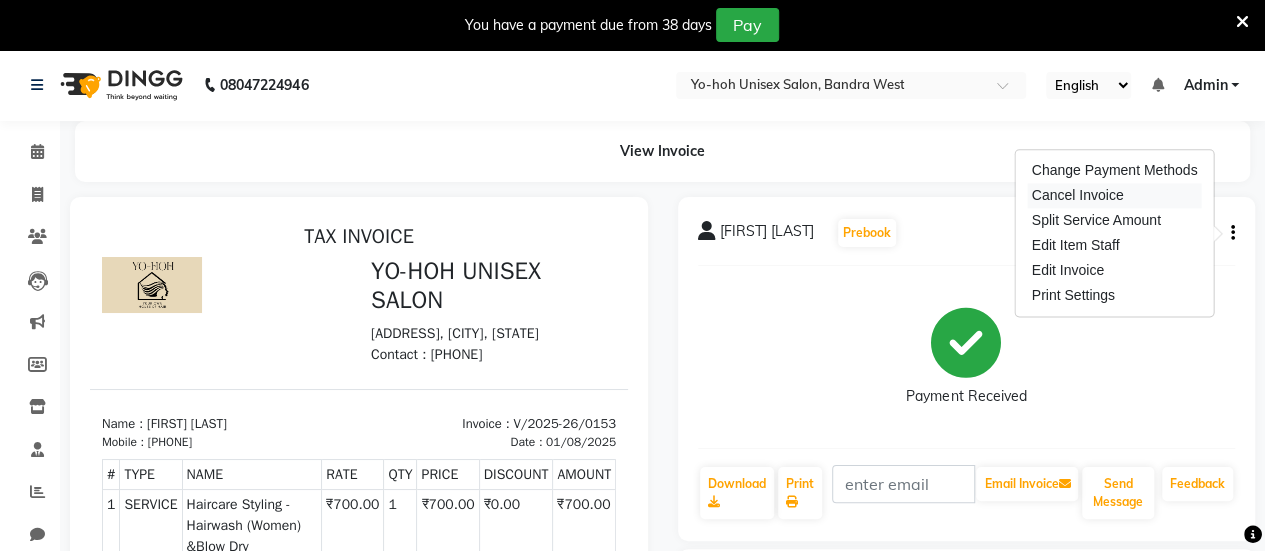 click on "Cancel Invoice" at bounding box center [1115, 195] 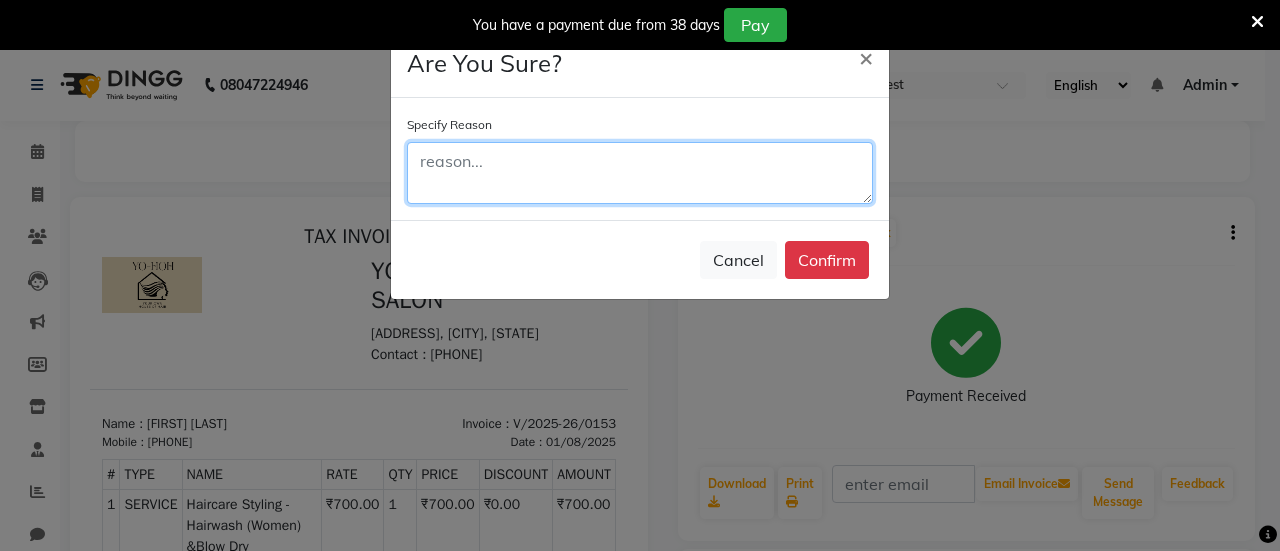 click 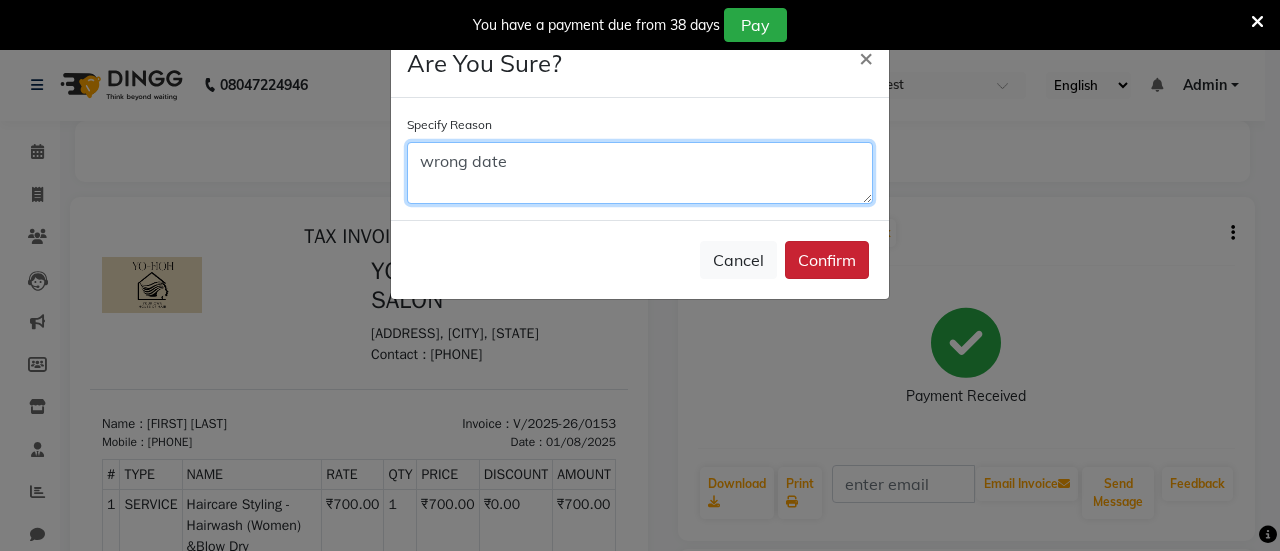 type on "wrong date" 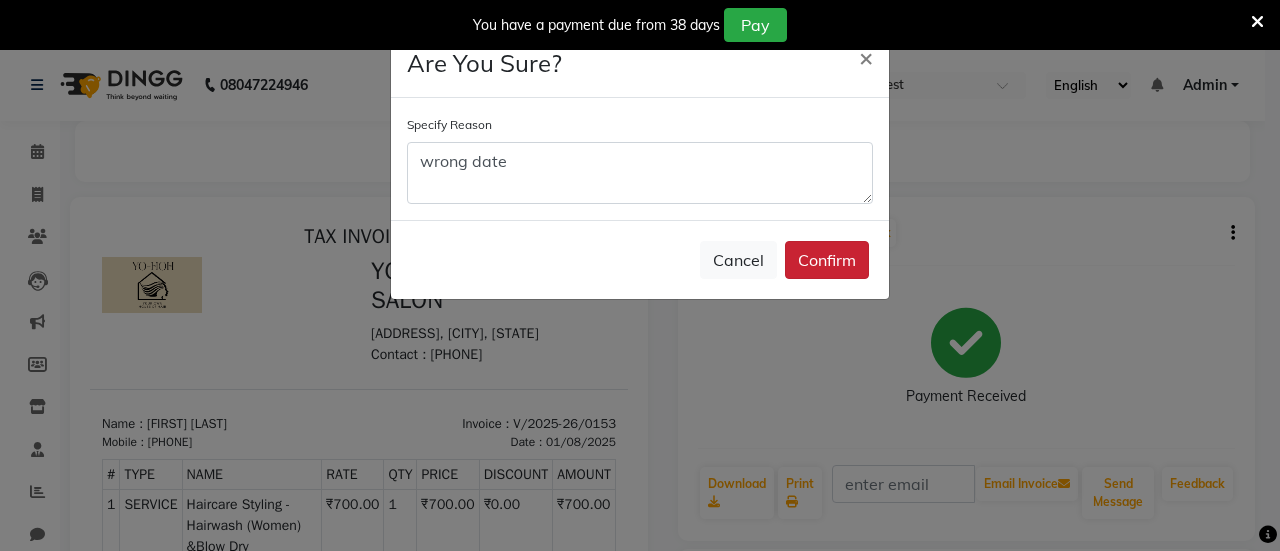 click on "Confirm" 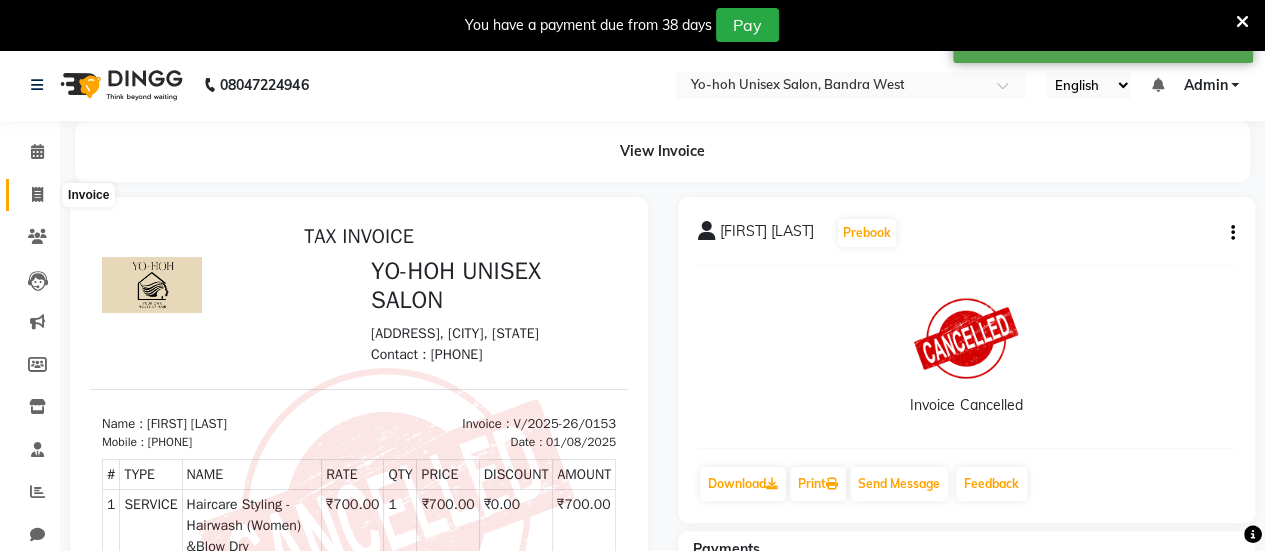 click 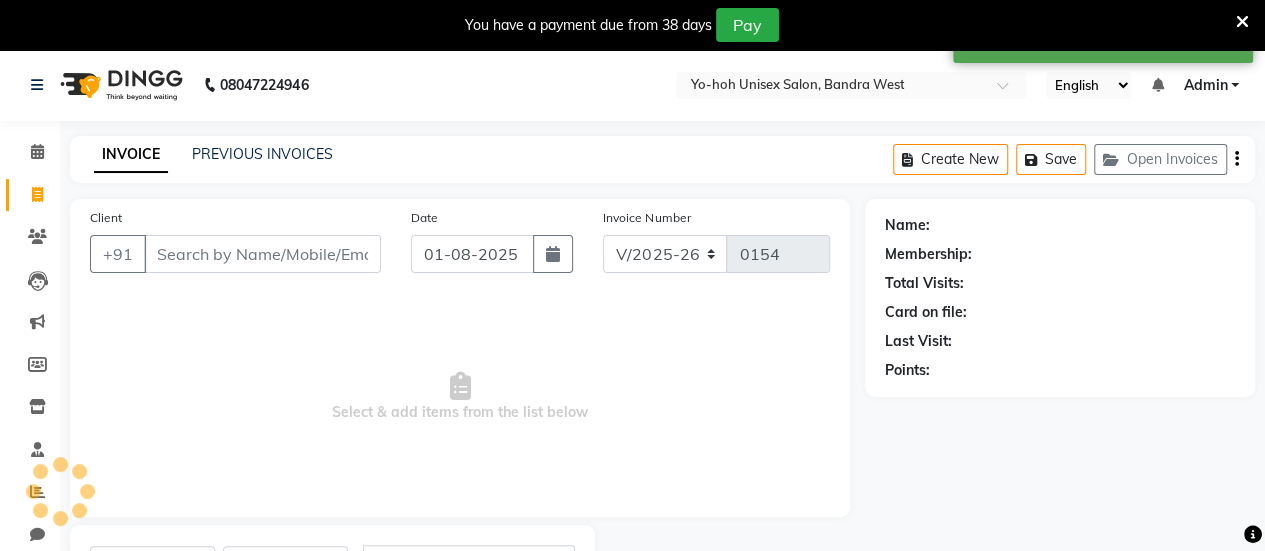 scroll, scrollTop: 98, scrollLeft: 0, axis: vertical 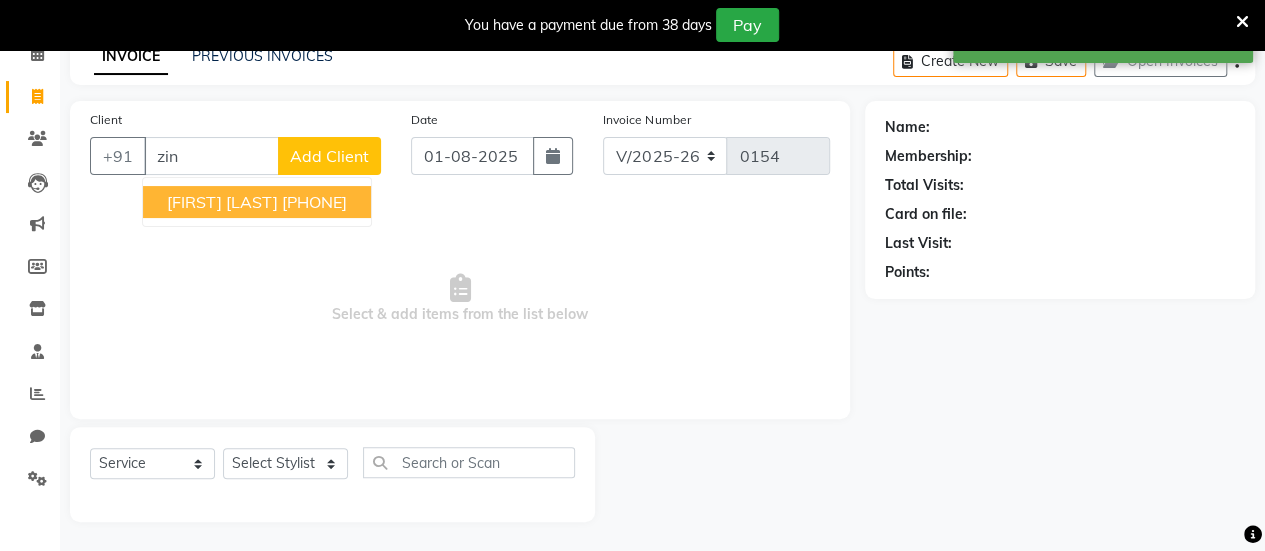click on "Zinera Jaleei  9730080697" at bounding box center (257, 202) 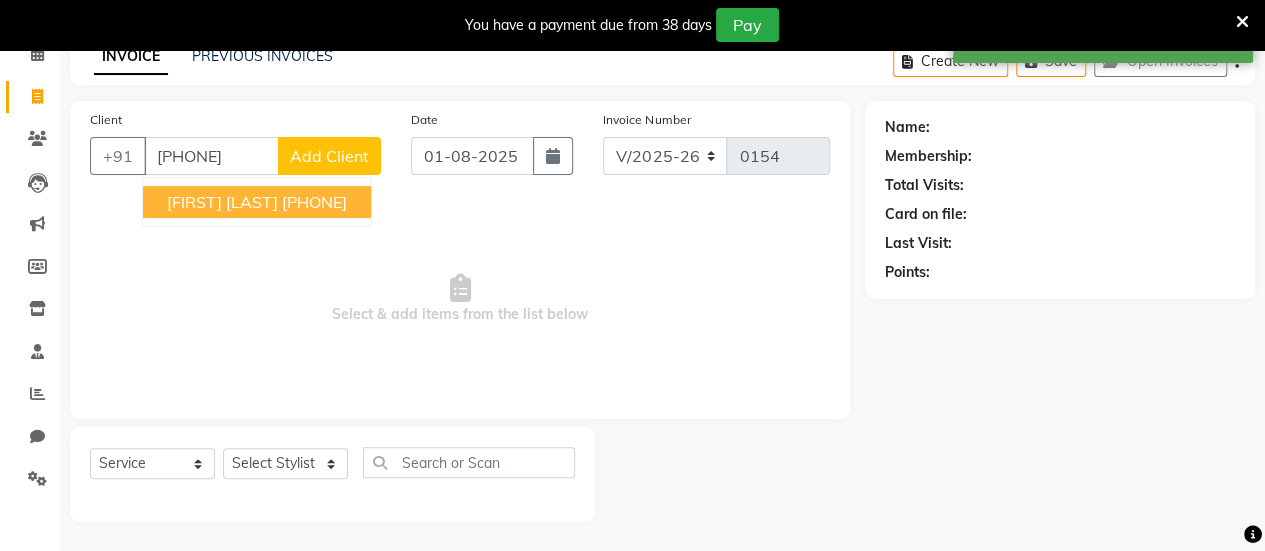 type on "[PHONE]" 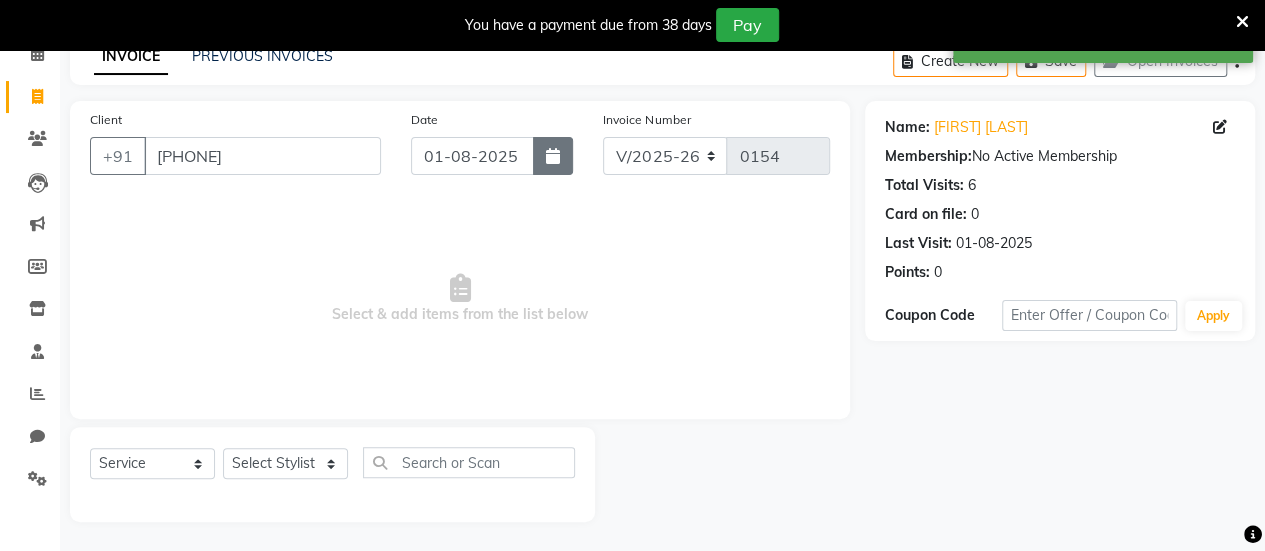 click 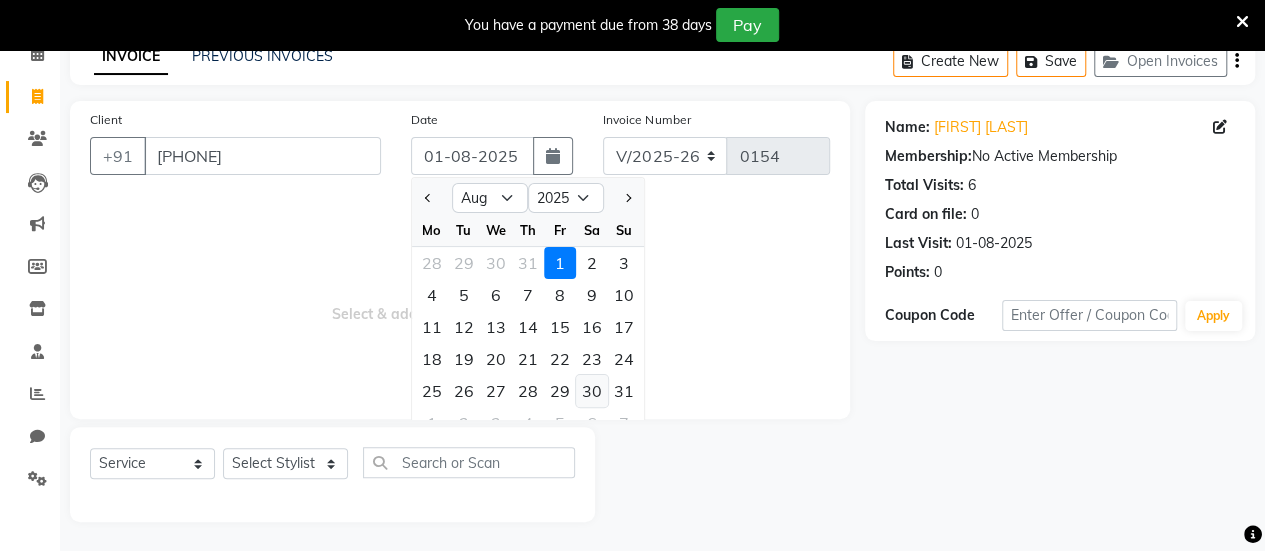 click on "30" 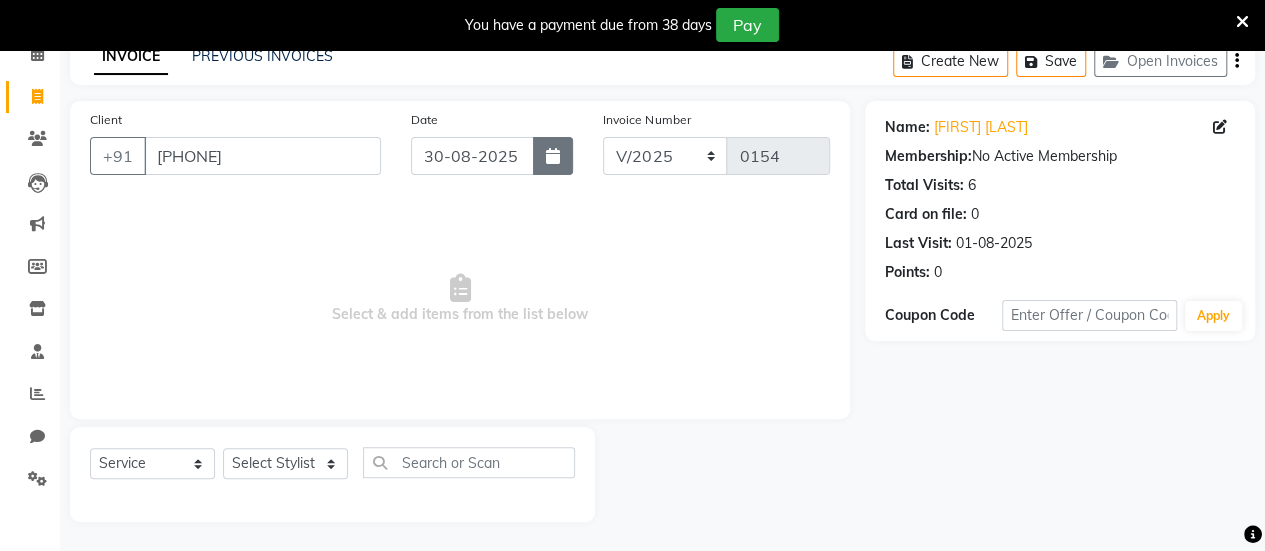 click 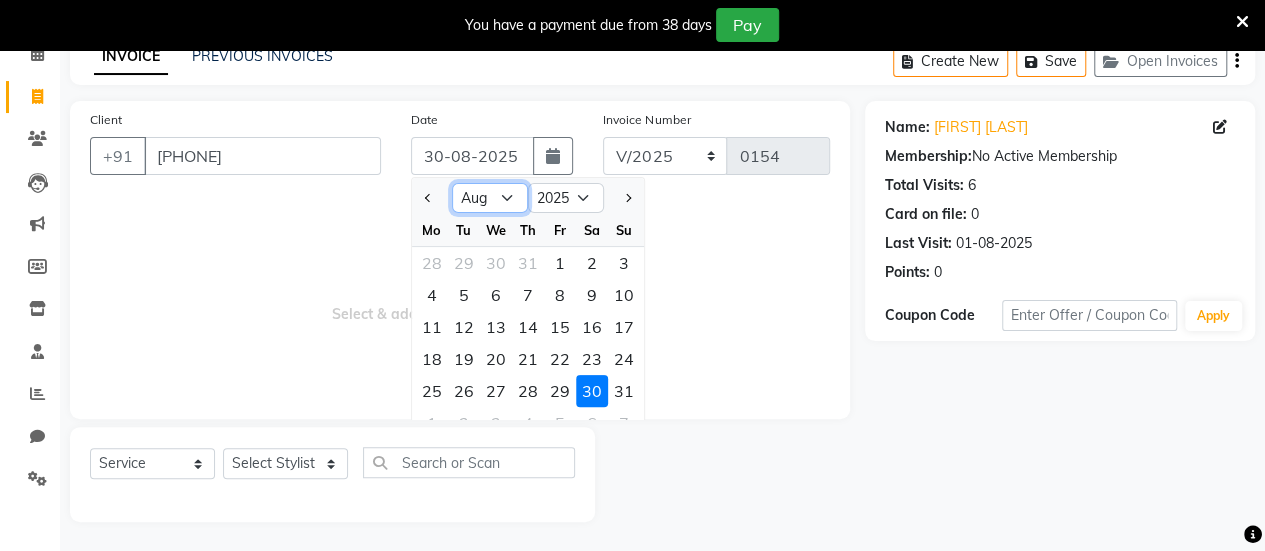 click on "Jan Feb Mar Apr May Jun Jul Aug Sep Oct Nov Dec" 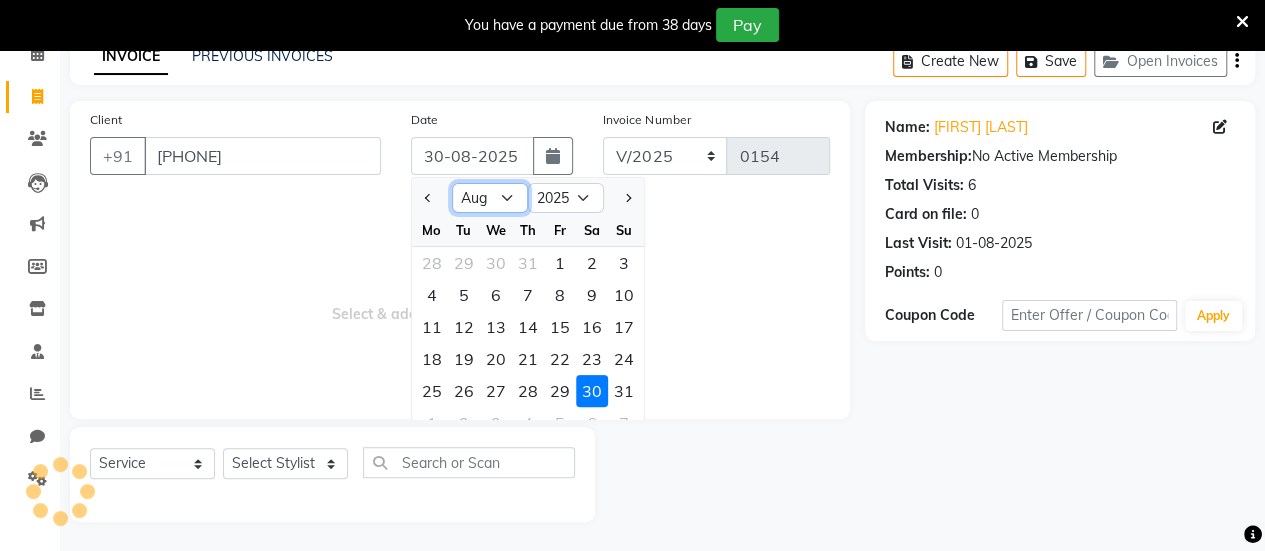 select on "7" 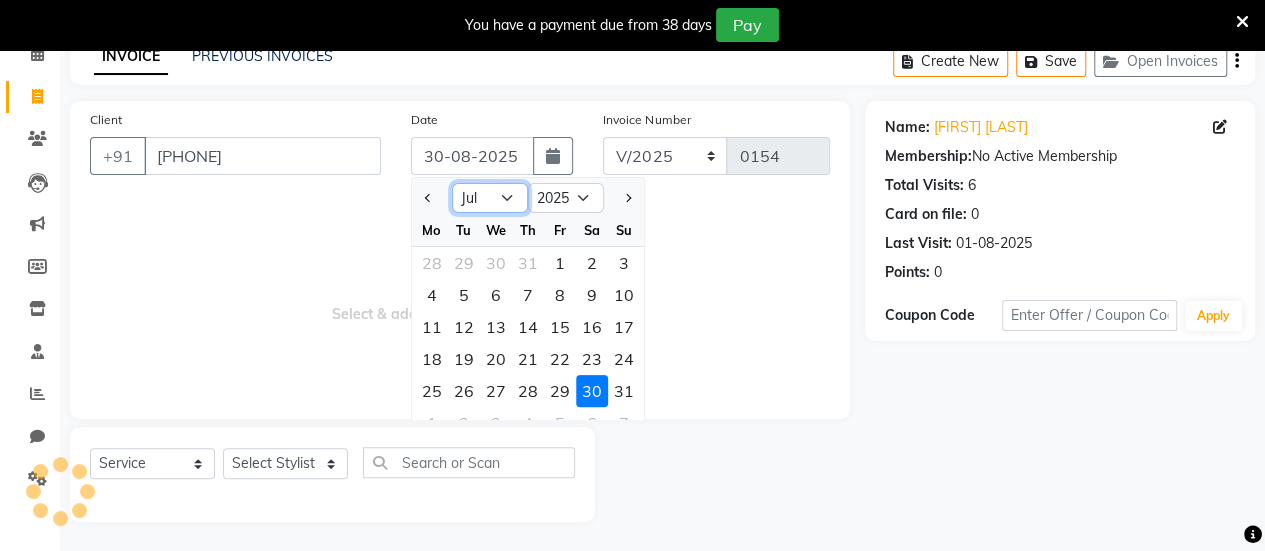 click on "Jan Feb Mar Apr May Jun Jul Aug Sep Oct Nov Dec" 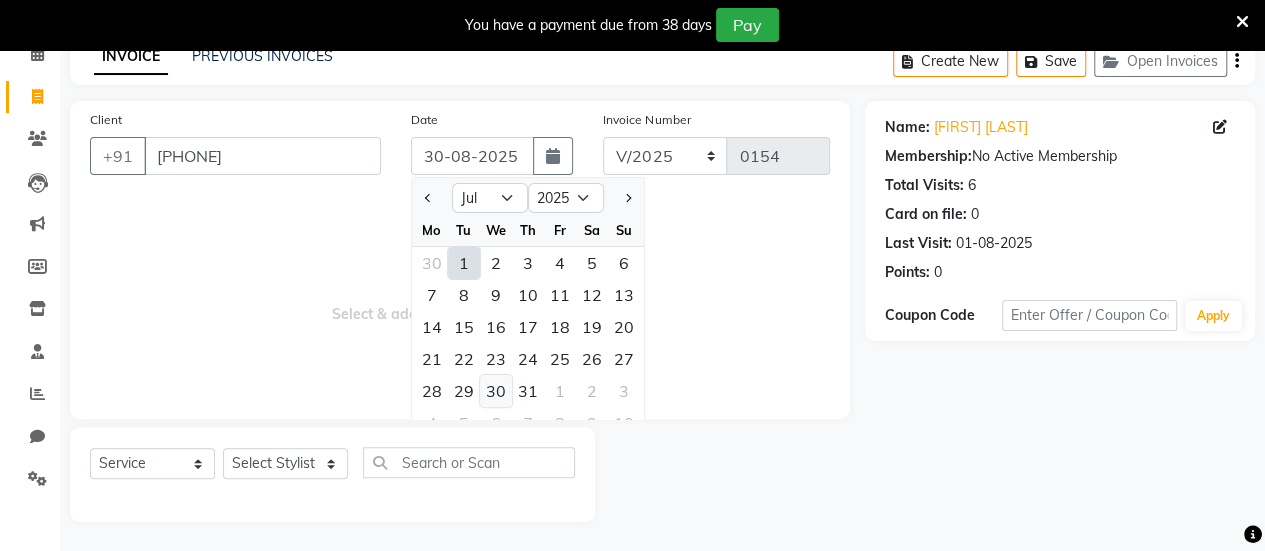 click on "30" 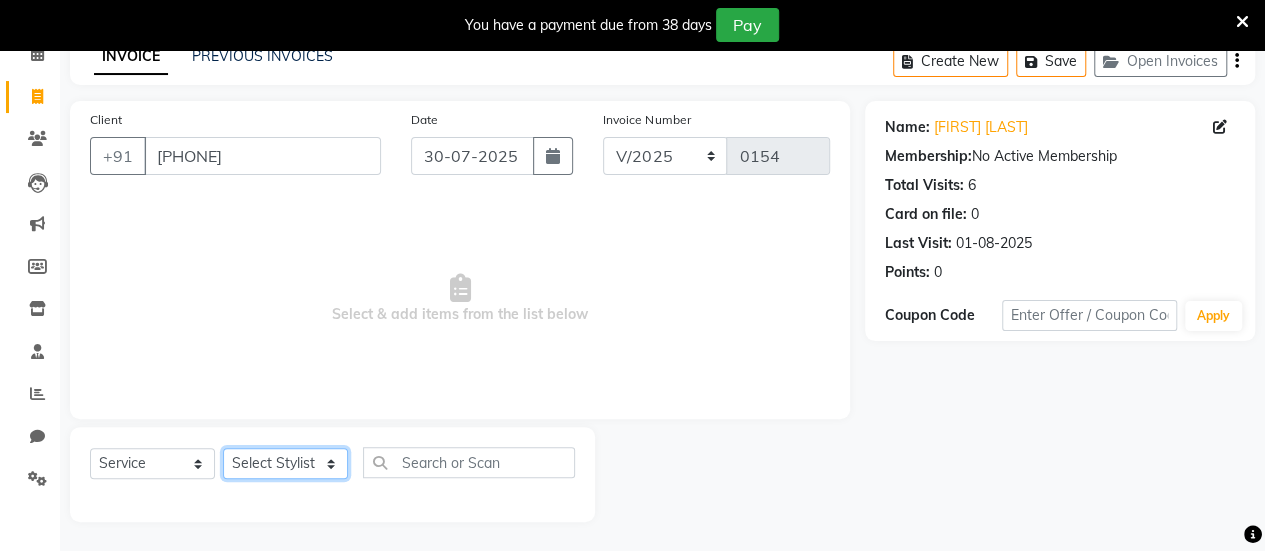 click on "Select Stylist ARBAAZ SHAIKH Farzana shaikh RAFID KAZI ROMIKHA HAROLD BORGES Sanjana  rathore SHIVAM BIBRA SUCHITRA TAMANG Sushila Parmar Swapnil chavan" 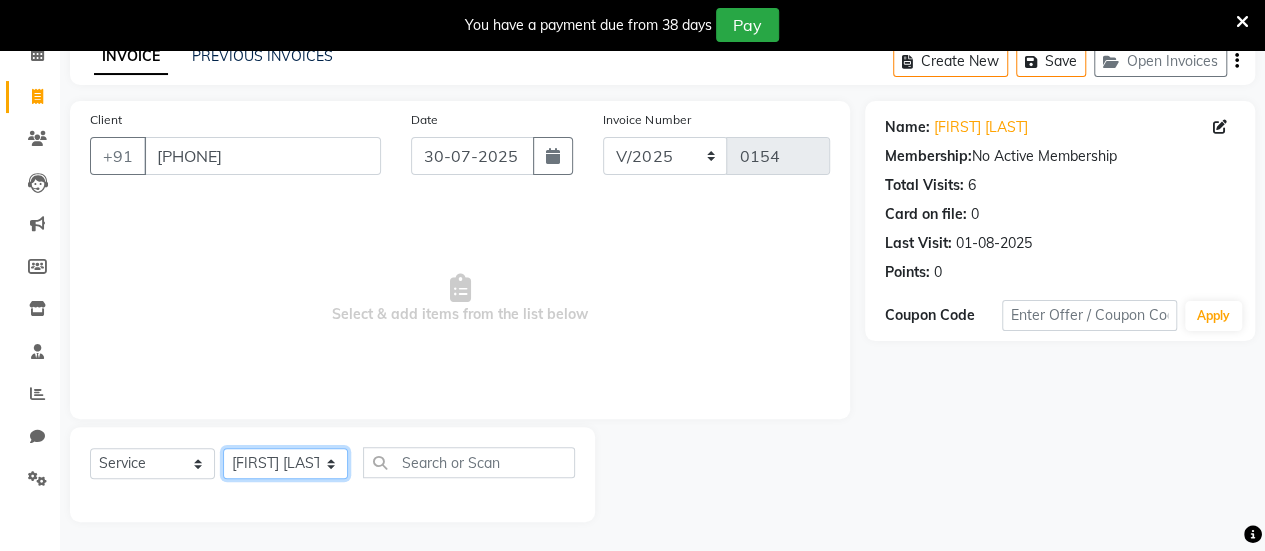 click on "Select Stylist ARBAAZ SHAIKH Farzana shaikh RAFID KAZI ROMIKHA HAROLD BORGES Sanjana  rathore SHIVAM BIBRA SUCHITRA TAMANG Sushila Parmar Swapnil chavan" 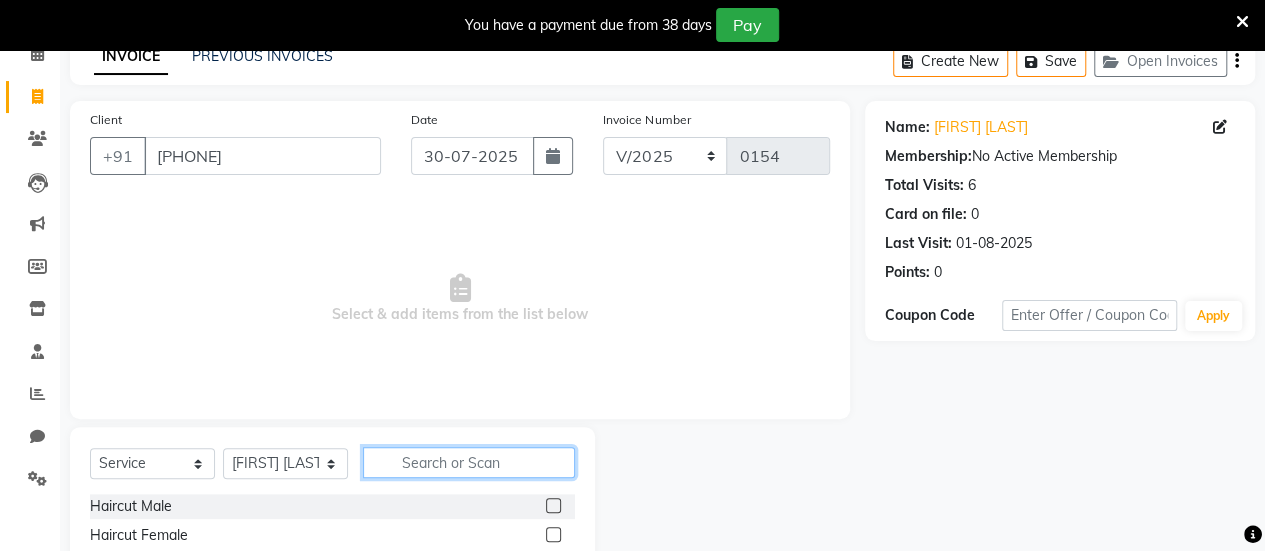 click 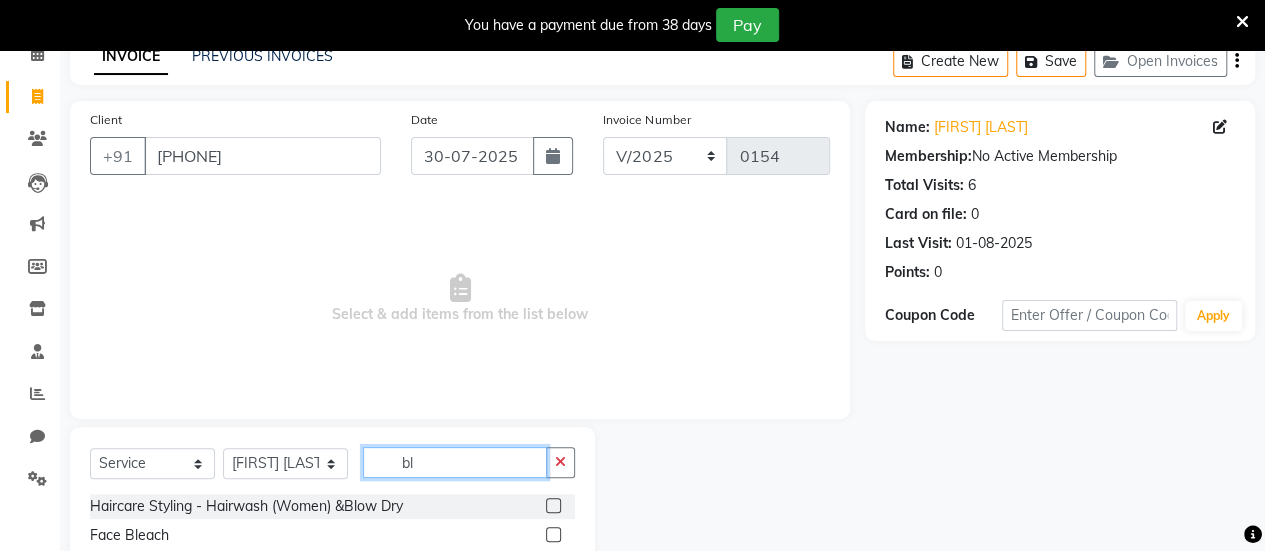 type on "bl" 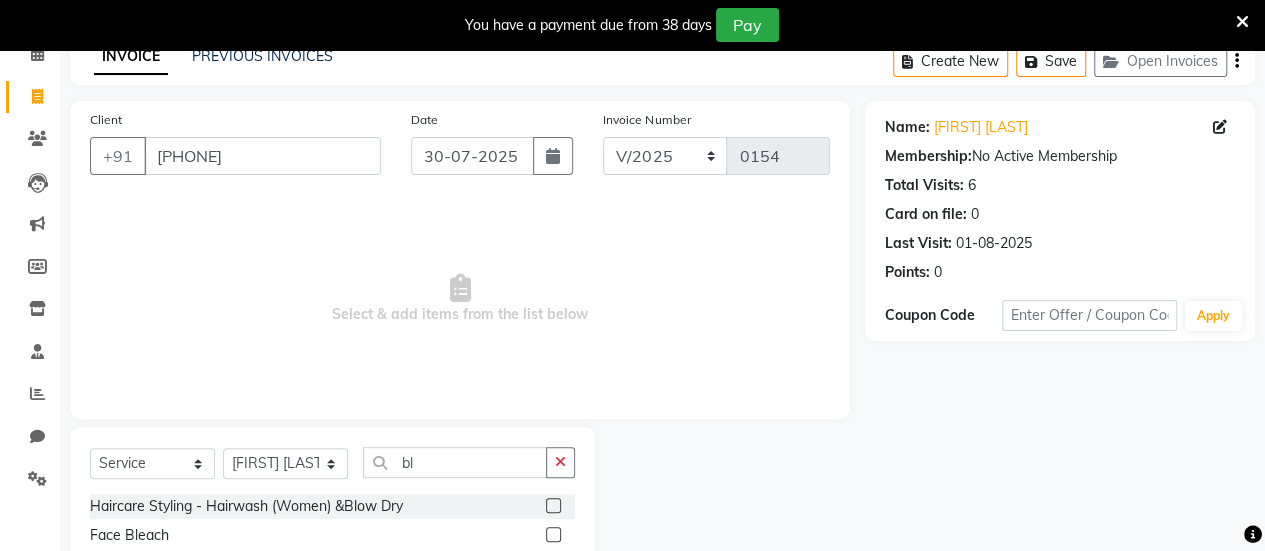 click 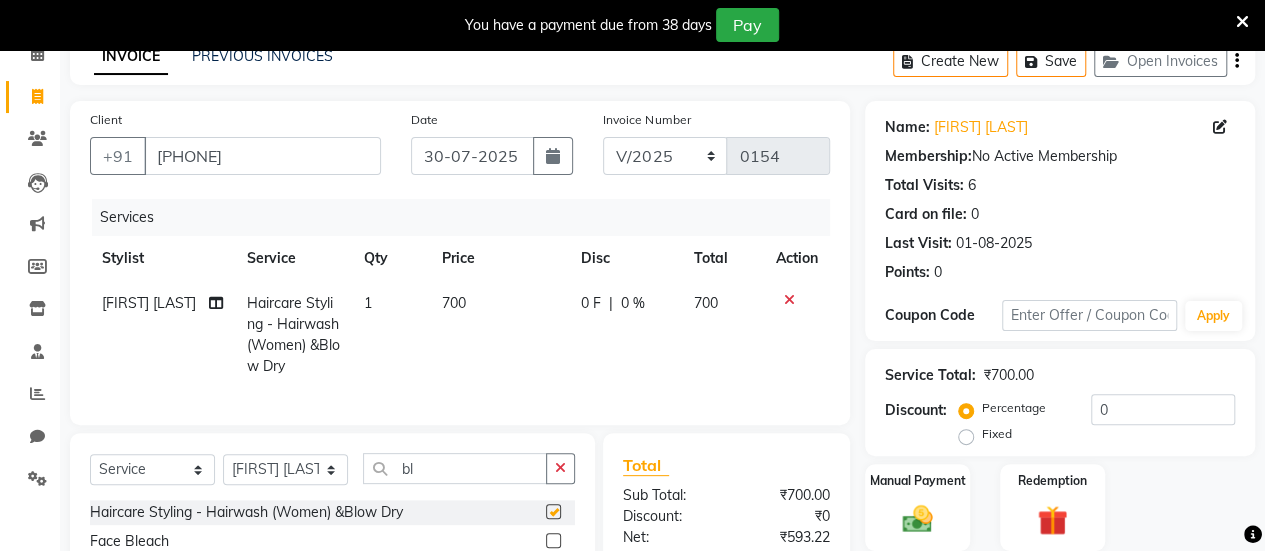checkbox on "false" 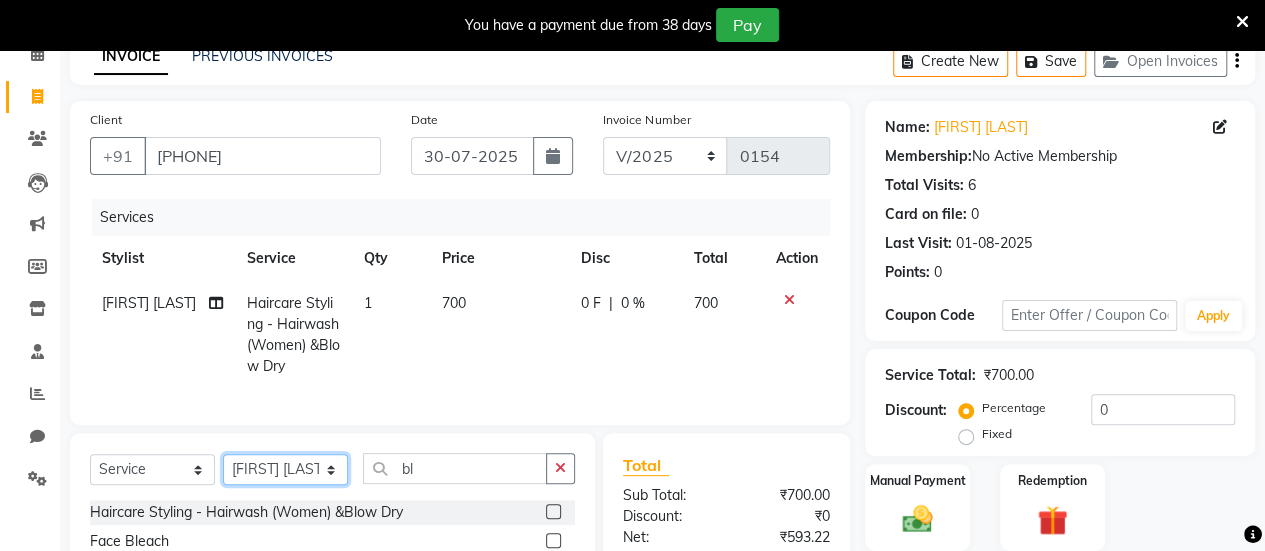 click on "Select Stylist ARBAAZ SHAIKH Farzana shaikh RAFID KAZI ROMIKHA HAROLD BORGES Sanjana  rathore SHIVAM BIBRA SUCHITRA TAMANG Sushila Parmar Swapnil chavan" 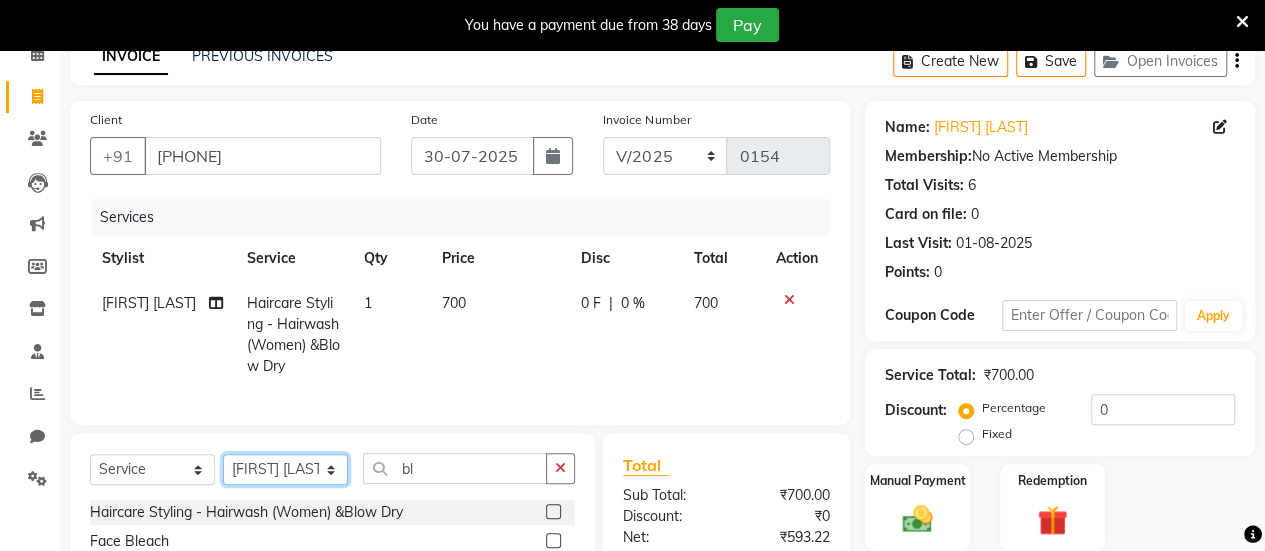 select on "83224" 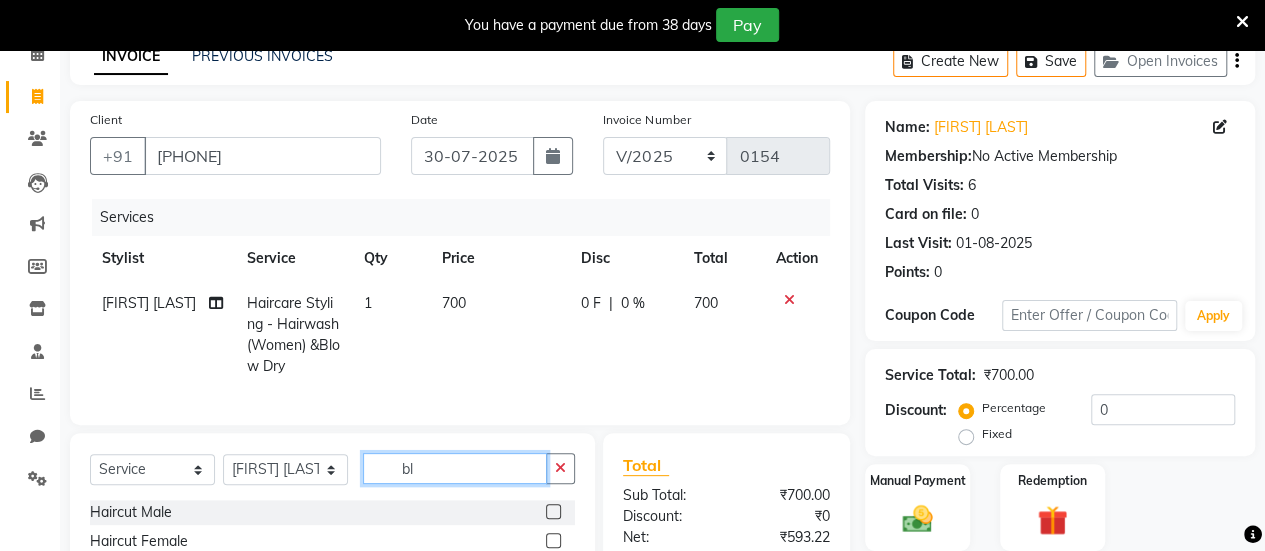 click on "bl" 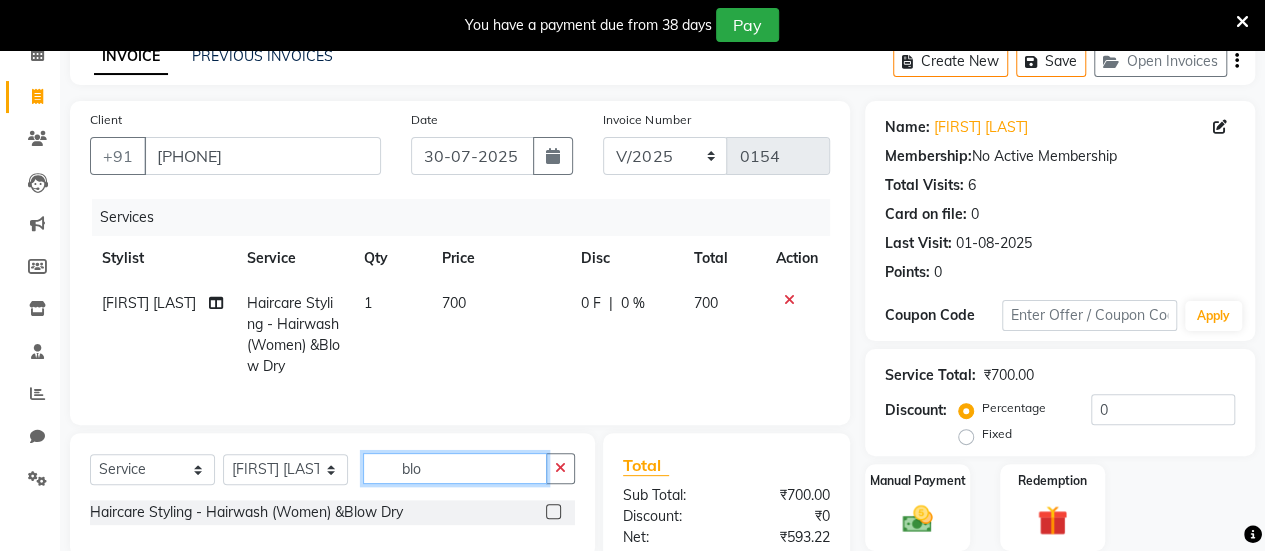 scroll, scrollTop: 318, scrollLeft: 0, axis: vertical 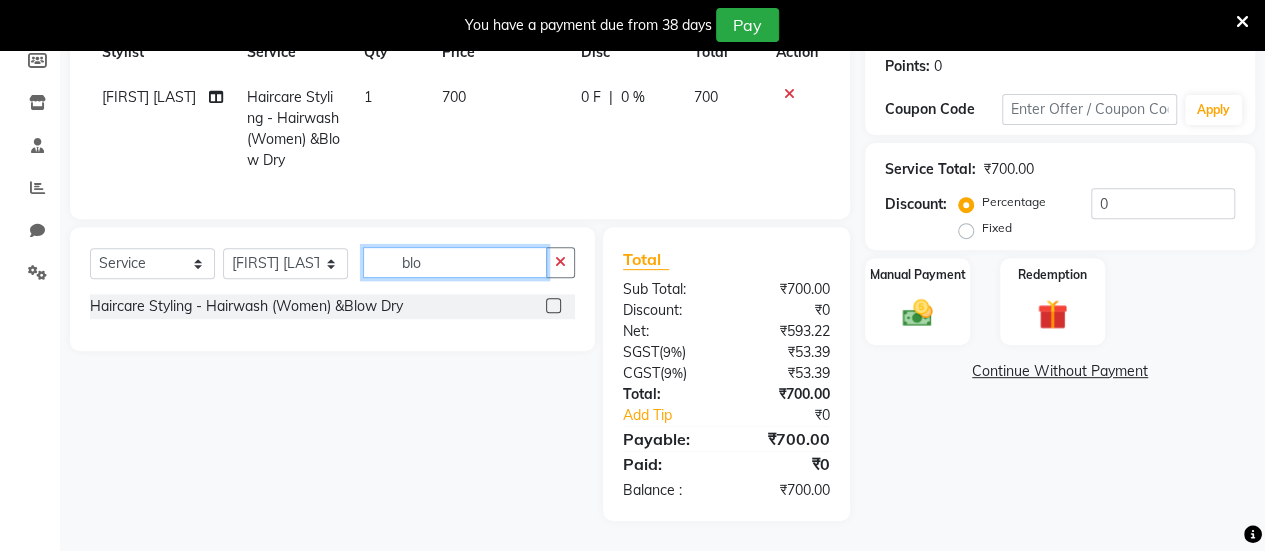 type on "blo" 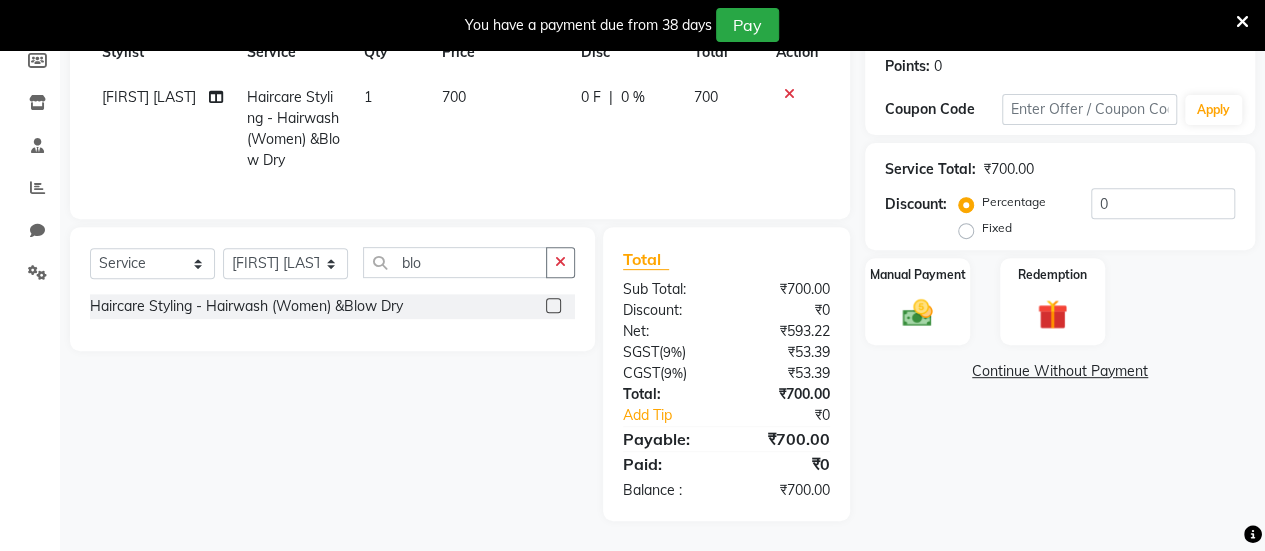 click 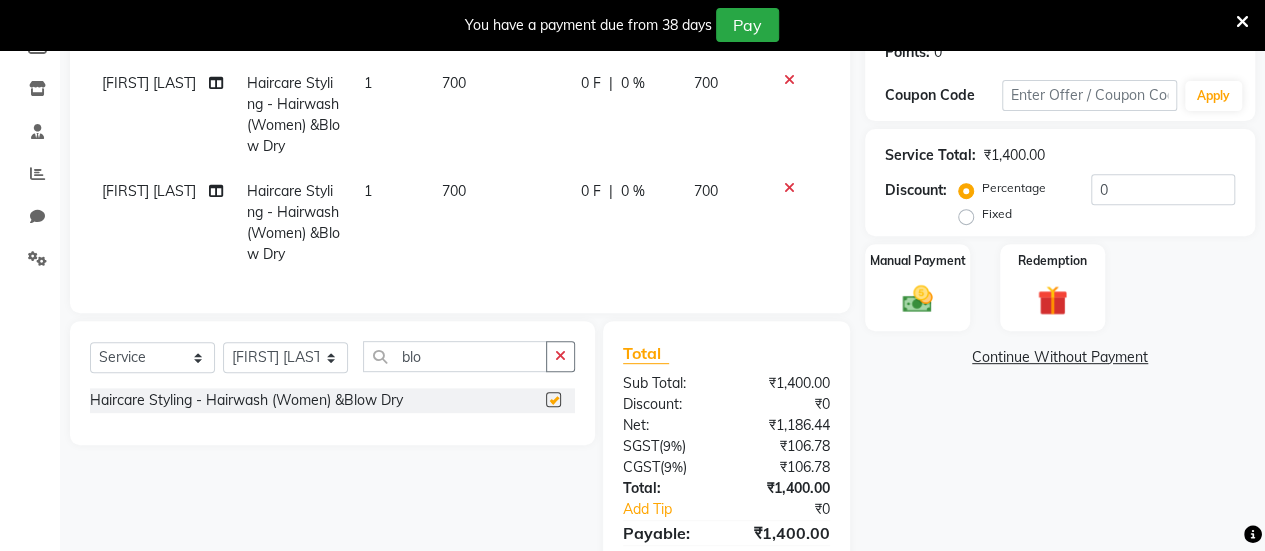 checkbox on "false" 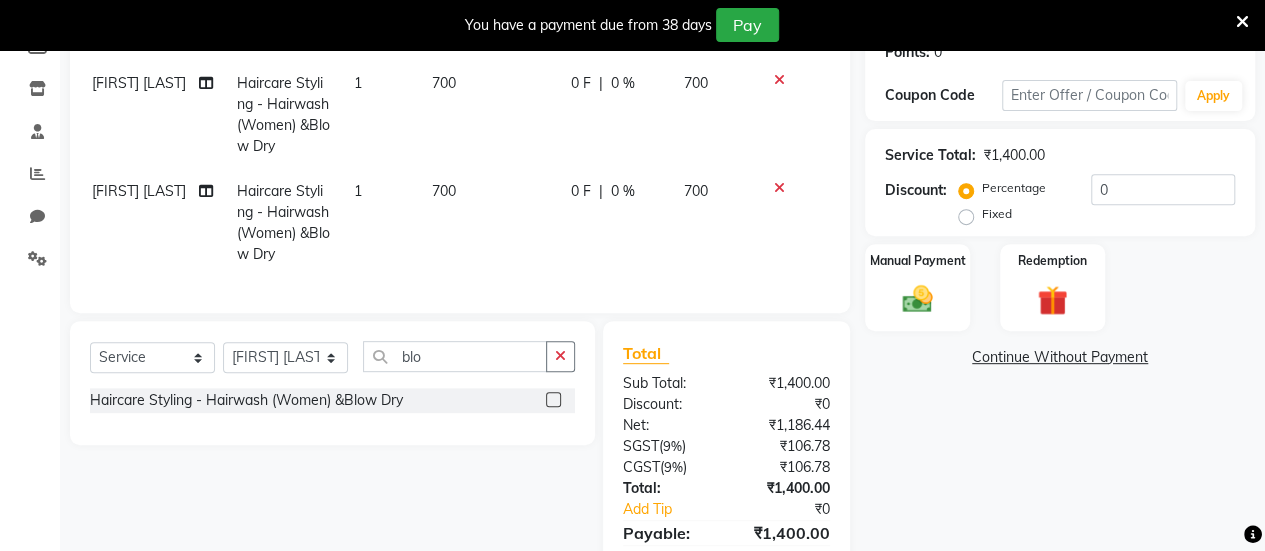 scroll, scrollTop: 0, scrollLeft: 0, axis: both 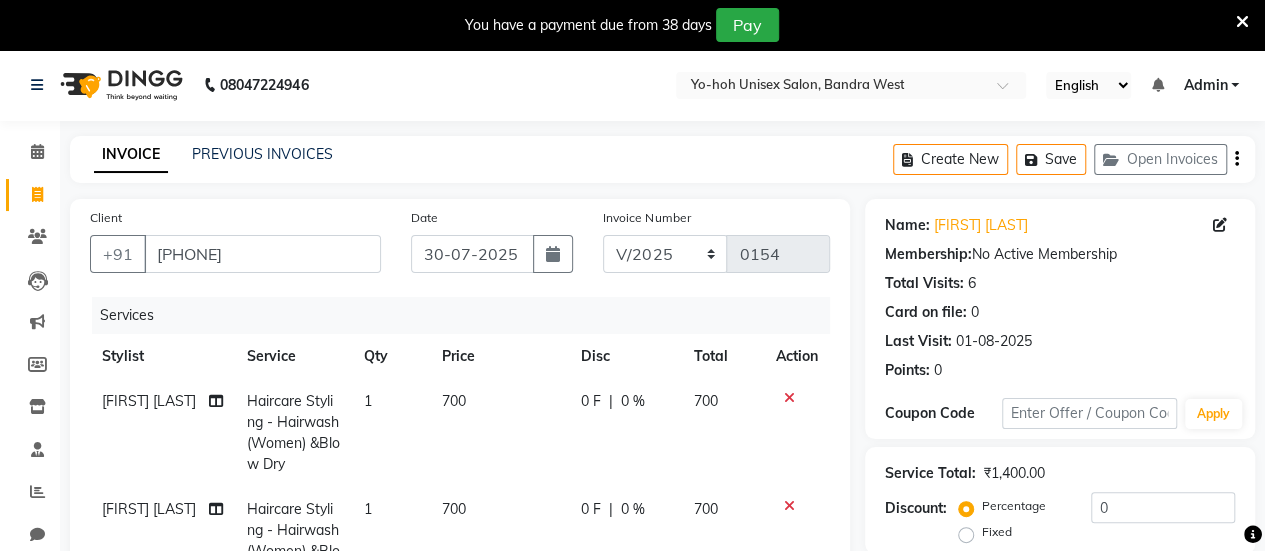 click 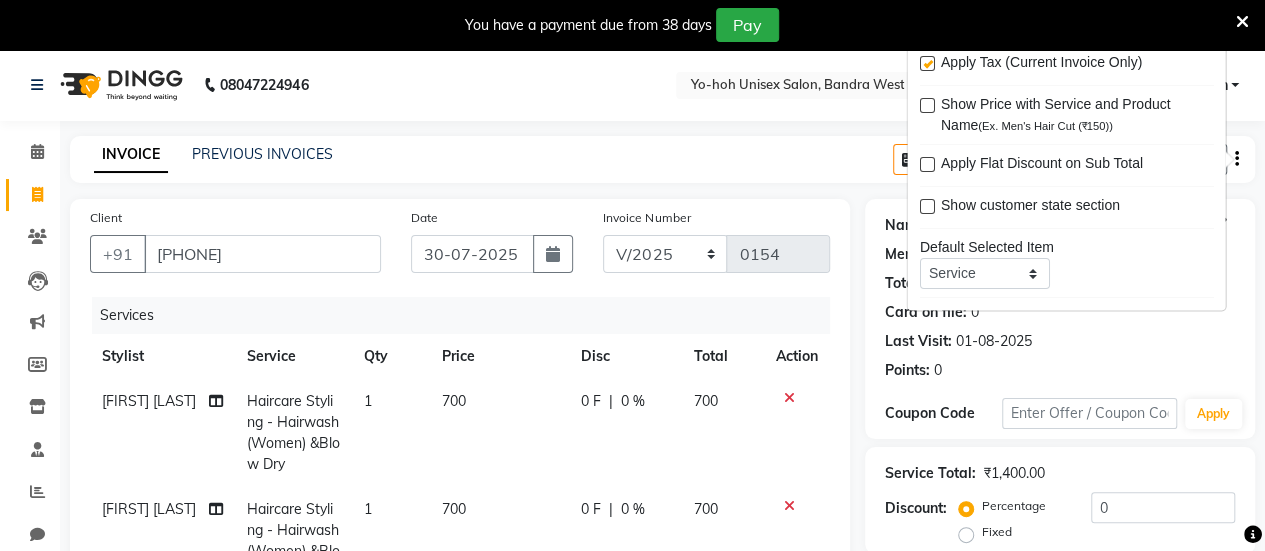 click at bounding box center [926, 64] 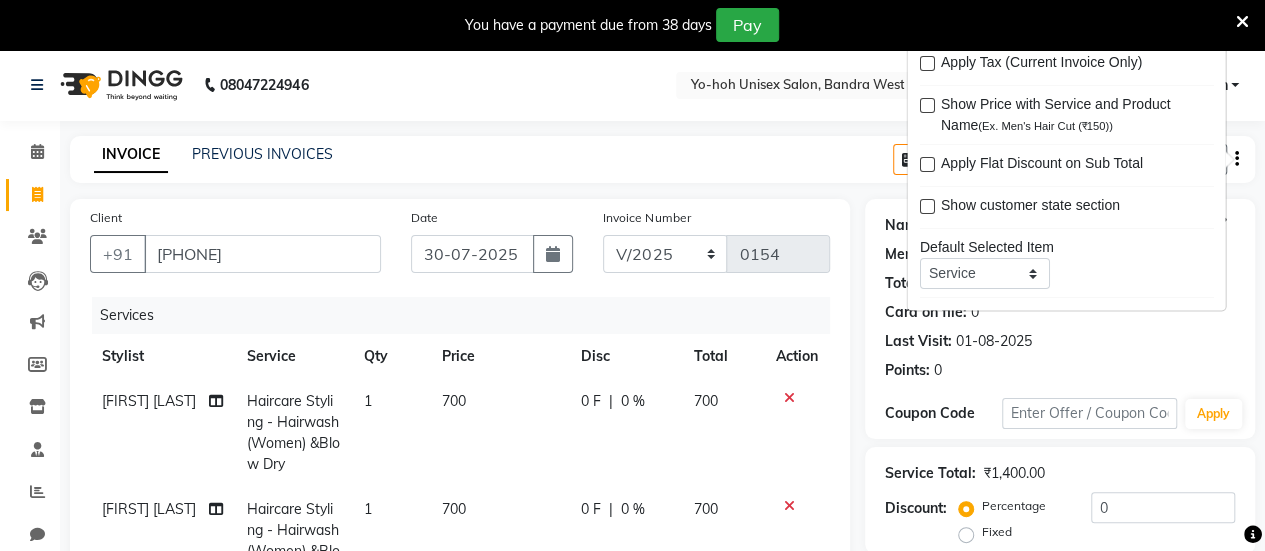 click on "INVOICE PREVIOUS INVOICES Create New   Save   Open Invoices" 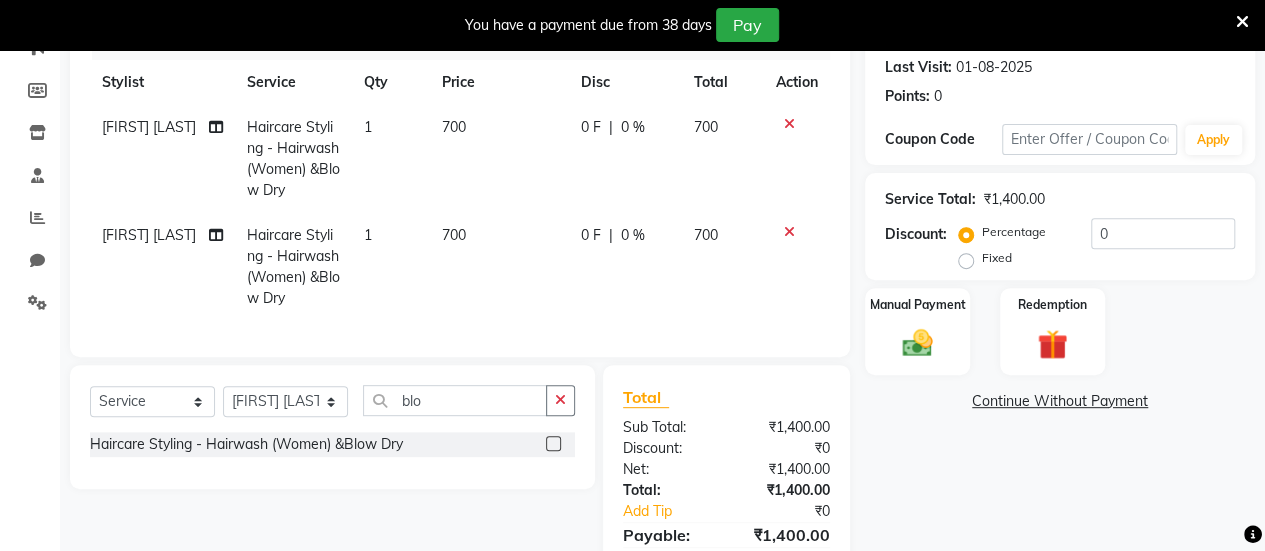 scroll, scrollTop: 384, scrollLeft: 0, axis: vertical 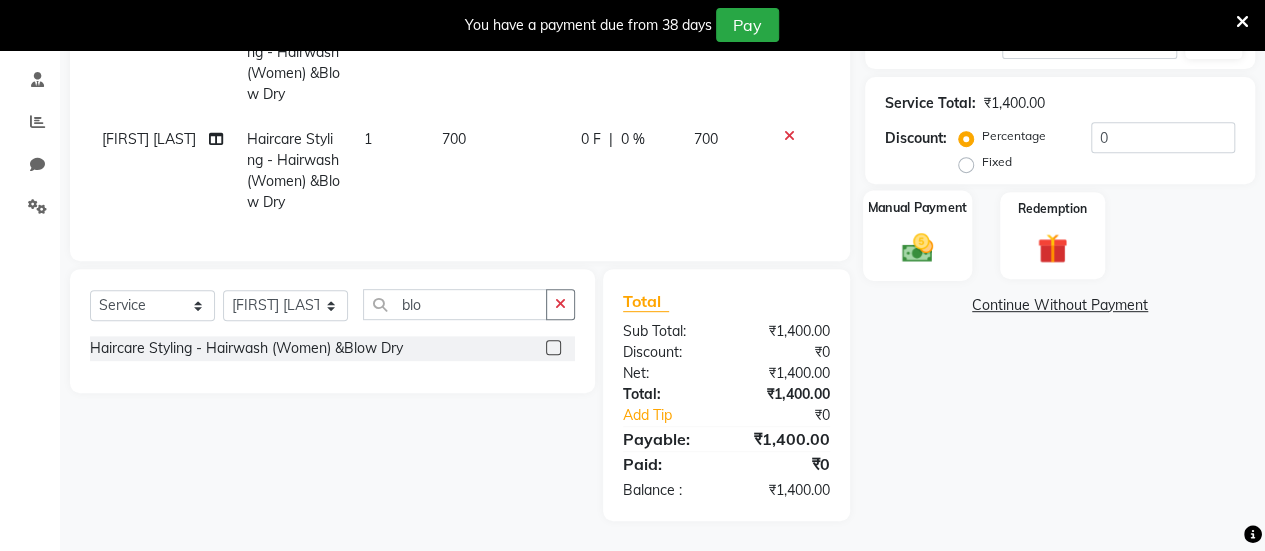click on "Manual Payment" 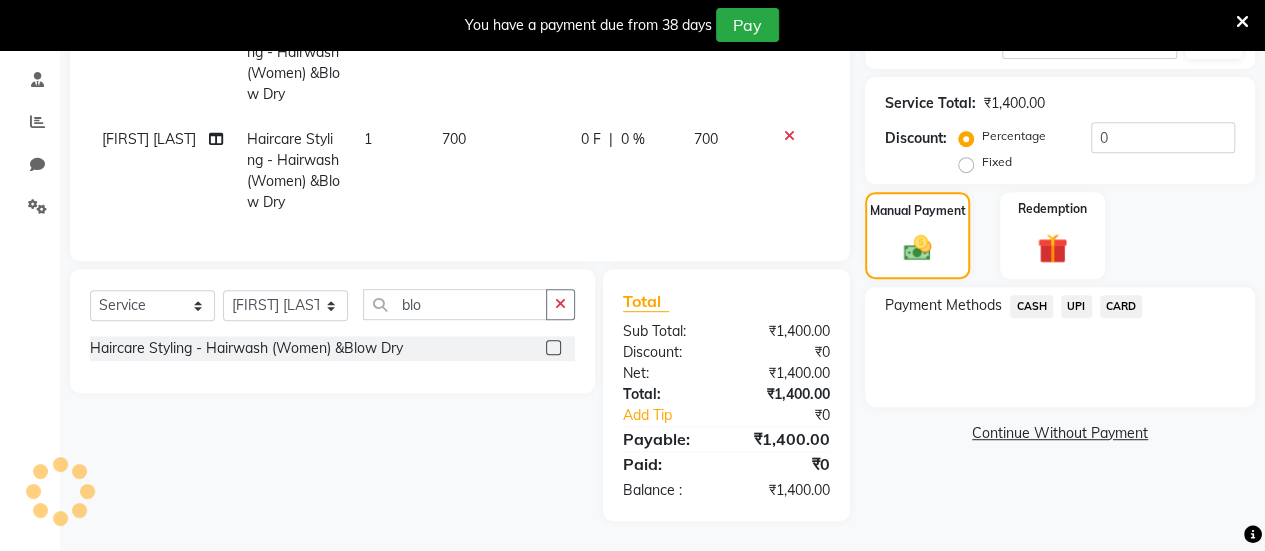 click on "CASH" 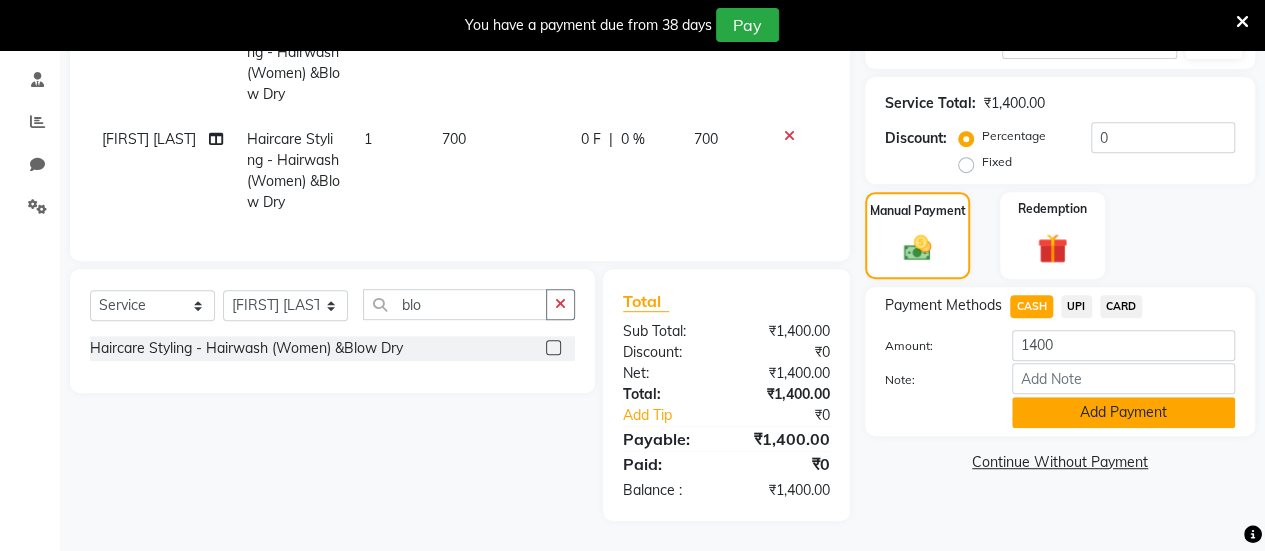 click on "Add Payment" 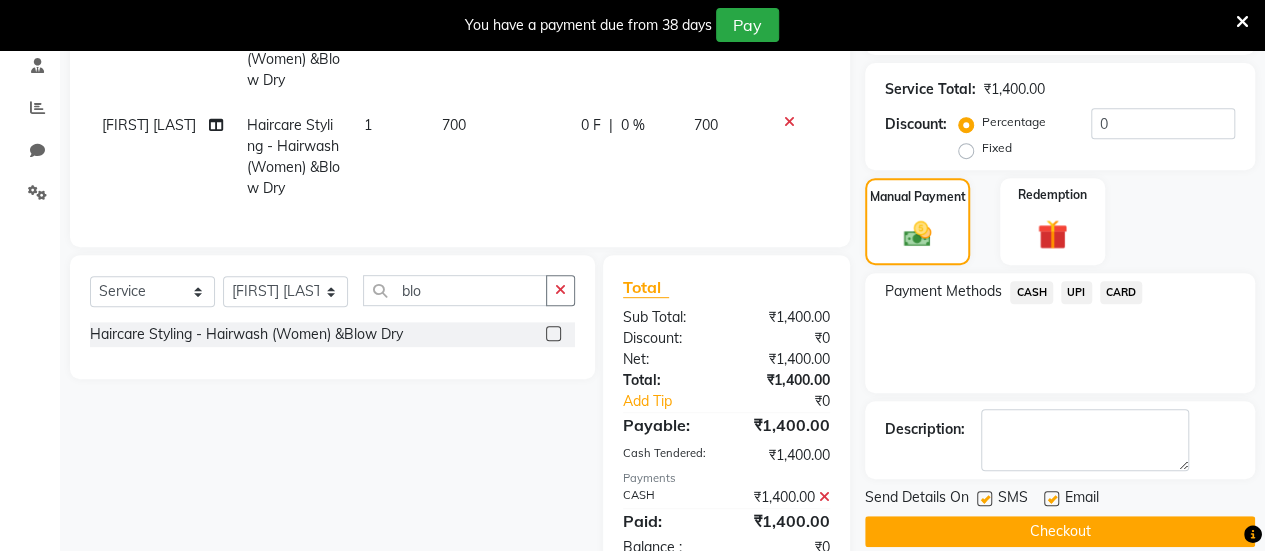 click 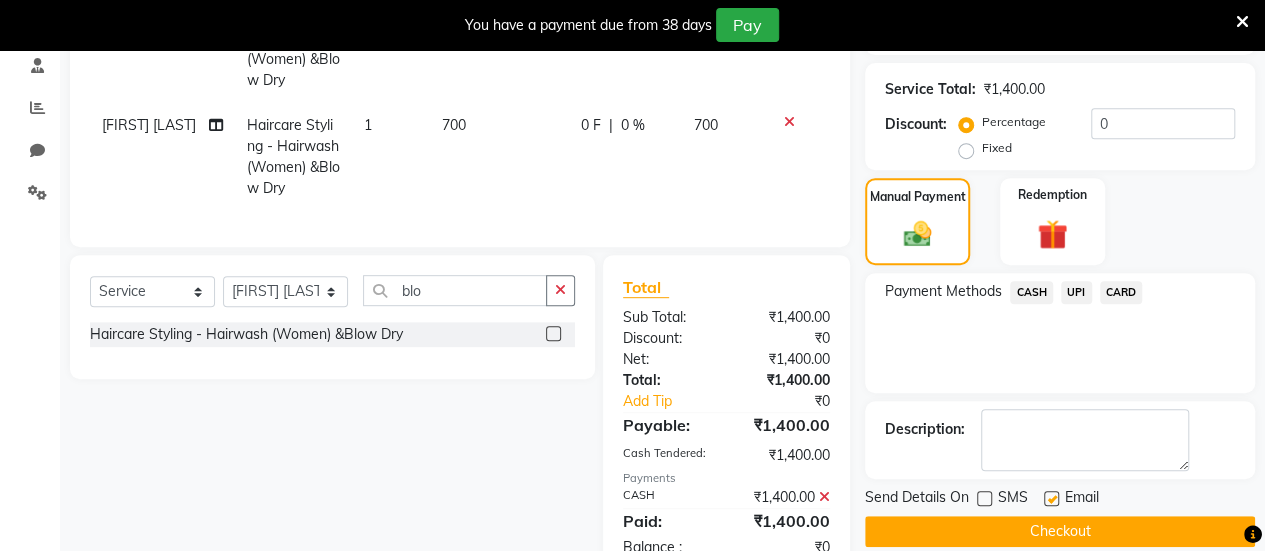 click 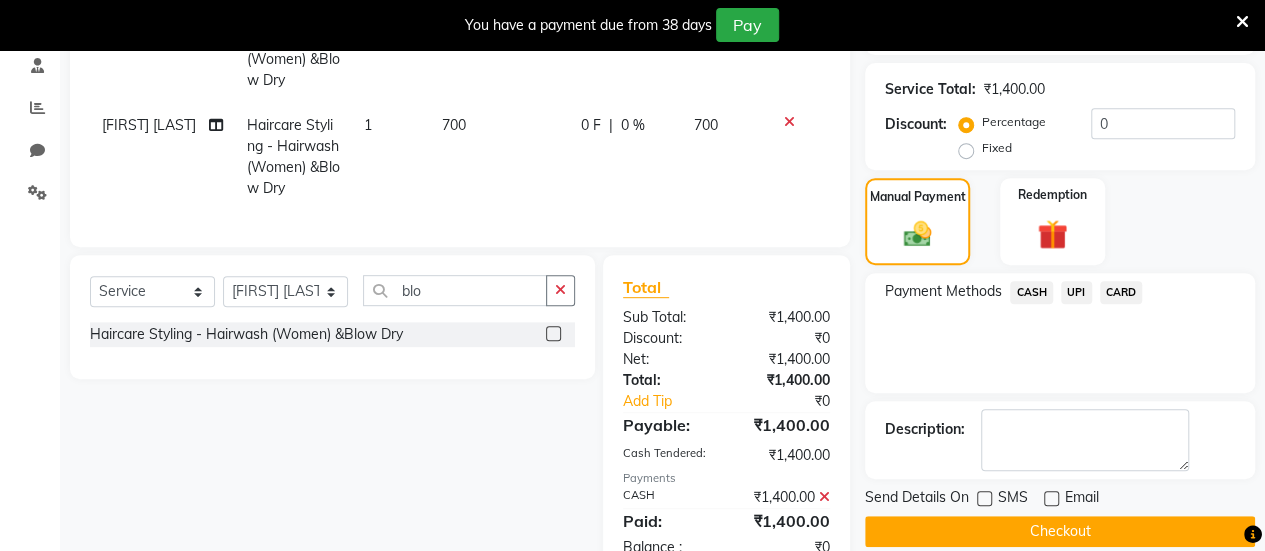click on "Checkout" 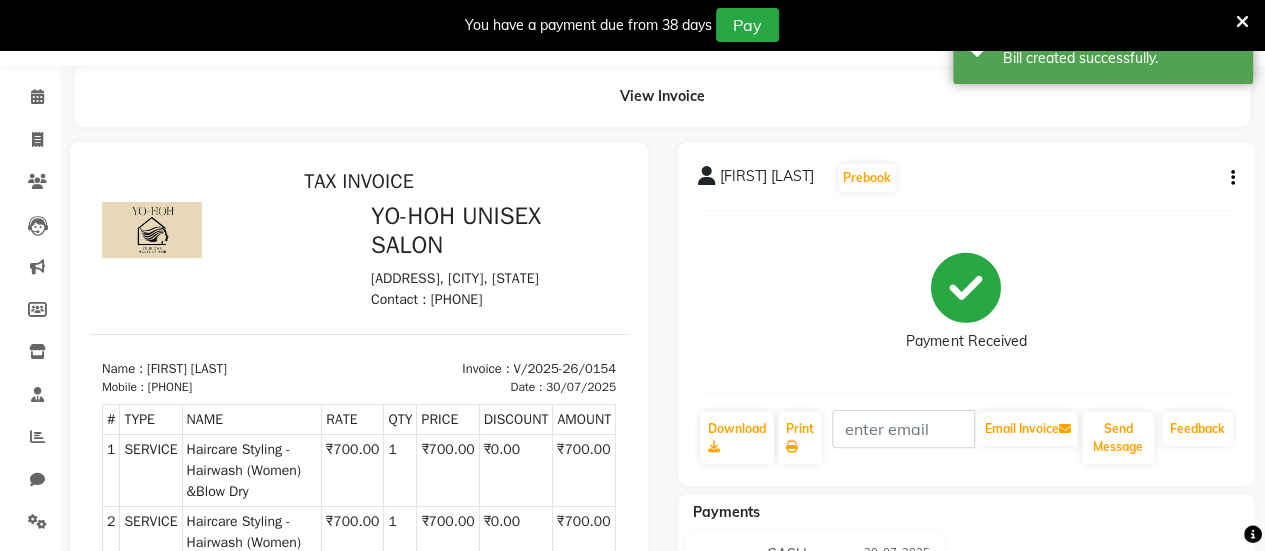 scroll, scrollTop: 52, scrollLeft: 0, axis: vertical 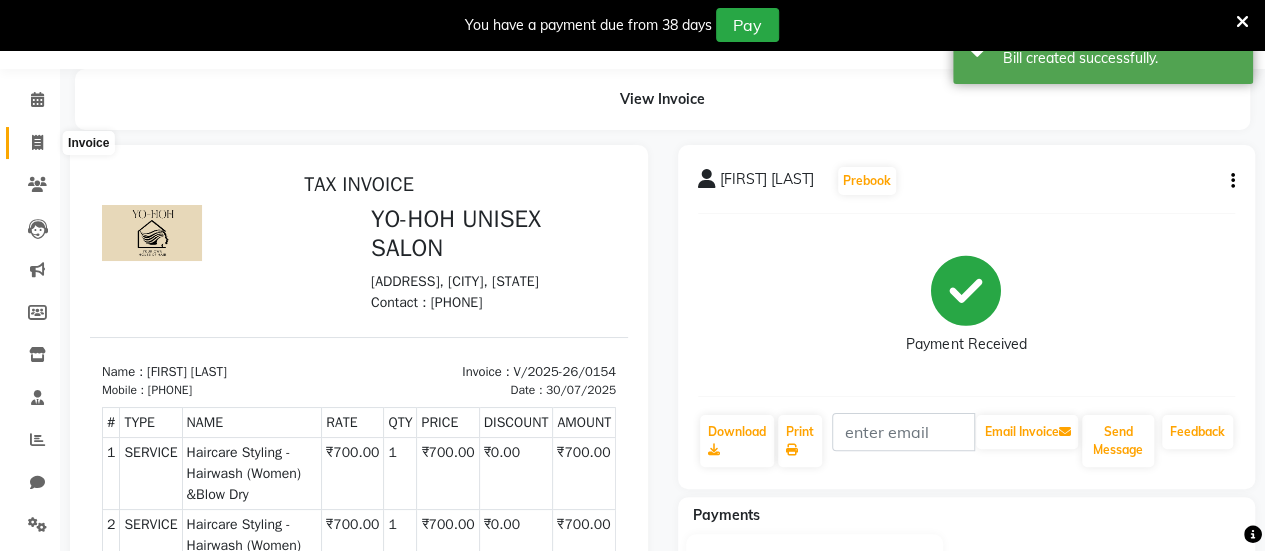 click 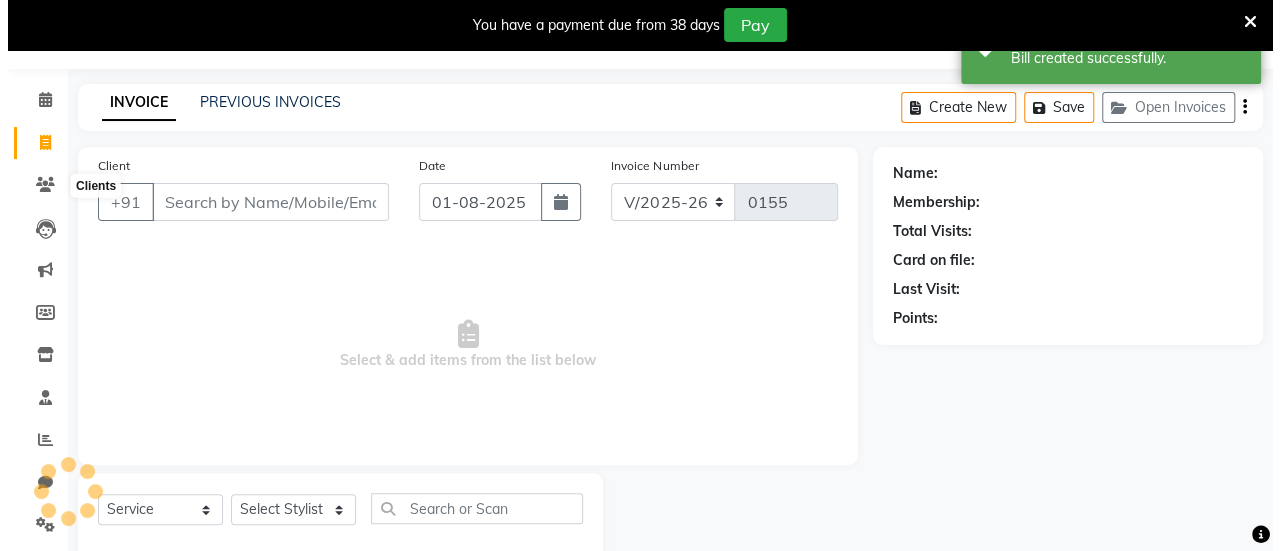 scroll, scrollTop: 98, scrollLeft: 0, axis: vertical 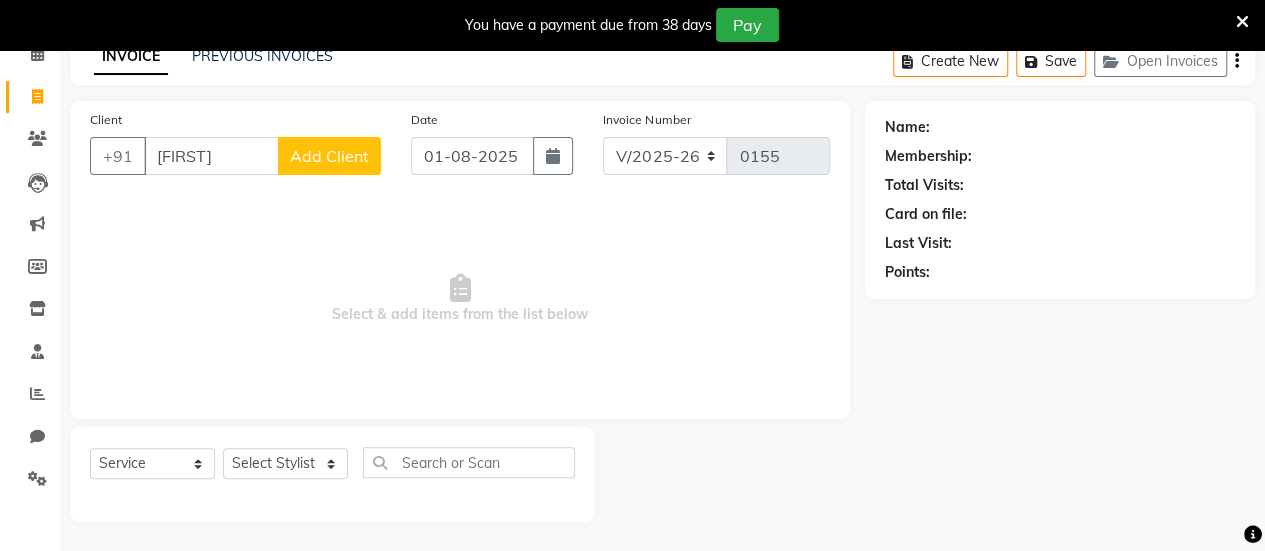 type on "[FIRST]" 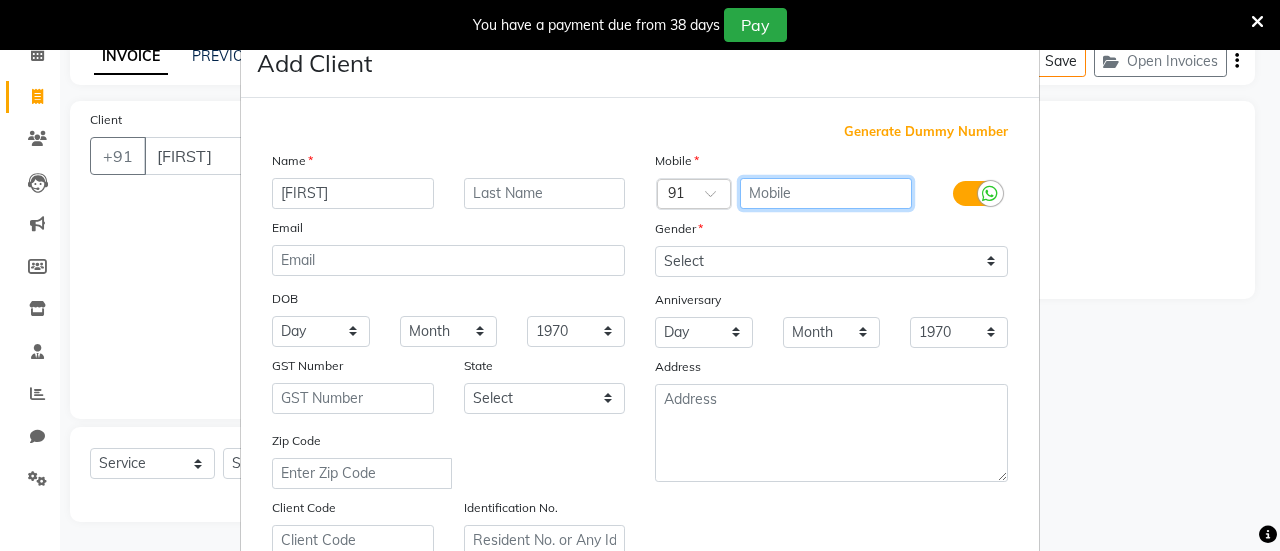 click at bounding box center (826, 193) 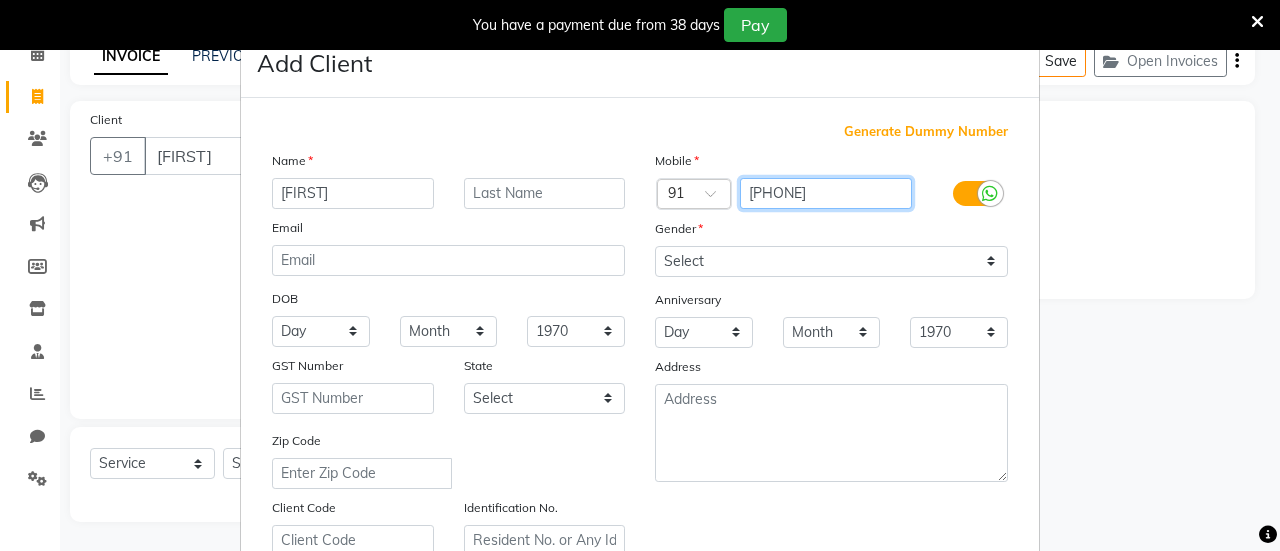 type on "[PHONE]" 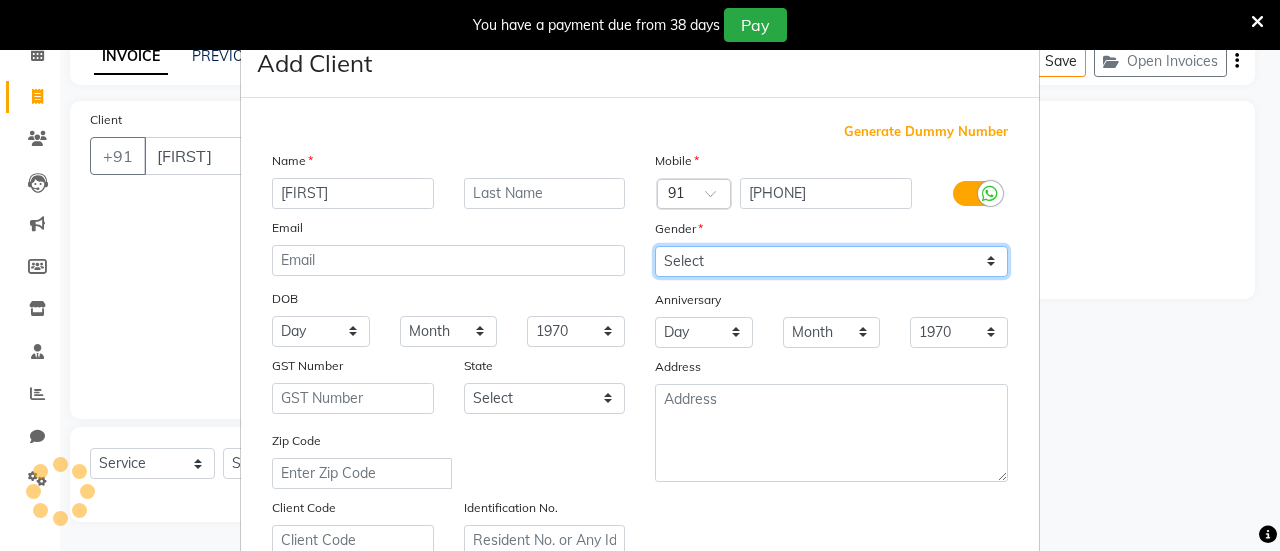 click on "Select Male Female Other Prefer Not To Say" at bounding box center (831, 261) 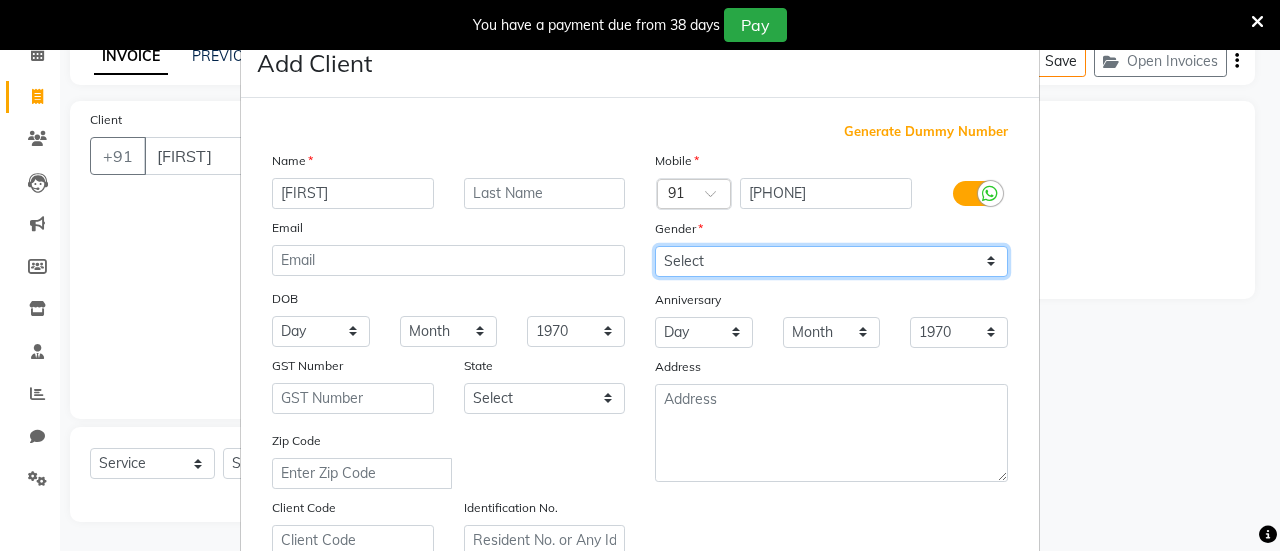 select on "female" 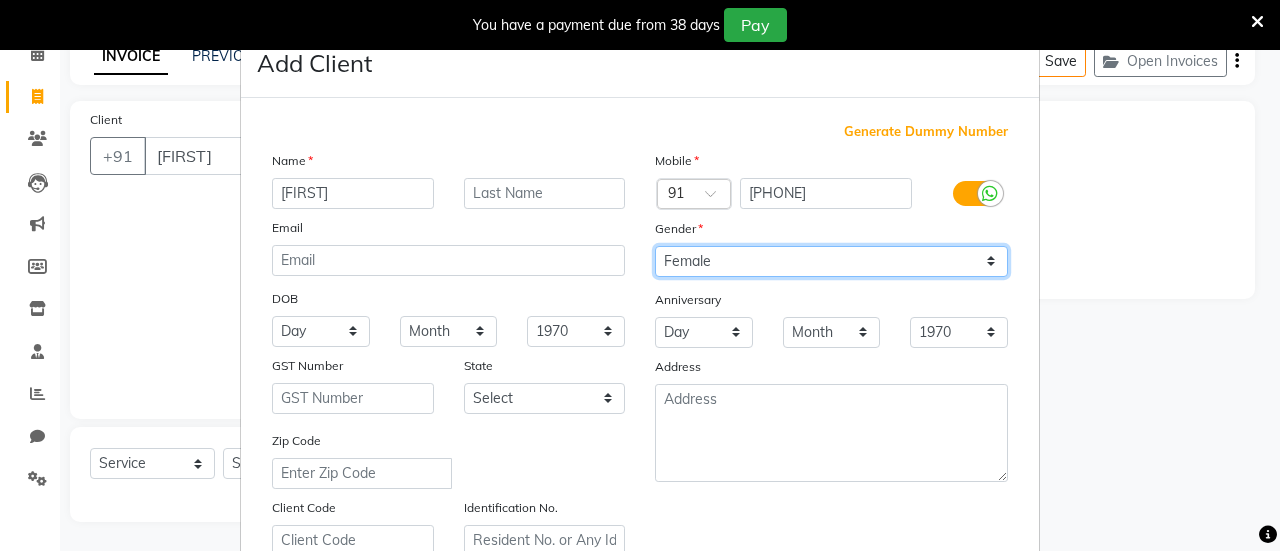 click on "Select Male Female Other Prefer Not To Say" at bounding box center (831, 261) 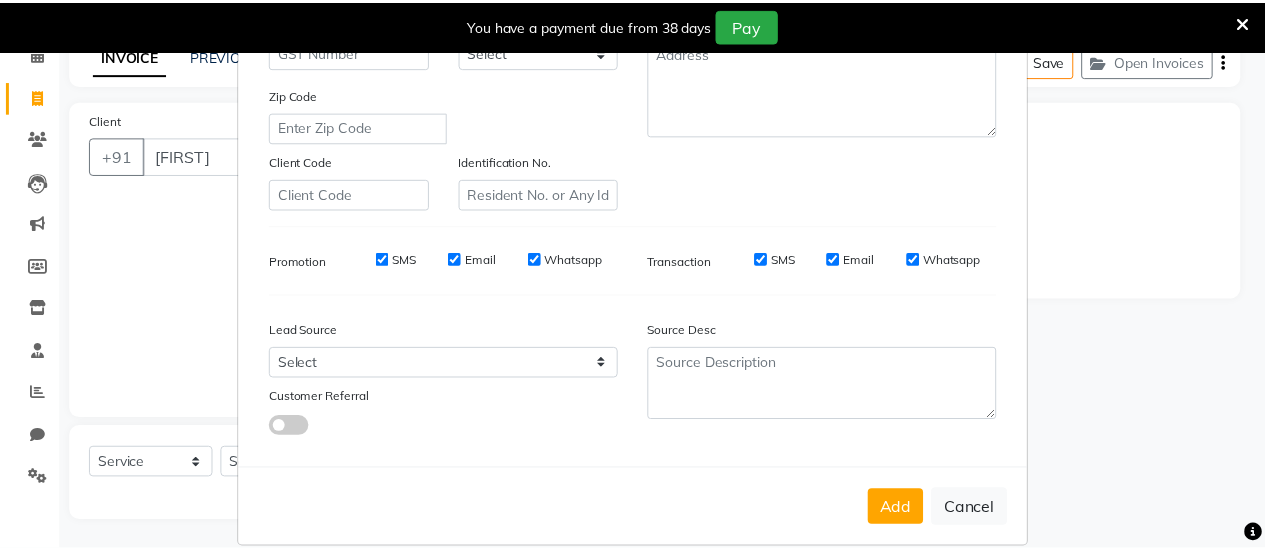 scroll, scrollTop: 368, scrollLeft: 0, axis: vertical 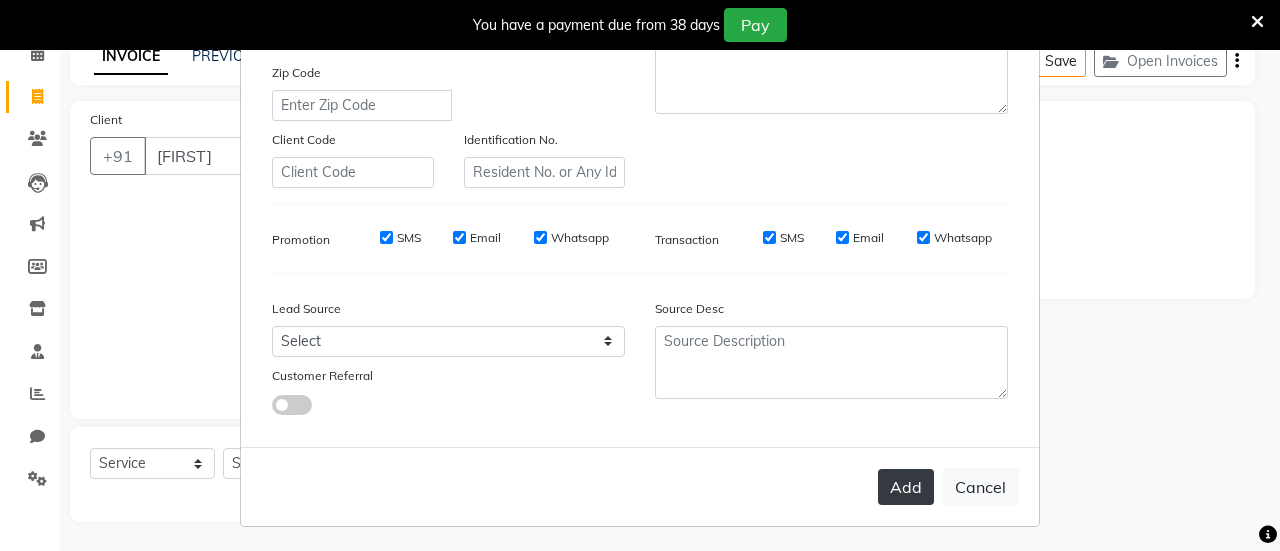 click on "Add" at bounding box center (906, 487) 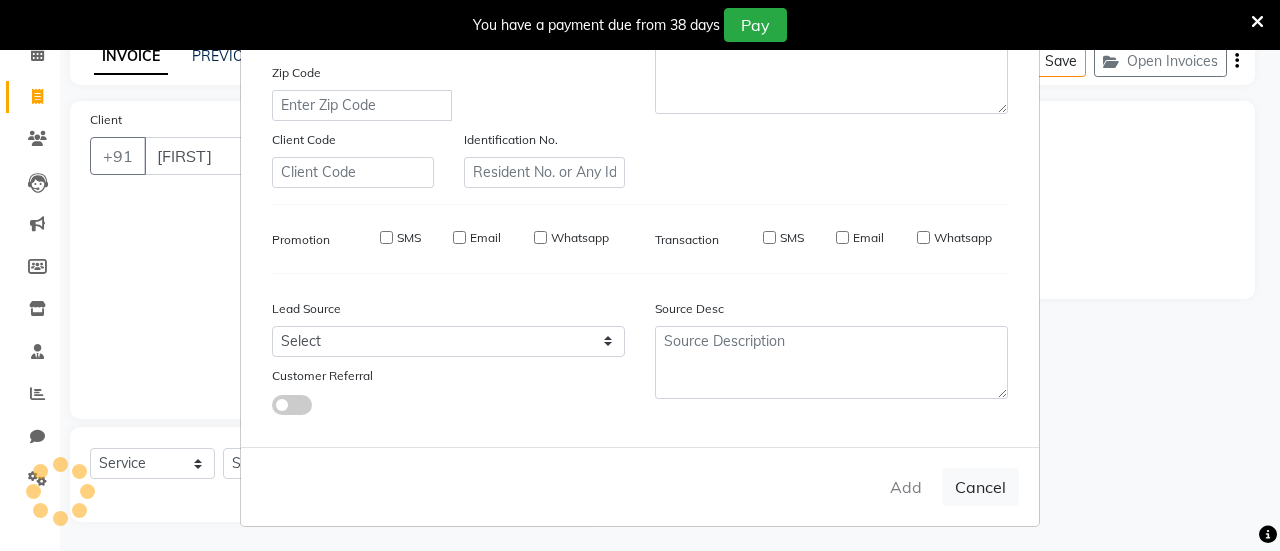type on "[PHONE]" 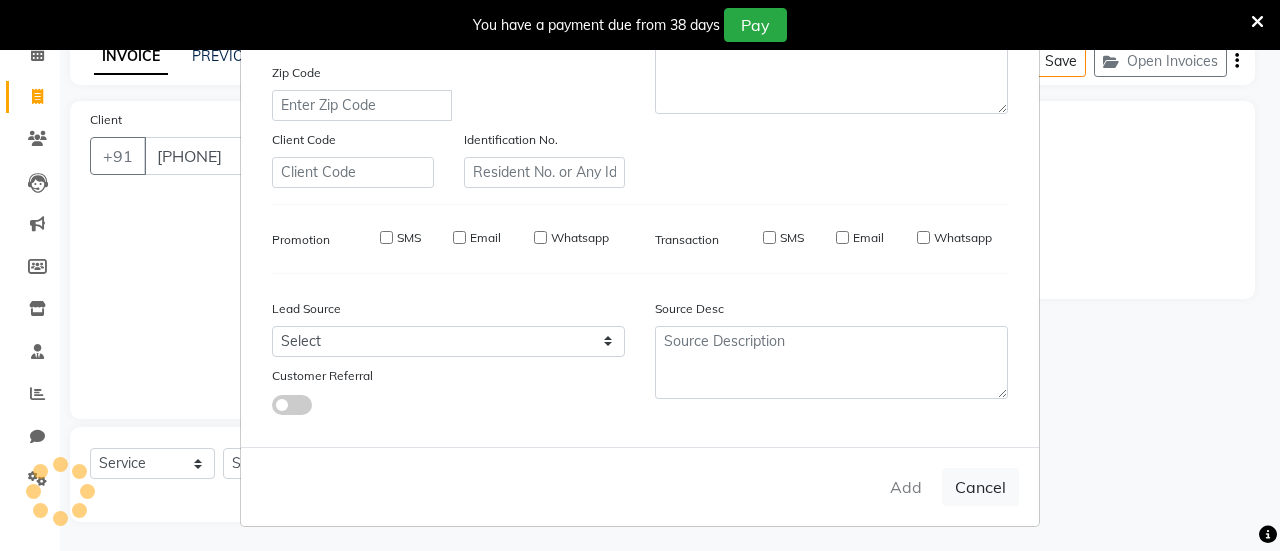 select 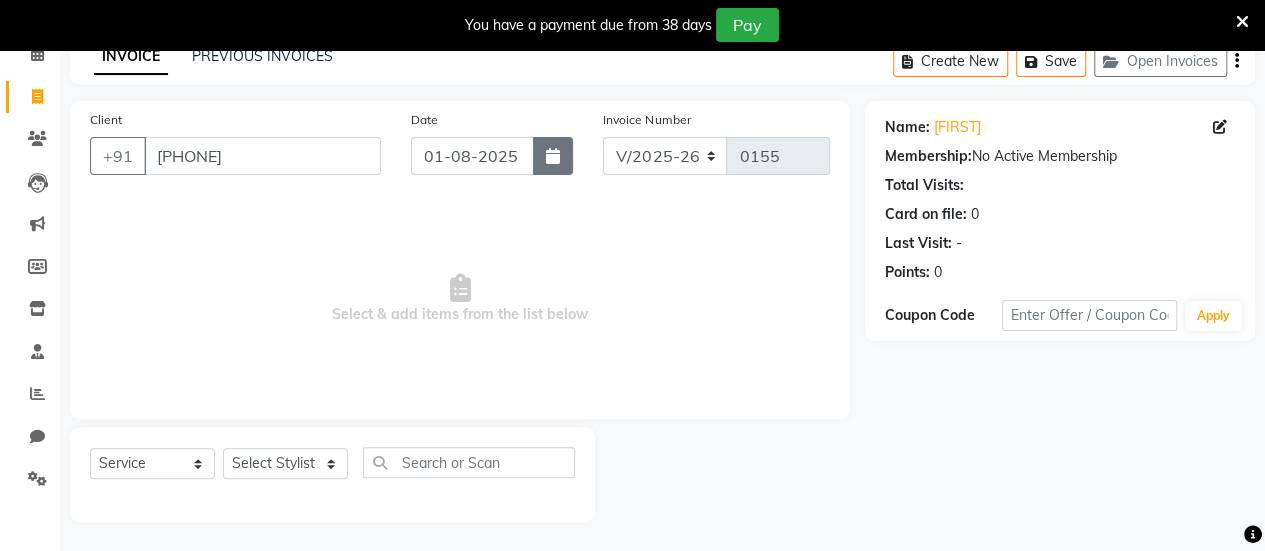 click 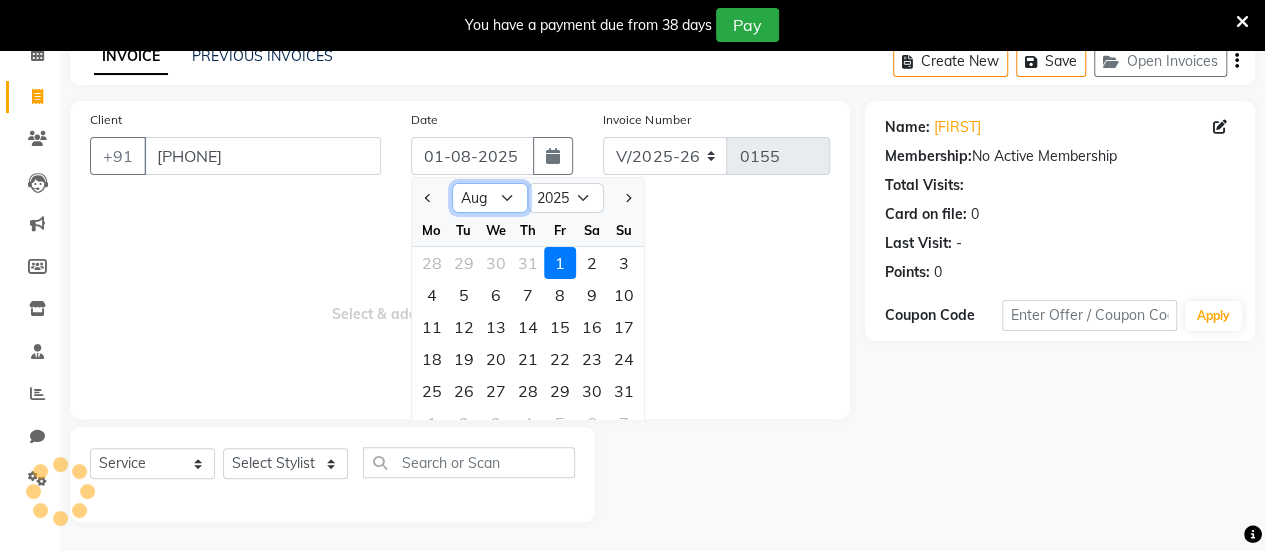 click on "Jan Feb Mar Apr May Jun Jul Aug Sep Oct Nov Dec" 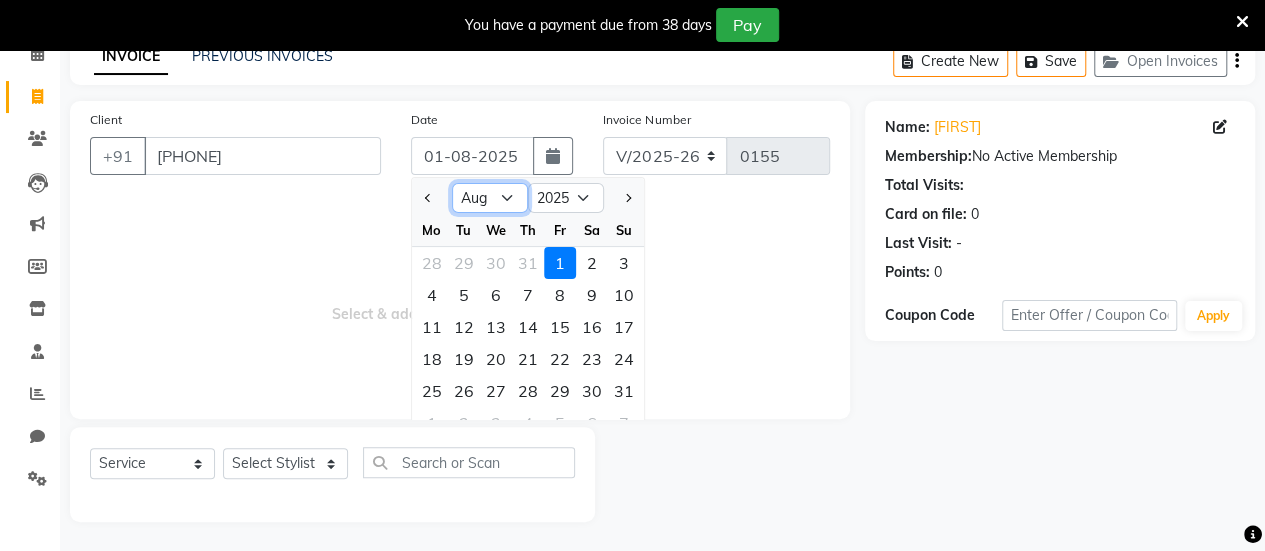 select on "7" 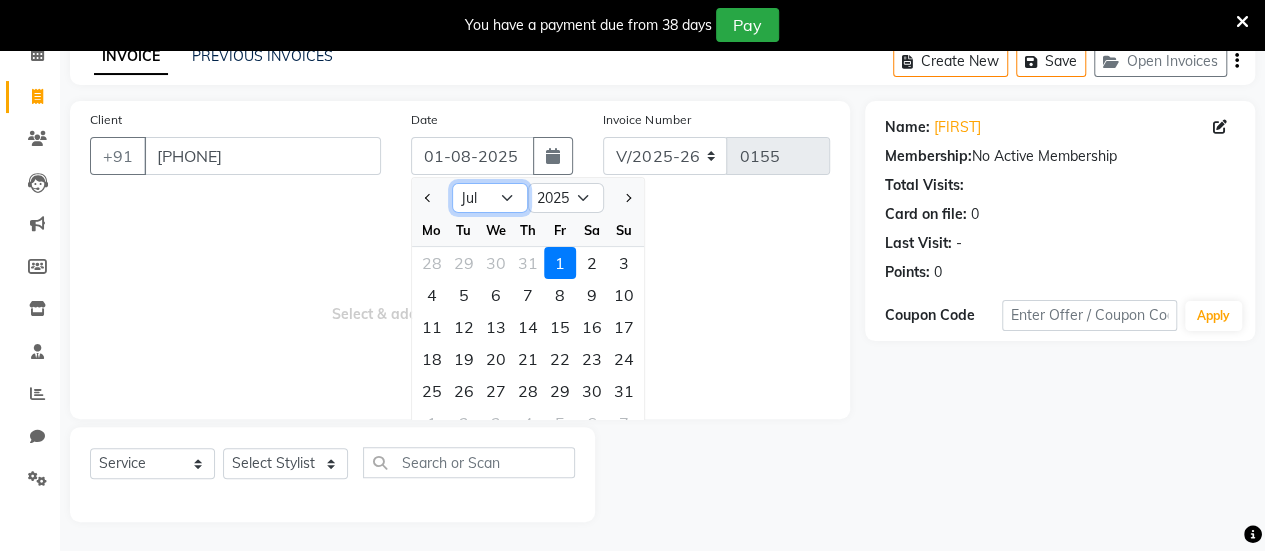 click on "Jan Feb Mar Apr May Jun Jul Aug Sep Oct Nov Dec" 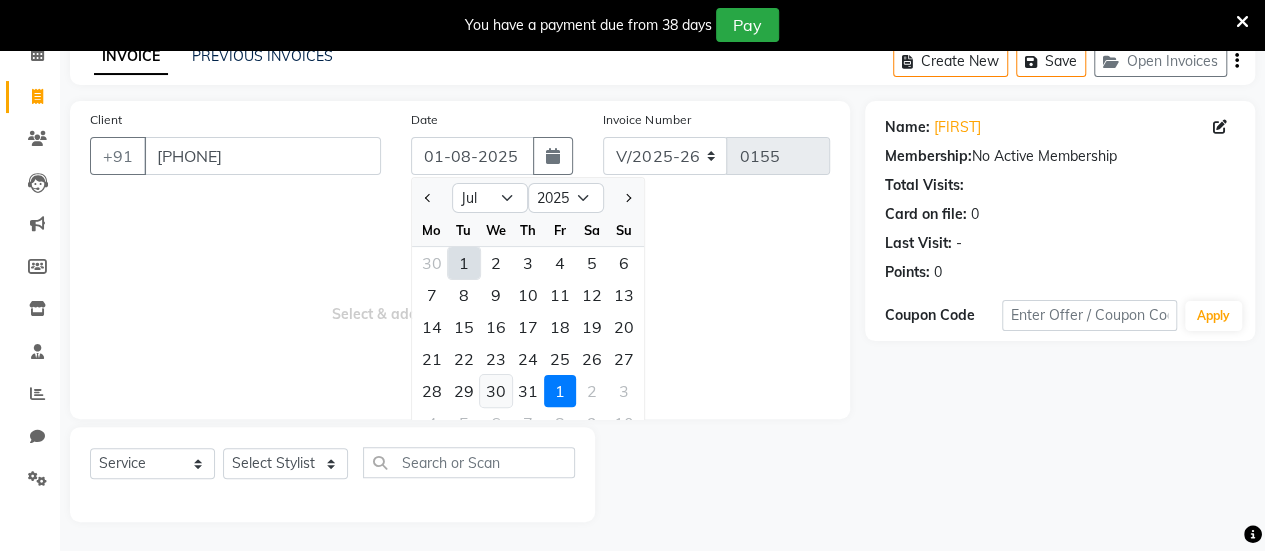 click on "30" 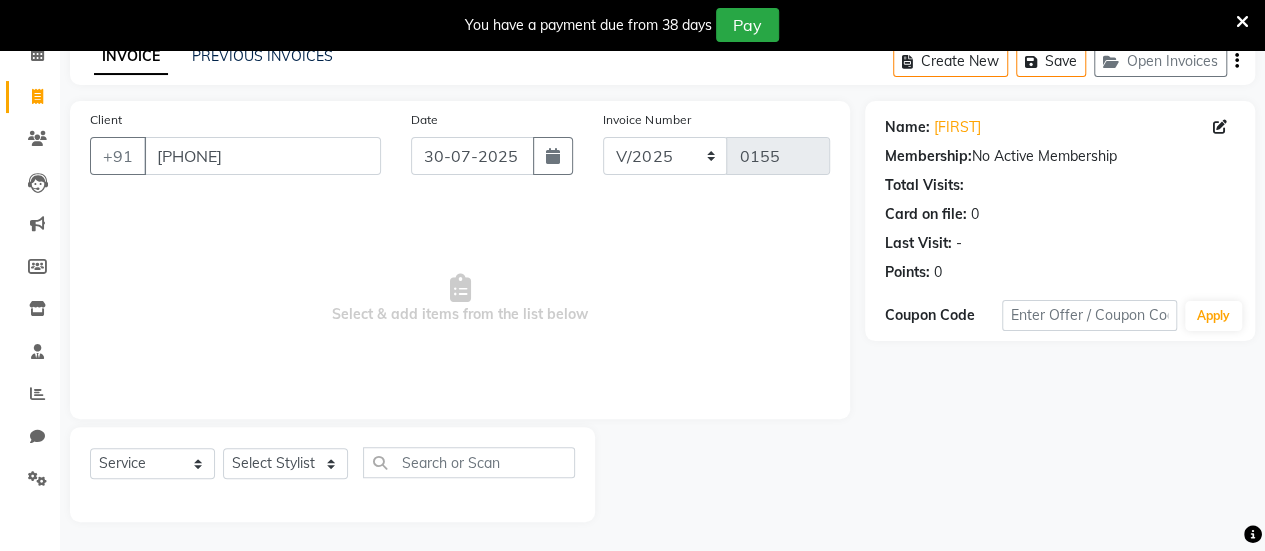 scroll, scrollTop: 98, scrollLeft: 0, axis: vertical 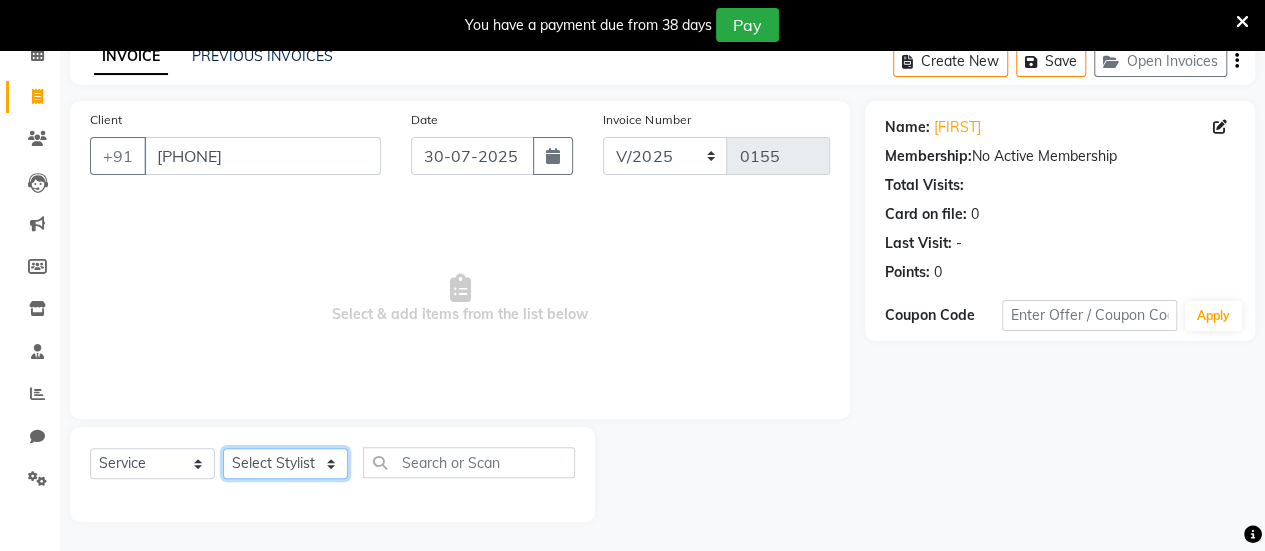 click on "Select Stylist ARBAAZ SHAIKH Farzana shaikh RAFID KAZI ROMIKHA HAROLD BORGES Sanjana  rathore SHIVAM BIBRA SUCHITRA TAMANG Sushila Parmar Swapnil chavan" 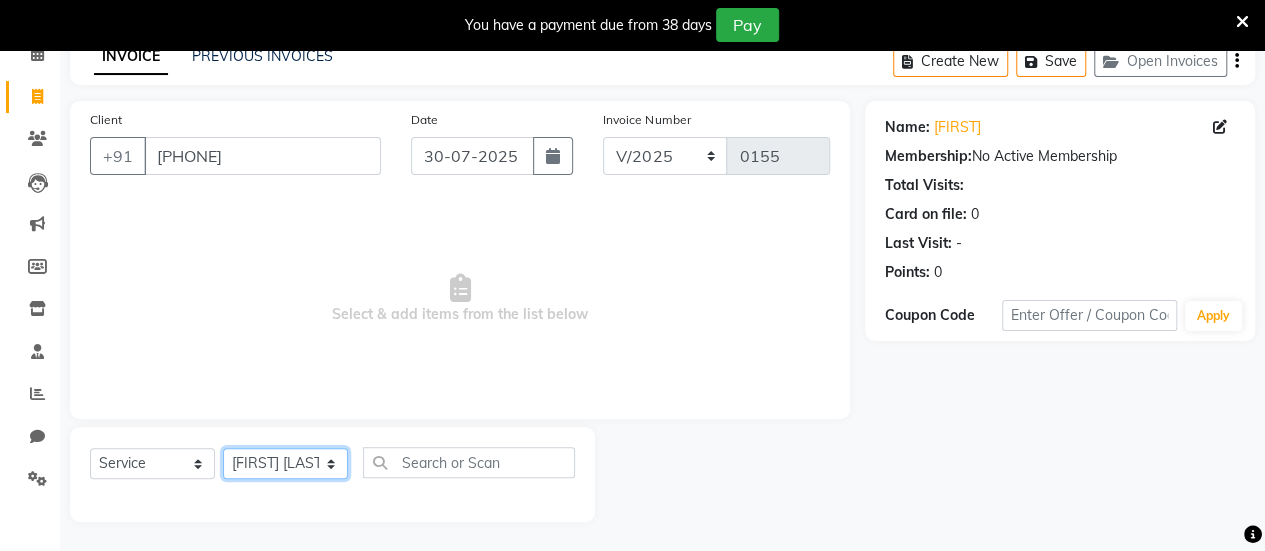 click on "Select Stylist ARBAAZ SHAIKH Farzana shaikh RAFID KAZI ROMIKHA HAROLD BORGES Sanjana  rathore SHIVAM BIBRA SUCHITRA TAMANG Sushila Parmar Swapnil chavan" 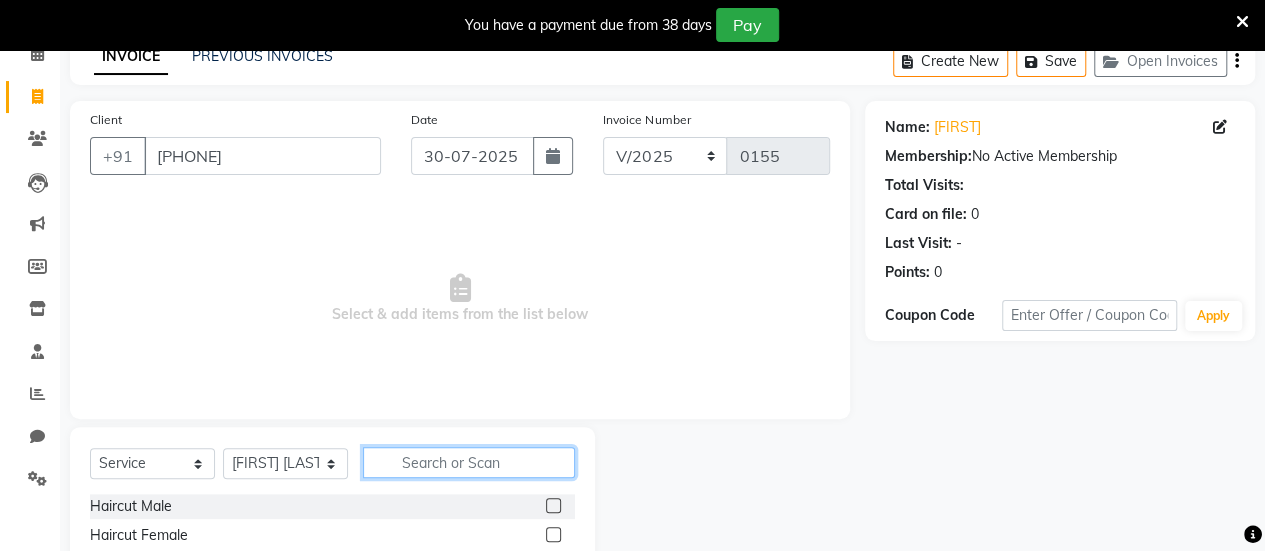 click 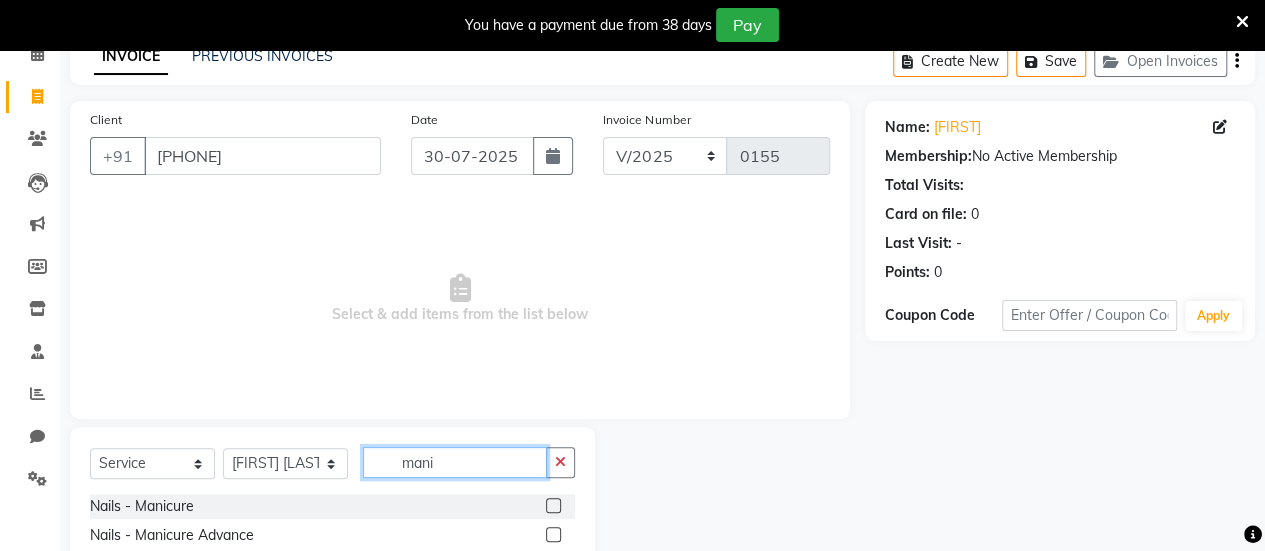 type on "mani" 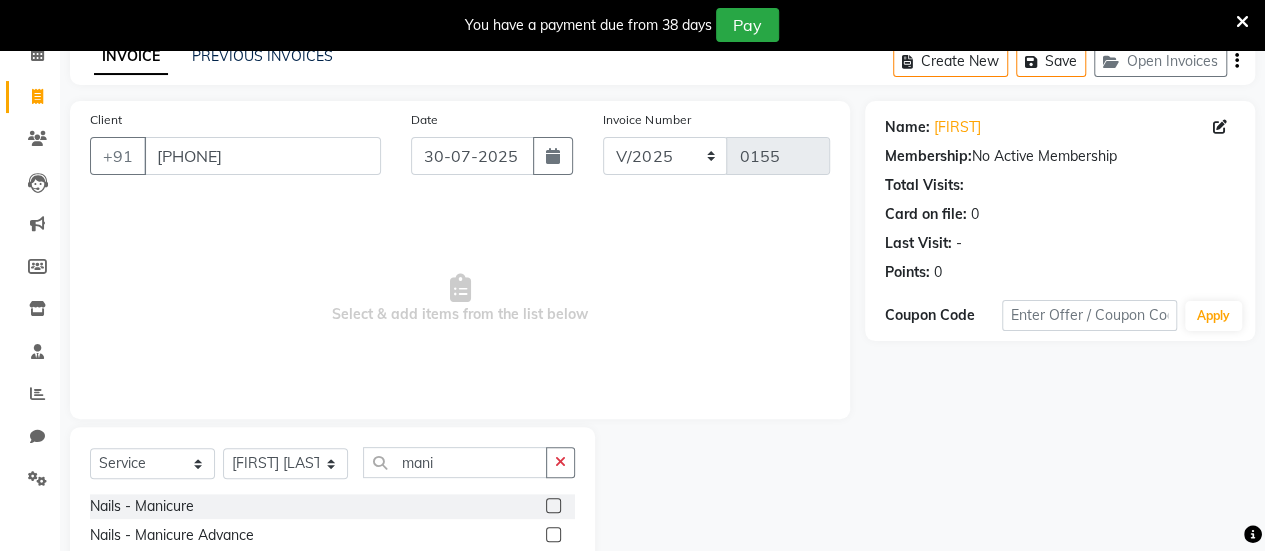 click 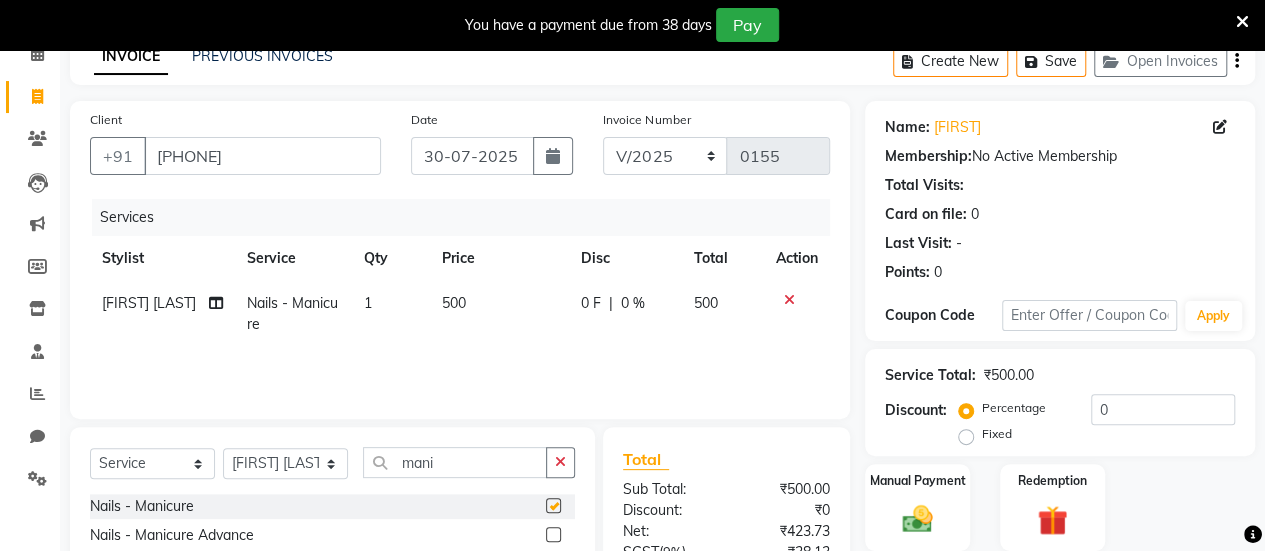 checkbox on "false" 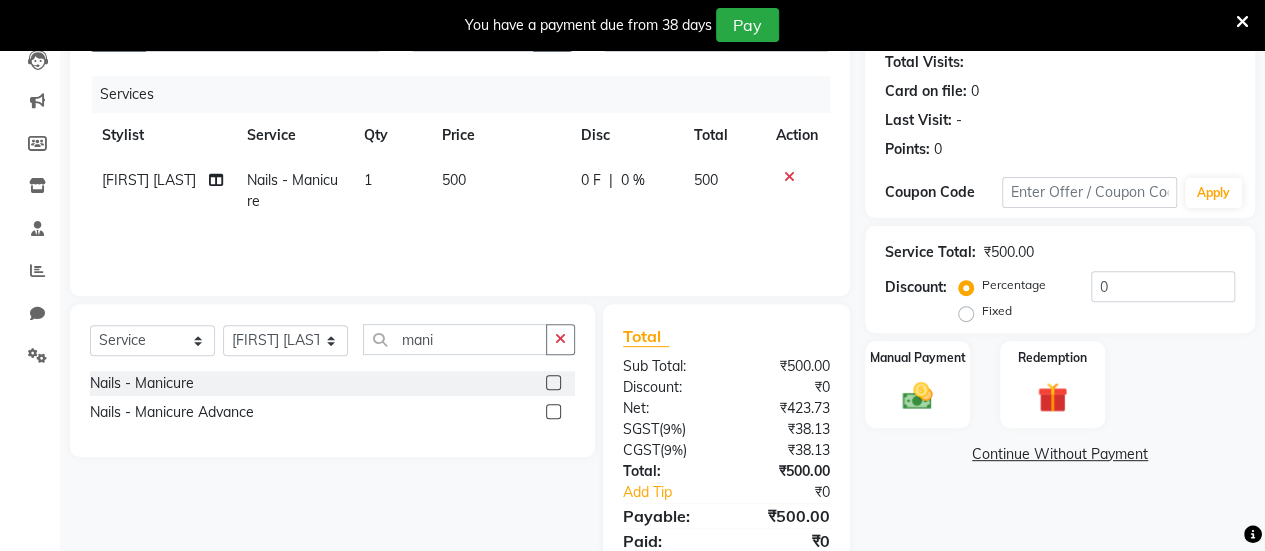 scroll, scrollTop: 222, scrollLeft: 0, axis: vertical 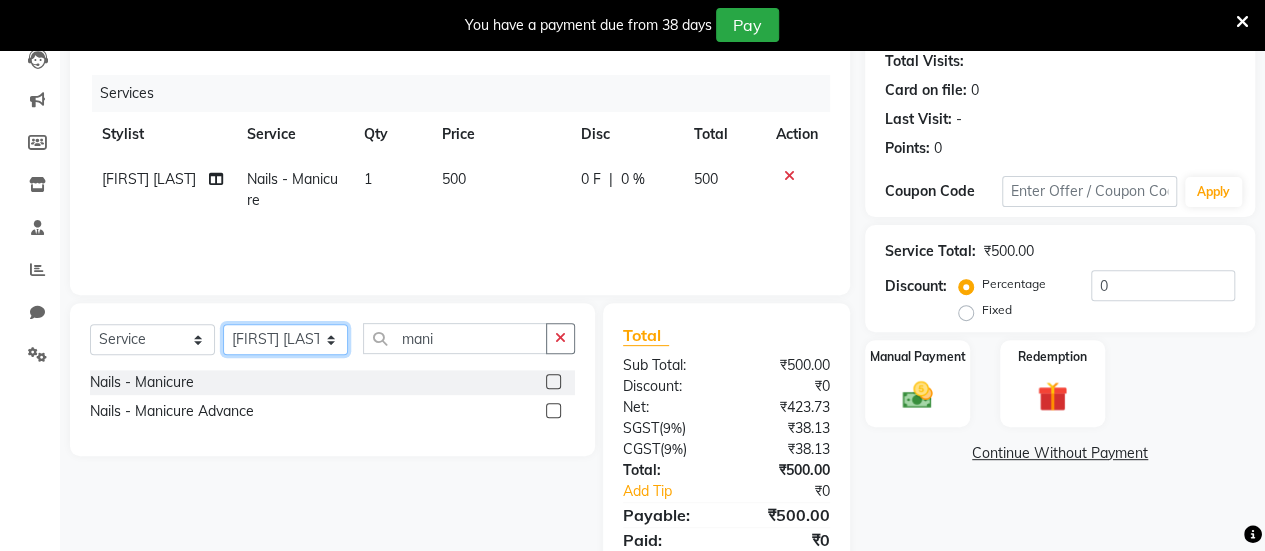 click on "Select Stylist ARBAAZ SHAIKH Farzana shaikh RAFID KAZI ROMIKHA HAROLD BORGES Sanjana  rathore SHIVAM BIBRA SUCHITRA TAMANG Sushila Parmar Swapnil chavan" 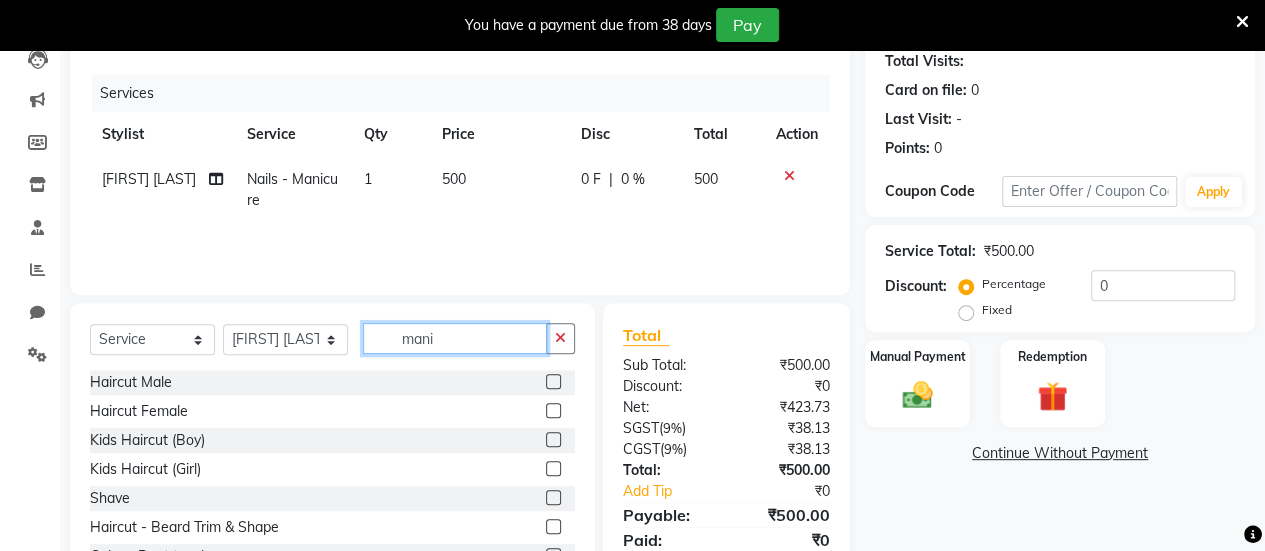 click on "mani" 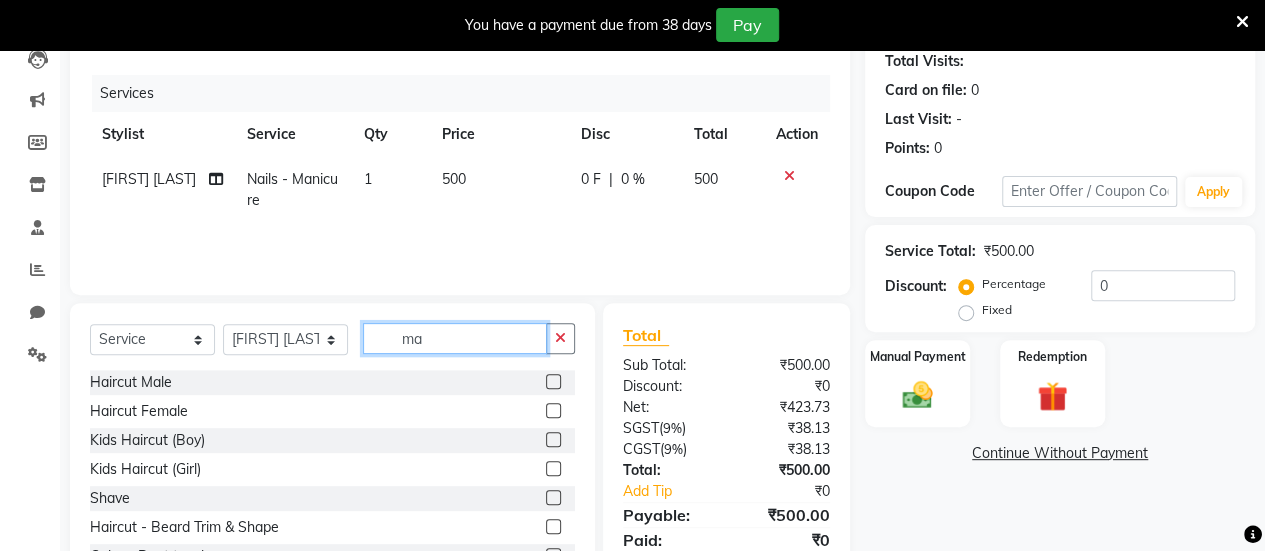 type on "m" 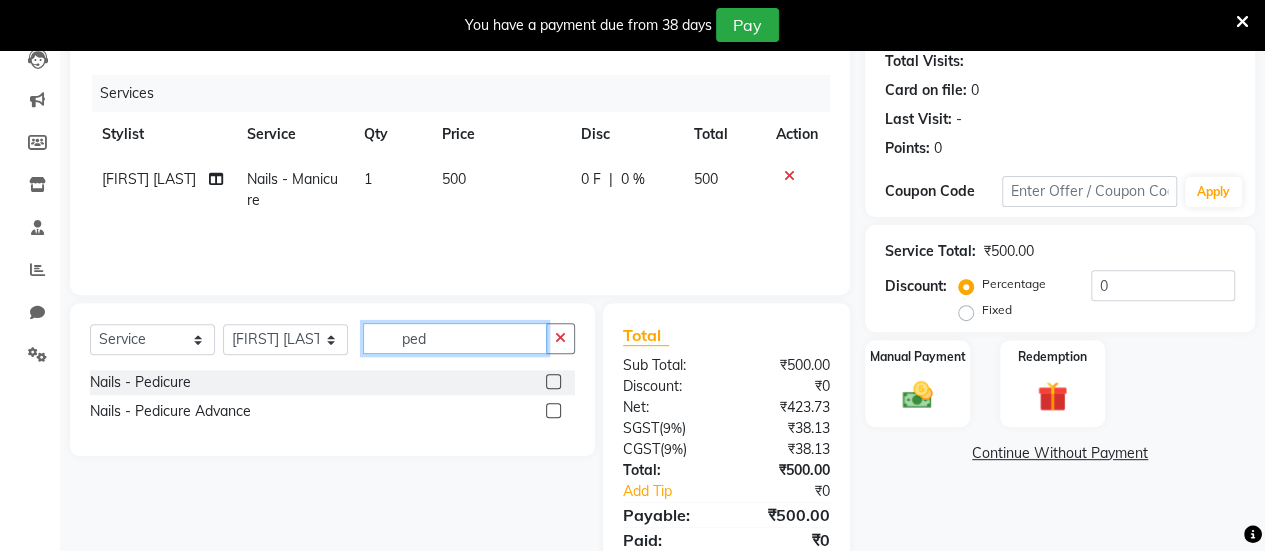 type on "ped" 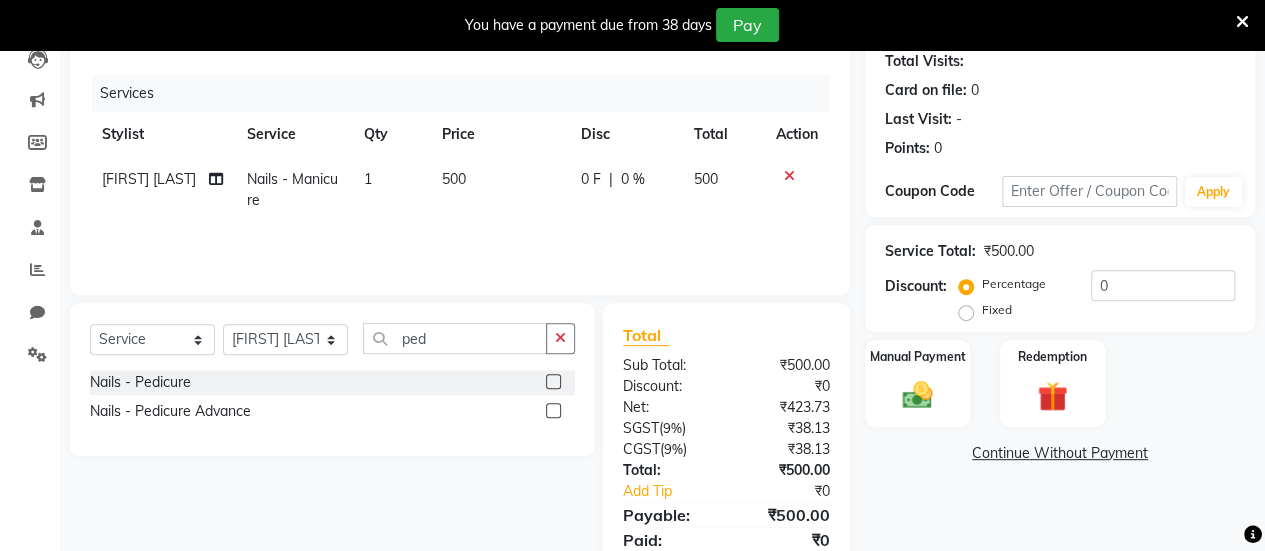 click 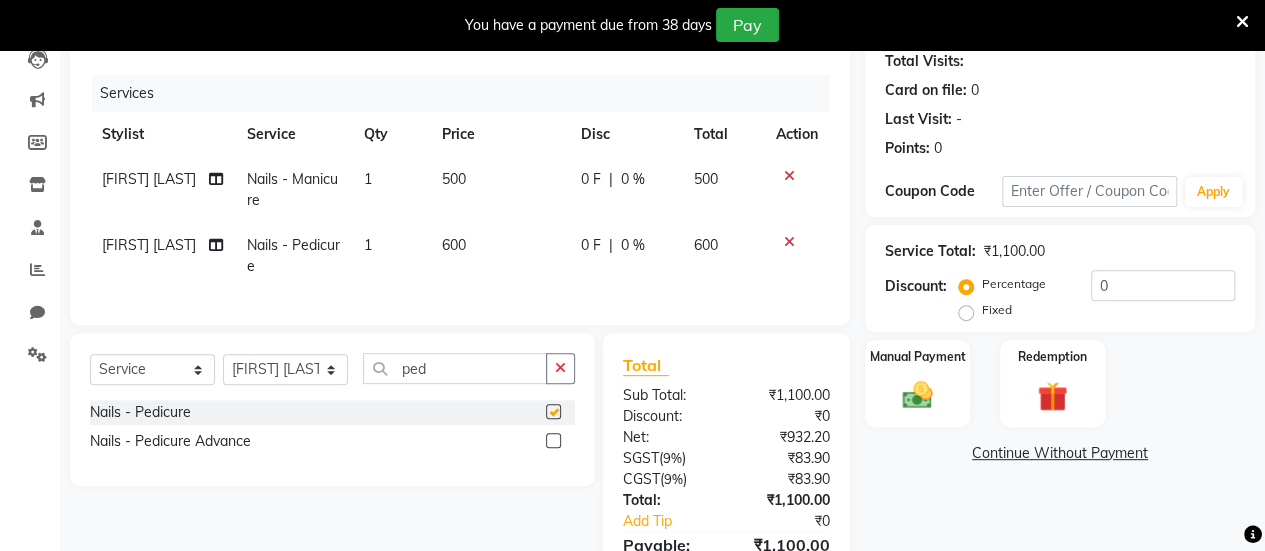 checkbox on "false" 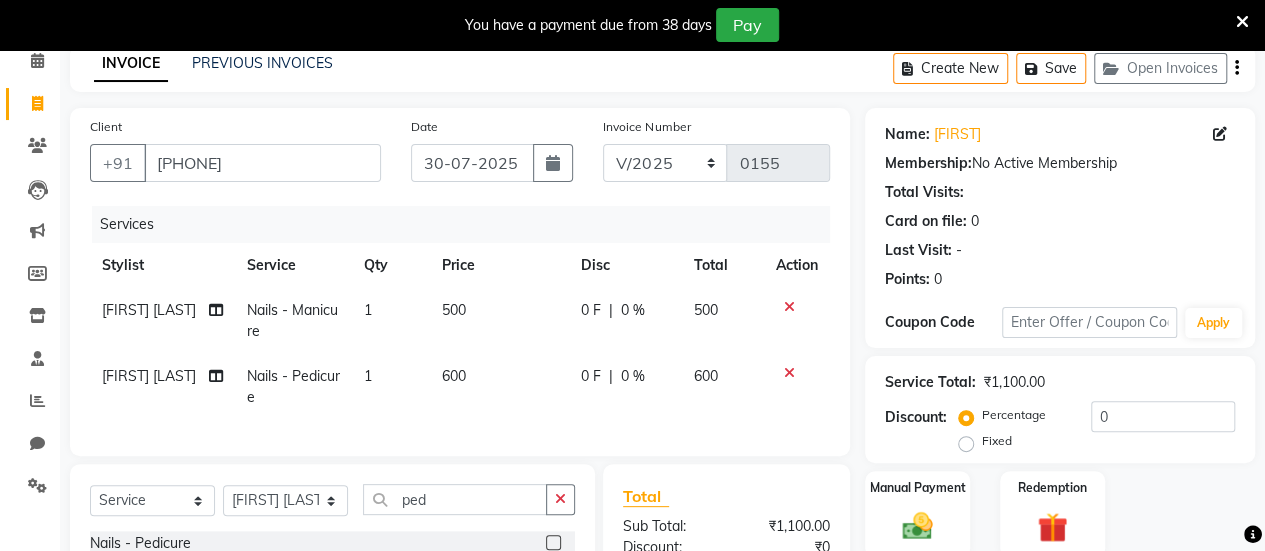 scroll, scrollTop: 0, scrollLeft: 0, axis: both 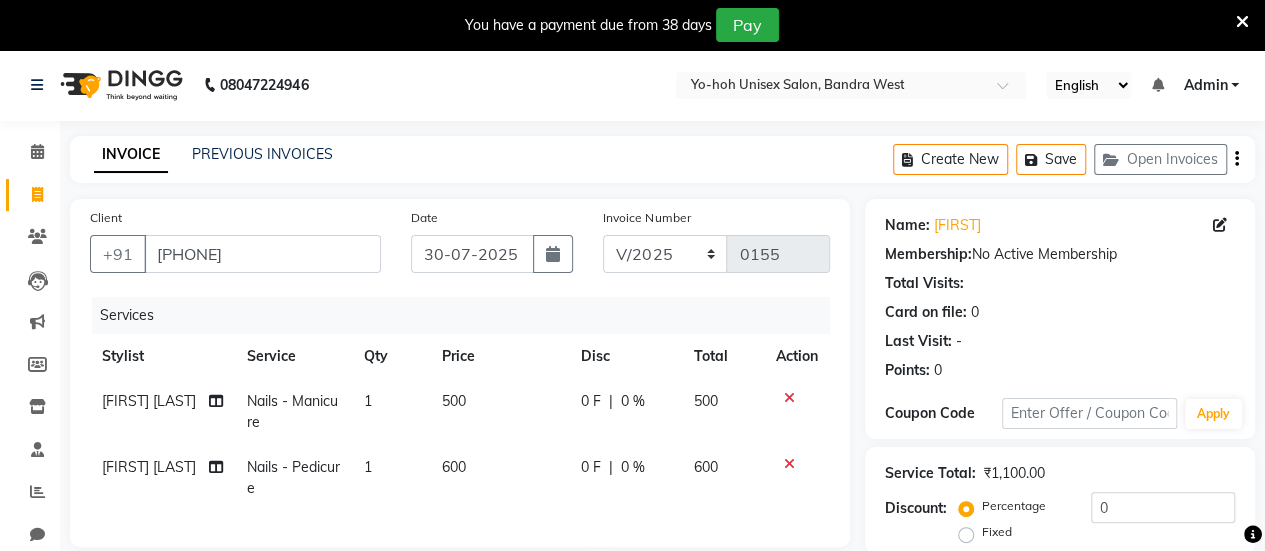 click 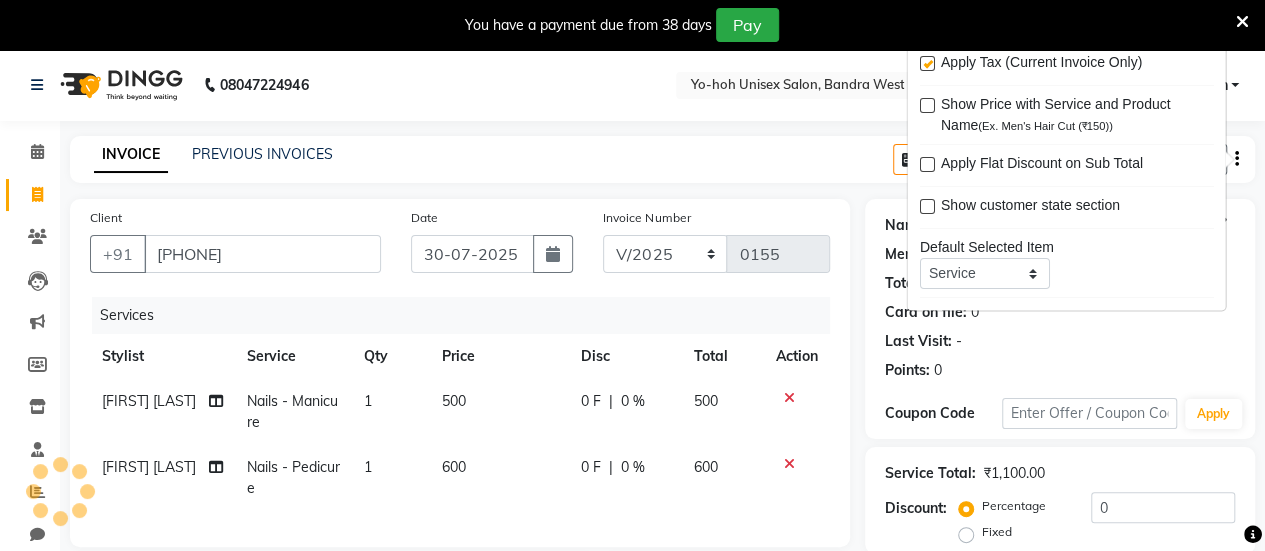 click at bounding box center [926, 64] 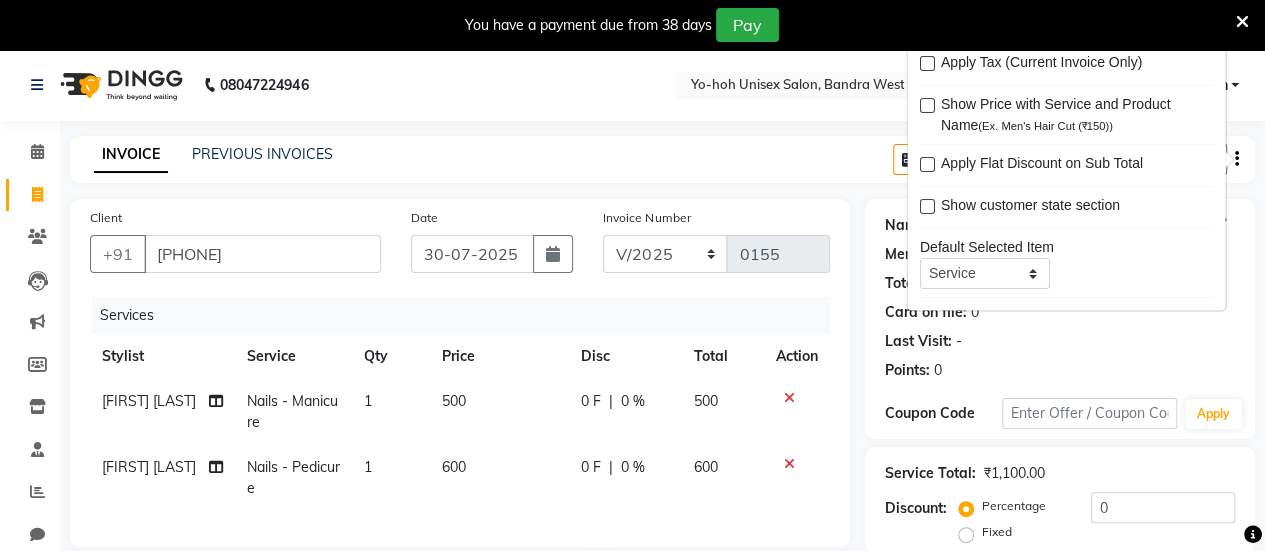 click on "INVOICE PREVIOUS INVOICES Create New   Save   Open Invoices  Client +91 7447728087 Date 30-07-2025 Invoice Number V/2025 V/2025-26 0155 Services Stylist Service Qty Price Disc Total Action SUCHITRA TAMANG Nails - Manicure 1 500 0 F | 0 % 500 Farzana shaikh Nails - Pedicure 1 600 0 F | 0 % 600 Select  Service  Product  Membership  Package Voucher Prepaid Gift Card  Select Stylist ARBAAZ SHAIKH Farzana shaikh RAFID KAZI ROMIKHA HAROLD BORGES Sanjana  rathore SHIVAM BIBRA SUCHITRA TAMANG Sushila Parmar Swapnil chavan ped Nails - Pedicure  Nails - Pedicure Advance  Total Sub Total: ₹1,100.00 Discount: ₹0 Net: ₹1,100.00 Total: ₹1,100.00 Add Tip ₹0 Payable: ₹1,100.00 Paid: ₹0 Balance   : ₹1,100.00 Name: Selwa  Membership:  No Active Membership  Total Visits:   Card on file:  0 Last Visit:   - Points:   0  Coupon Code Apply Service Total:  ₹1,100.00  Discount:  Percentage   Fixed  0 Manual Payment Redemption  Continue Without Payment" 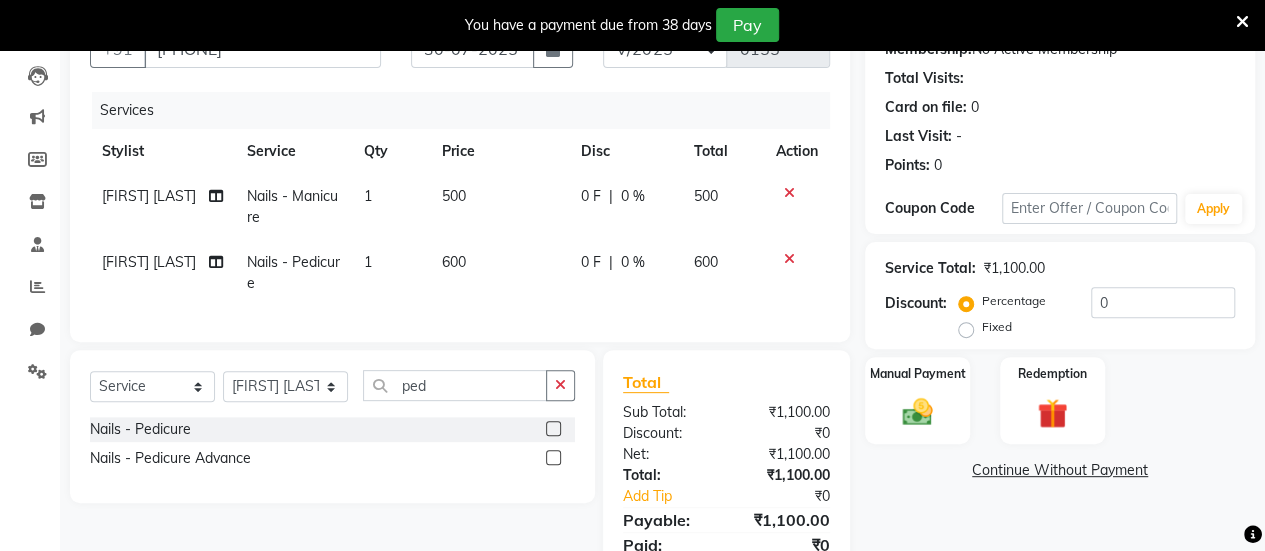 scroll, scrollTop: 211, scrollLeft: 0, axis: vertical 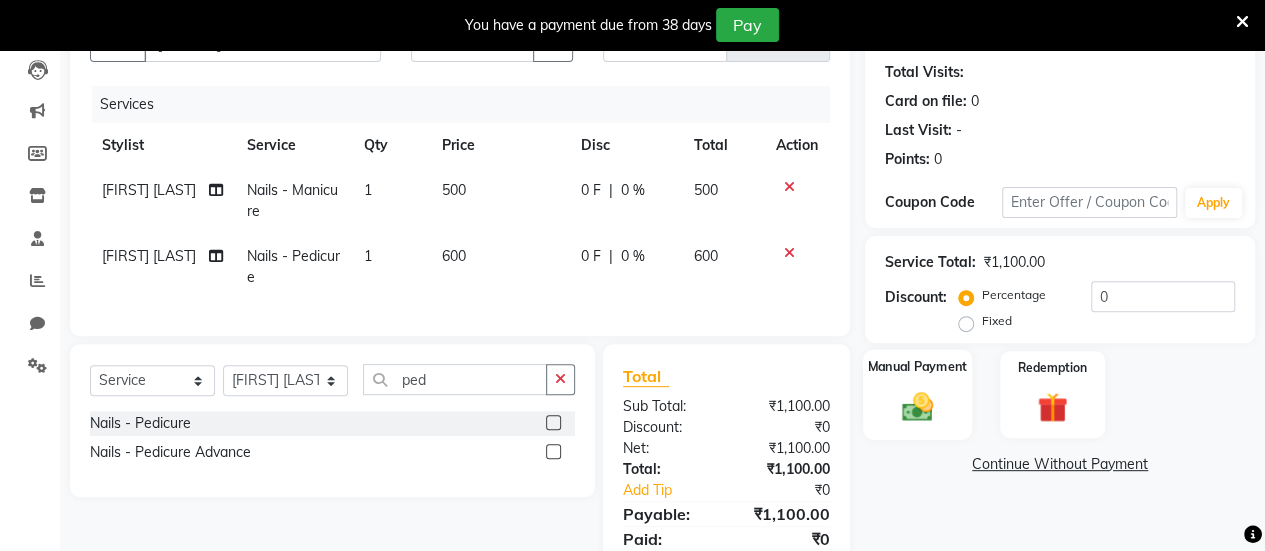 click 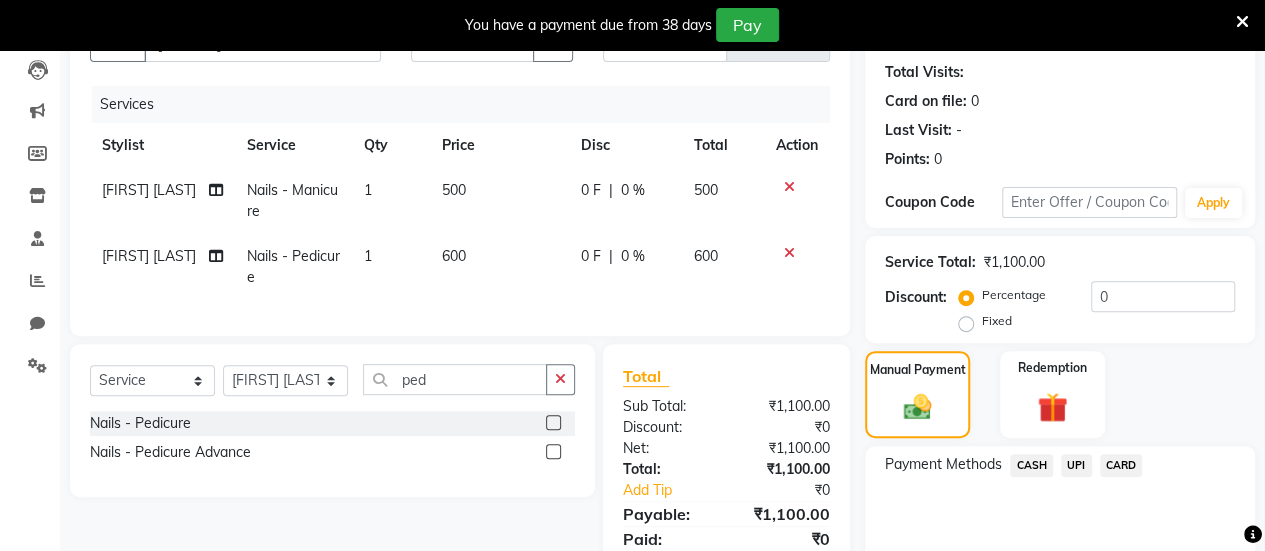 click on "CARD" 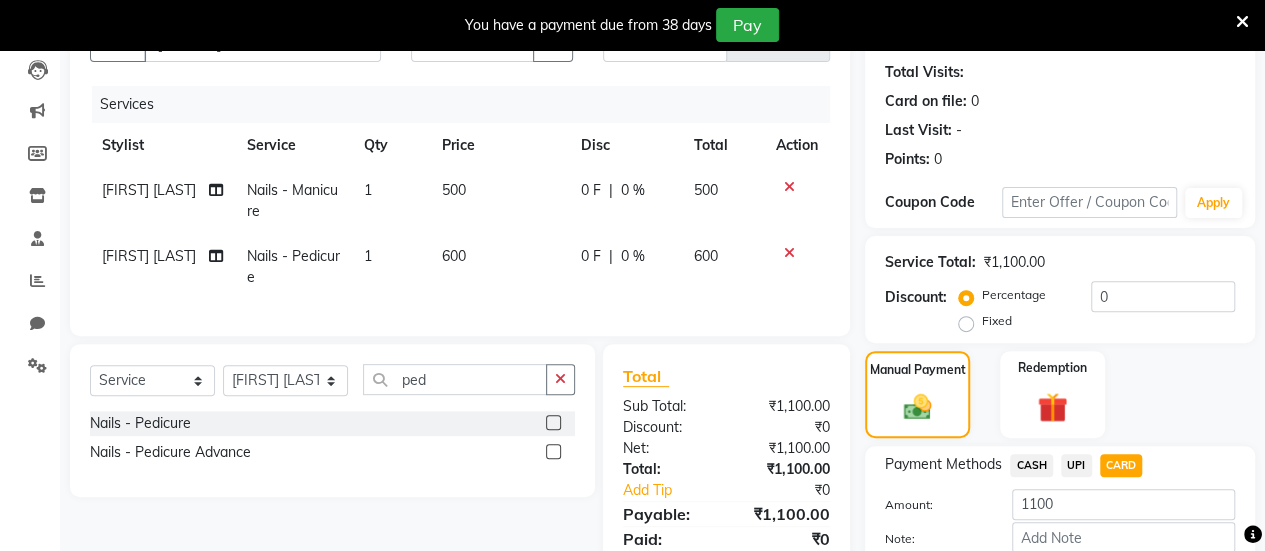 scroll, scrollTop: 324, scrollLeft: 0, axis: vertical 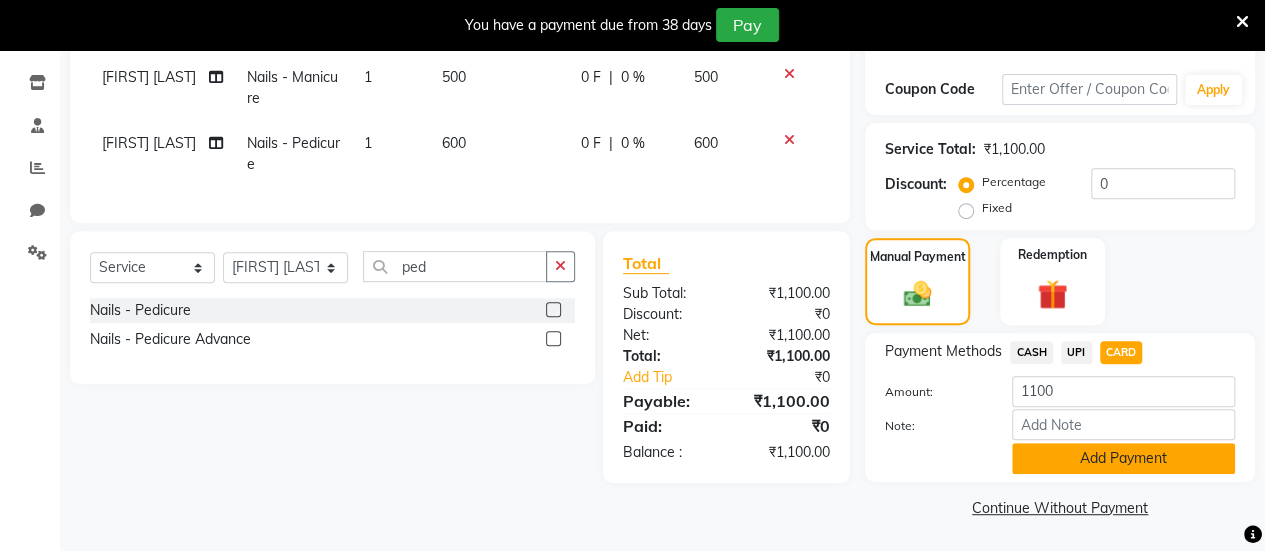 click on "Add Payment" 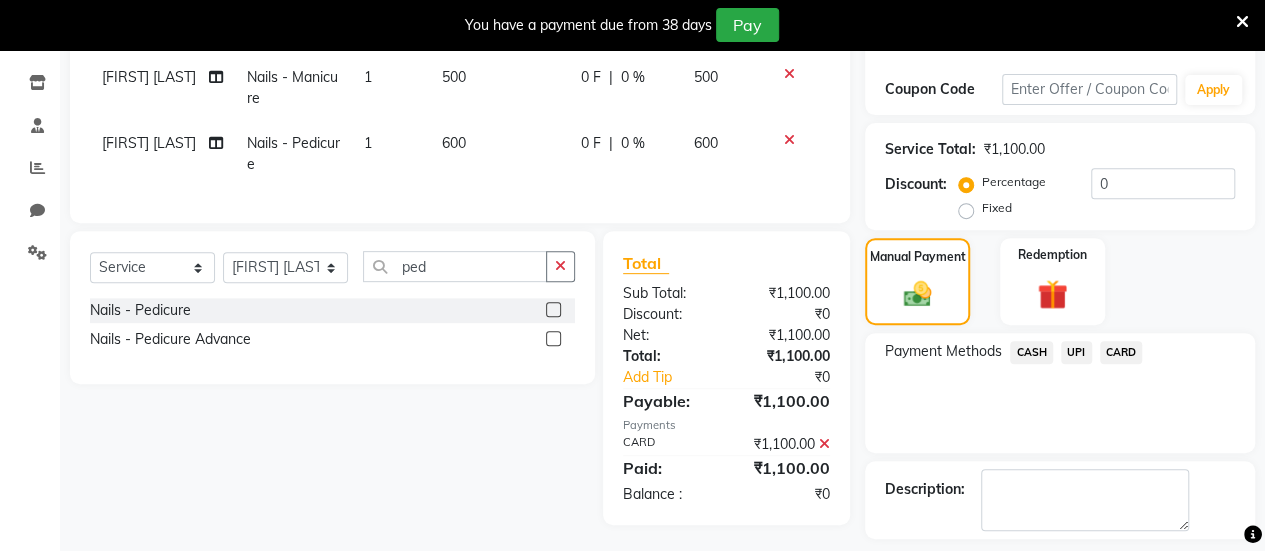 scroll, scrollTop: 408, scrollLeft: 0, axis: vertical 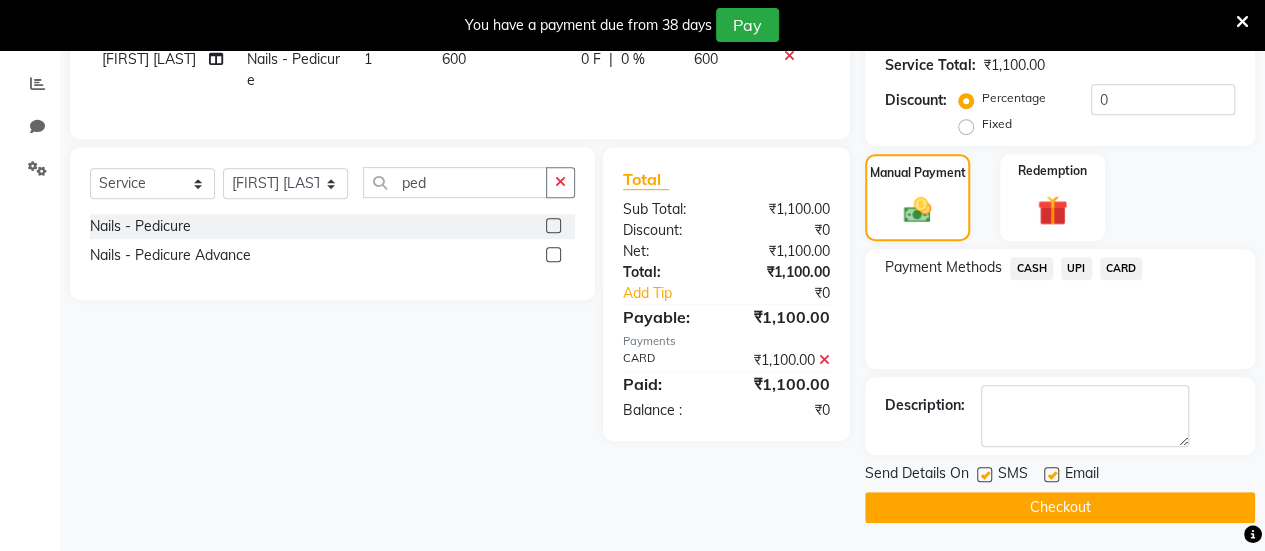 click 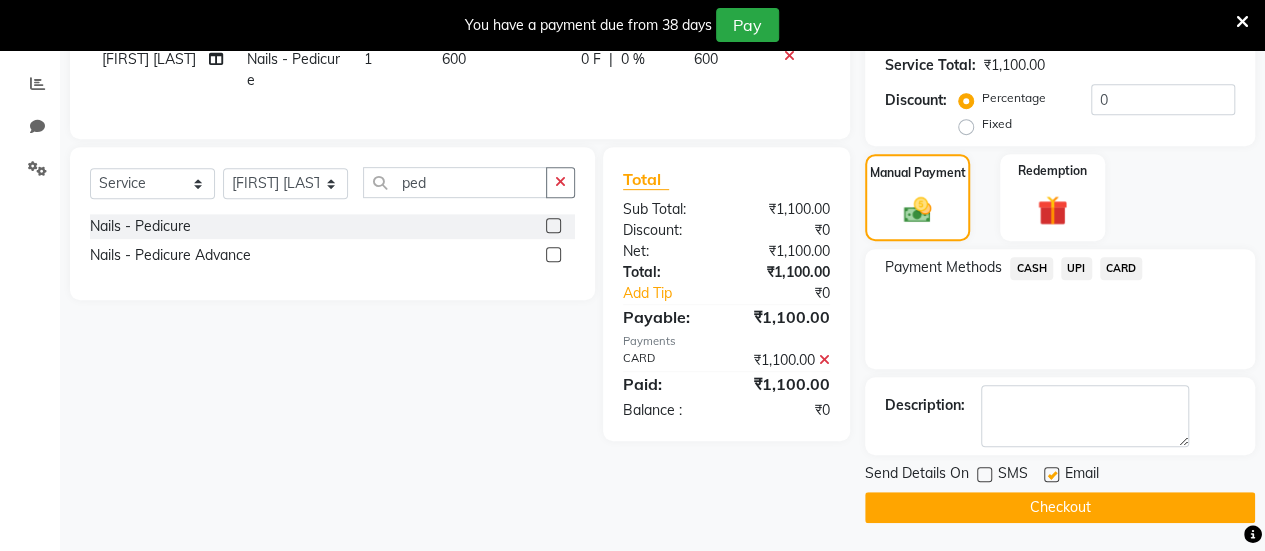 click 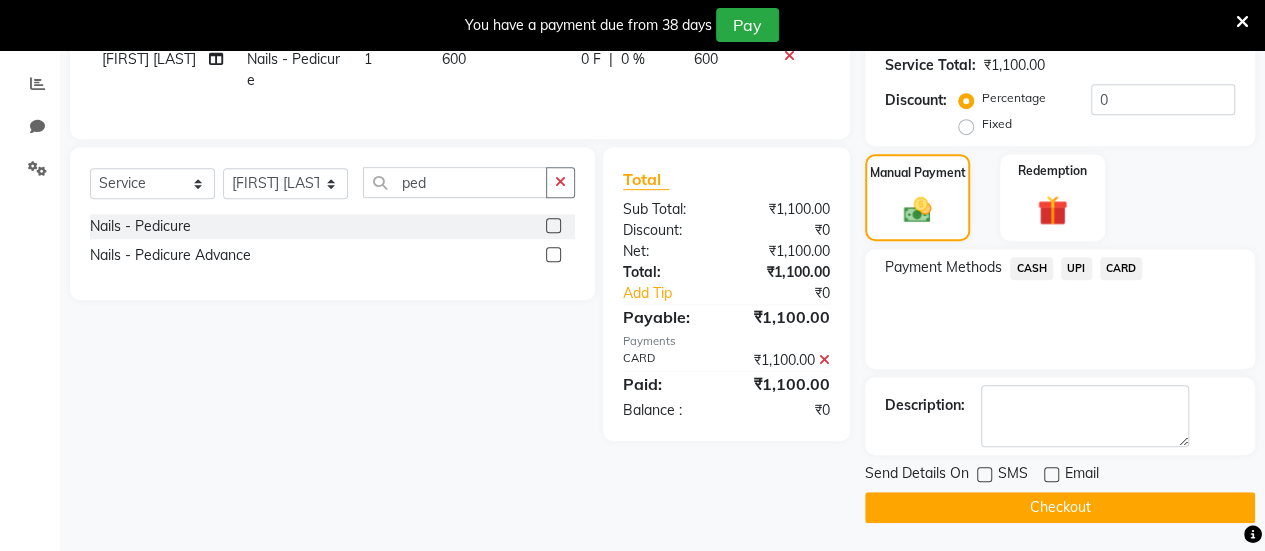 click on "Checkout" 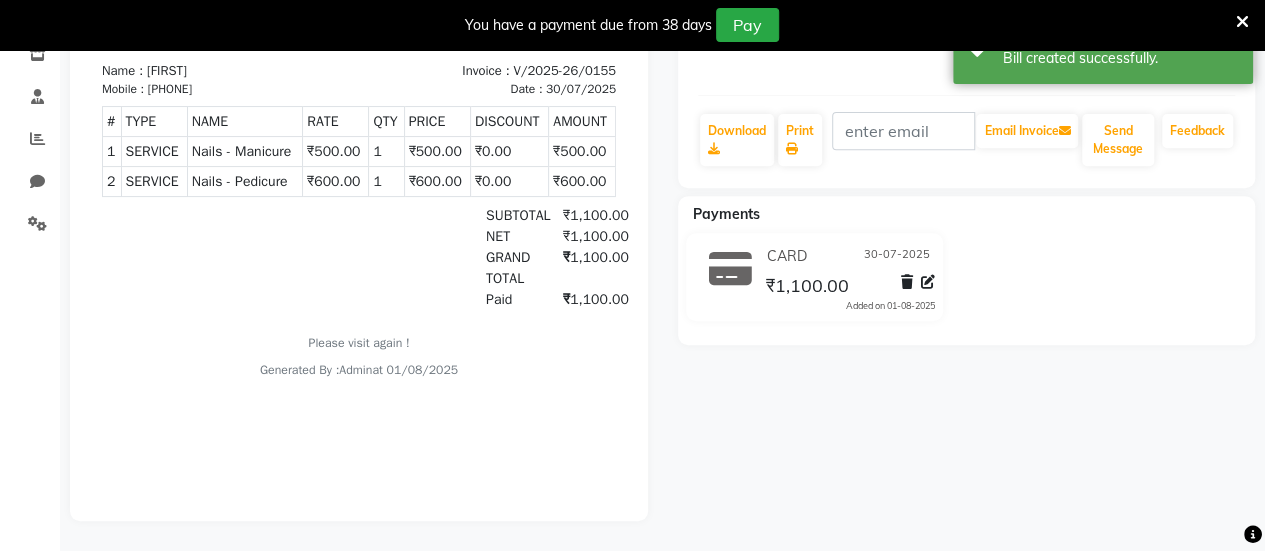 scroll, scrollTop: 0, scrollLeft: 0, axis: both 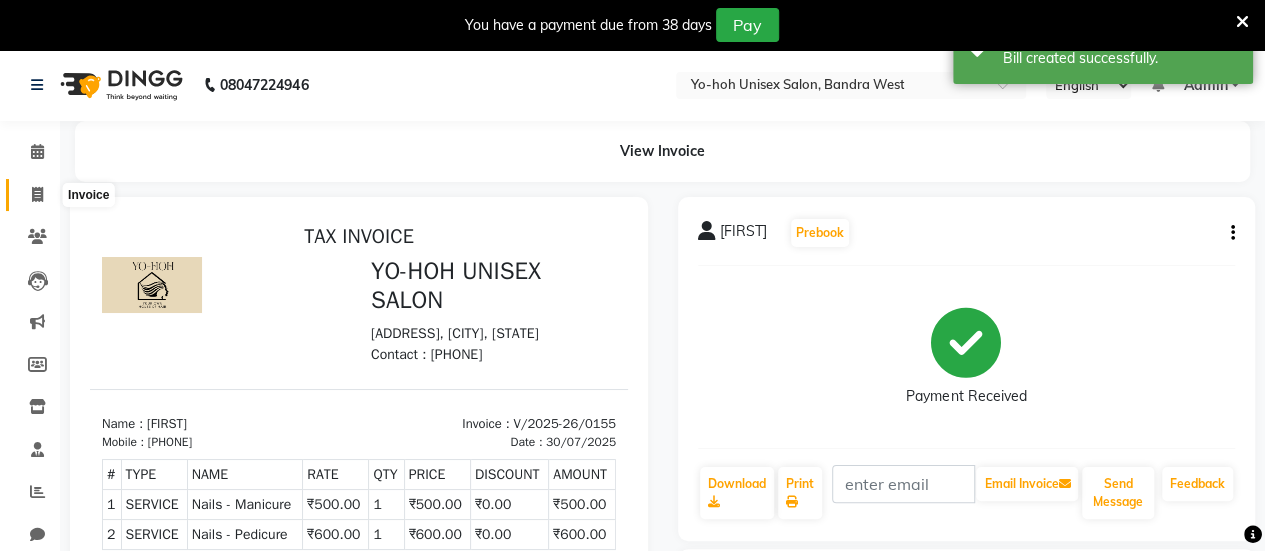 click 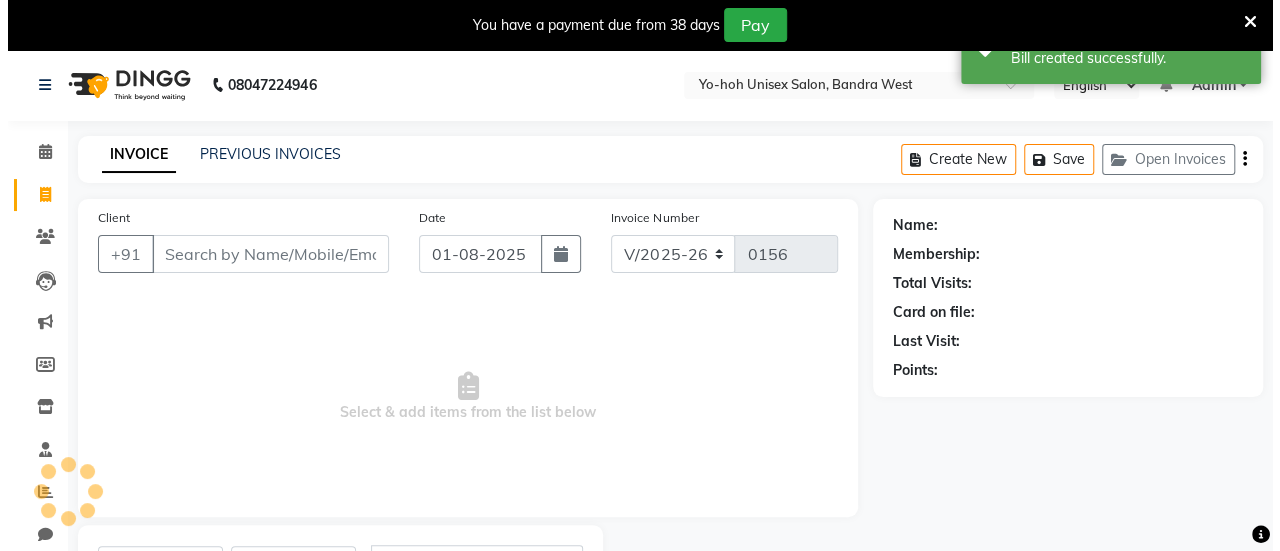 scroll, scrollTop: 98, scrollLeft: 0, axis: vertical 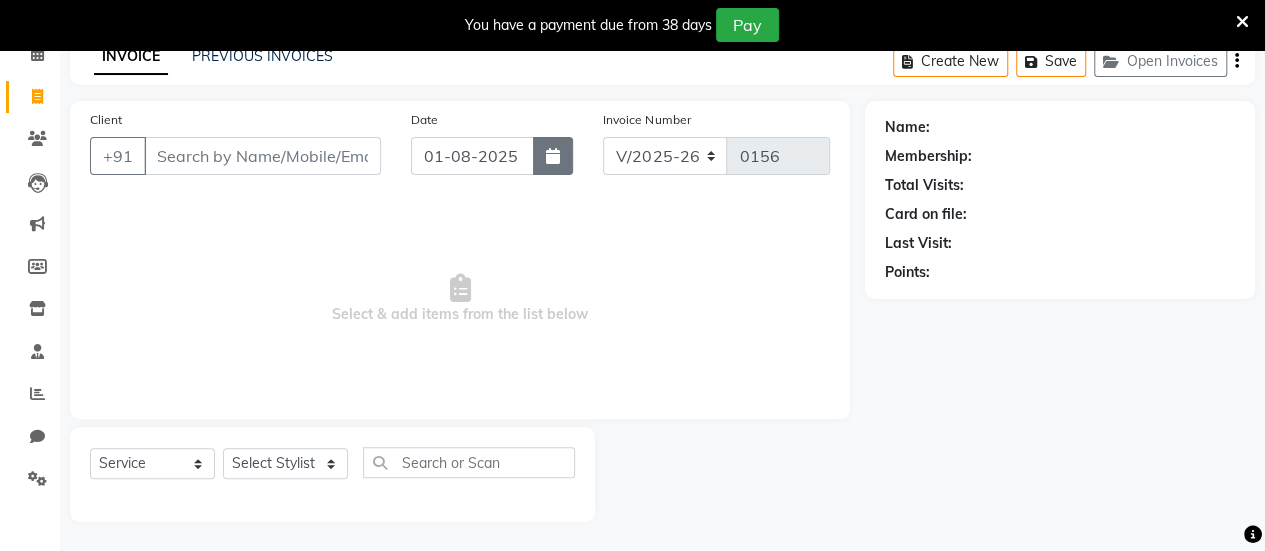click 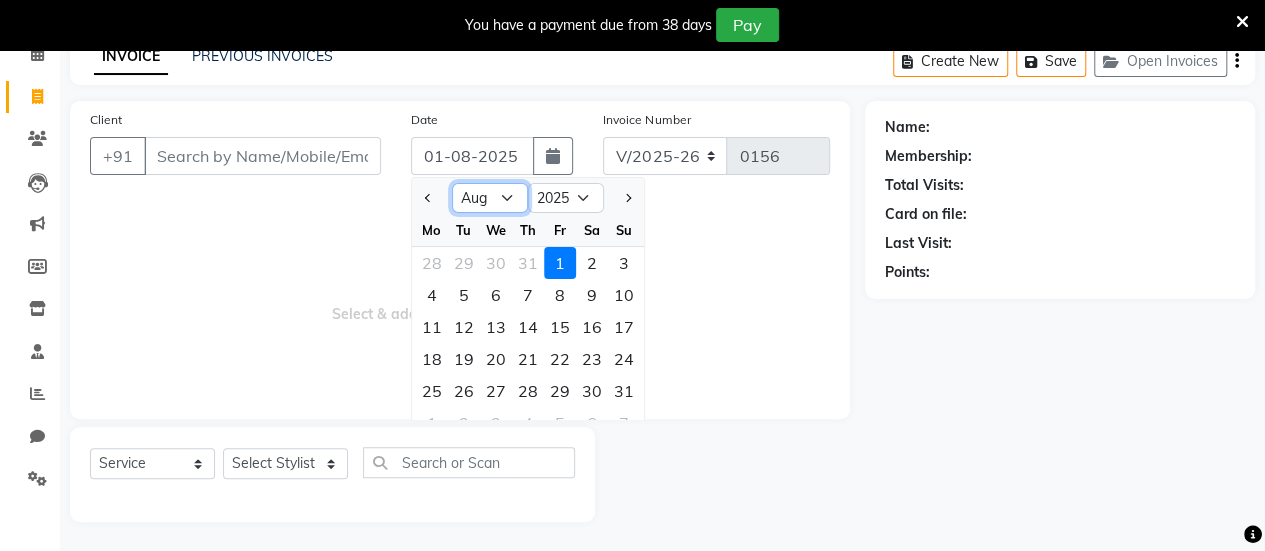 click on "Jan Feb Mar Apr May Jun Jul Aug Sep Oct Nov Dec" 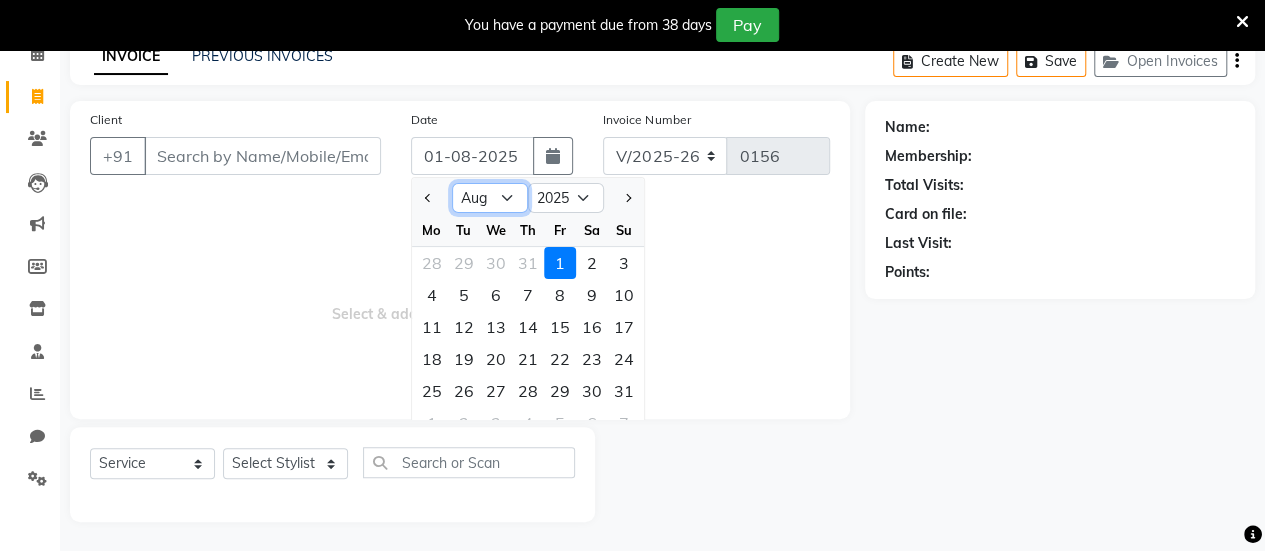 select on "7" 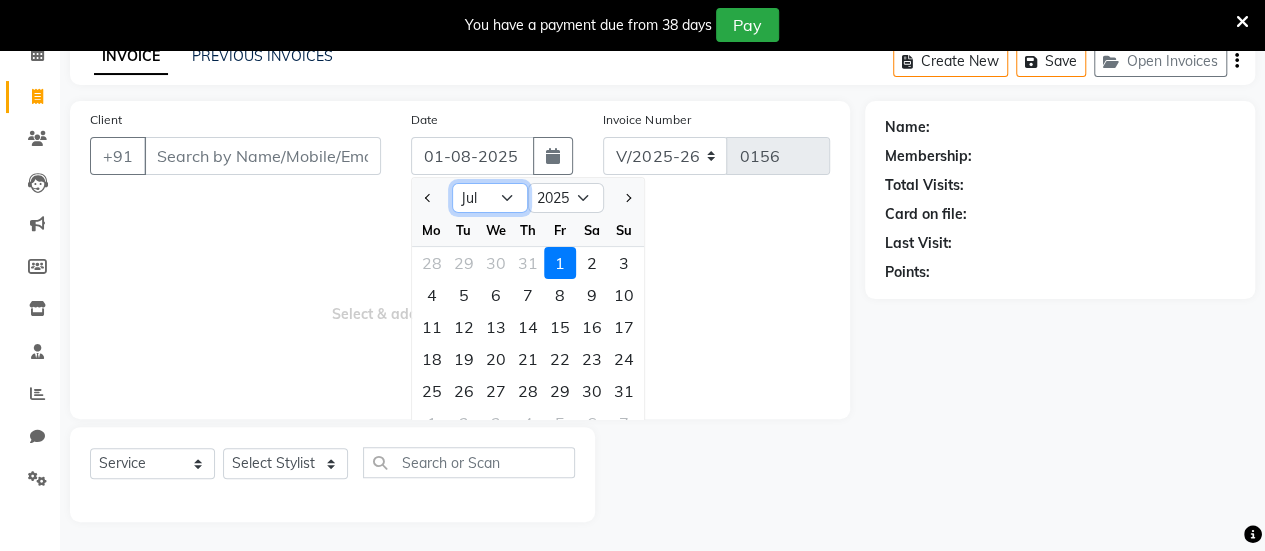 click on "Jan Feb Mar Apr May Jun Jul Aug Sep Oct Nov Dec" 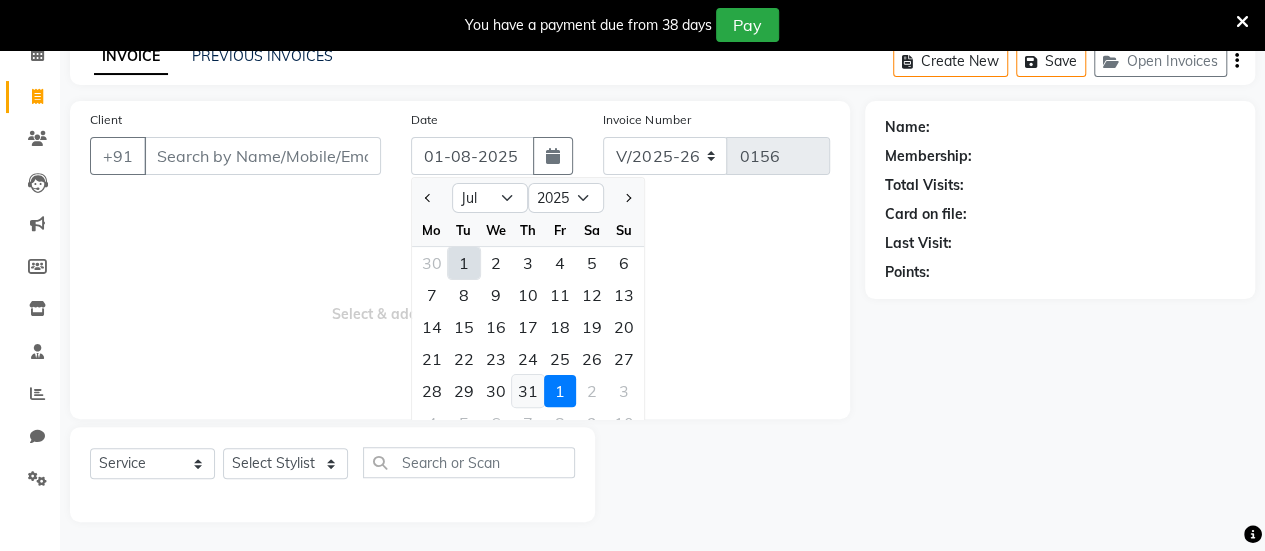 click on "31" 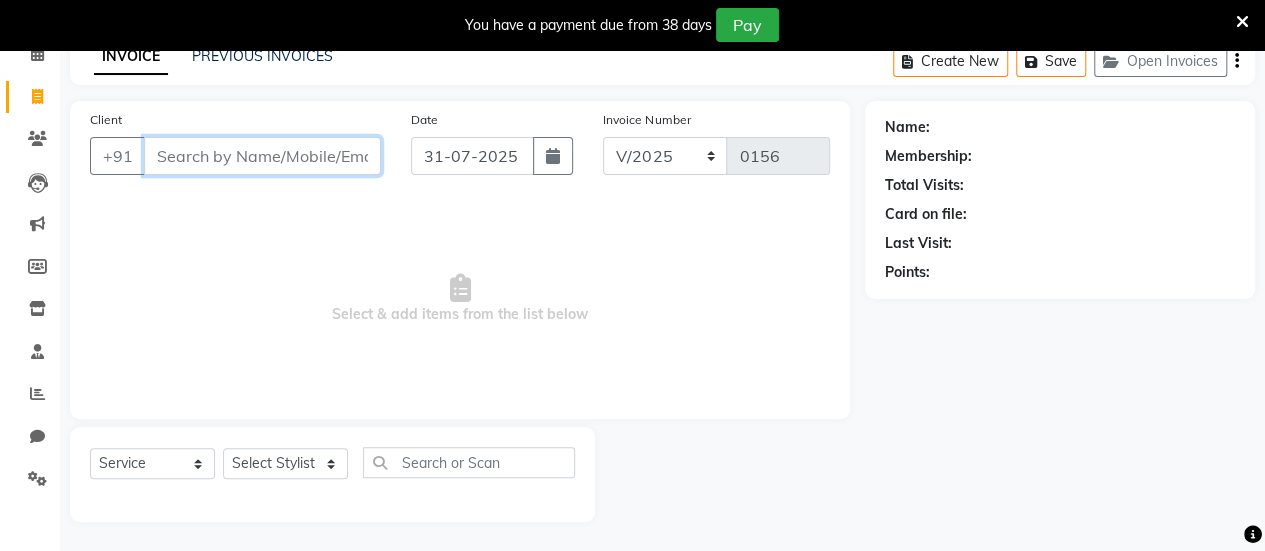 click on "Client" at bounding box center [262, 156] 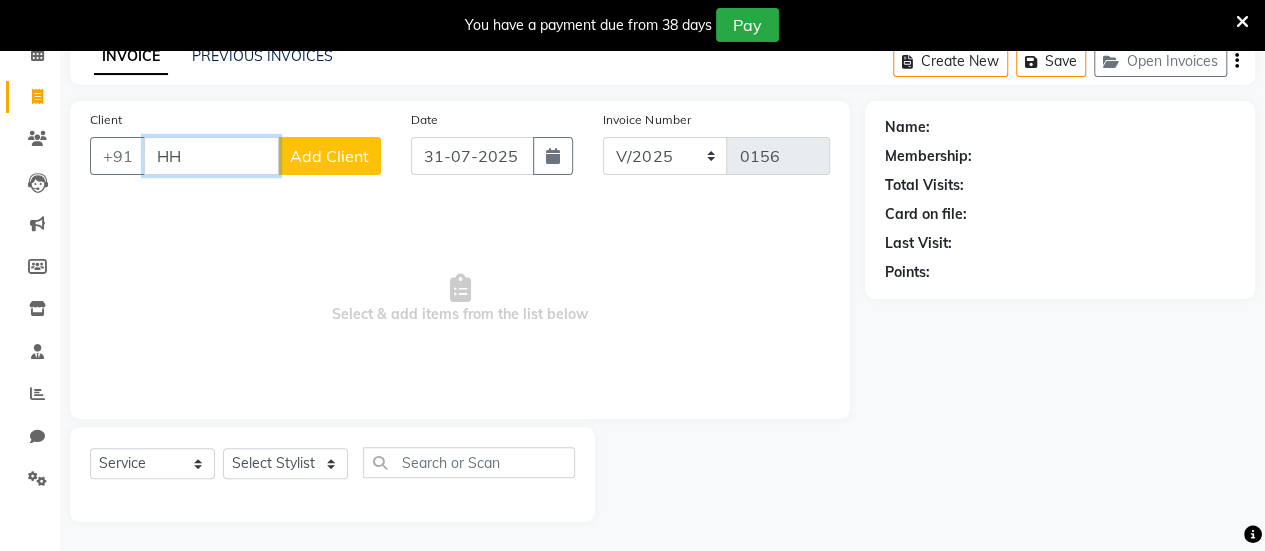 type on "HH" 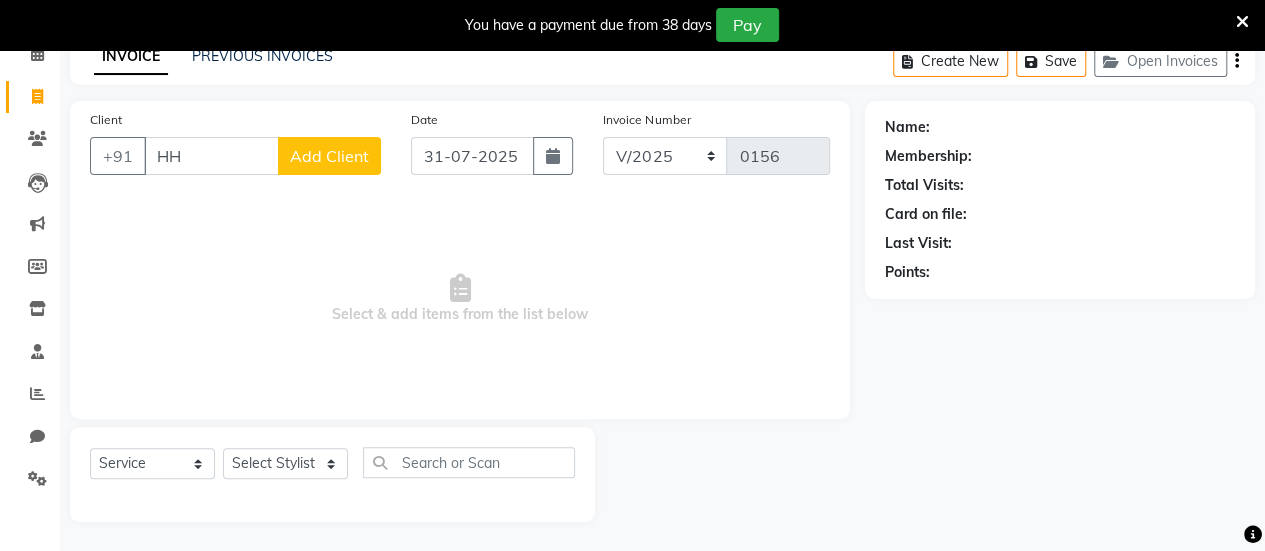 click on "Add Client" 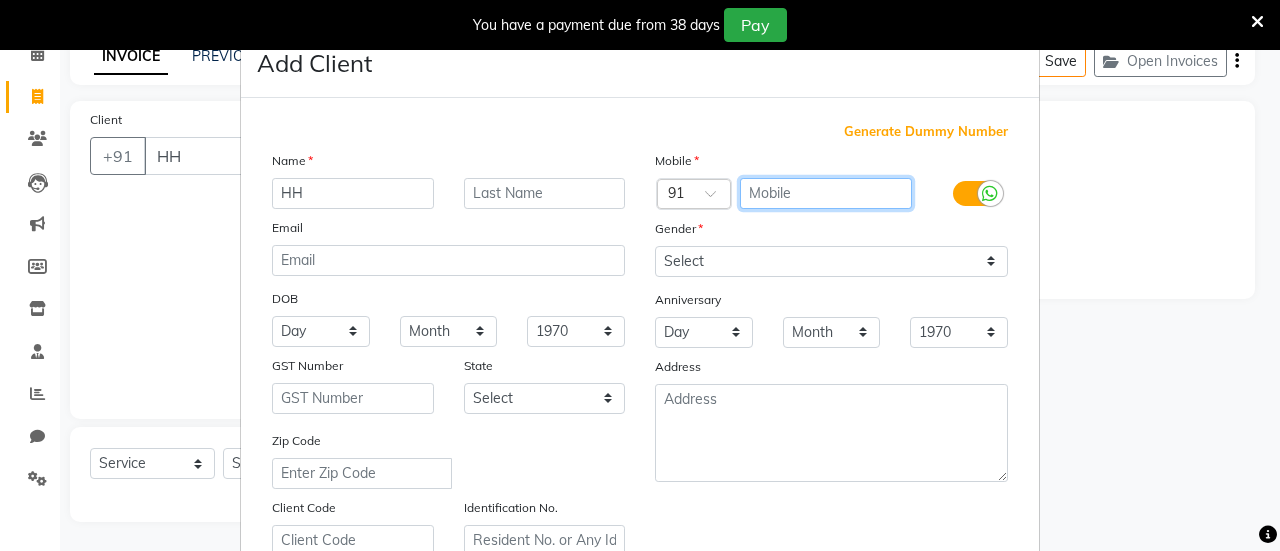 click at bounding box center [826, 193] 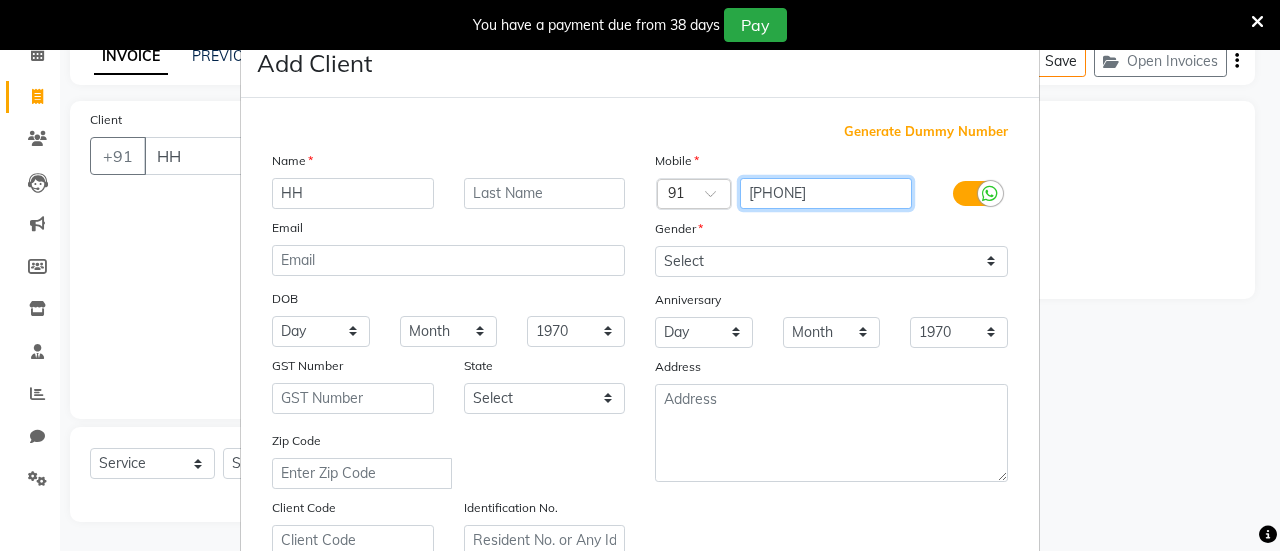 type on "[PHONE]" 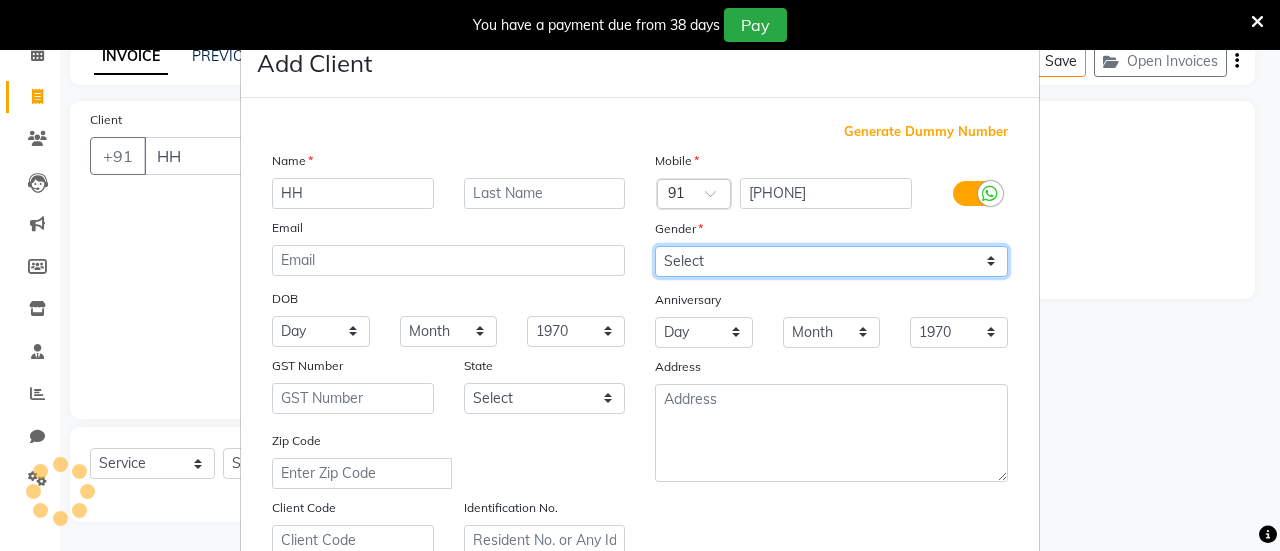 click on "Select Male Female Other Prefer Not To Say" at bounding box center [831, 261] 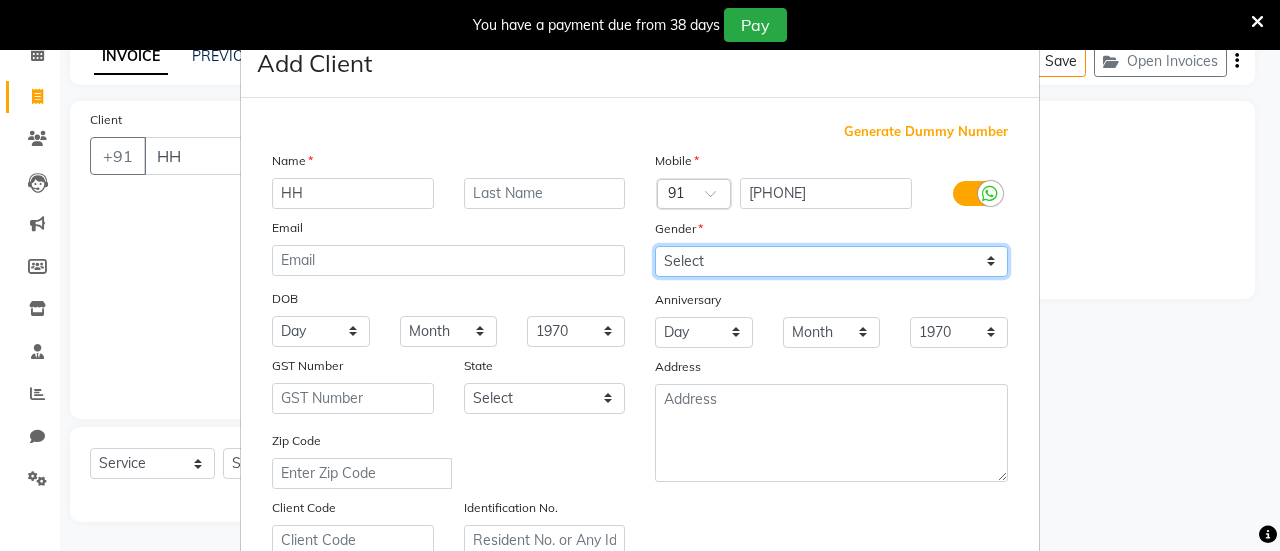 select on "male" 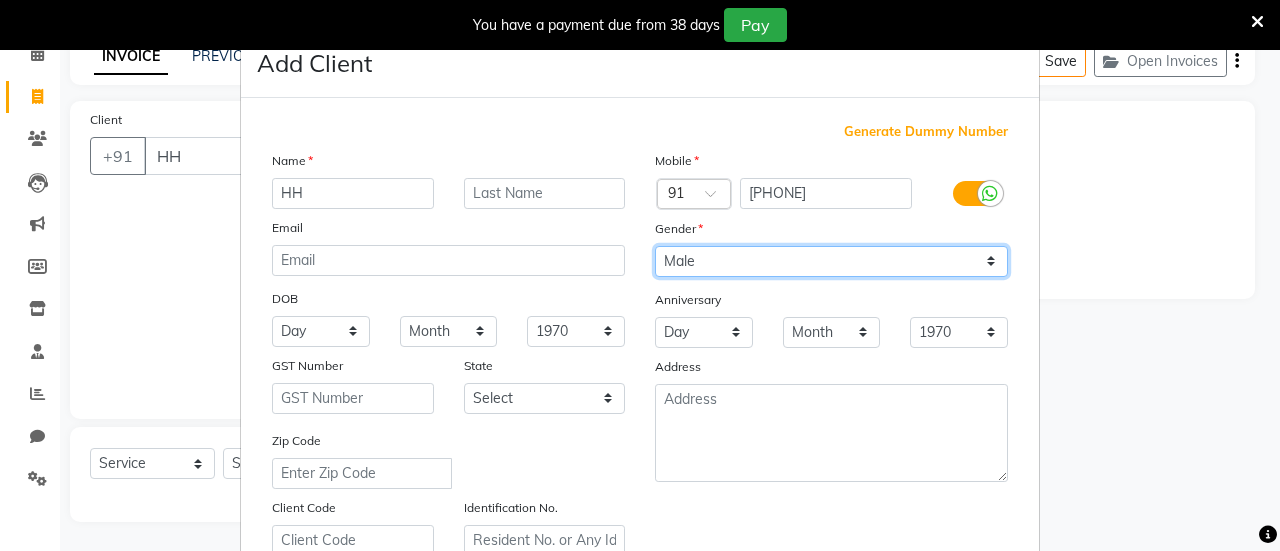 click on "Select Male Female Other Prefer Not To Say" at bounding box center (831, 261) 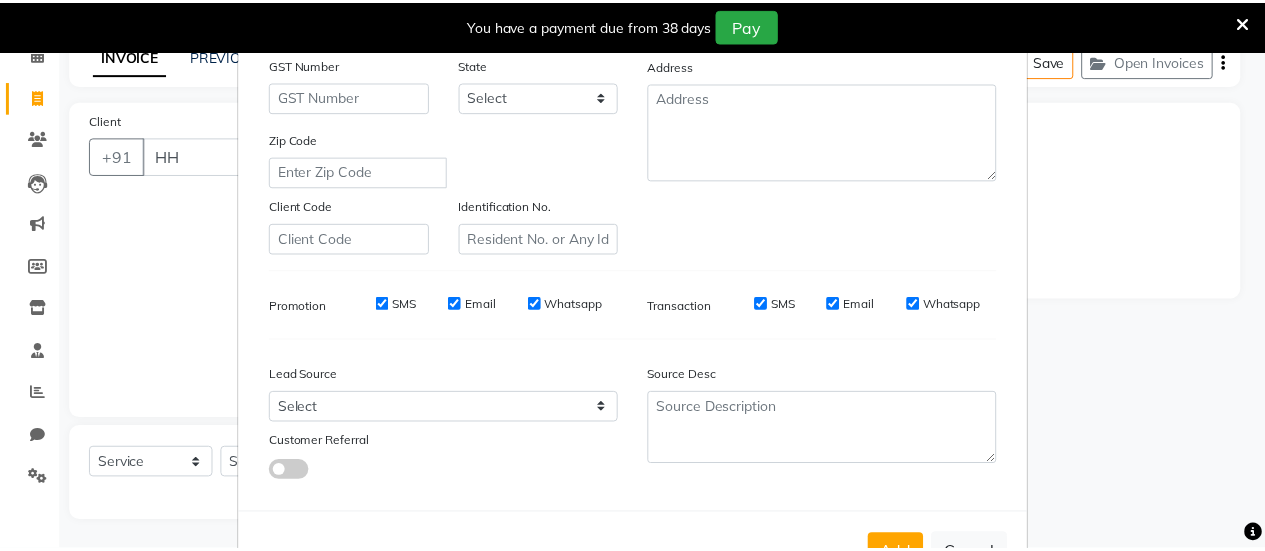 scroll, scrollTop: 368, scrollLeft: 0, axis: vertical 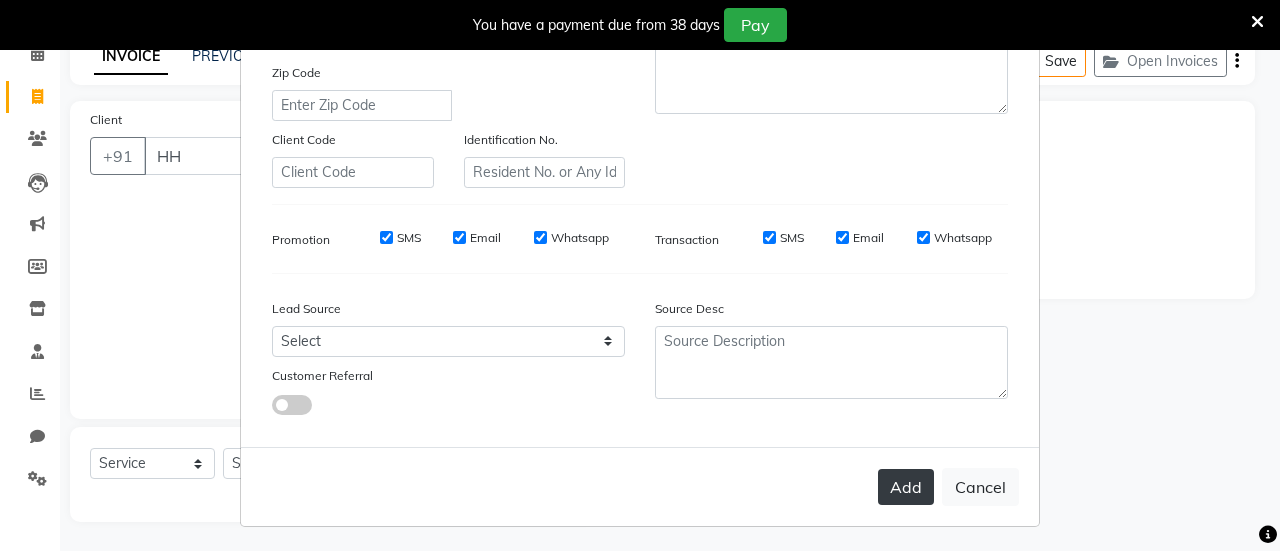 click on "Add" at bounding box center (906, 487) 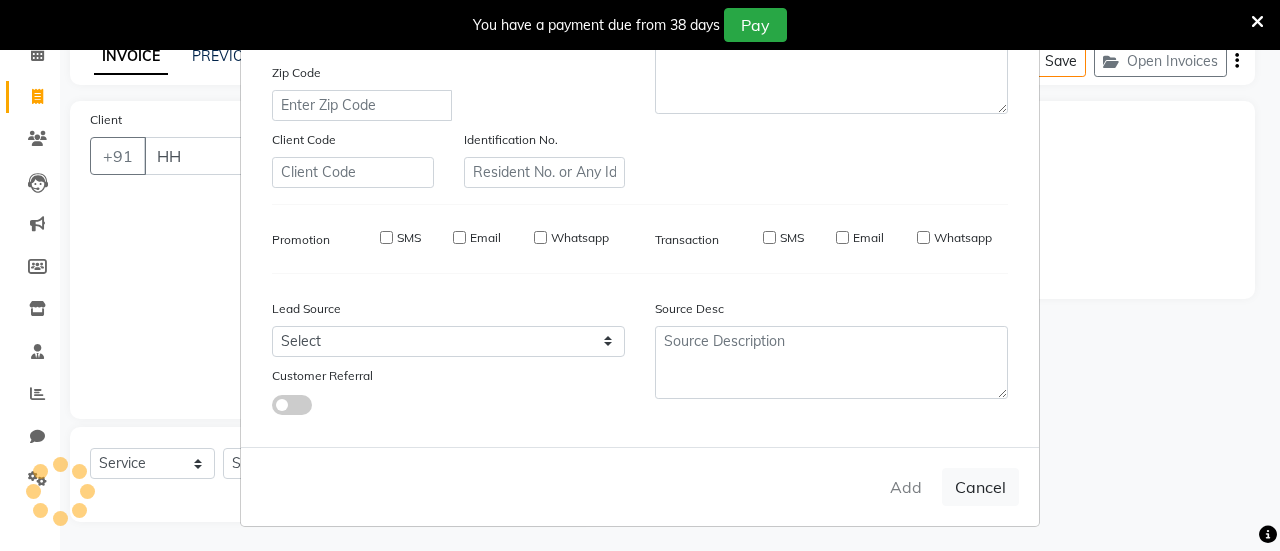 type on "[PHONE]" 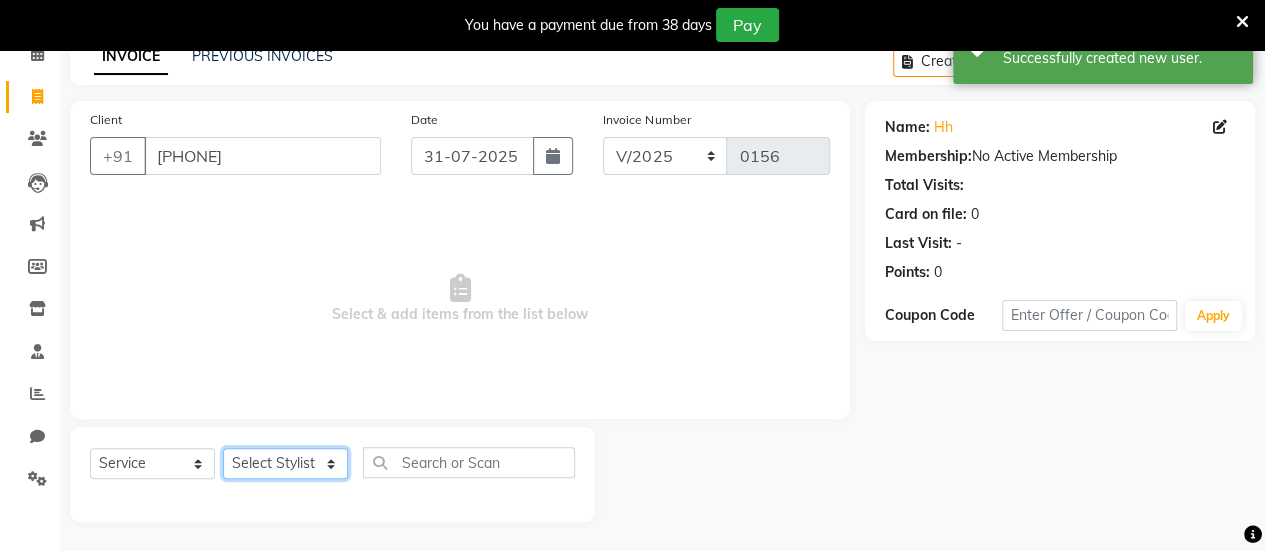 click on "Select Stylist ARBAAZ SHAIKH Farzana shaikh RAFID KAZI ROMIKHA HAROLD BORGES Sanjana  rathore SHIVAM BIBRA SUCHITRA TAMANG Sushila Parmar Swapnil chavan" 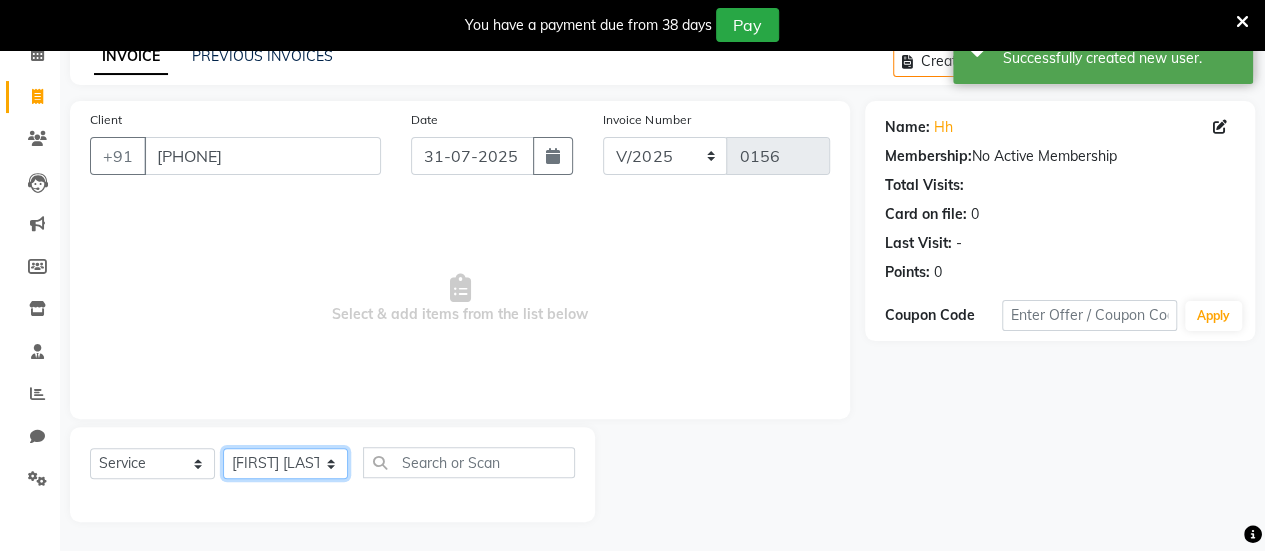 click on "Select Stylist ARBAAZ SHAIKH Farzana shaikh RAFID KAZI ROMIKHA HAROLD BORGES Sanjana  rathore SHIVAM BIBRA SUCHITRA TAMANG Sushila Parmar Swapnil chavan" 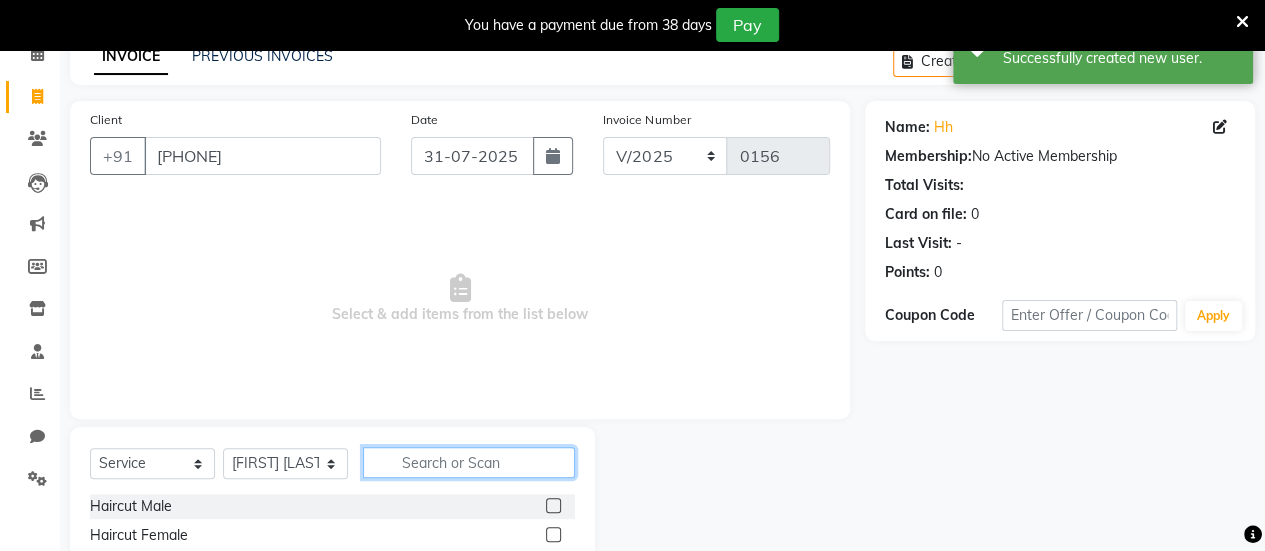 click 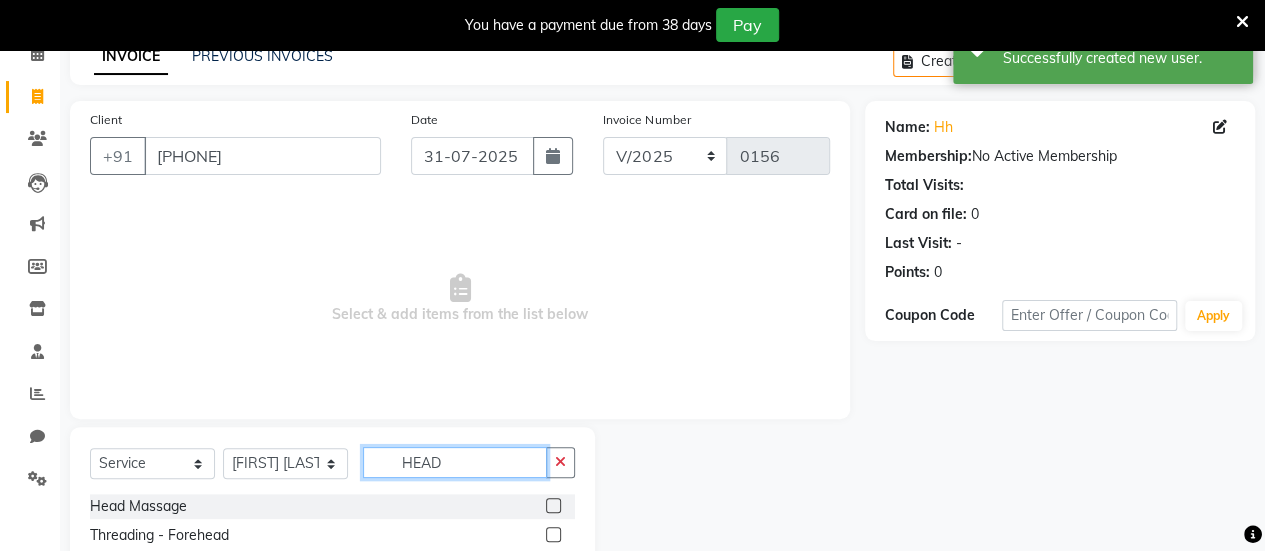 type on "HEAD" 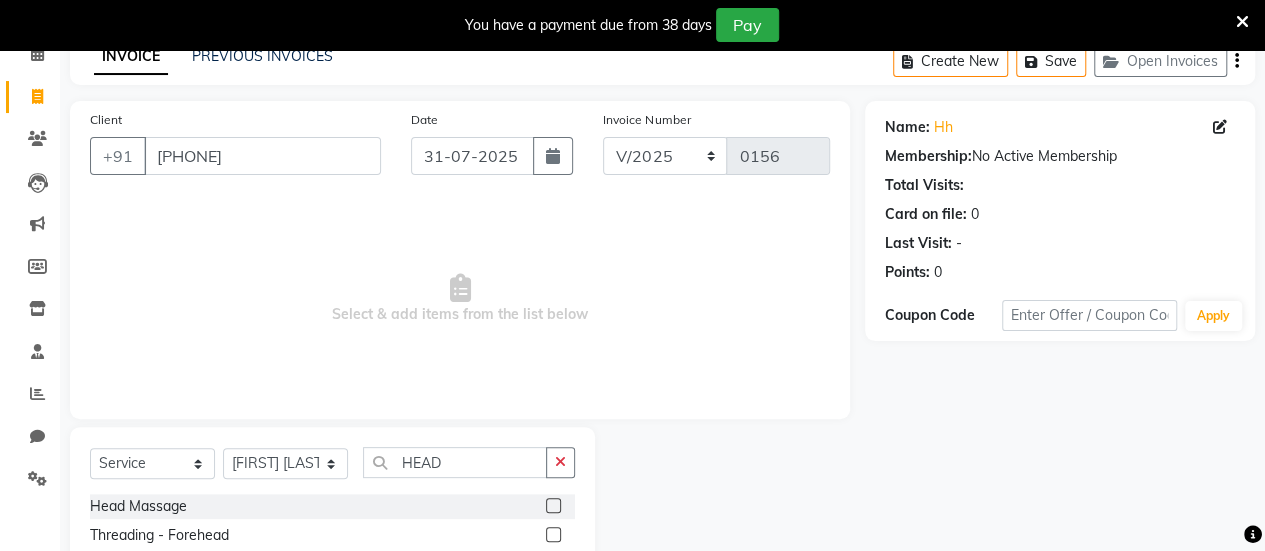 click 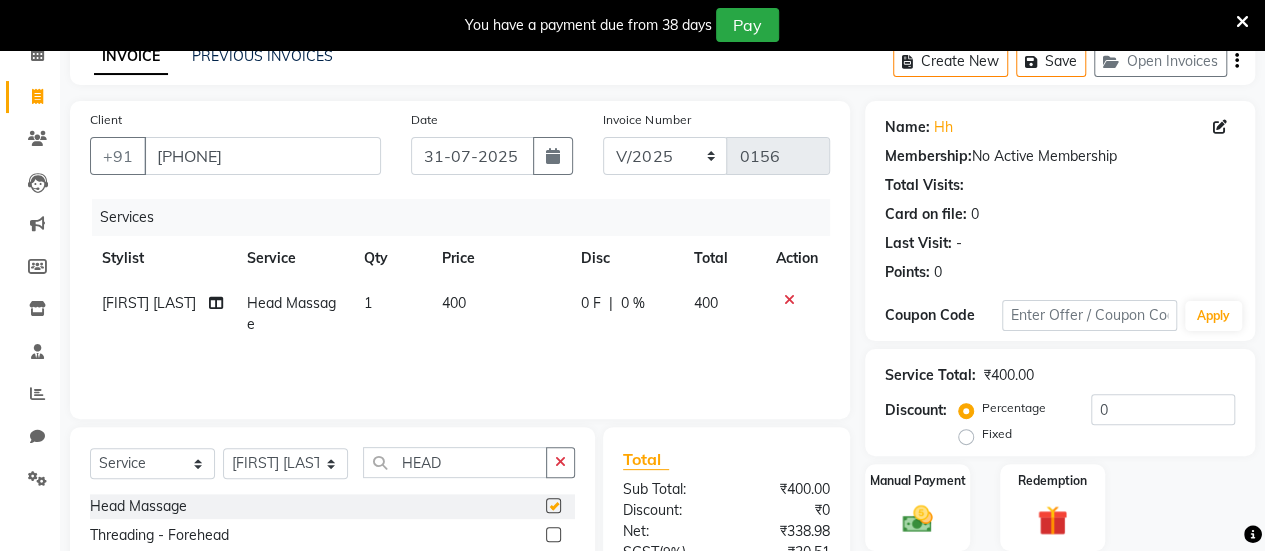 checkbox on "false" 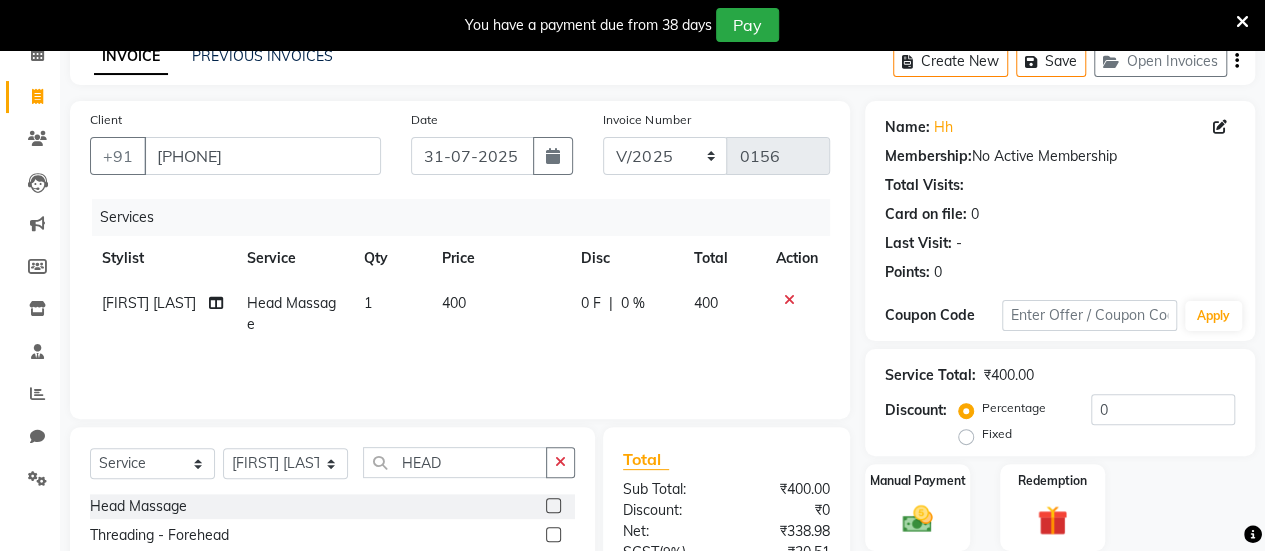 click on "400" 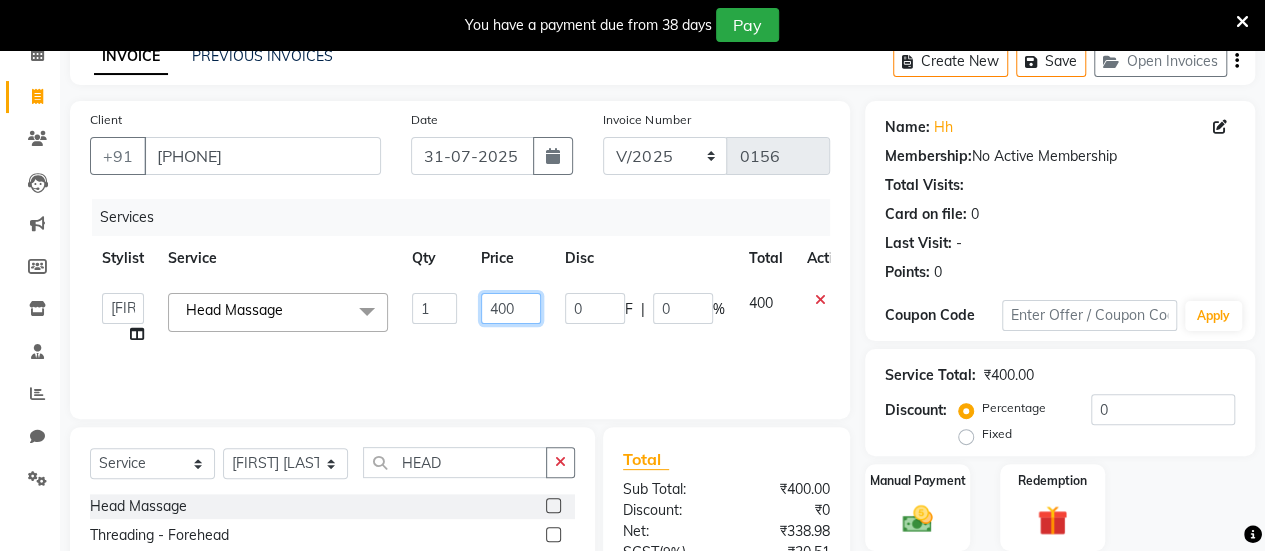 click on "400" 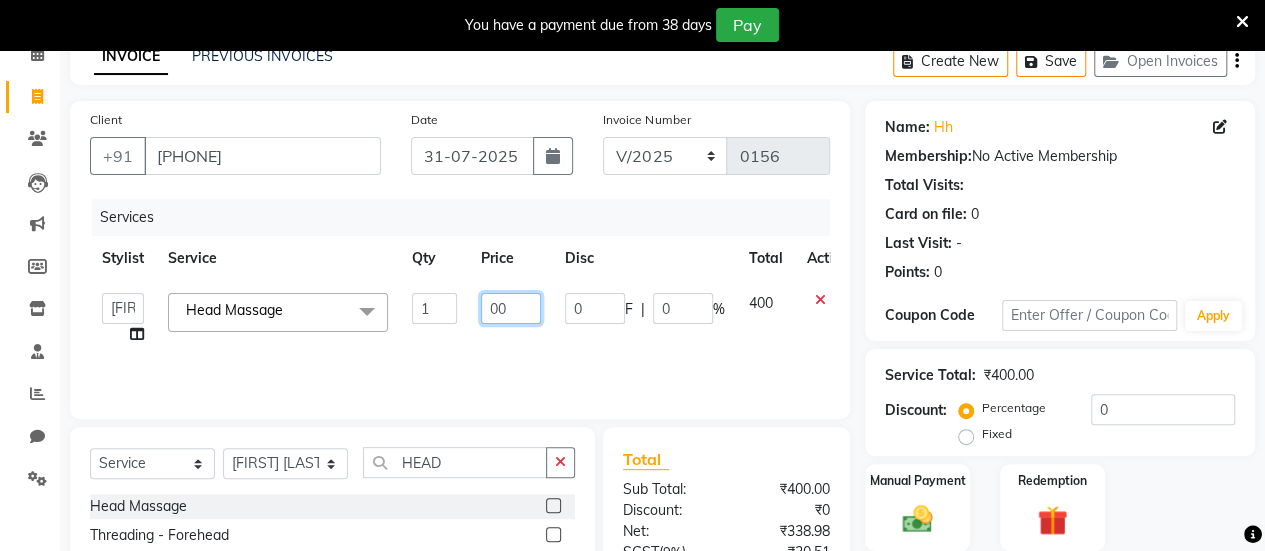 type on "600" 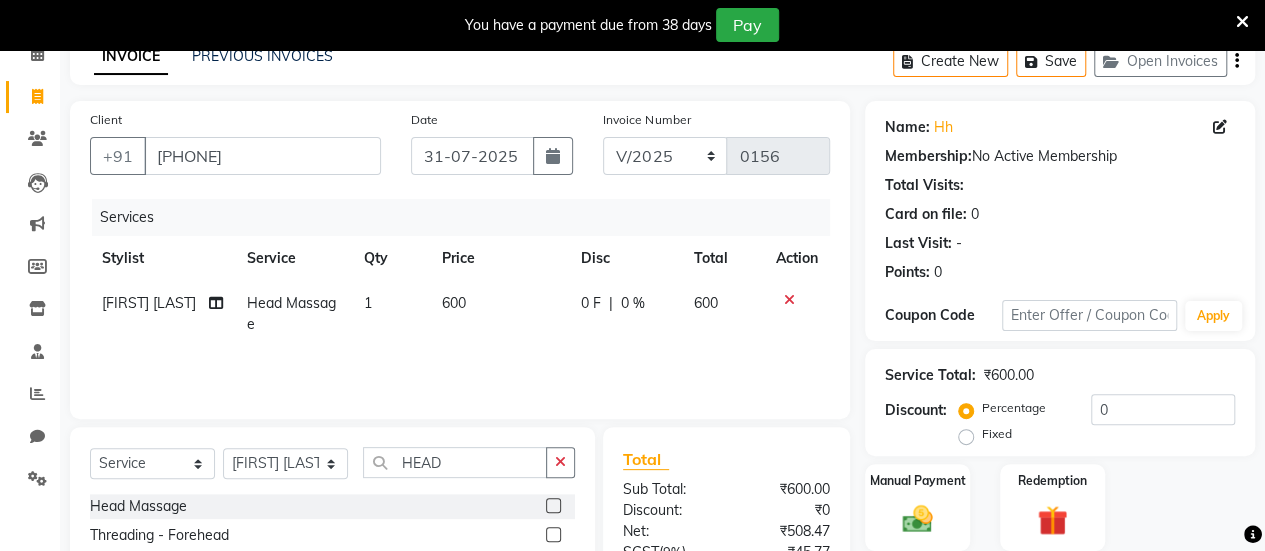 click on "Services Stylist Service Qty Price Disc Total Action ARBAAZ SHAIKH Head Massage 1 600 0 F | 0 % 600" 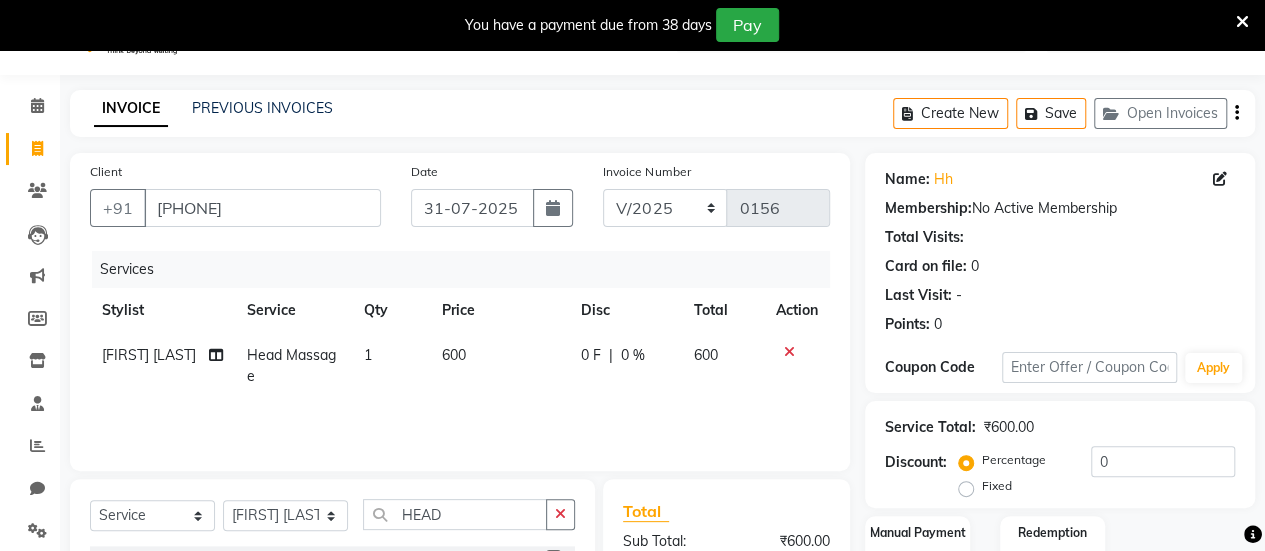 scroll, scrollTop: 45, scrollLeft: 0, axis: vertical 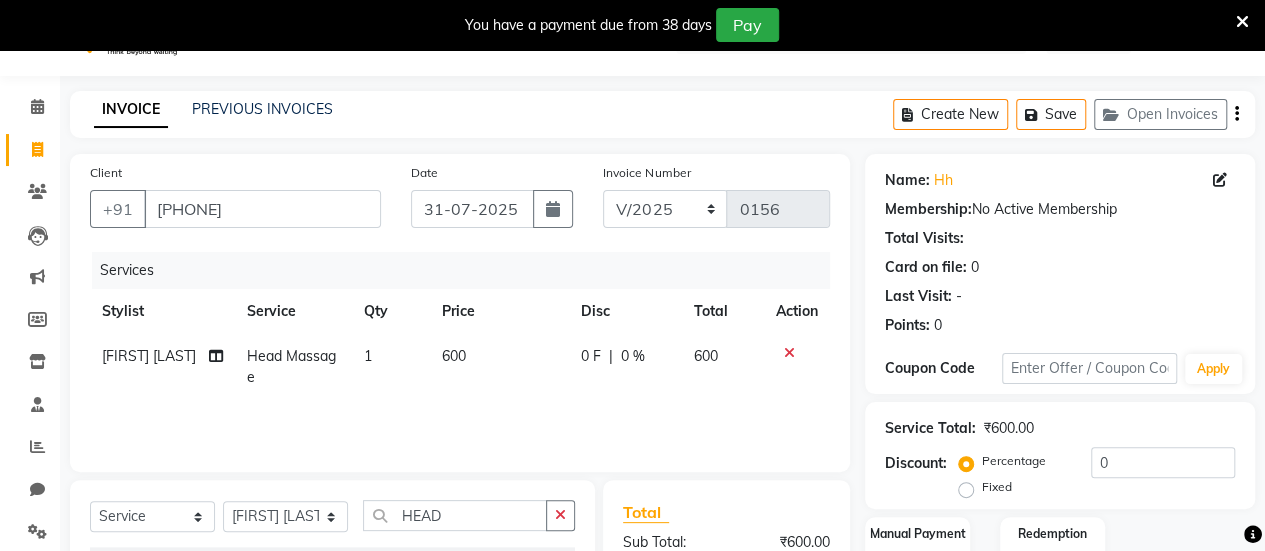 click 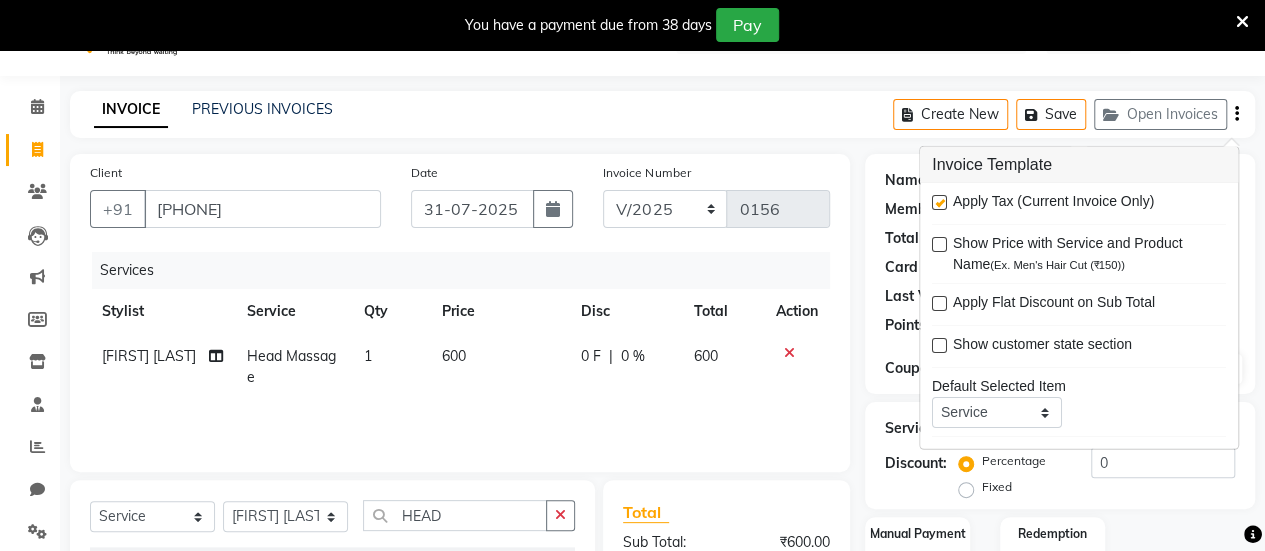 click at bounding box center [939, 202] 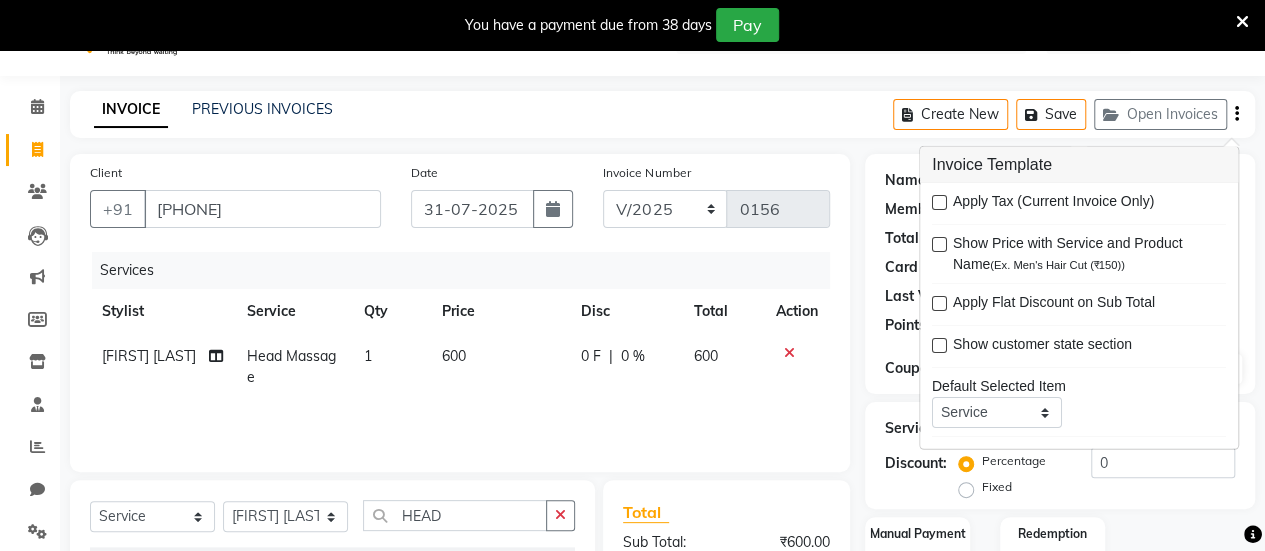 click on "INVOICE PREVIOUS INVOICES Create New   Save   Open Invoices  Client +91 9820314625 Date 31-07-2025 Invoice Number V/2025 V/2025-26 0156 Services Stylist Service Qty Price Disc Total Action ARBAAZ SHAIKH Head Massage 1 600 0 F | 0 % 600 Select  Service  Product  Membership  Package Voucher Prepaid Gift Card  Select Stylist ARBAAZ SHAIKH Farzana shaikh RAFID KAZI ROMIKHA HAROLD BORGES Sanjana  rathore SHIVAM BIBRA SUCHITRA TAMANG Sushila Parmar Swapnil chavan HEAD Head Massage  Threading - Forehead  Total Sub Total: ₹600.00 Discount: ₹0 Net: ₹600.00 Total: ₹600.00 Add Tip ₹0 Payable: ₹600.00 Paid: ₹0 Balance   : ₹600.00 Name: Hh  Membership:  No Active Membership  Total Visits:   Card on file:  0 Last Visit:   - Points:   0  Coupon Code Apply Service Total:  ₹600.00  Discount:  Percentage   Fixed  0 Manual Payment Redemption  Continue Without Payment" 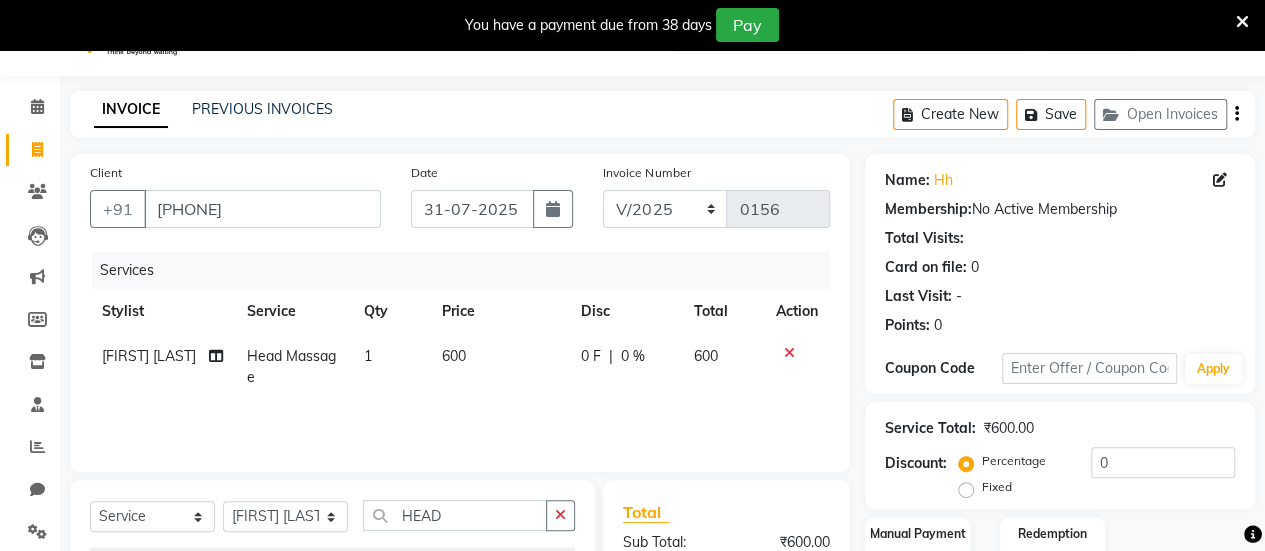 scroll, scrollTop: 254, scrollLeft: 0, axis: vertical 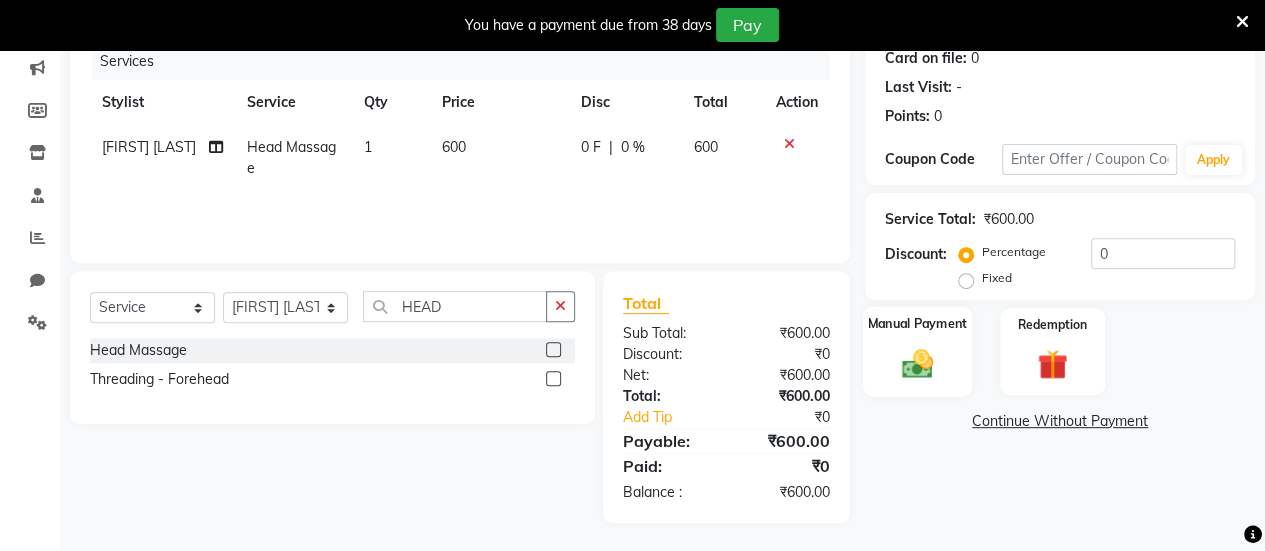 click 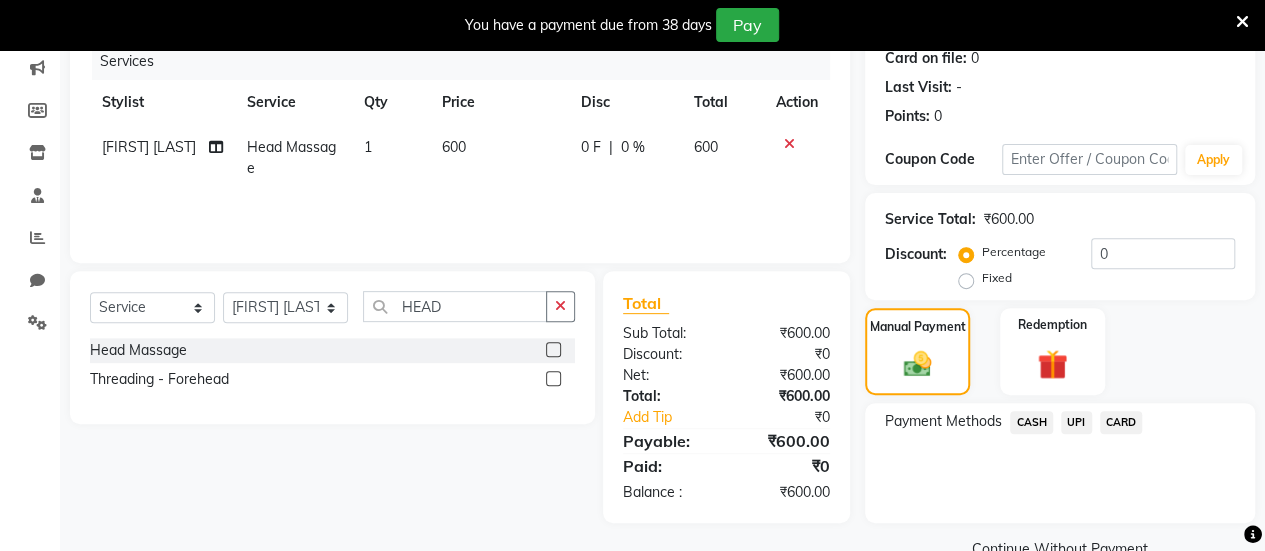 click on "CASH" 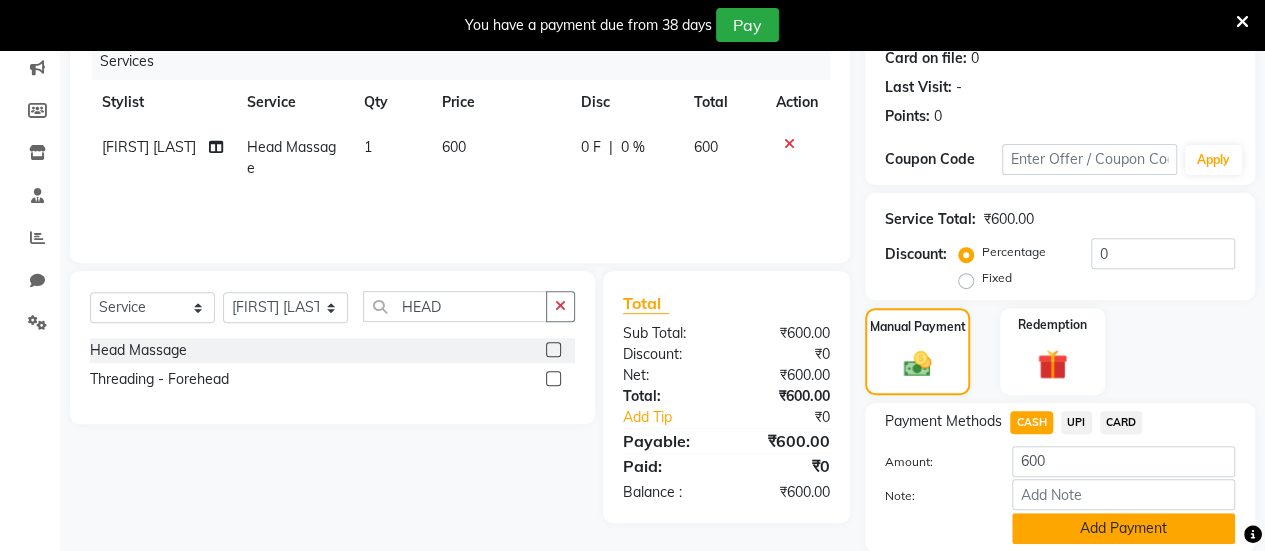 click on "Add Payment" 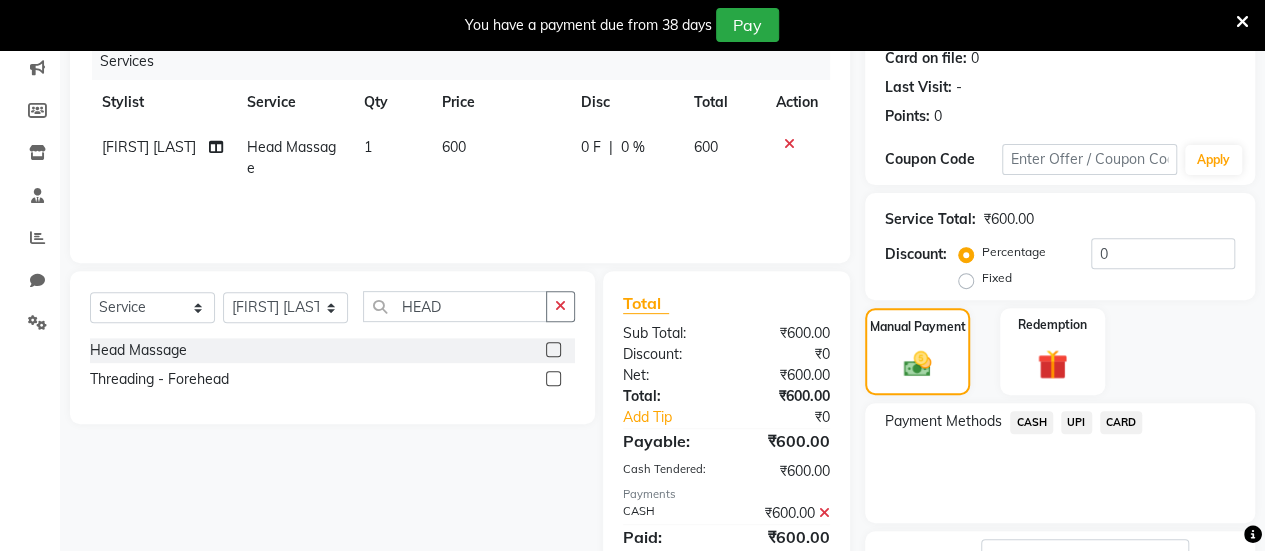 scroll, scrollTop: 408, scrollLeft: 0, axis: vertical 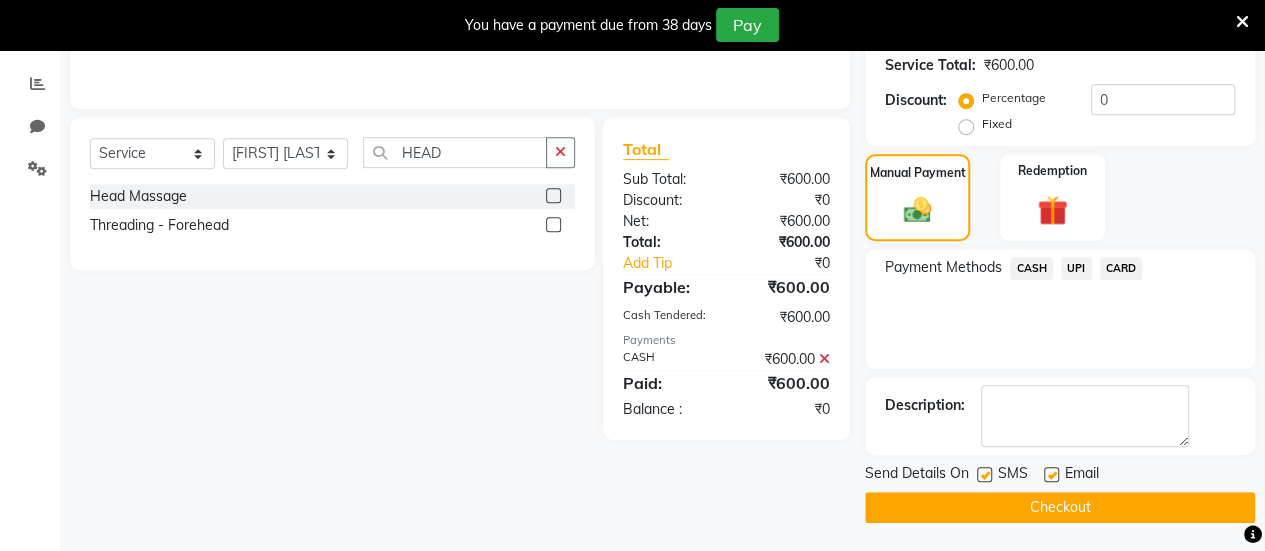click 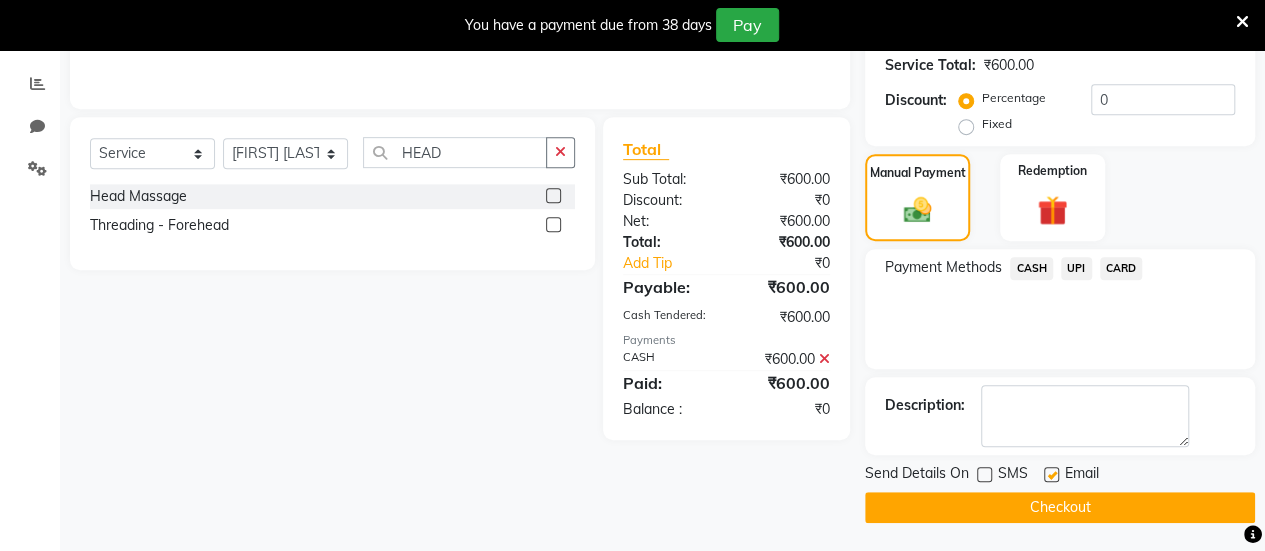 click 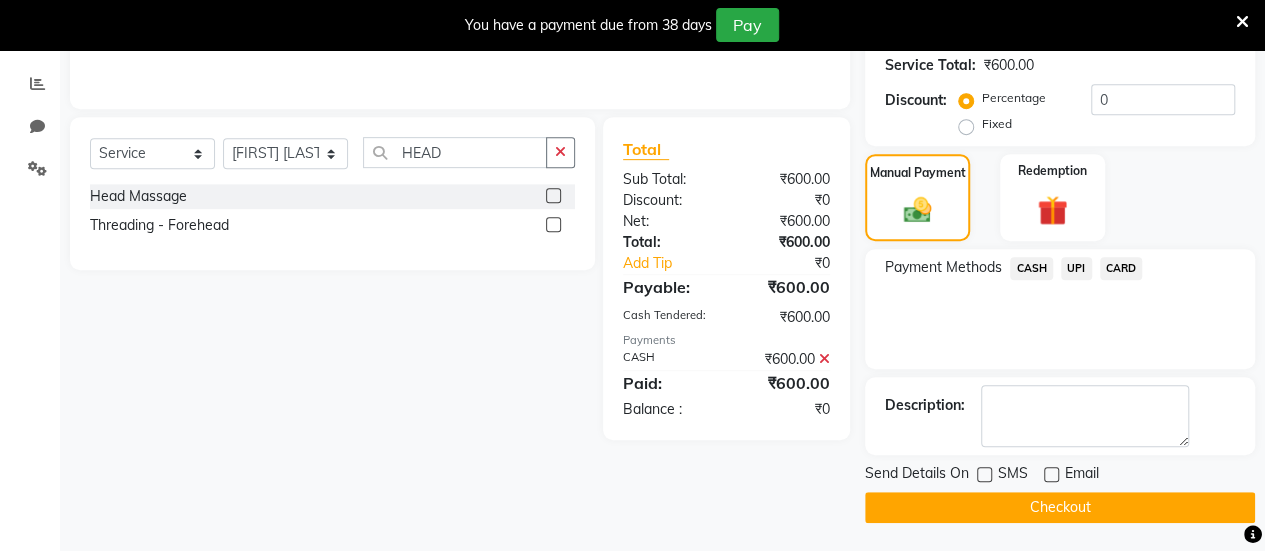 click on "Checkout" 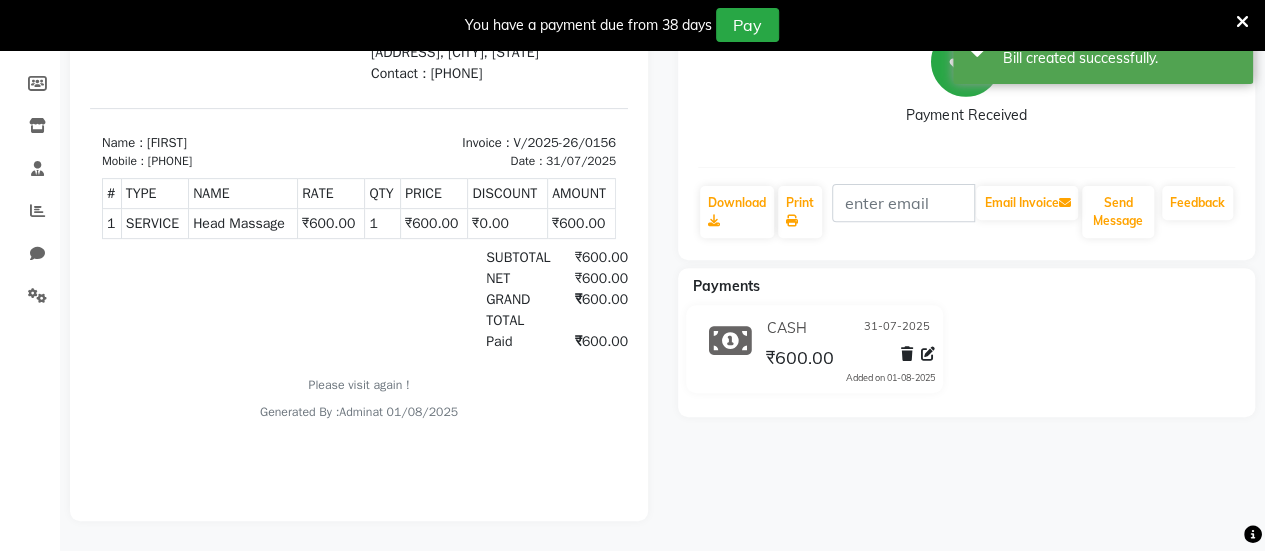 scroll, scrollTop: 0, scrollLeft: 0, axis: both 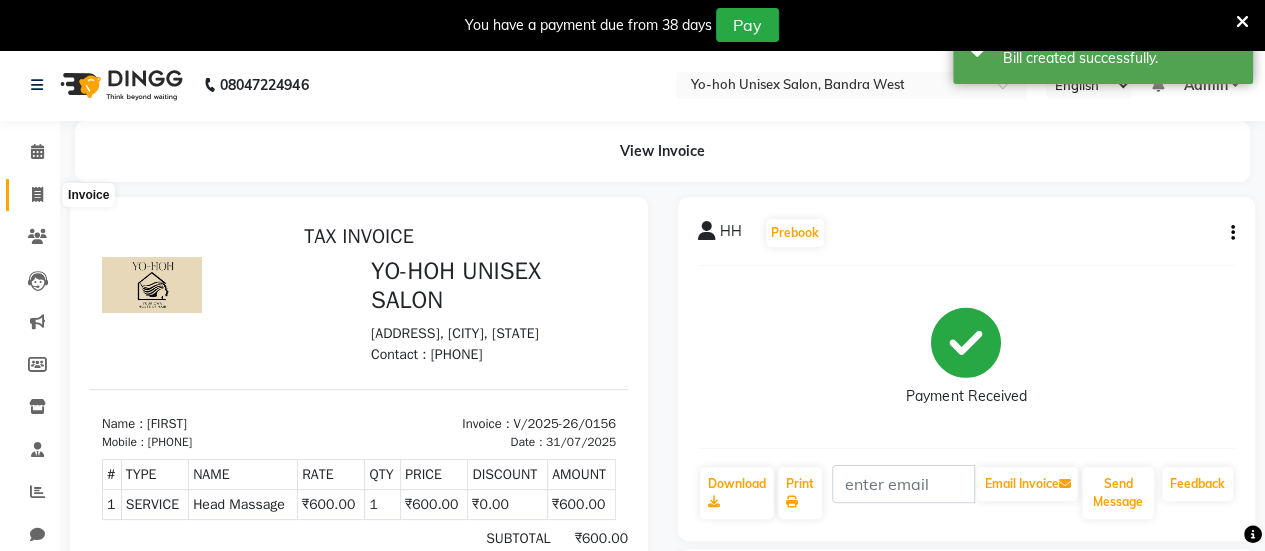 click 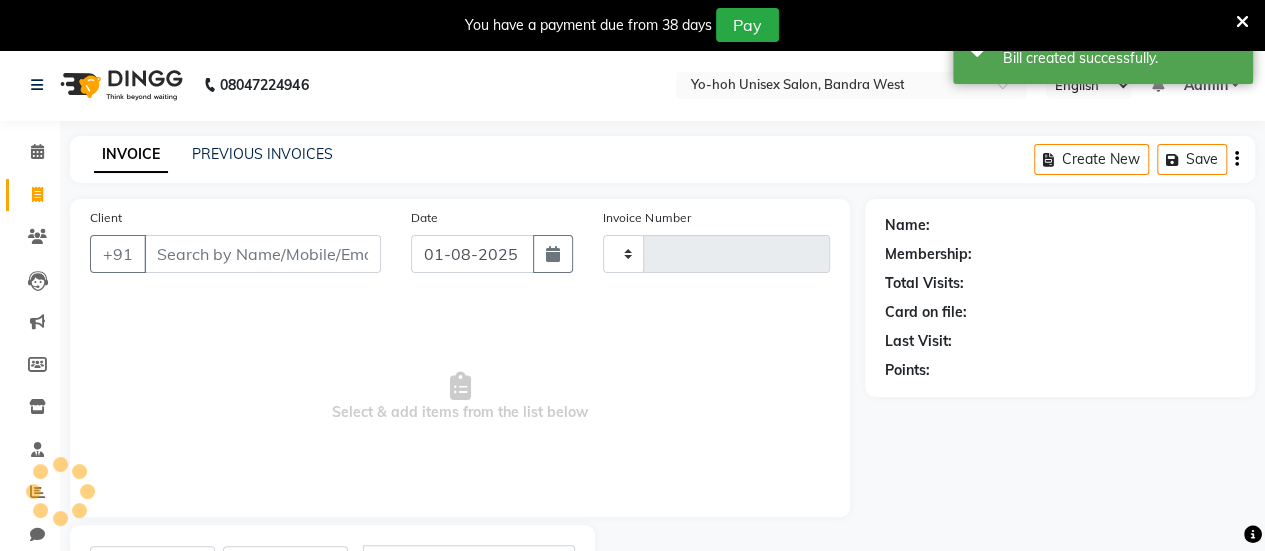type on "0157" 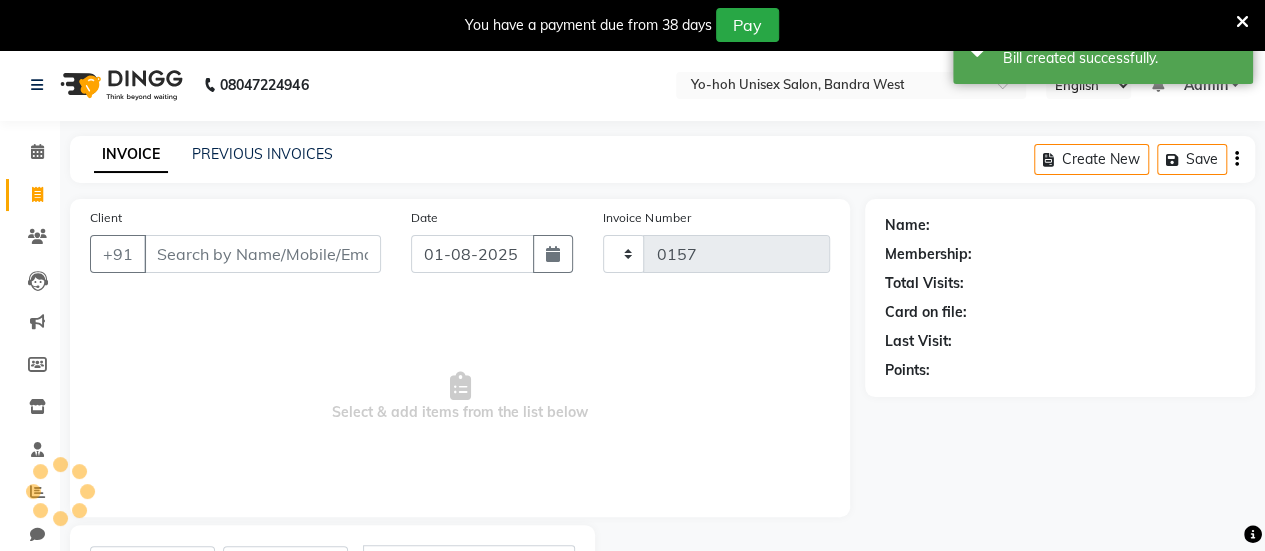 select on "8364" 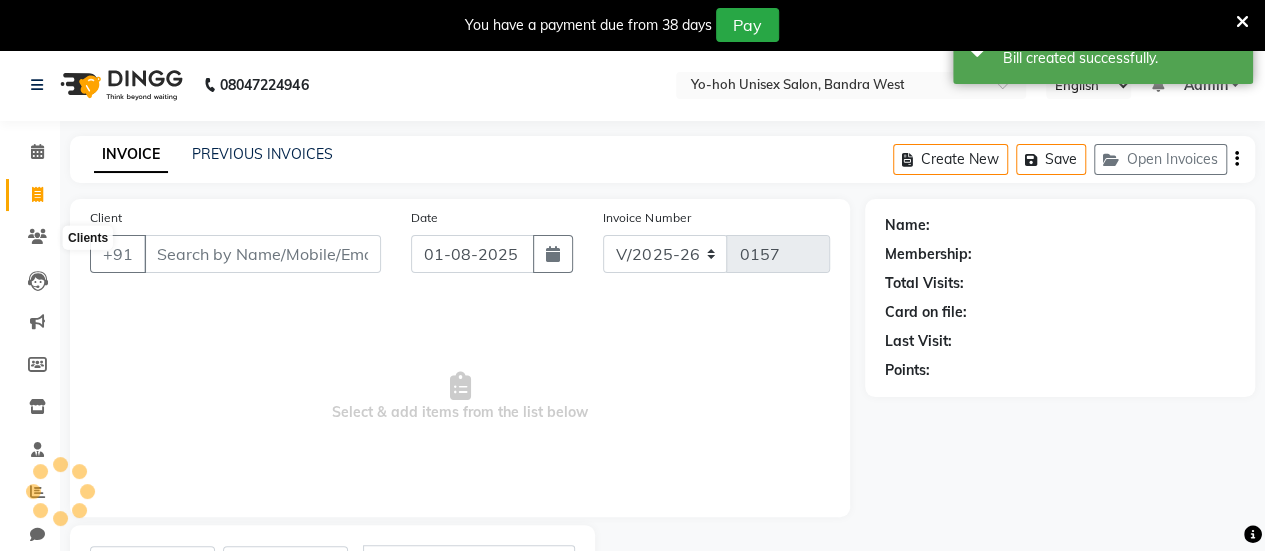 scroll, scrollTop: 98, scrollLeft: 0, axis: vertical 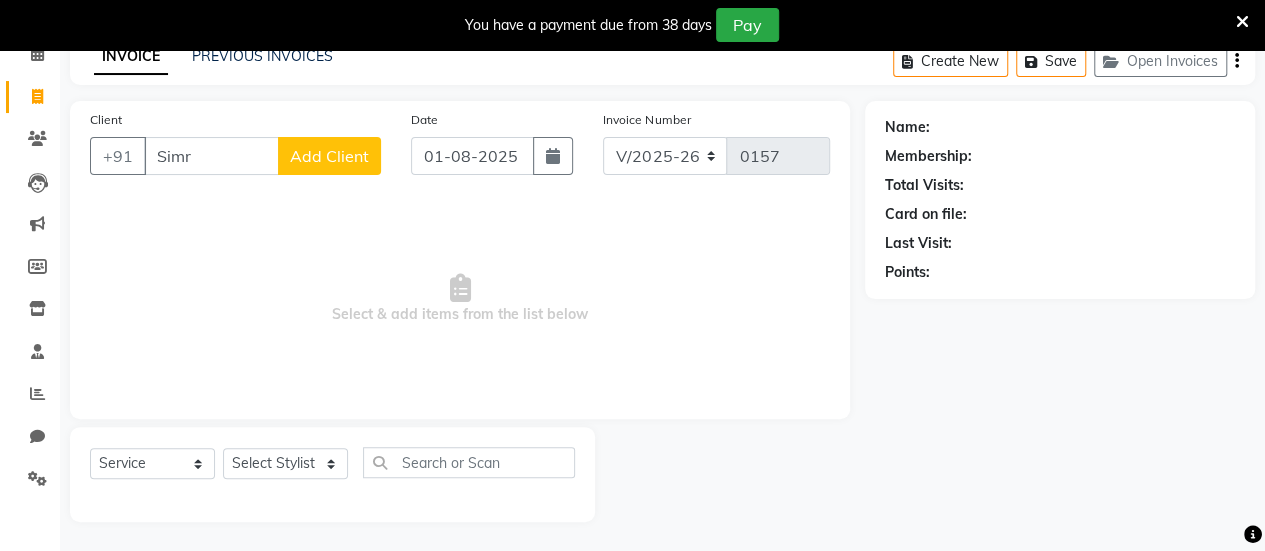 click on "Simr" at bounding box center [211, 156] 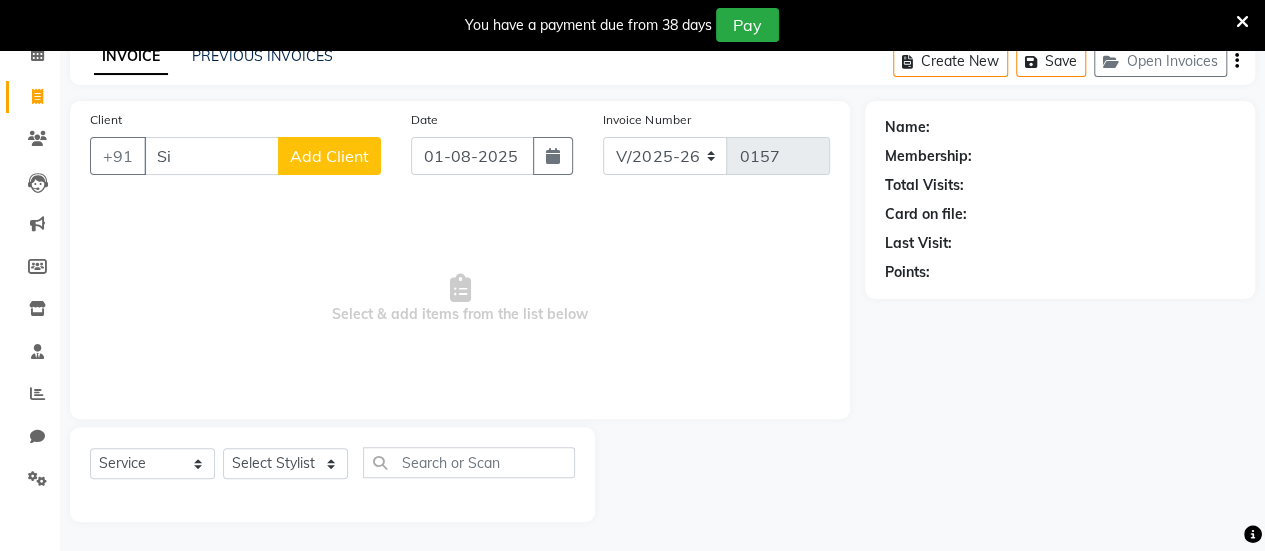 type on "S" 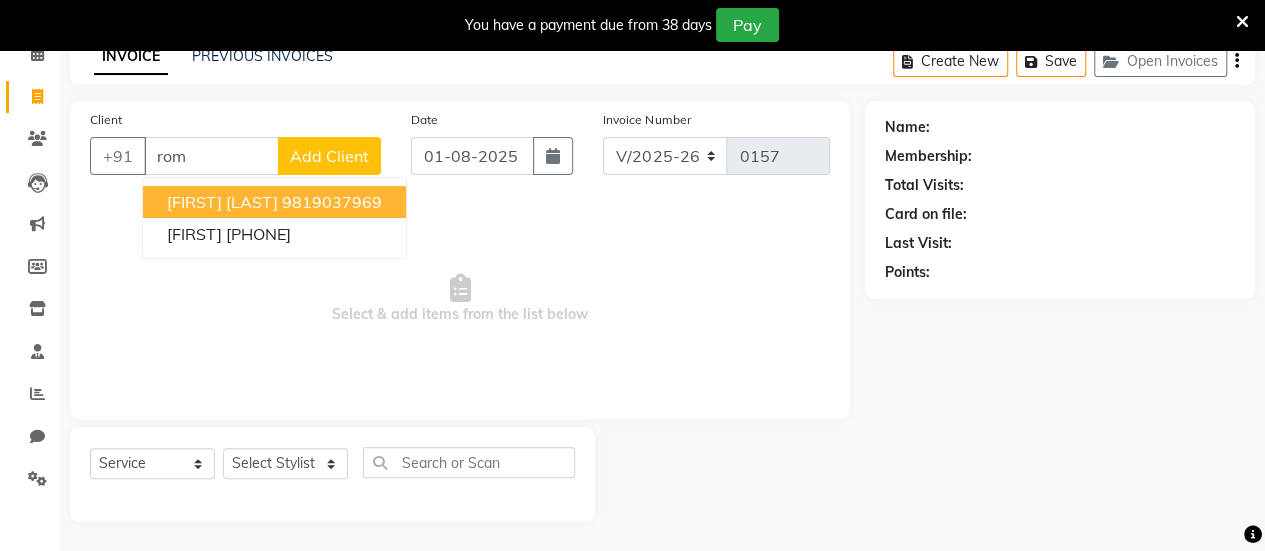 click on "romikha borges" at bounding box center (222, 202) 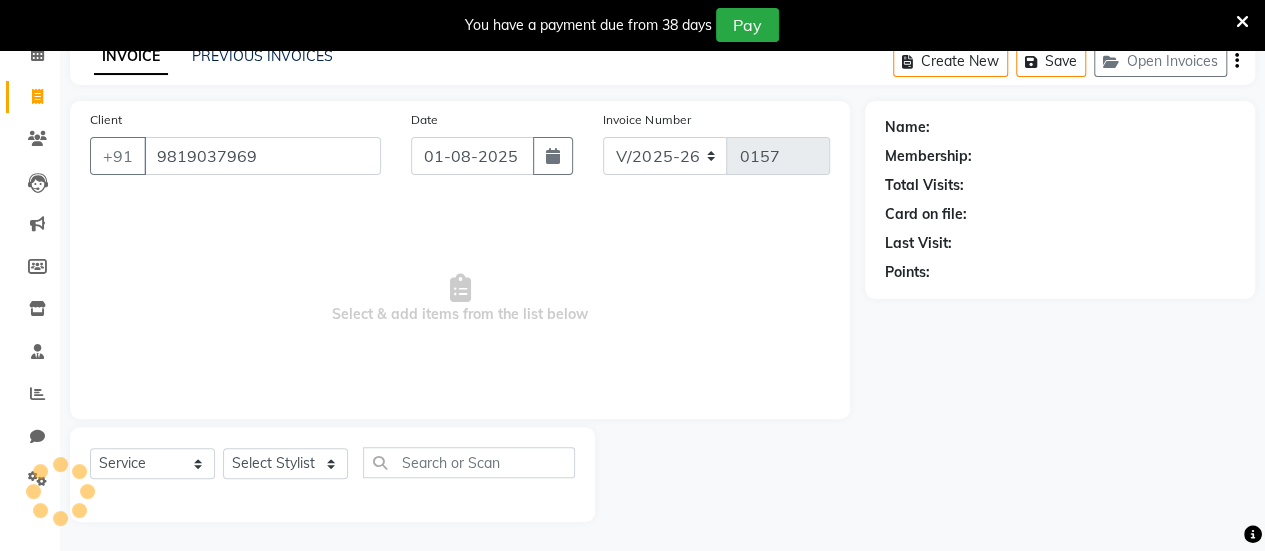 type on "9819037969" 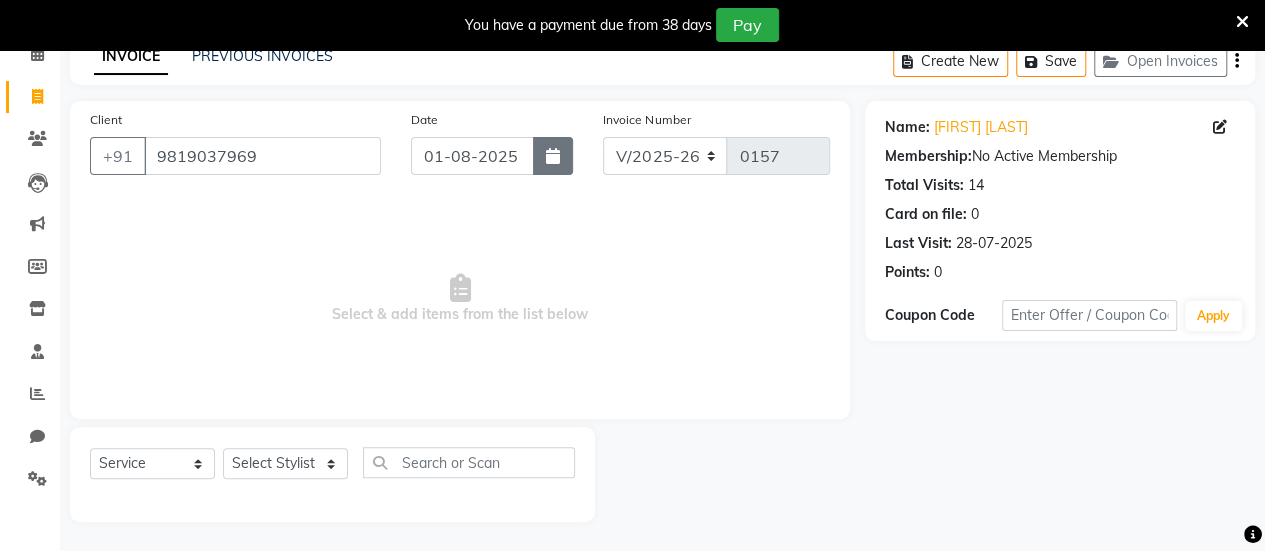 click 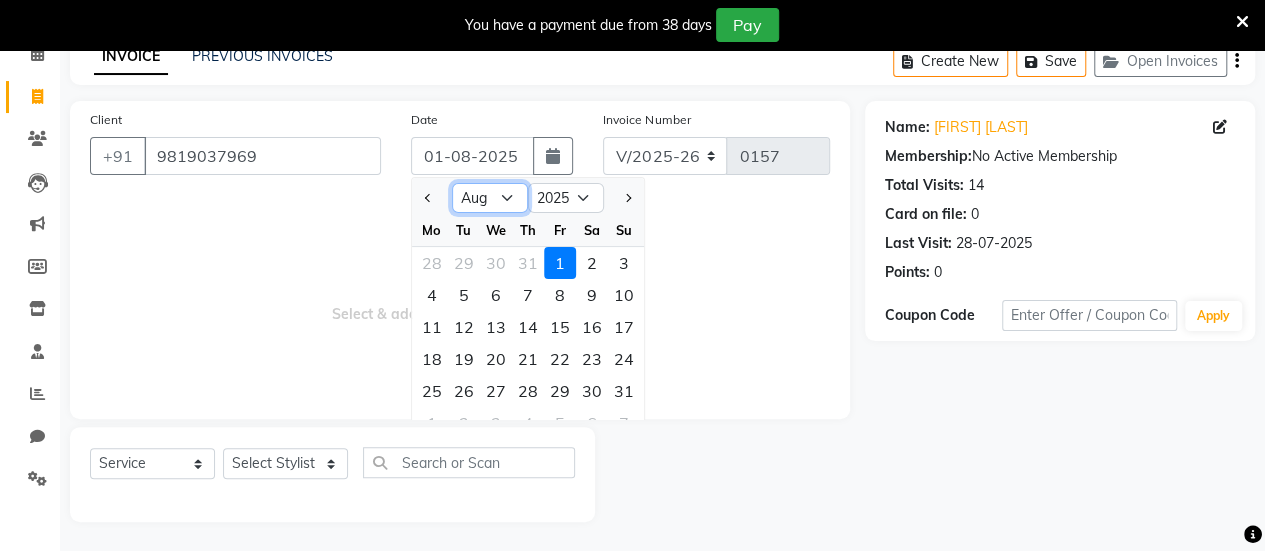 click on "Jan Feb Mar Apr May Jun Jul Aug Sep Oct Nov Dec" 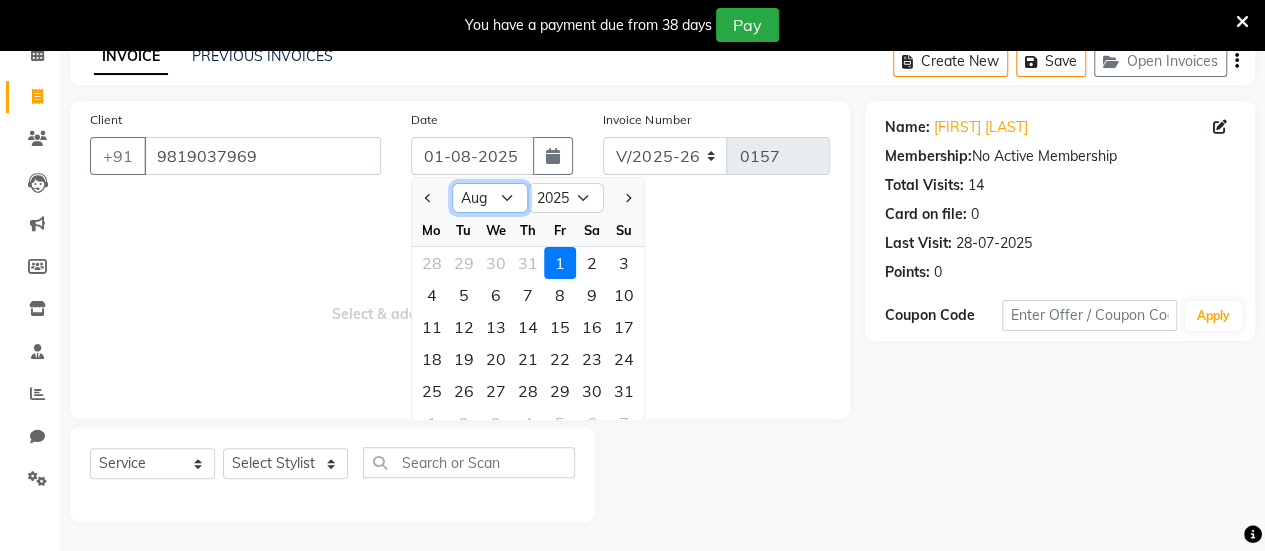 select on "7" 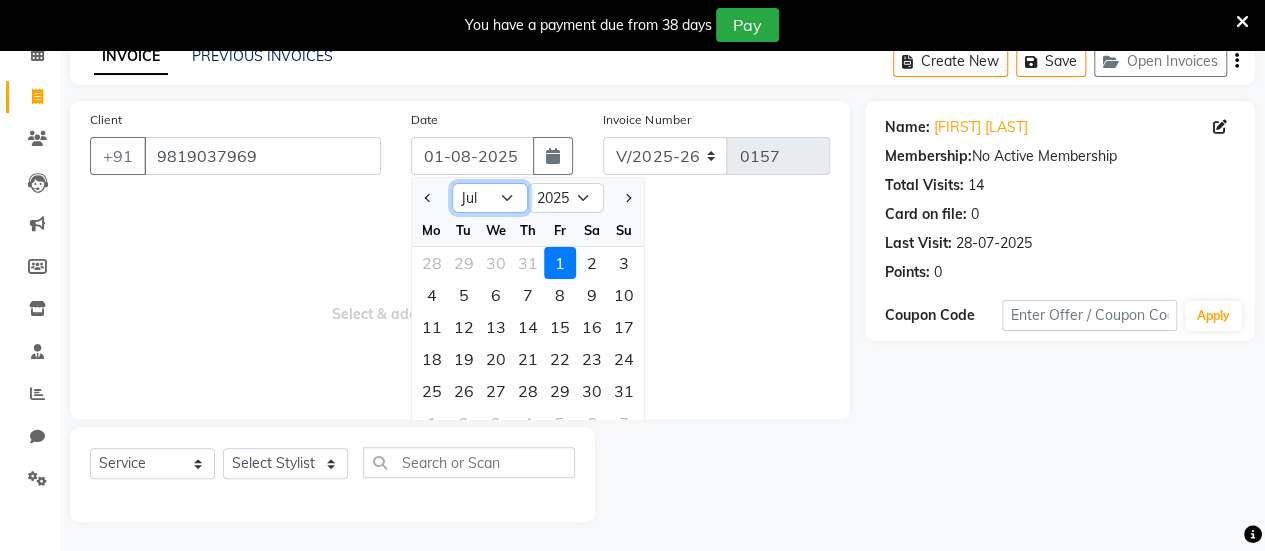 click on "Jan Feb Mar Apr May Jun Jul Aug Sep Oct Nov Dec" 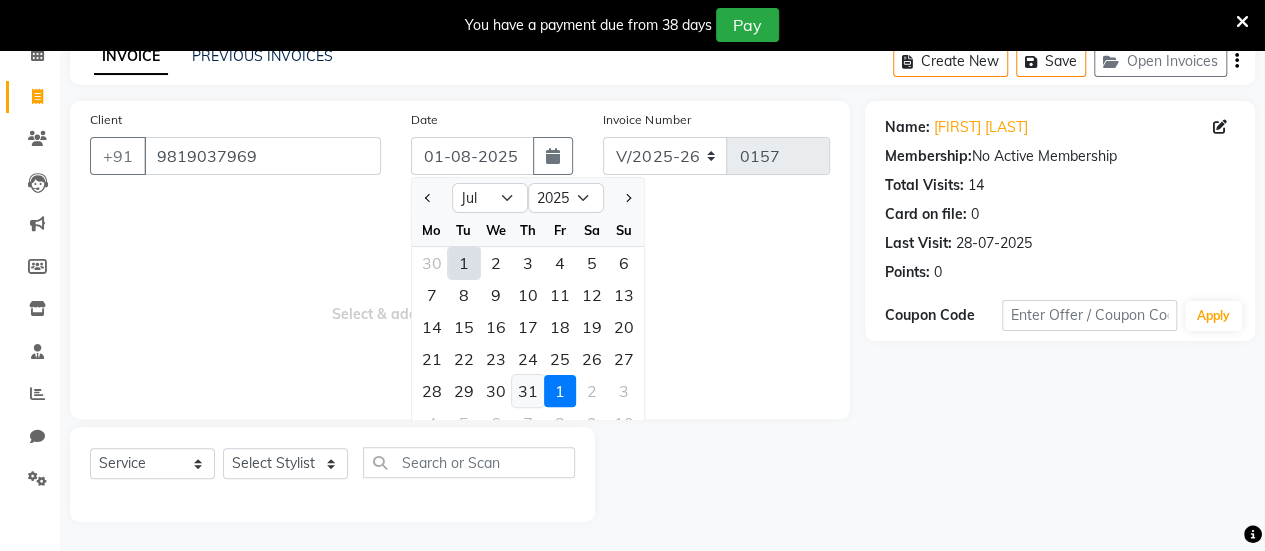click on "31" 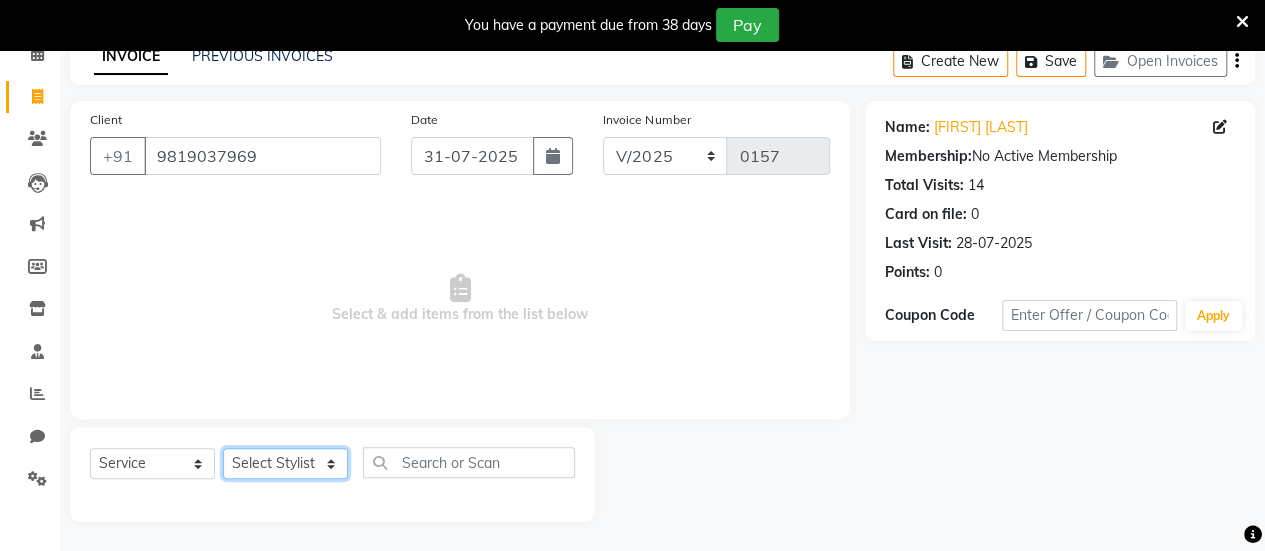 click on "Select Stylist ARBAAZ SHAIKH Farzana shaikh RAFID KAZI ROMIKHA HAROLD BORGES Sanjana  rathore SHIVAM BIBRA SUCHITRA TAMANG Sushila Parmar Swapnil chavan" 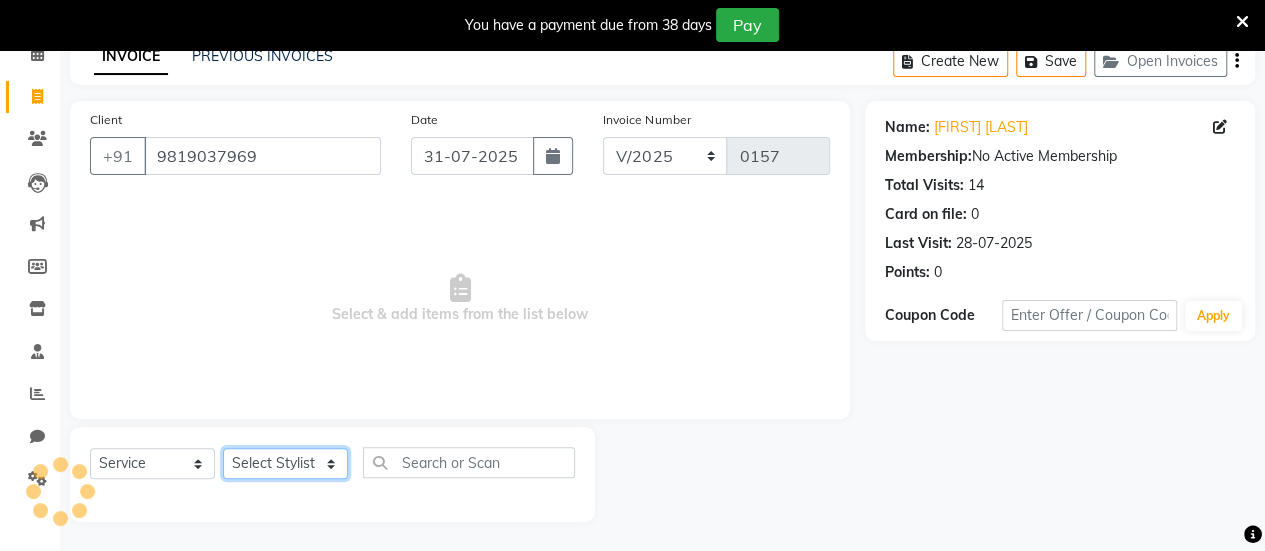 select on "82829" 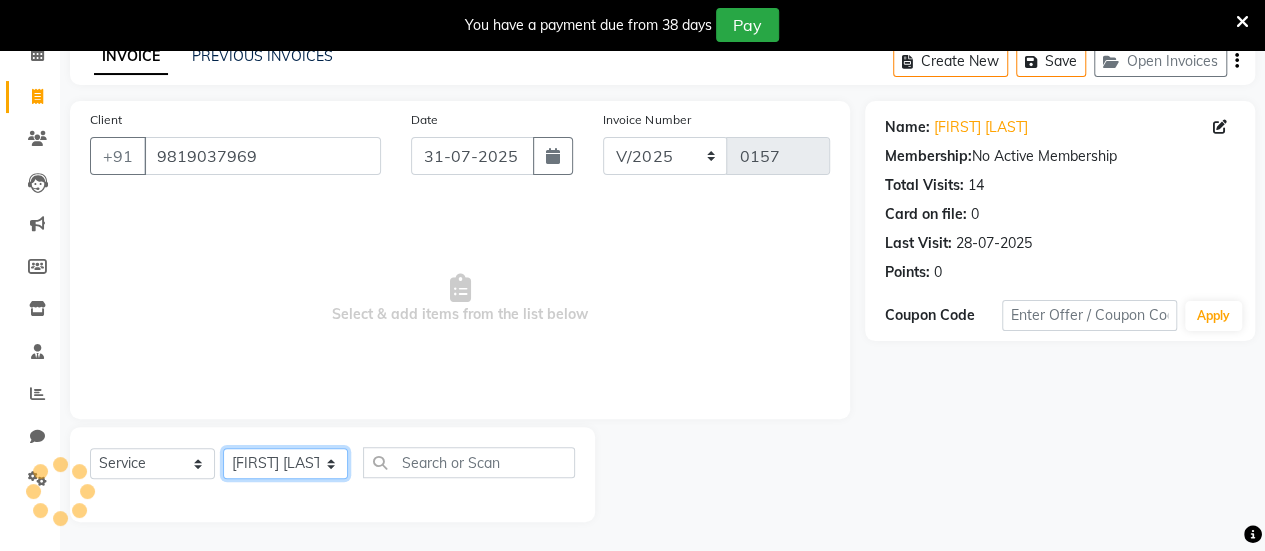 click on "Select Stylist ARBAAZ SHAIKH Farzana shaikh RAFID KAZI ROMIKHA HAROLD BORGES Sanjana  rathore SHIVAM BIBRA SUCHITRA TAMANG Sushila Parmar Swapnil chavan" 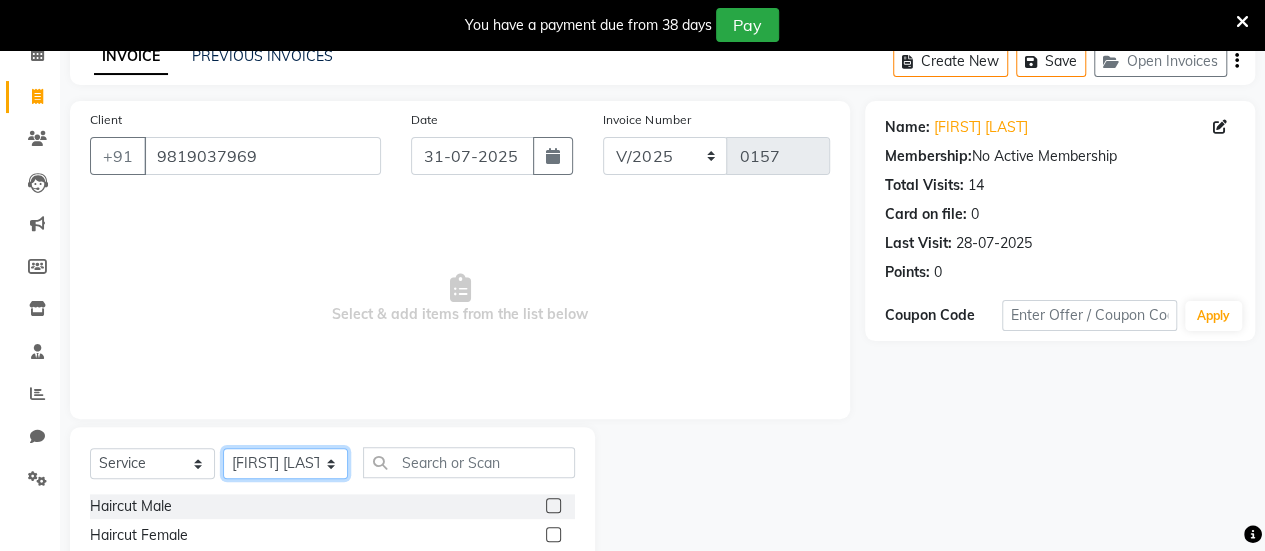 scroll, scrollTop: 227, scrollLeft: 0, axis: vertical 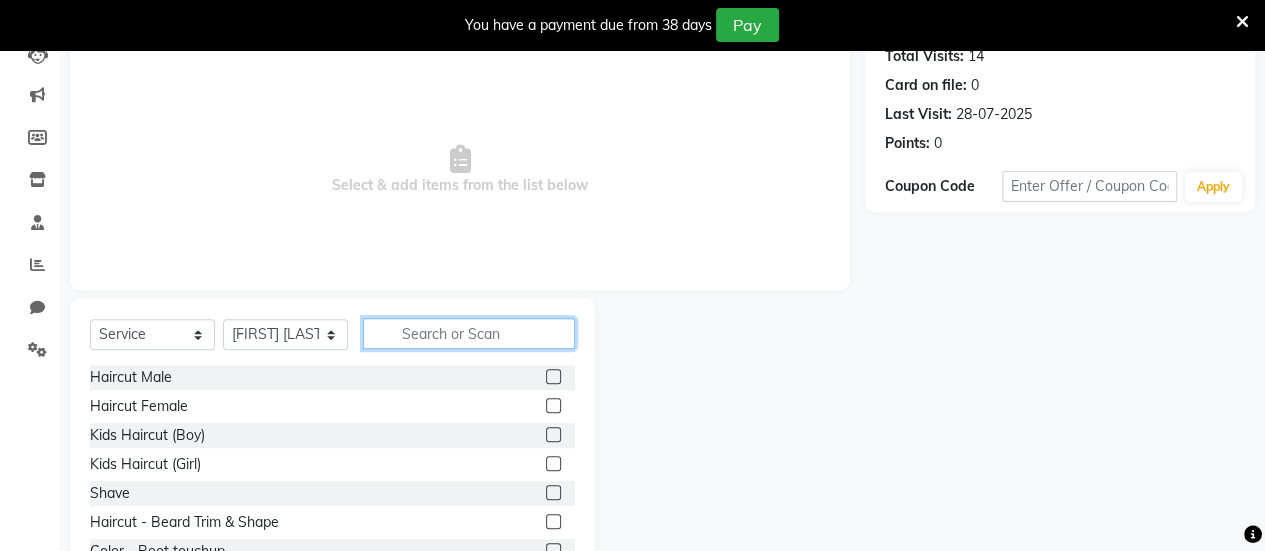 click 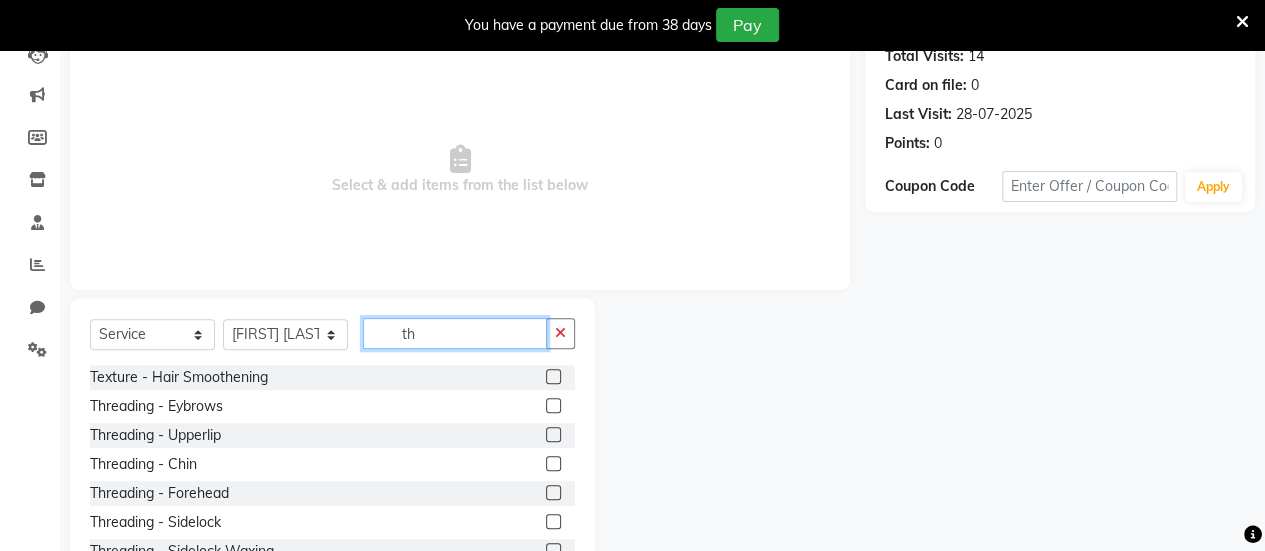 type on "th" 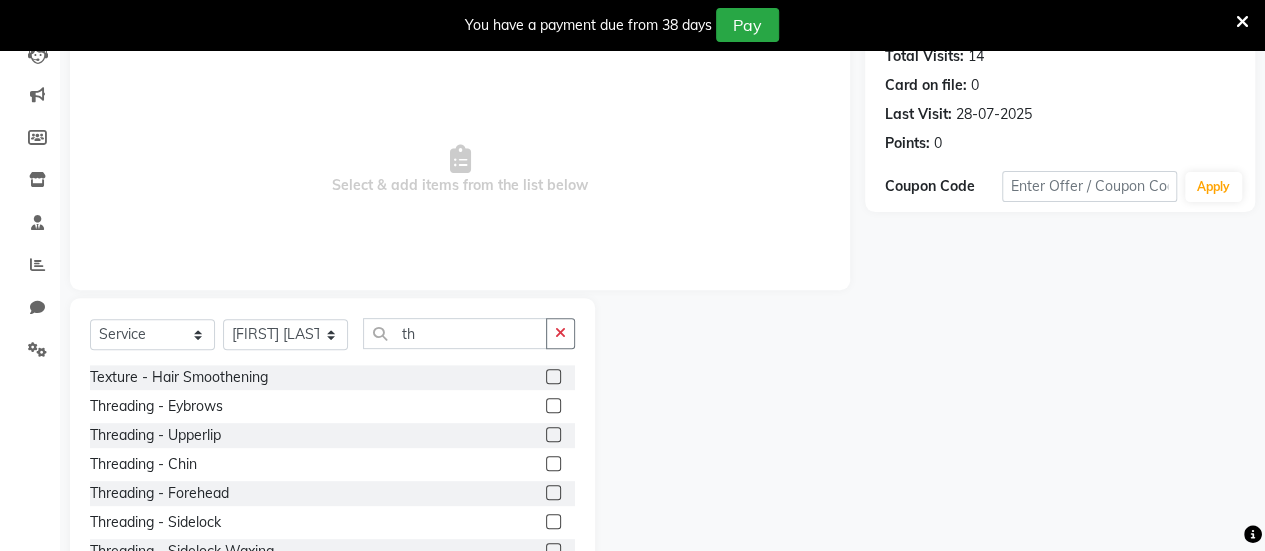 click 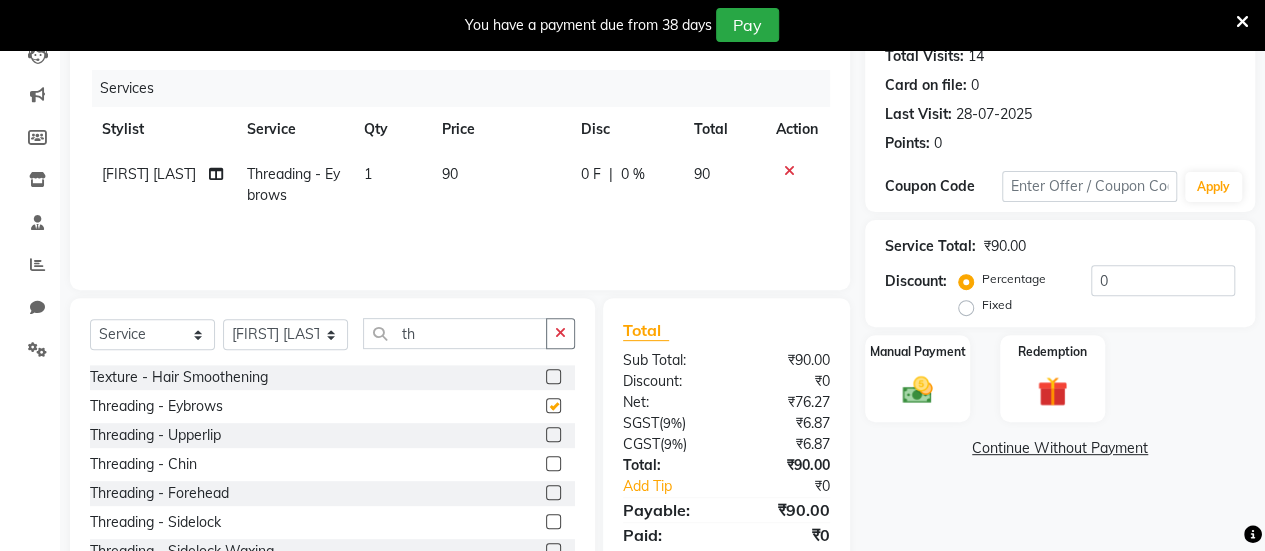 checkbox on "false" 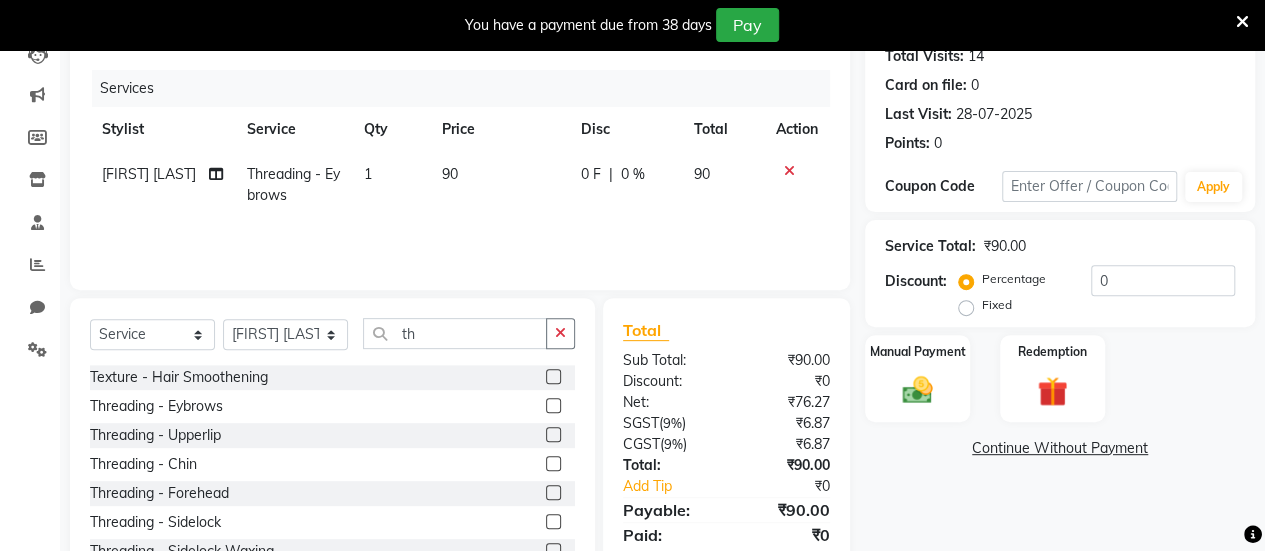 scroll, scrollTop: 0, scrollLeft: 0, axis: both 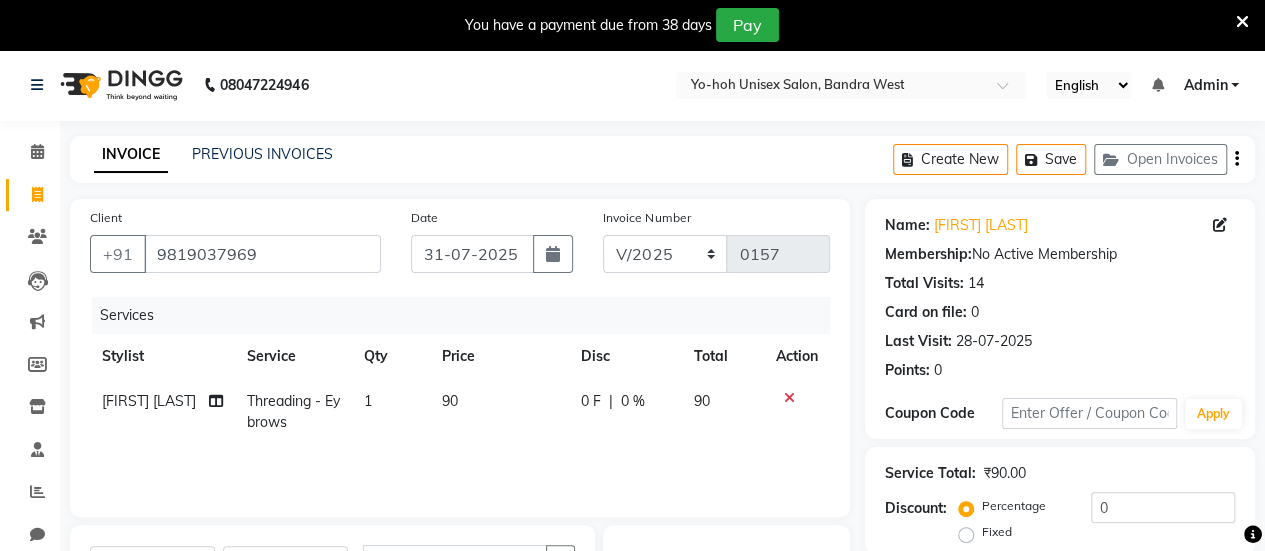 click 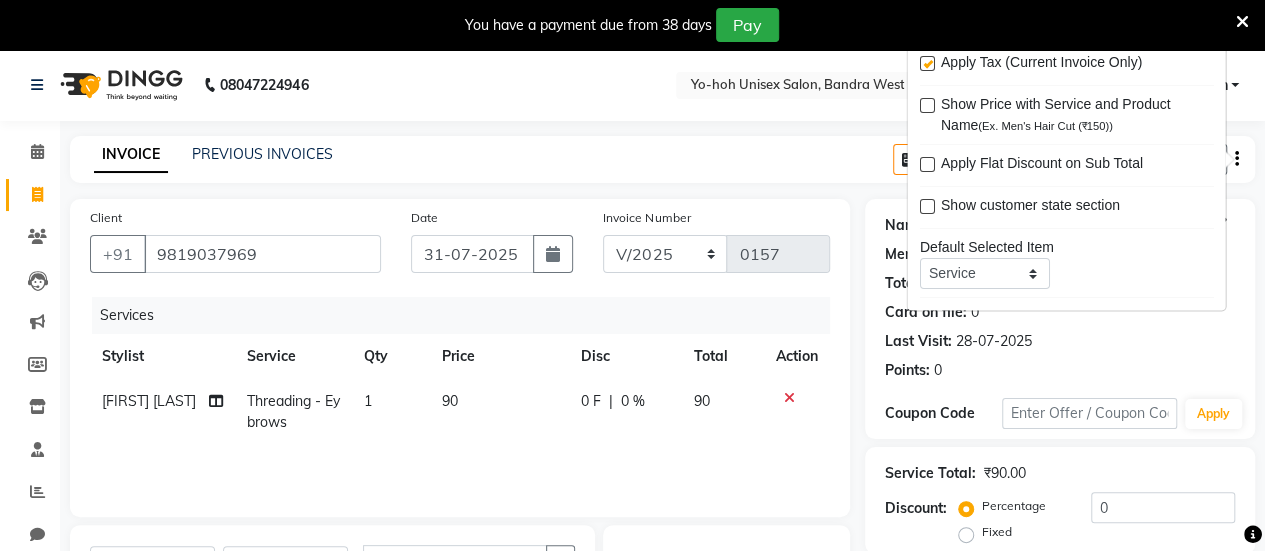 click at bounding box center (926, 64) 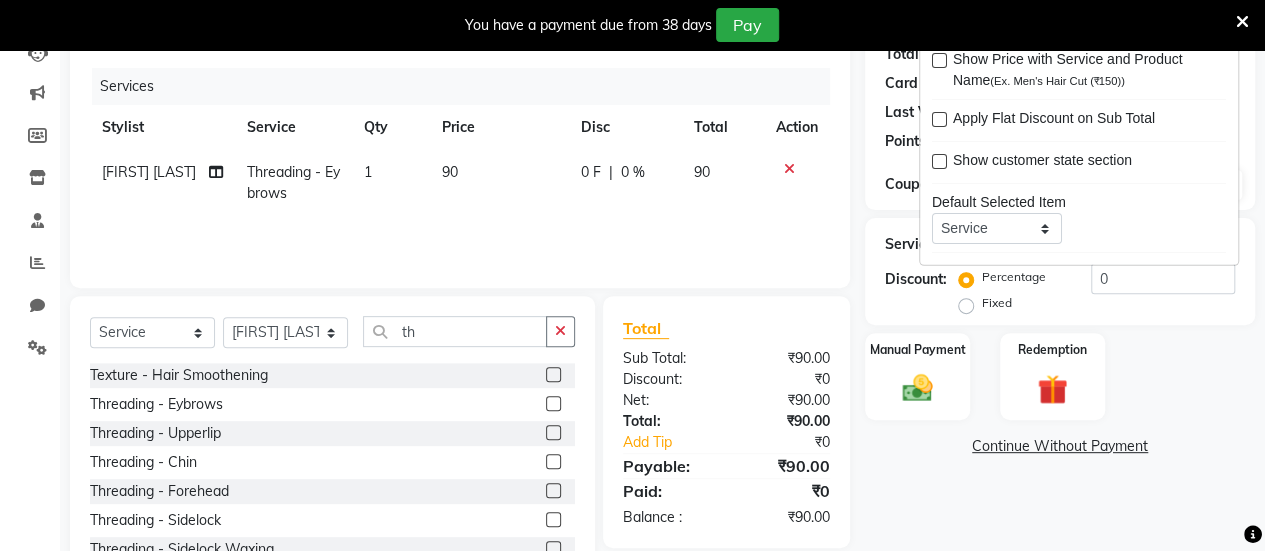 scroll, scrollTop: 230, scrollLeft: 0, axis: vertical 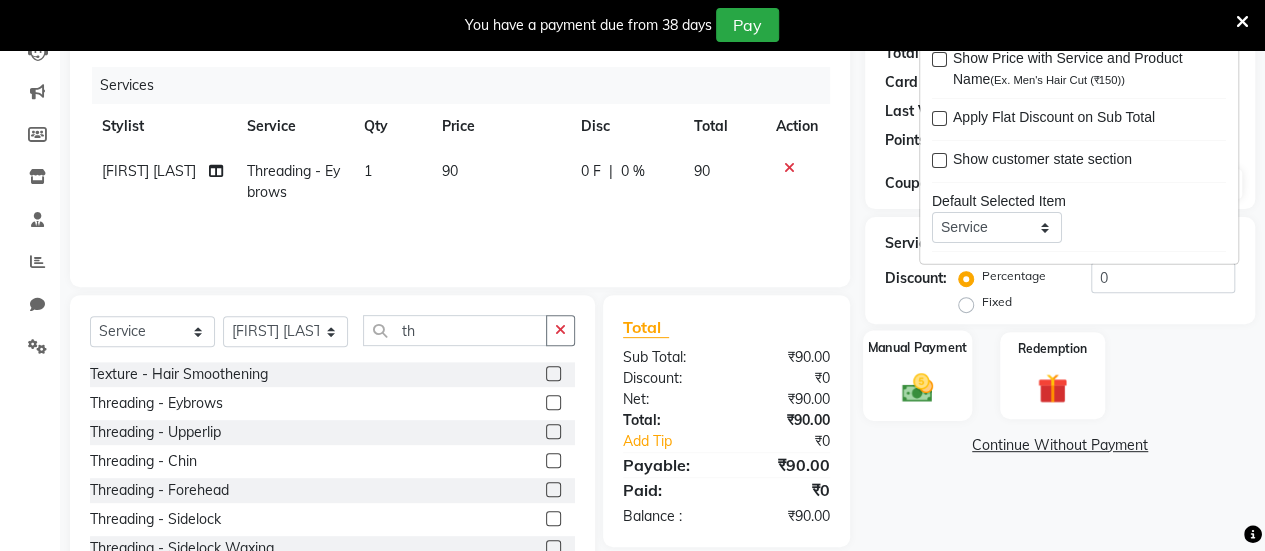 click 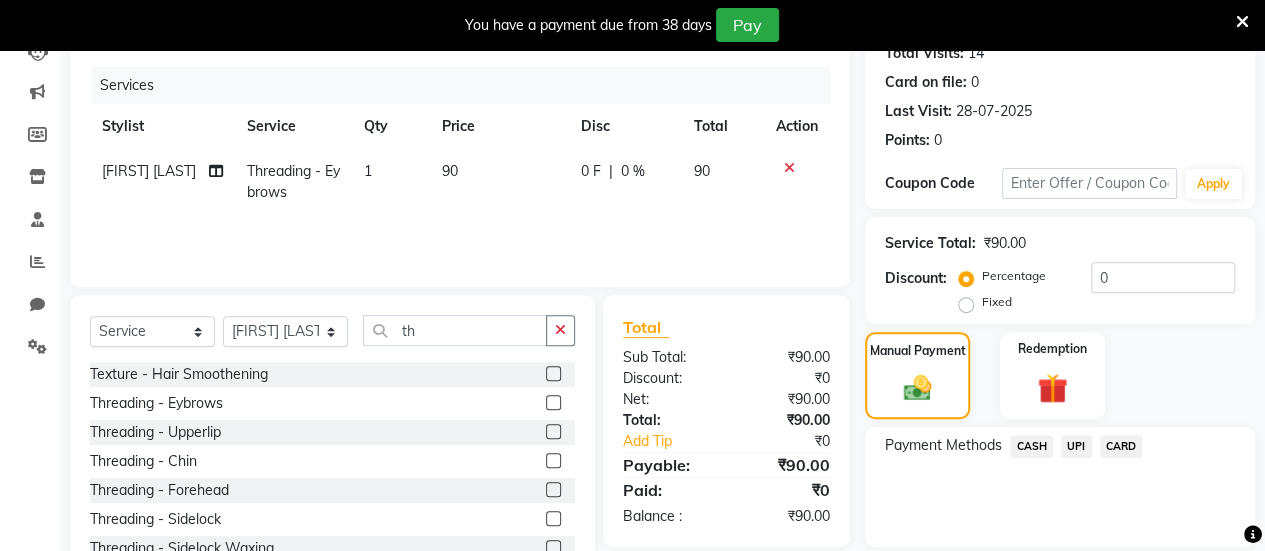 scroll, scrollTop: 298, scrollLeft: 0, axis: vertical 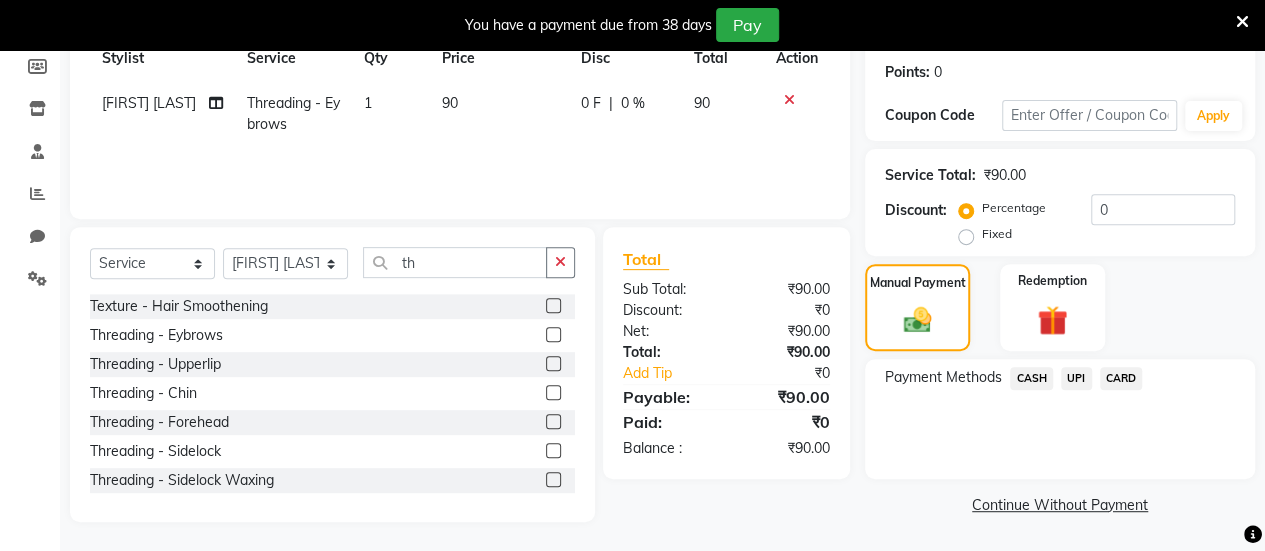 click on "UPI" 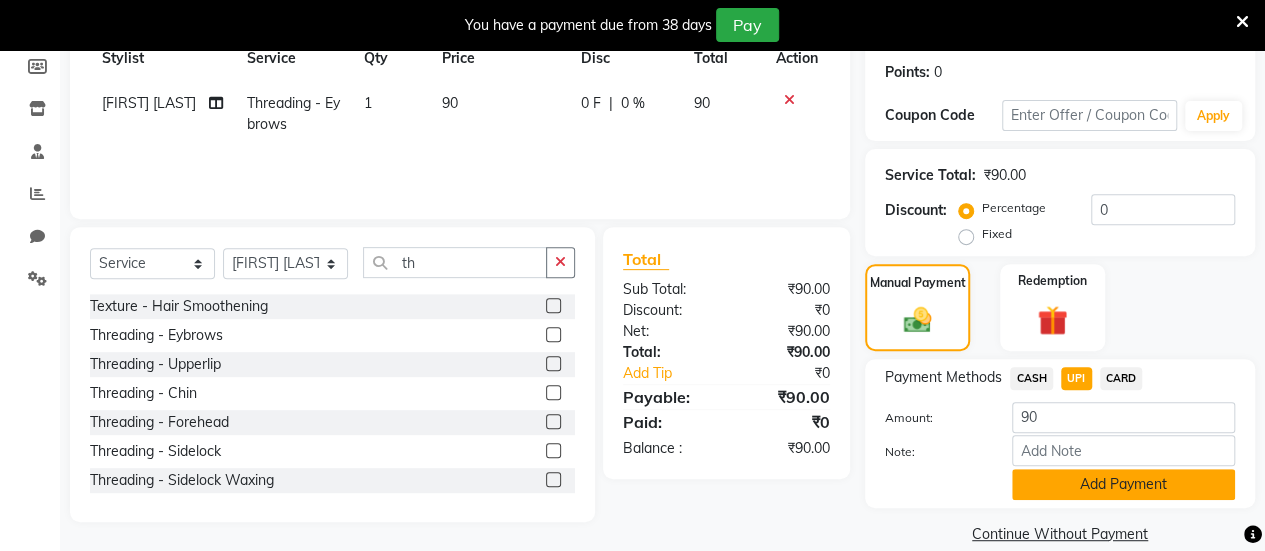 click on "Add Payment" 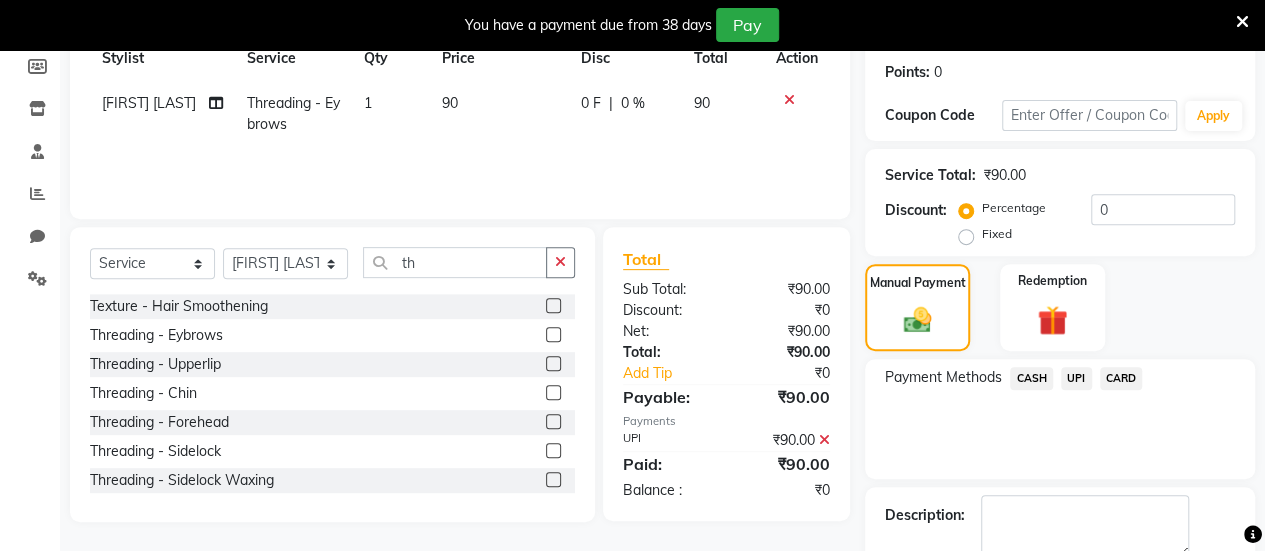 scroll, scrollTop: 408, scrollLeft: 0, axis: vertical 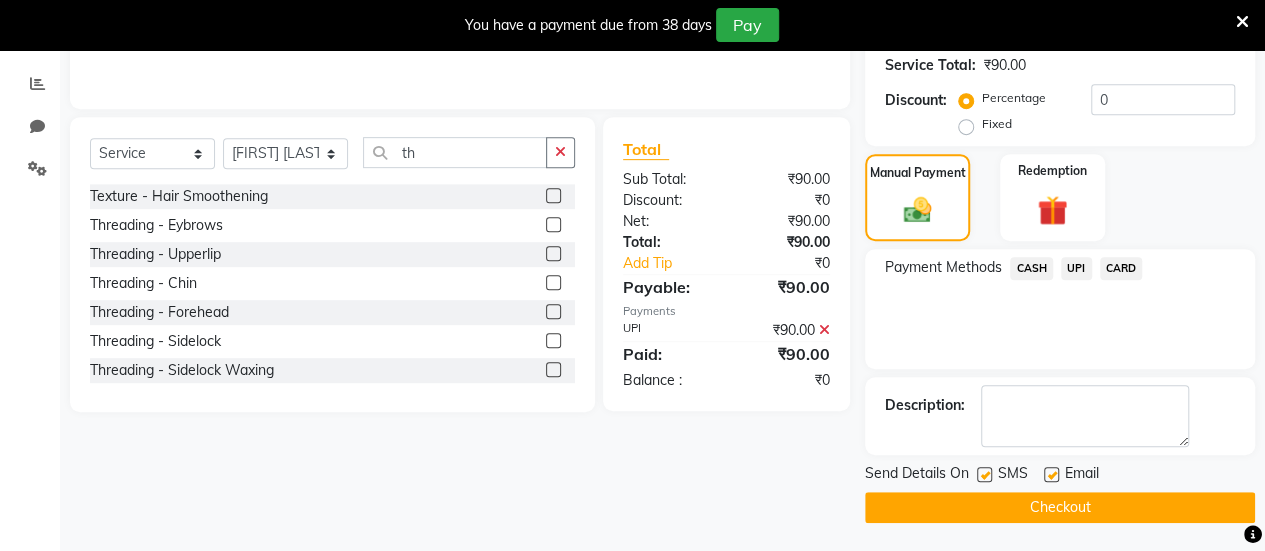 click 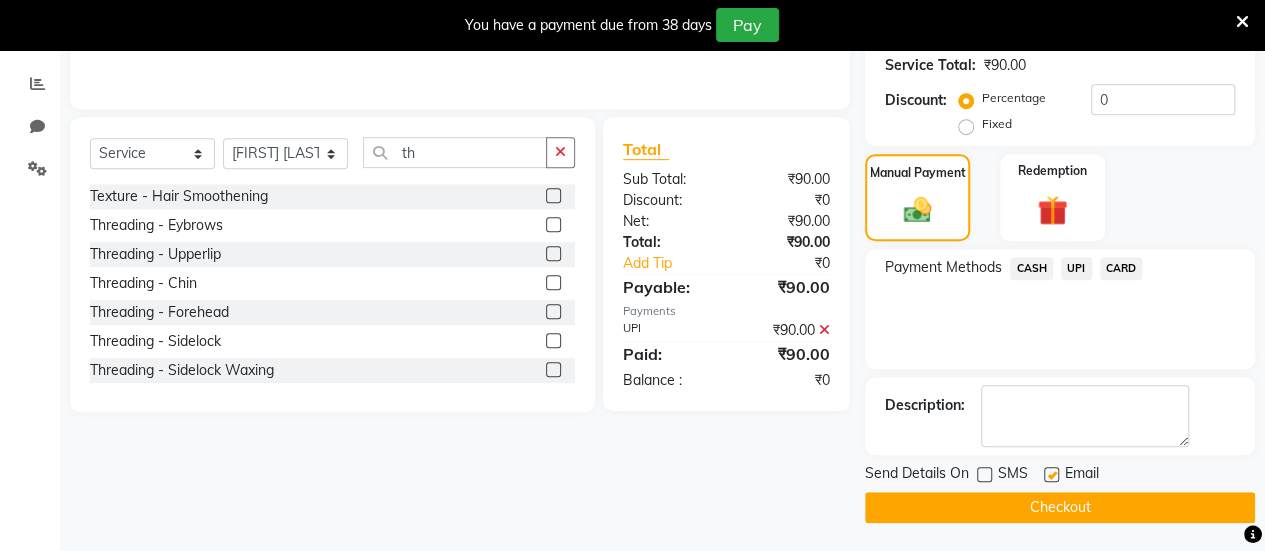 click 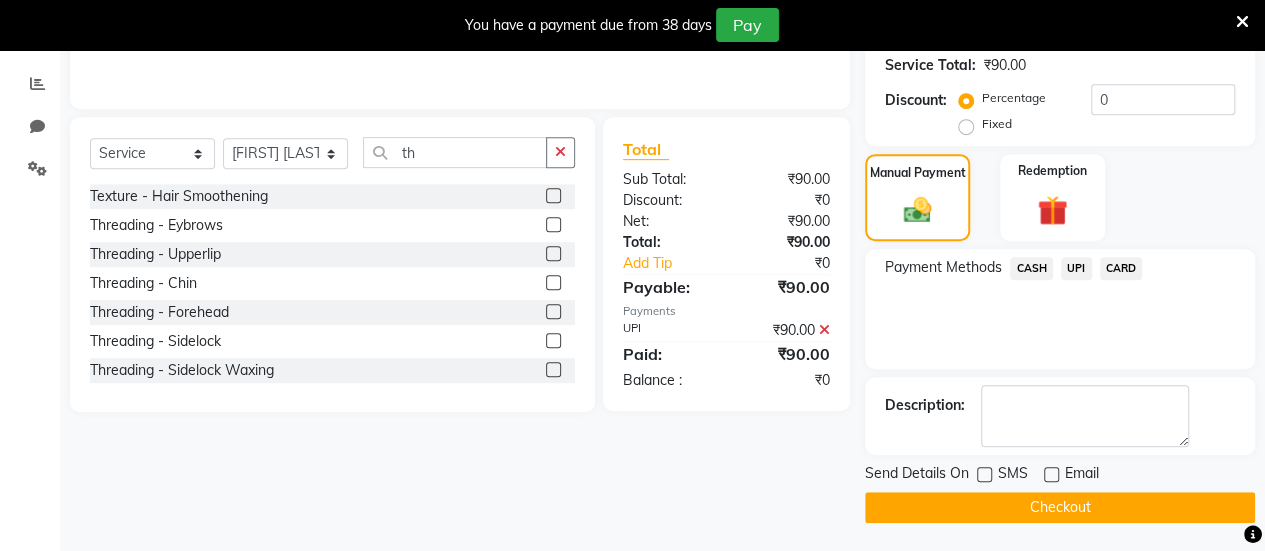 click on "Checkout" 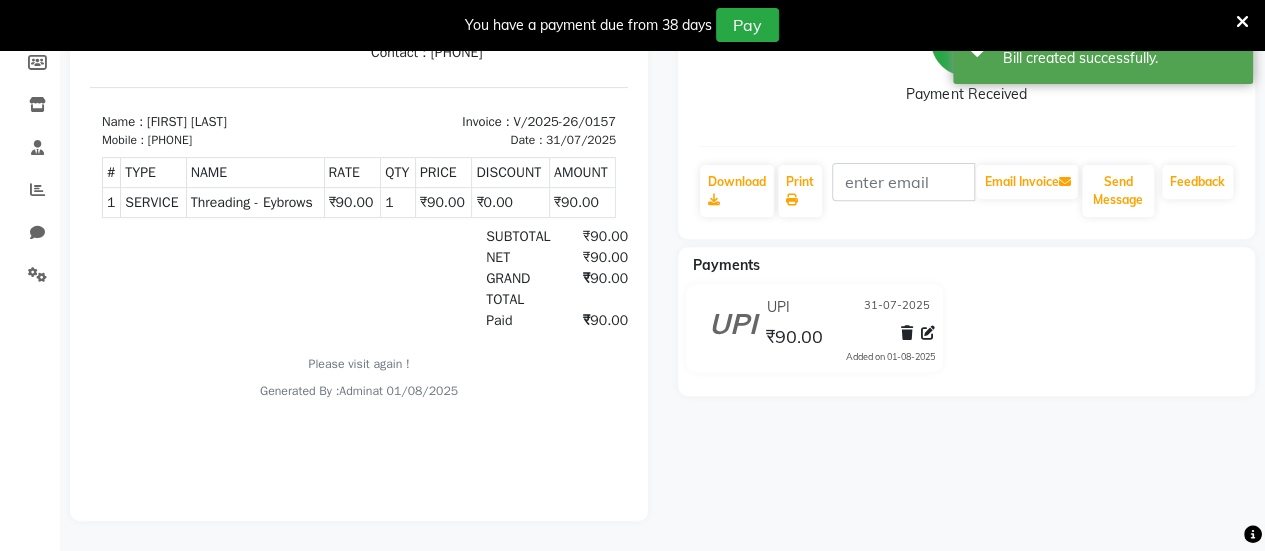 scroll, scrollTop: 0, scrollLeft: 0, axis: both 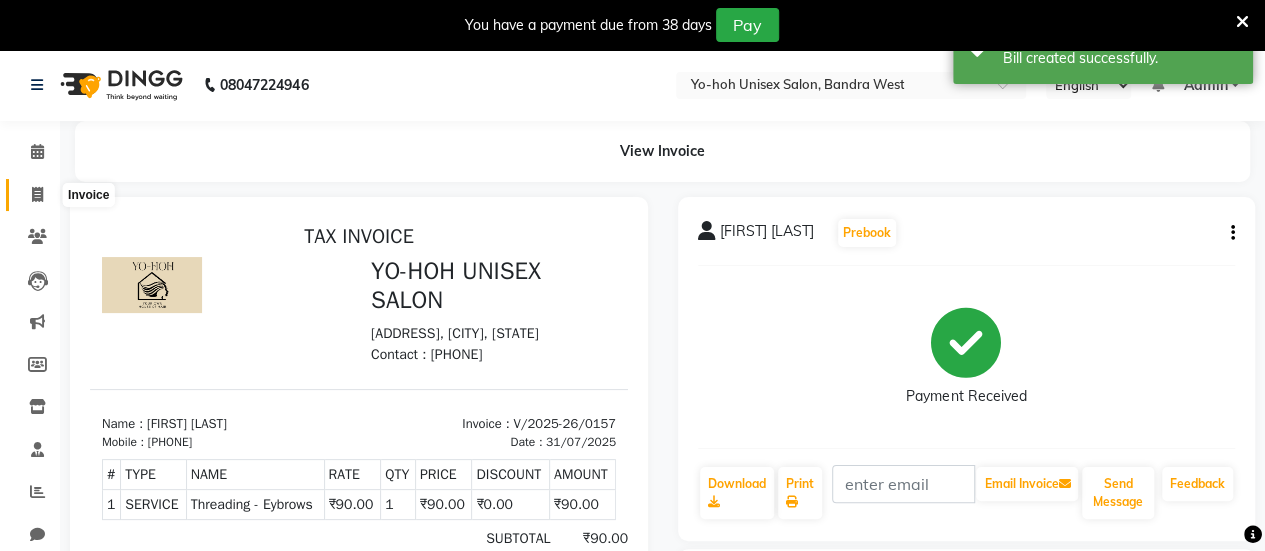 click 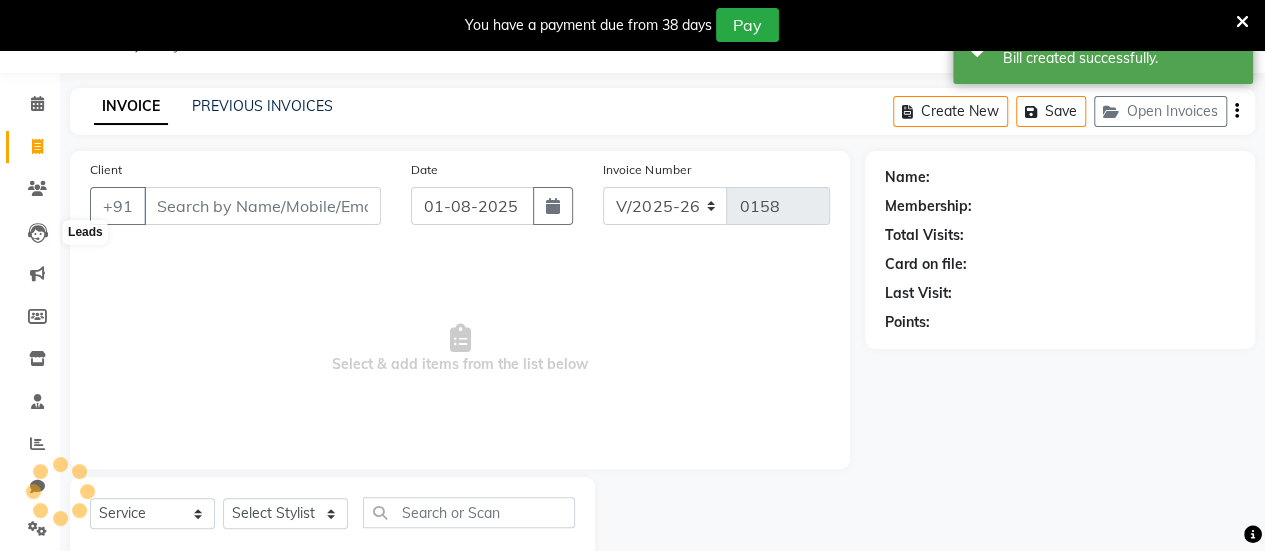 scroll, scrollTop: 98, scrollLeft: 0, axis: vertical 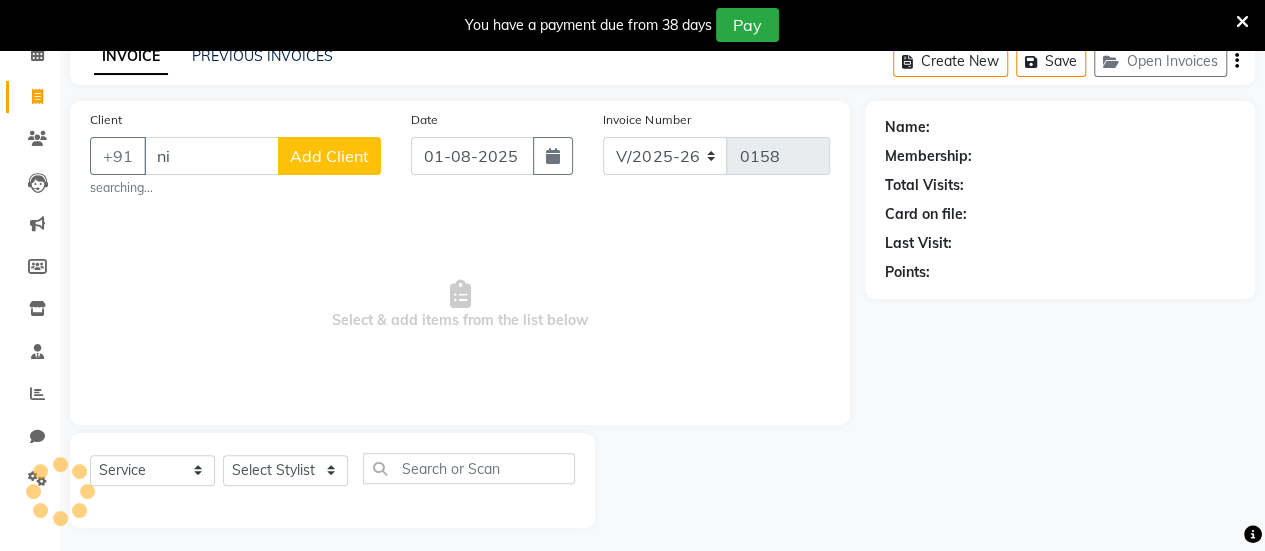 type on "n" 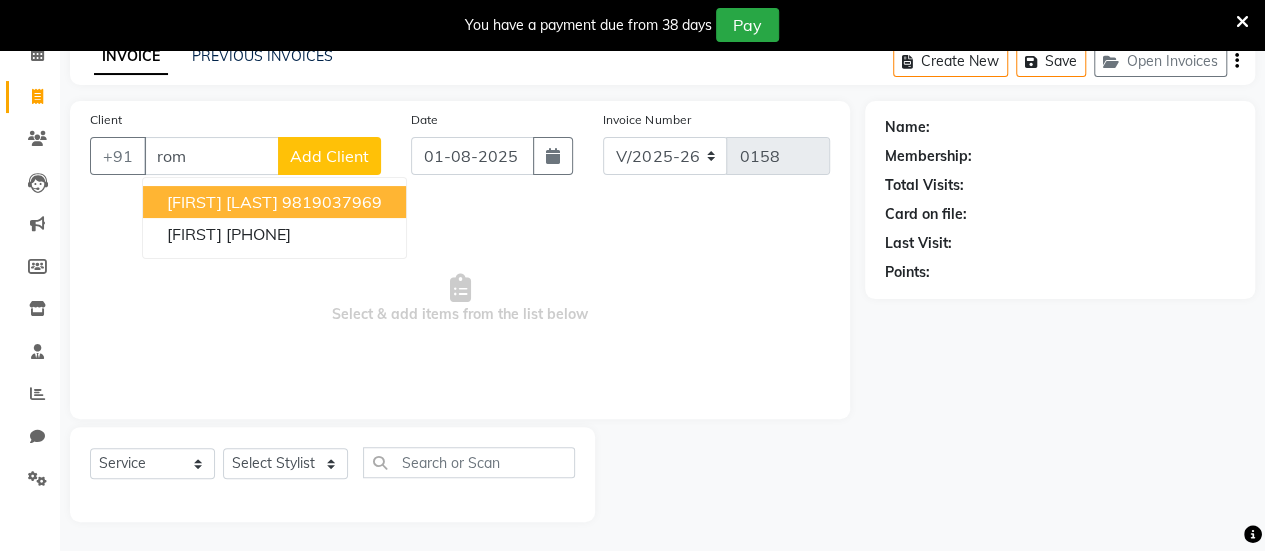 click on "romikha borges" at bounding box center (222, 202) 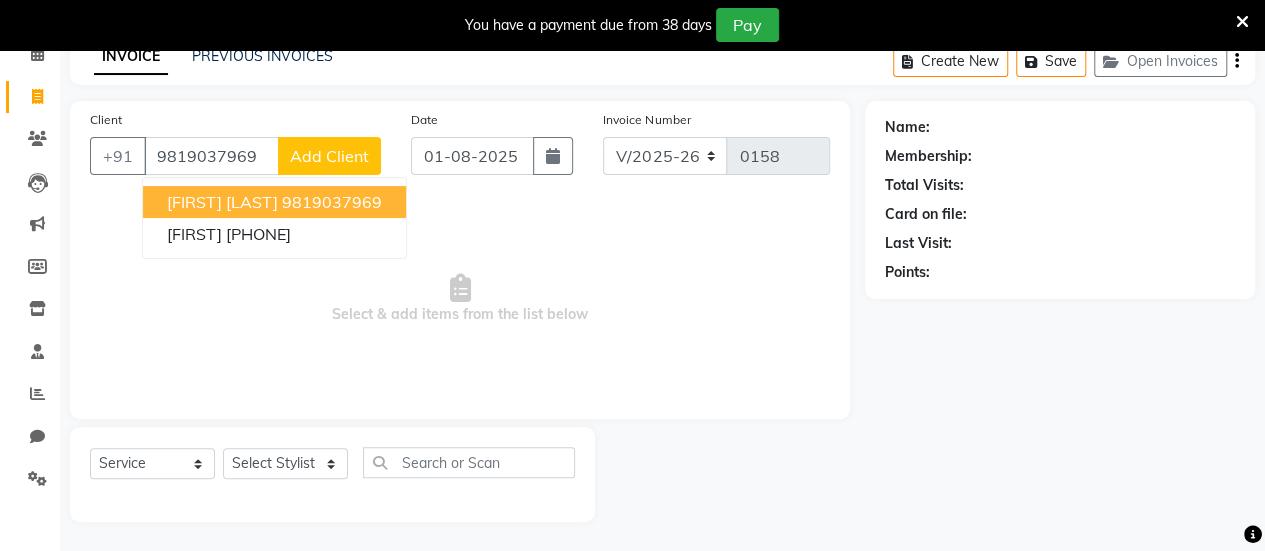 type on "9819037969" 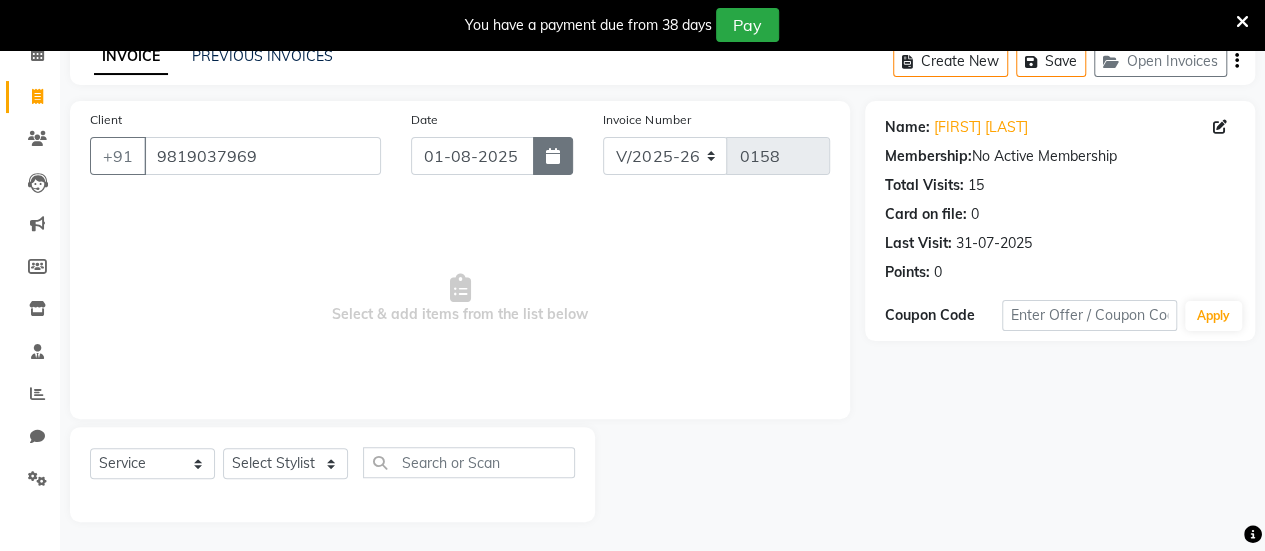 click 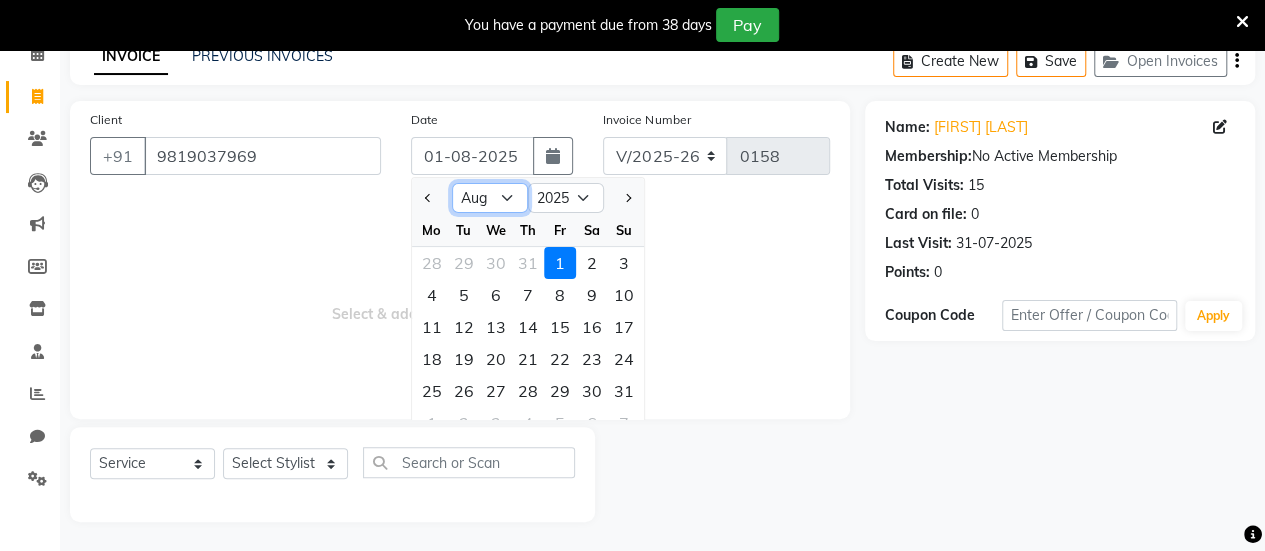 click on "Jan Feb Mar Apr May Jun Jul Aug Sep Oct Nov Dec" 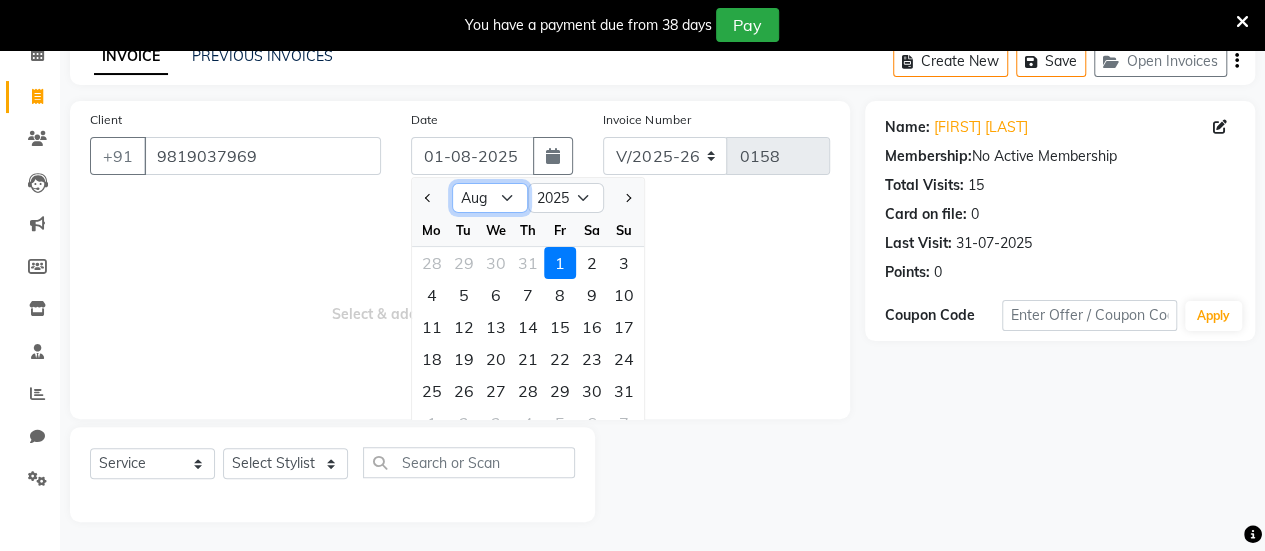 select on "7" 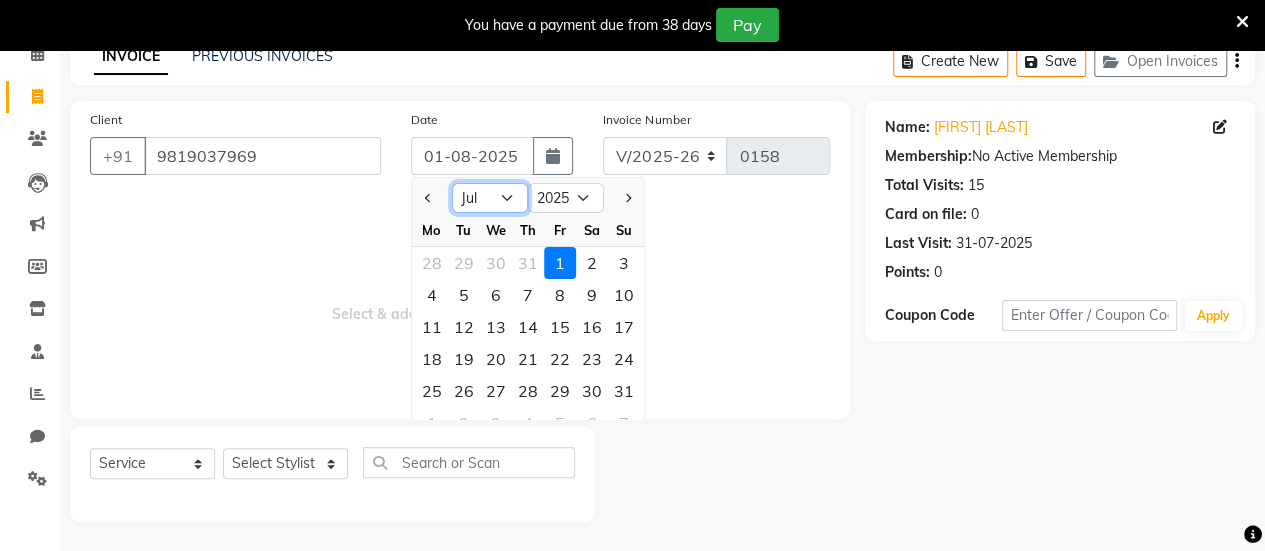 click on "Jan Feb Mar Apr May Jun Jul Aug Sep Oct Nov Dec" 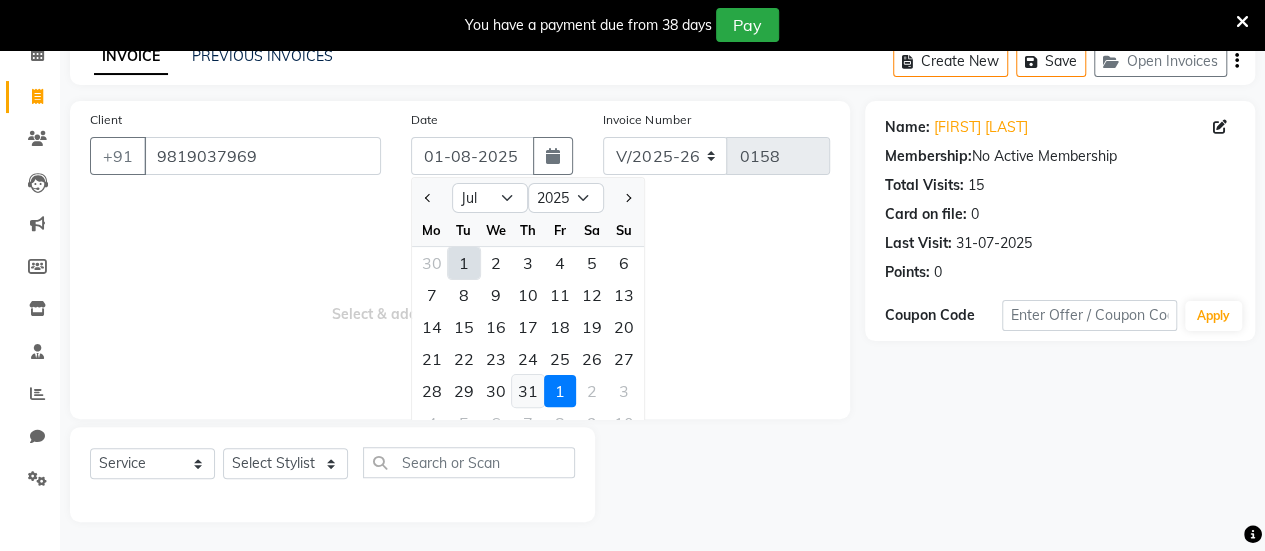 click on "31" 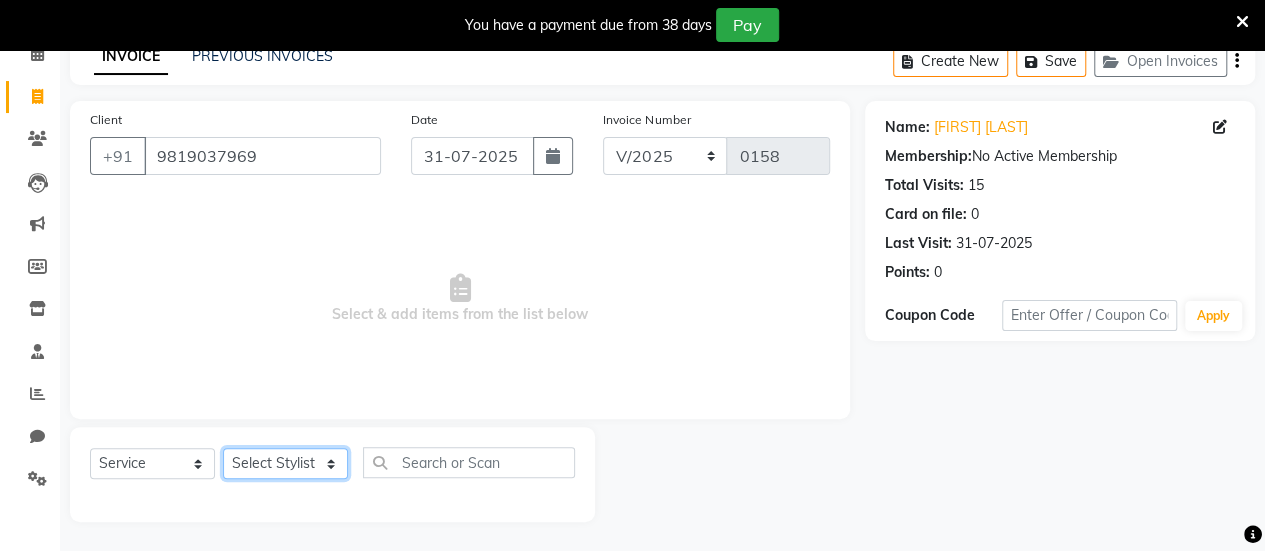 click on "Select Stylist ARBAAZ SHAIKH Farzana shaikh RAFID KAZI ROMIKHA HAROLD BORGES Sanjana  rathore SHIVAM BIBRA SUCHITRA TAMANG Sushila Parmar Swapnil chavan" 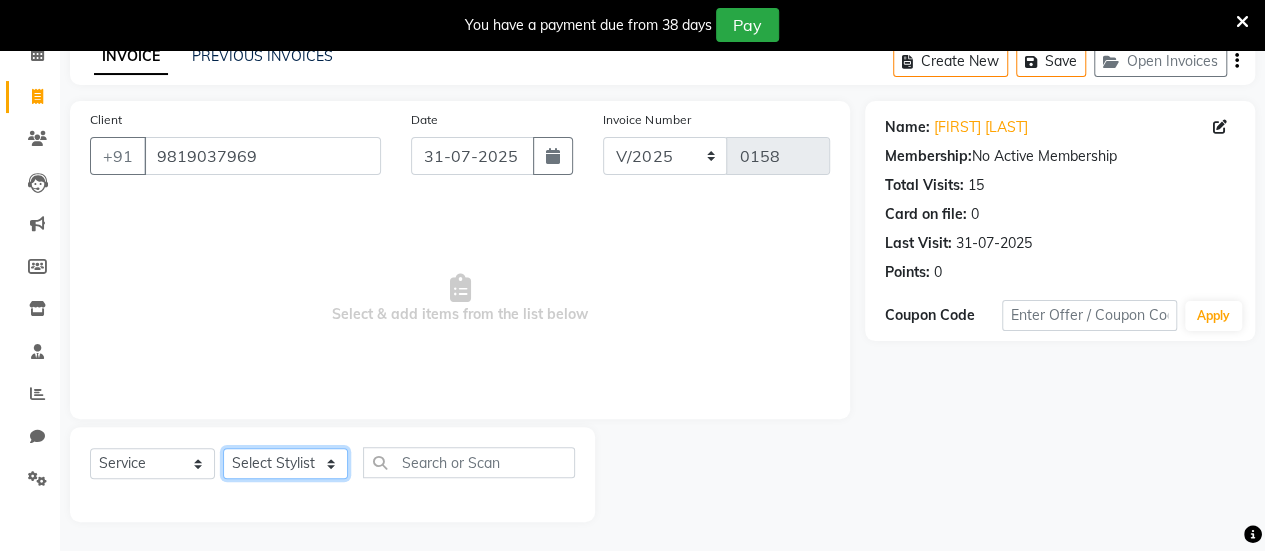 select on "82829" 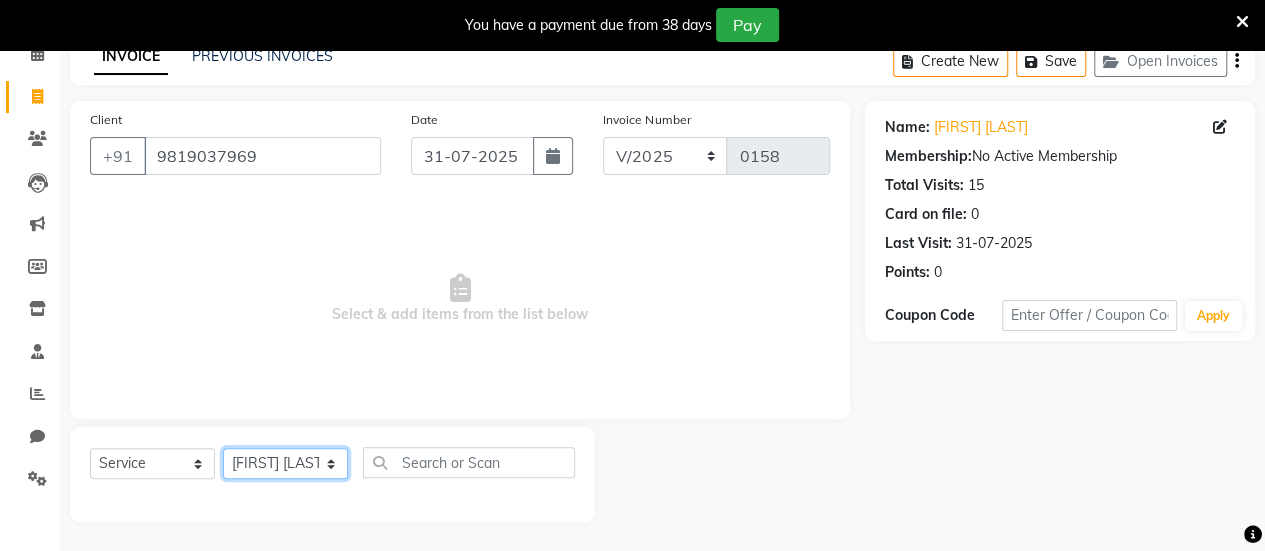 click on "Select Stylist ARBAAZ SHAIKH Farzana shaikh RAFID KAZI ROMIKHA HAROLD BORGES Sanjana  rathore SHIVAM BIBRA SUCHITRA TAMANG Sushila Parmar Swapnil chavan" 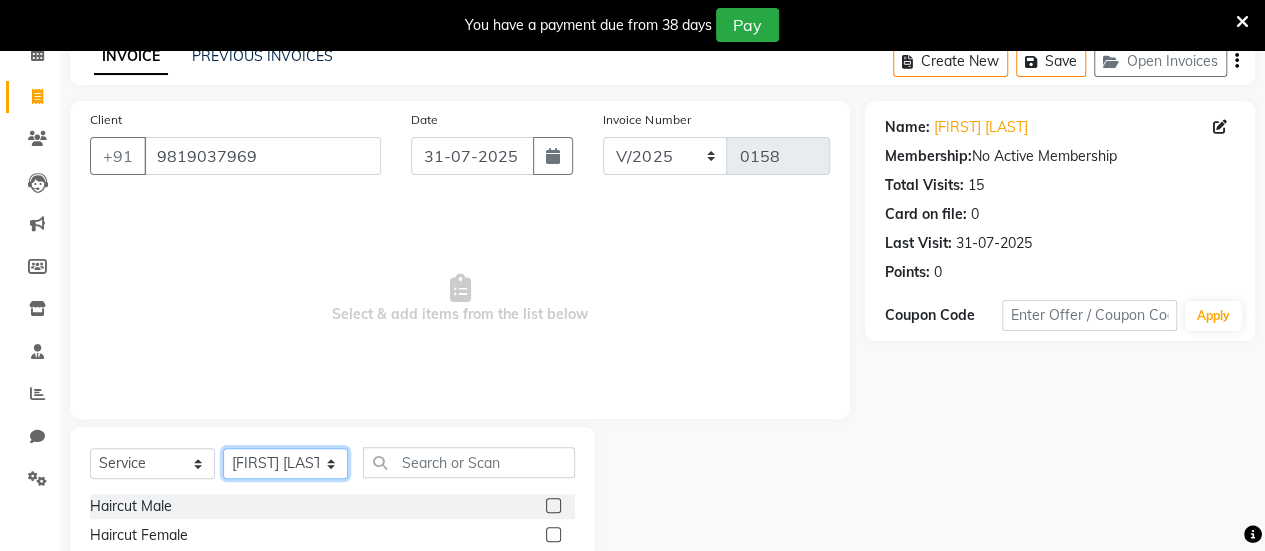 scroll, scrollTop: 298, scrollLeft: 0, axis: vertical 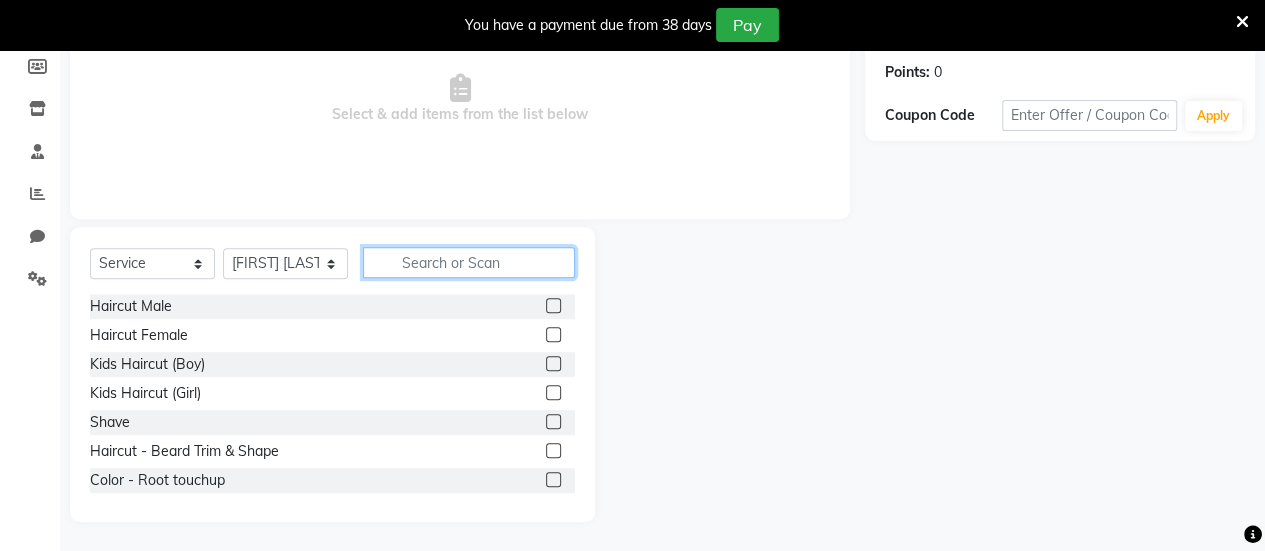 click 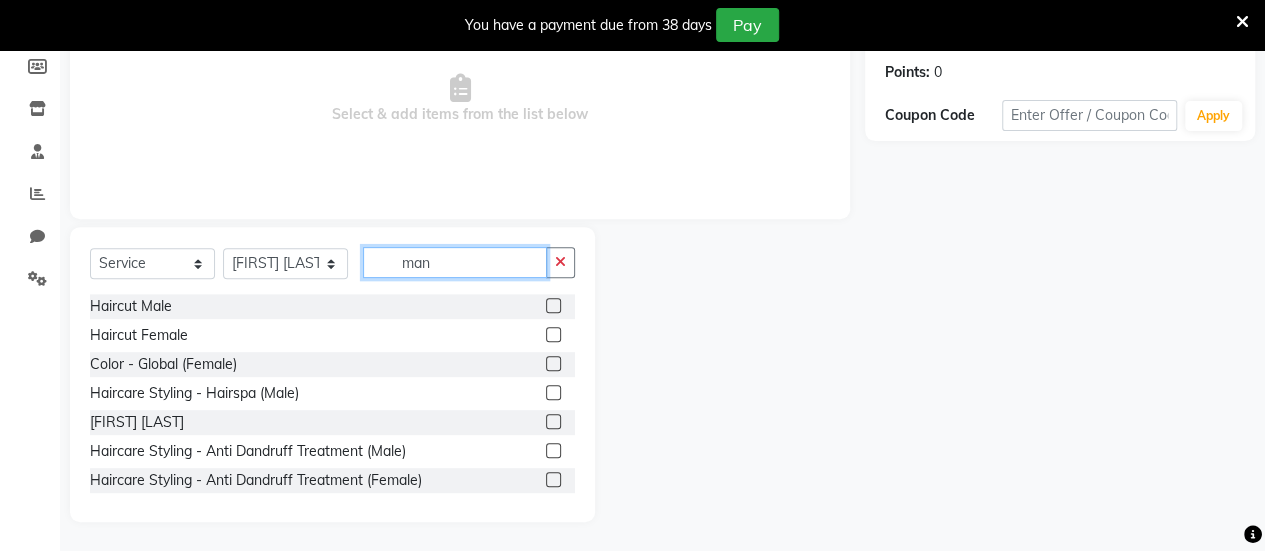 scroll, scrollTop: 156, scrollLeft: 0, axis: vertical 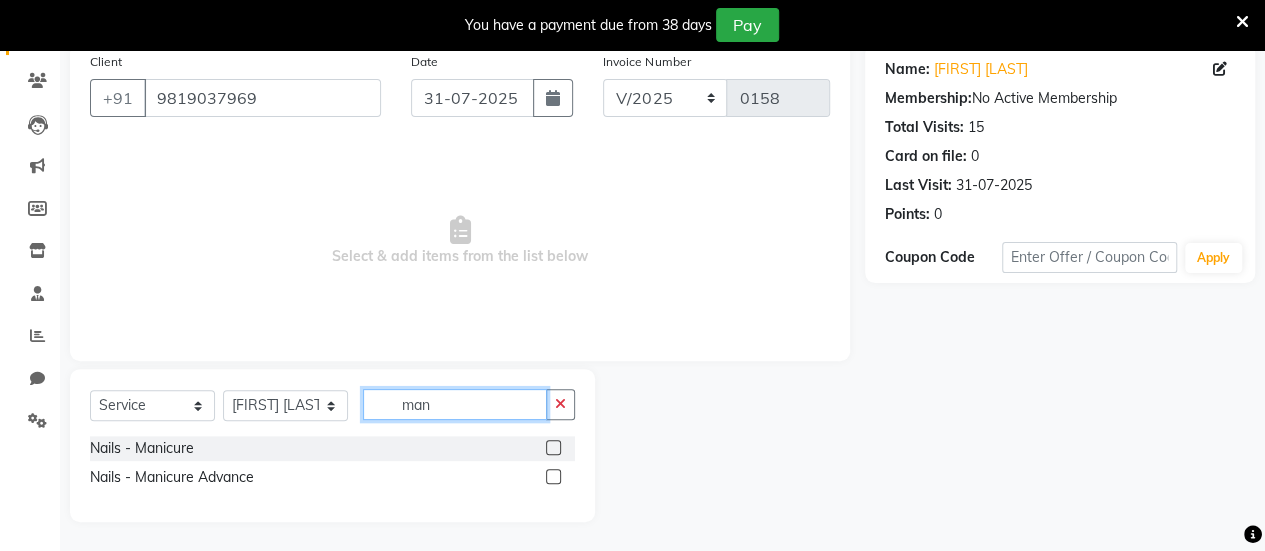 type on "man" 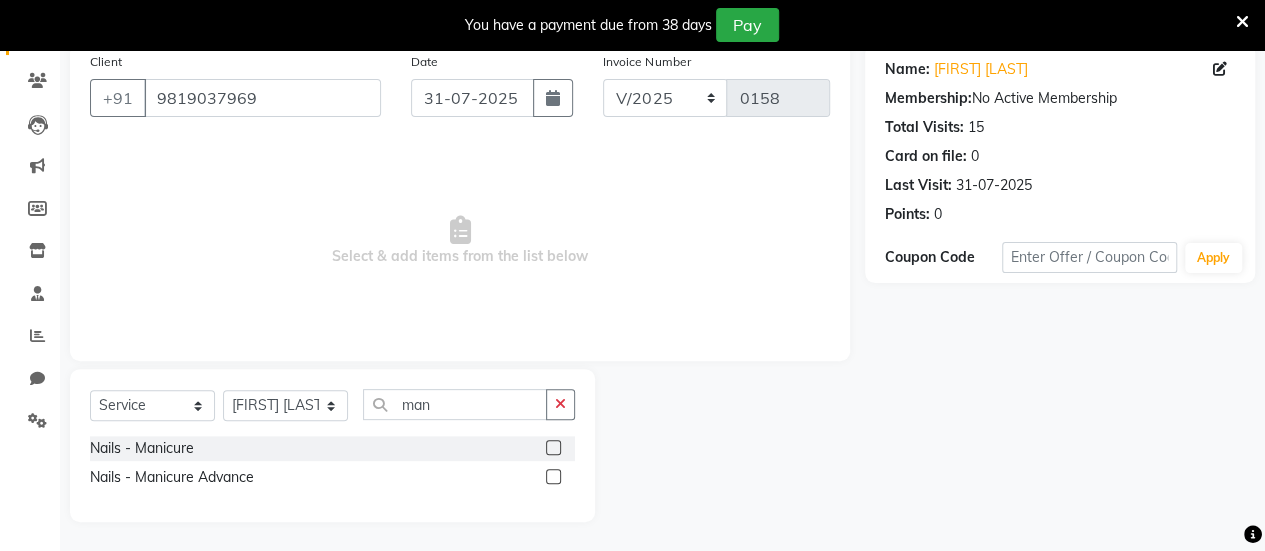 click 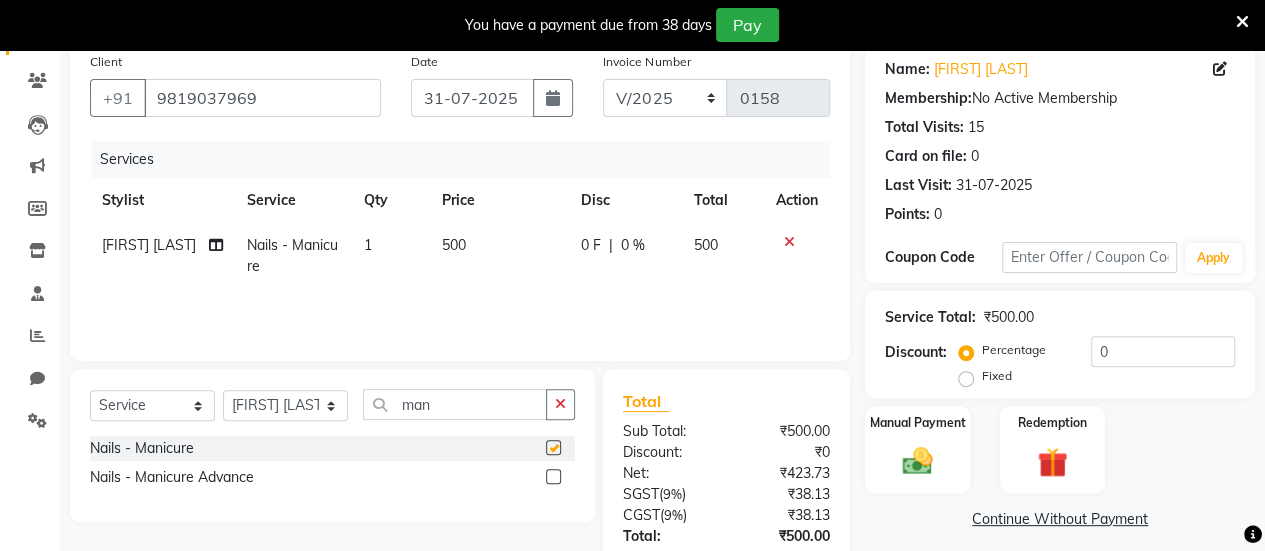 checkbox on "false" 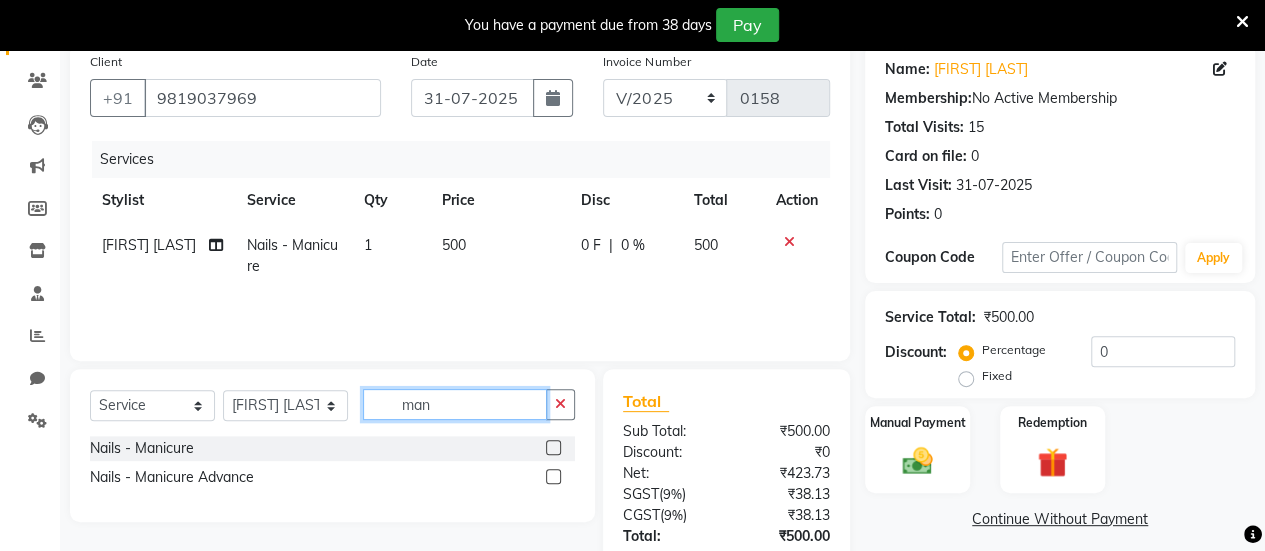 click on "man" 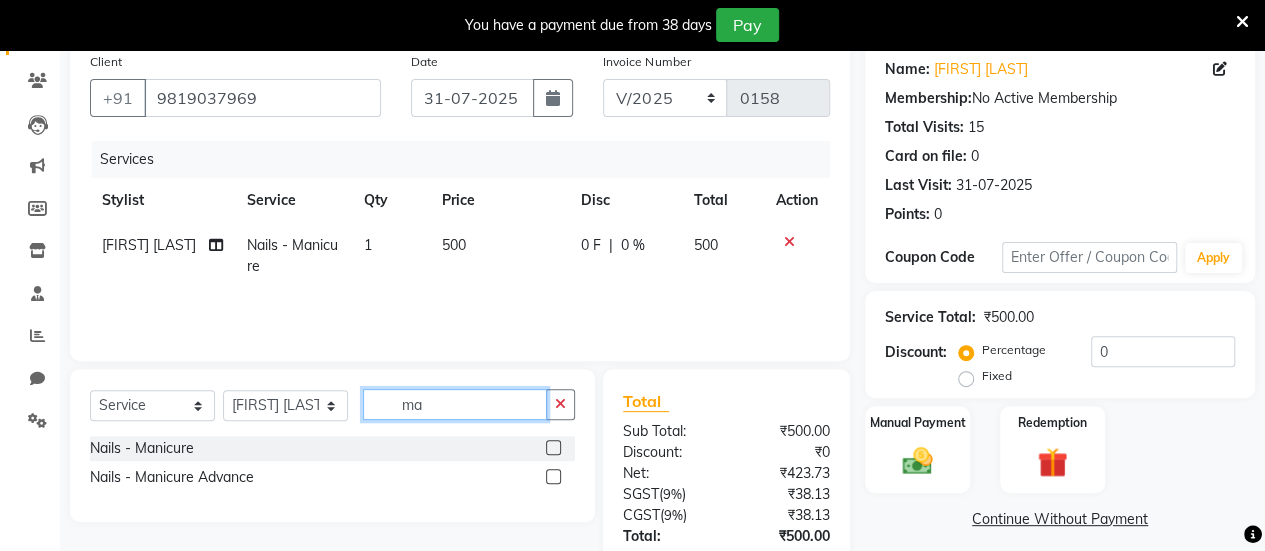 type on "m" 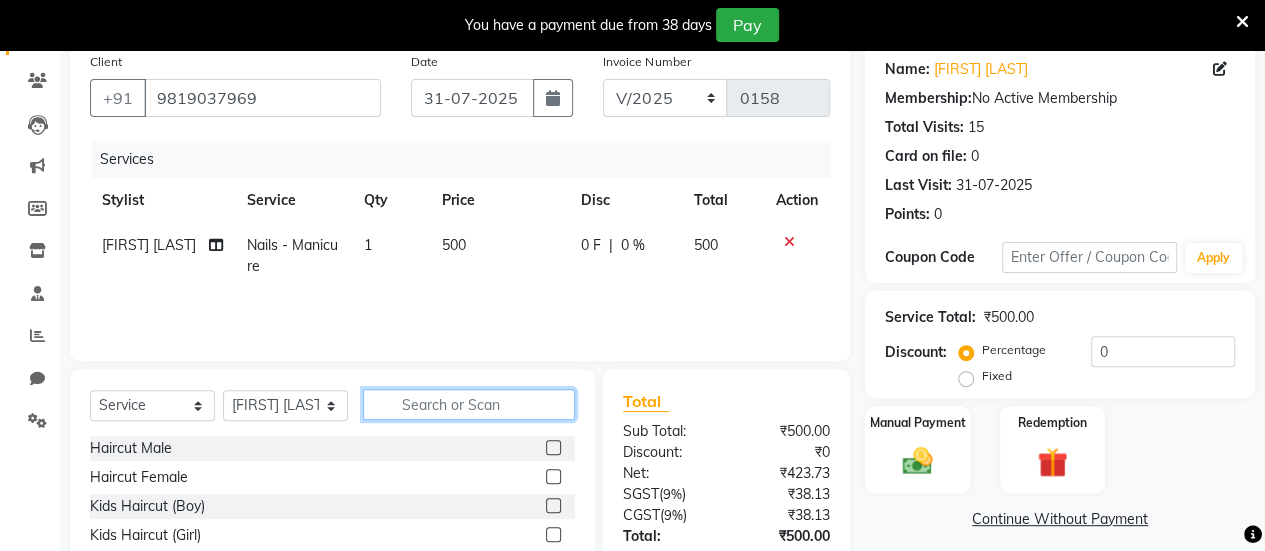 type 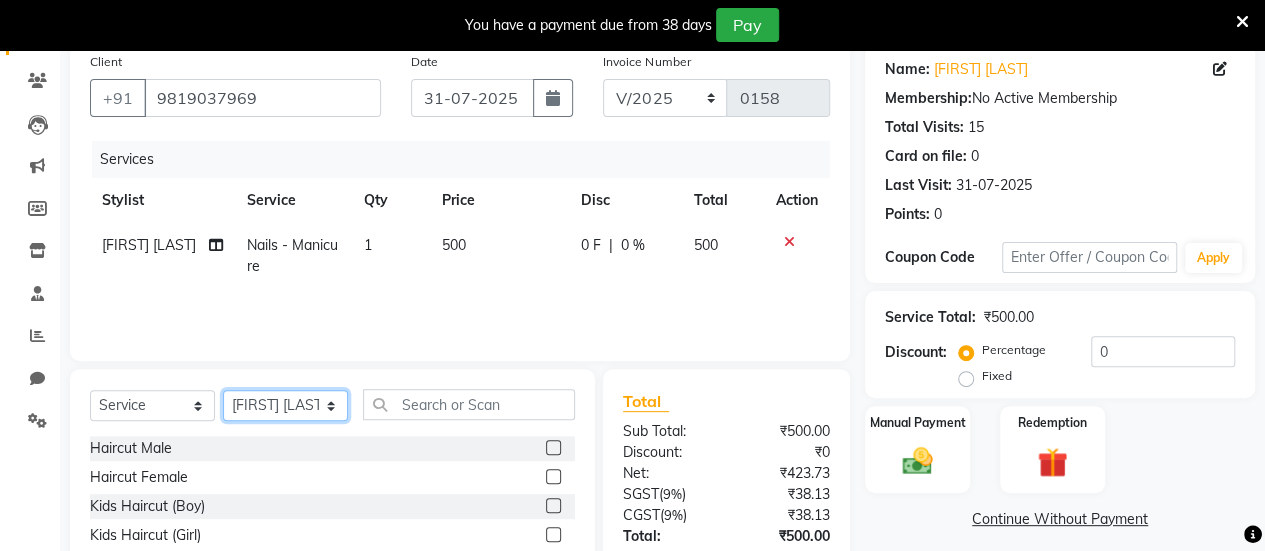click on "Select Stylist ARBAAZ SHAIKH Farzana shaikh RAFID KAZI ROMIKHA HAROLD BORGES Sanjana  rathore SHIVAM BIBRA SUCHITRA TAMANG Sushila Parmar Swapnil chavan" 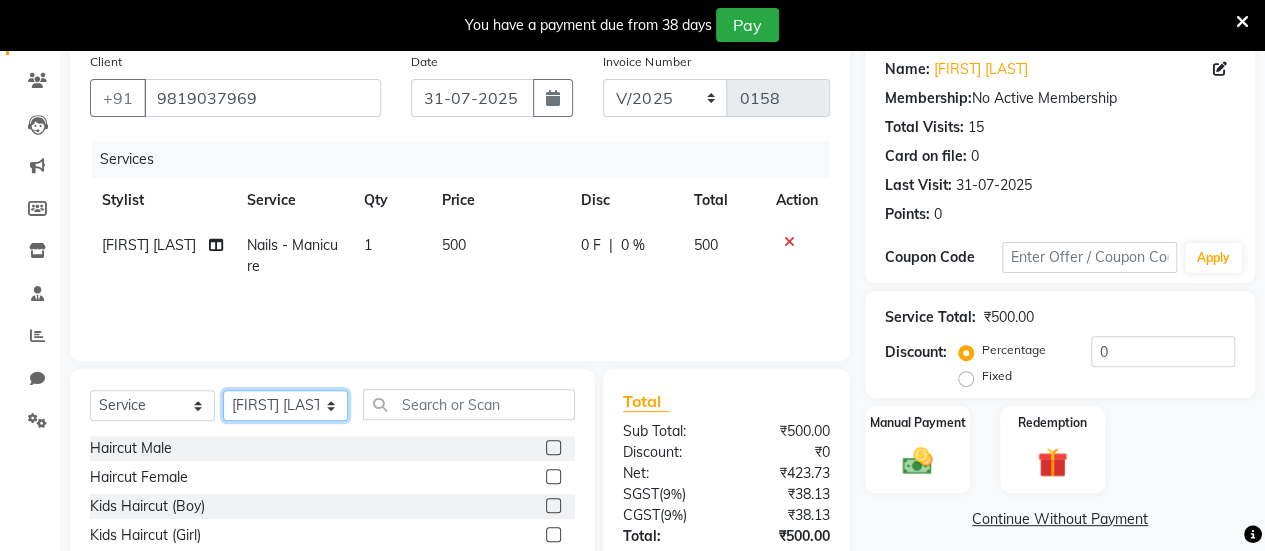 select on "80956" 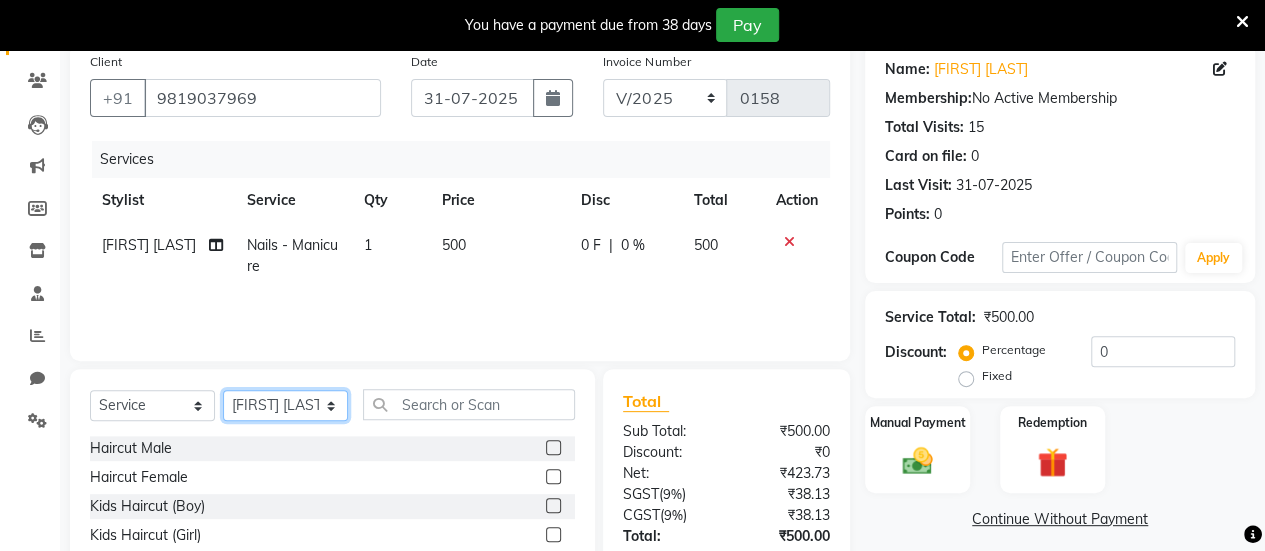 click on "Select Stylist ARBAAZ SHAIKH Farzana shaikh RAFID KAZI ROMIKHA HAROLD BORGES Sanjana  rathore SHIVAM BIBRA SUCHITRA TAMANG Sushila Parmar Swapnil chavan" 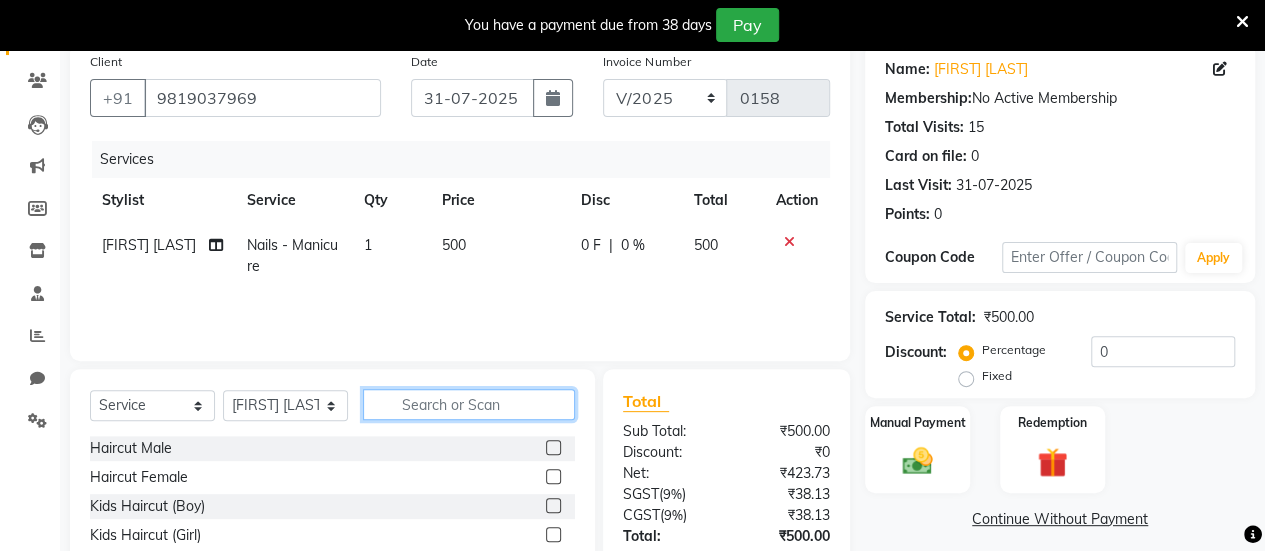click 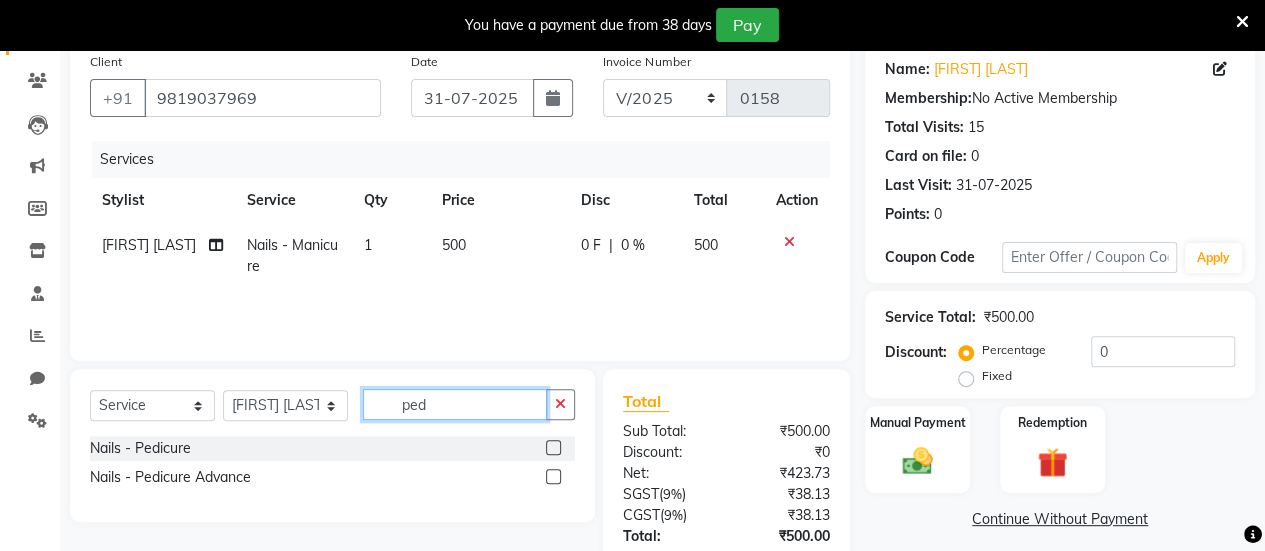 type on "ped" 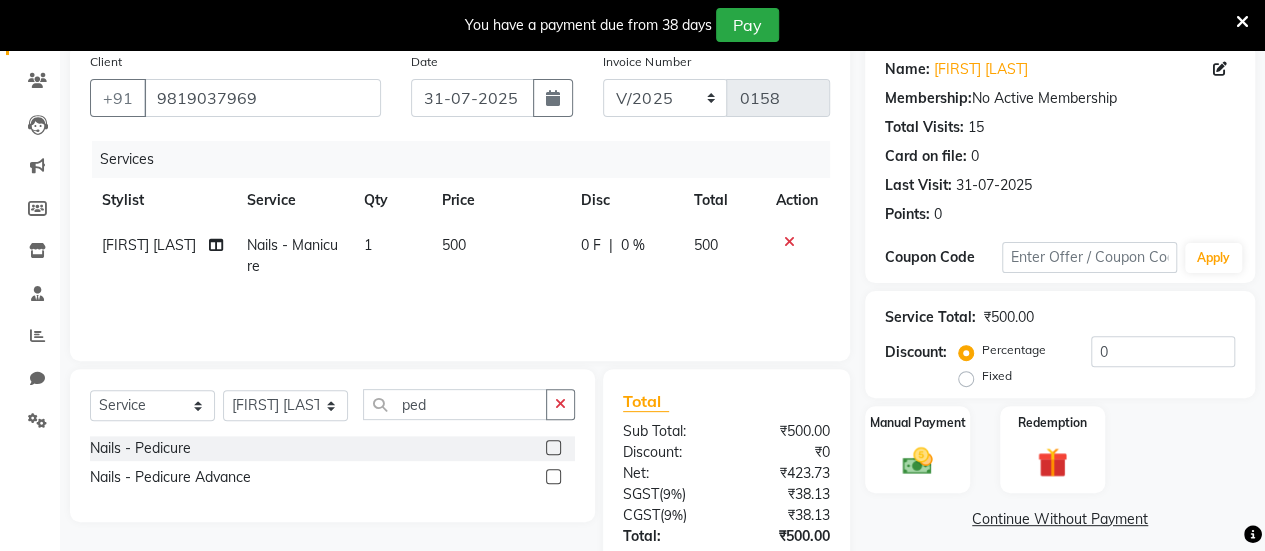 click 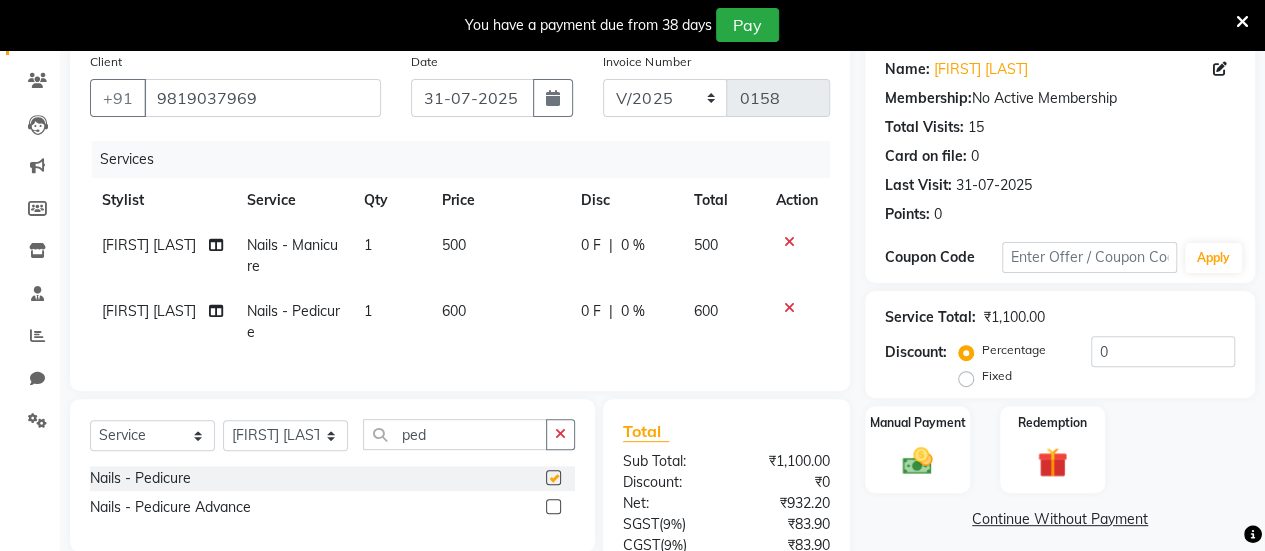 checkbox on "false" 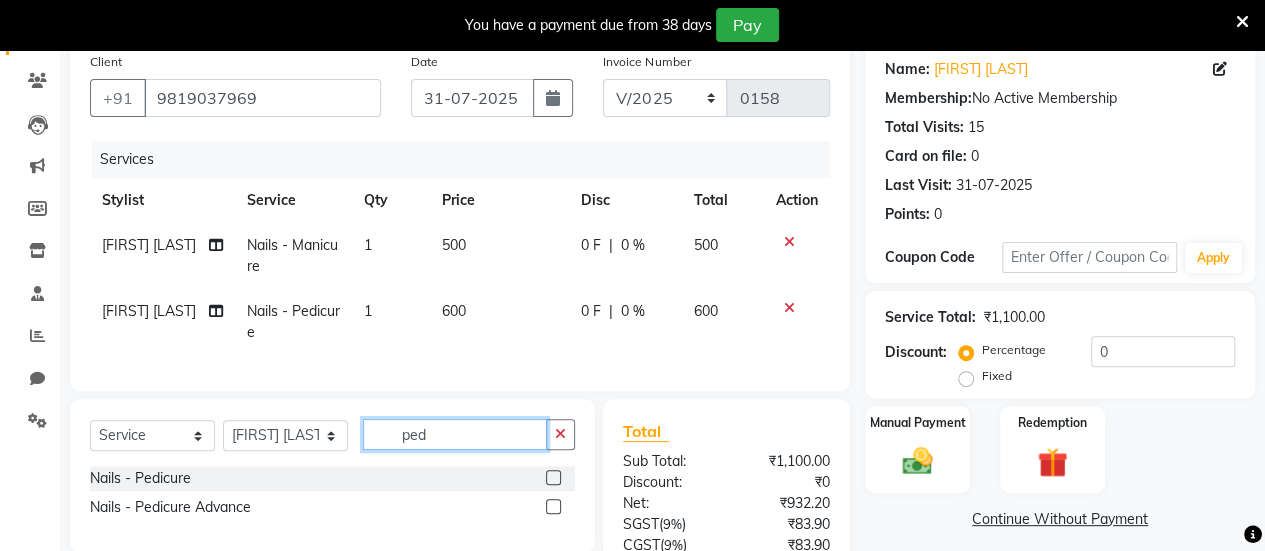click on "ped" 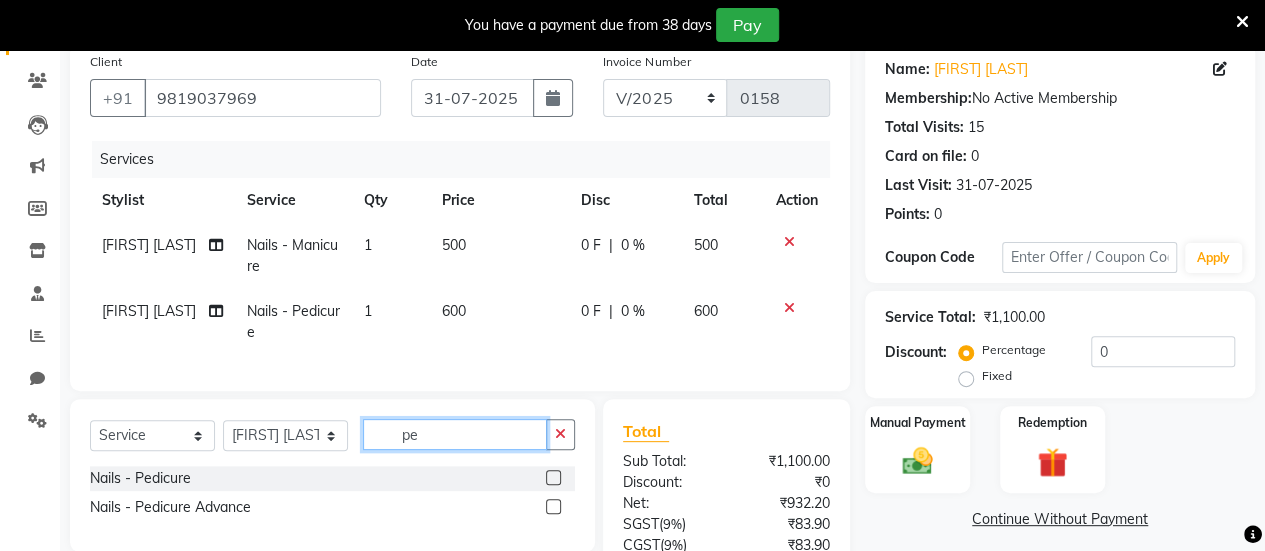 type on "p" 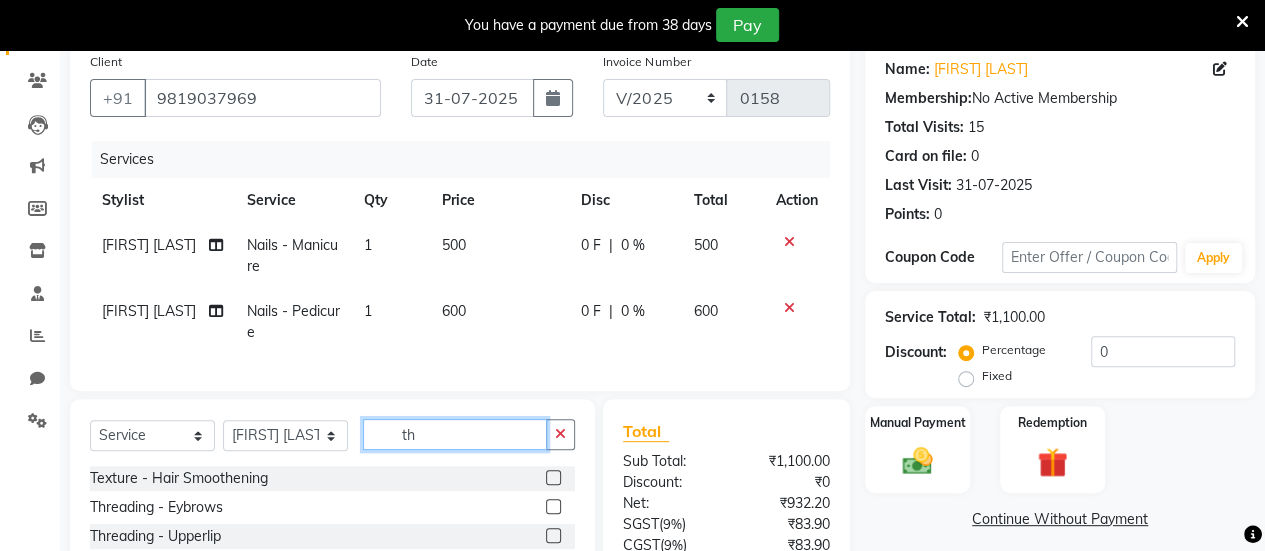 scroll, scrollTop: 3, scrollLeft: 0, axis: vertical 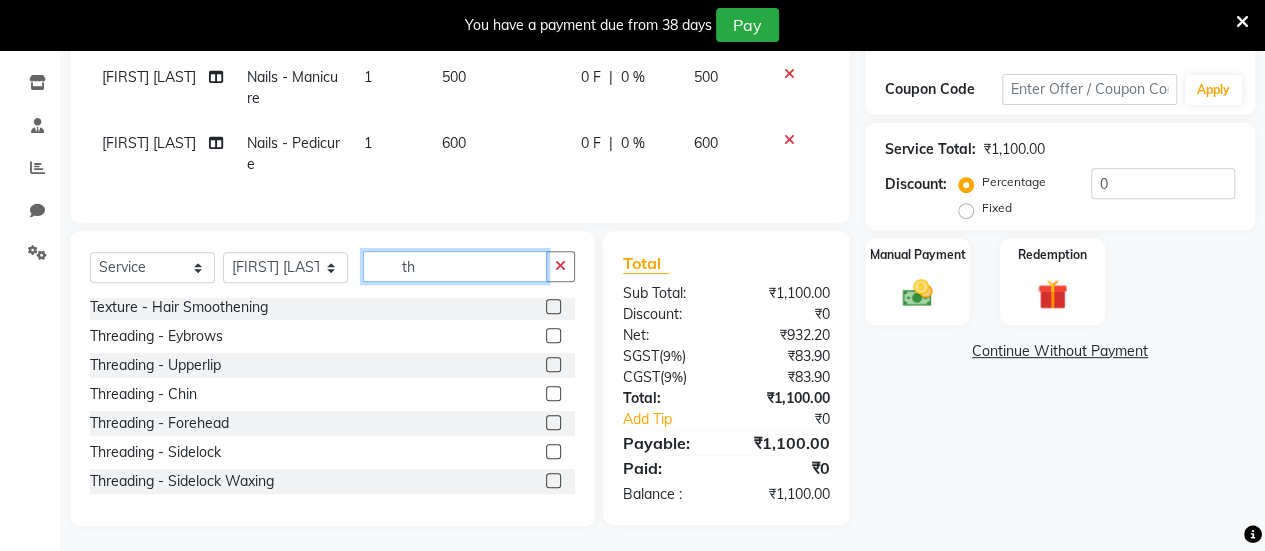 type on "th" 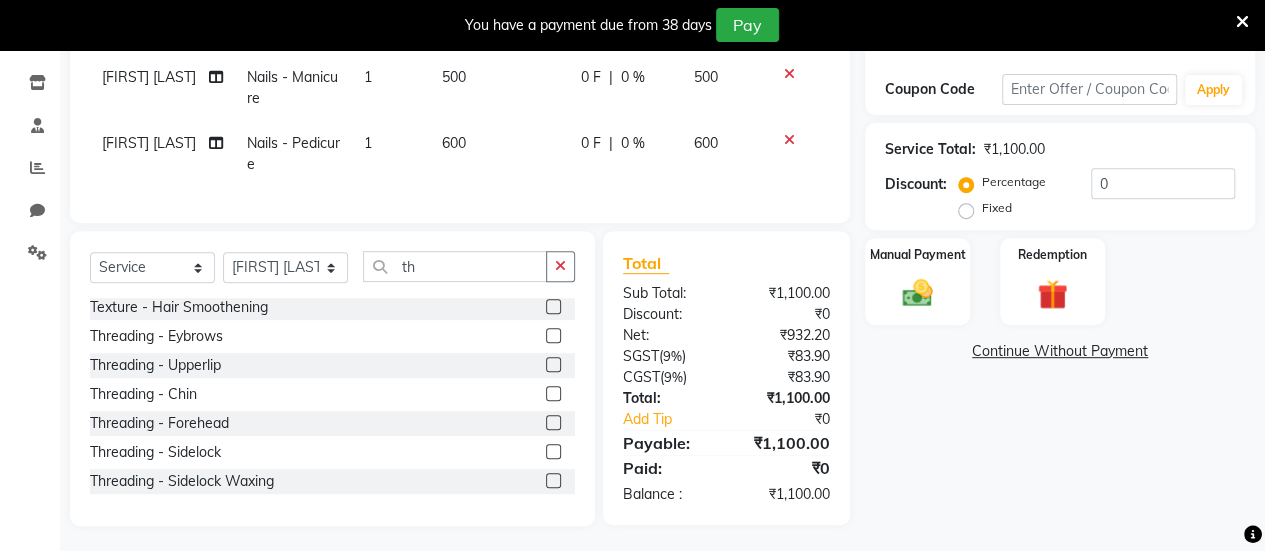 click 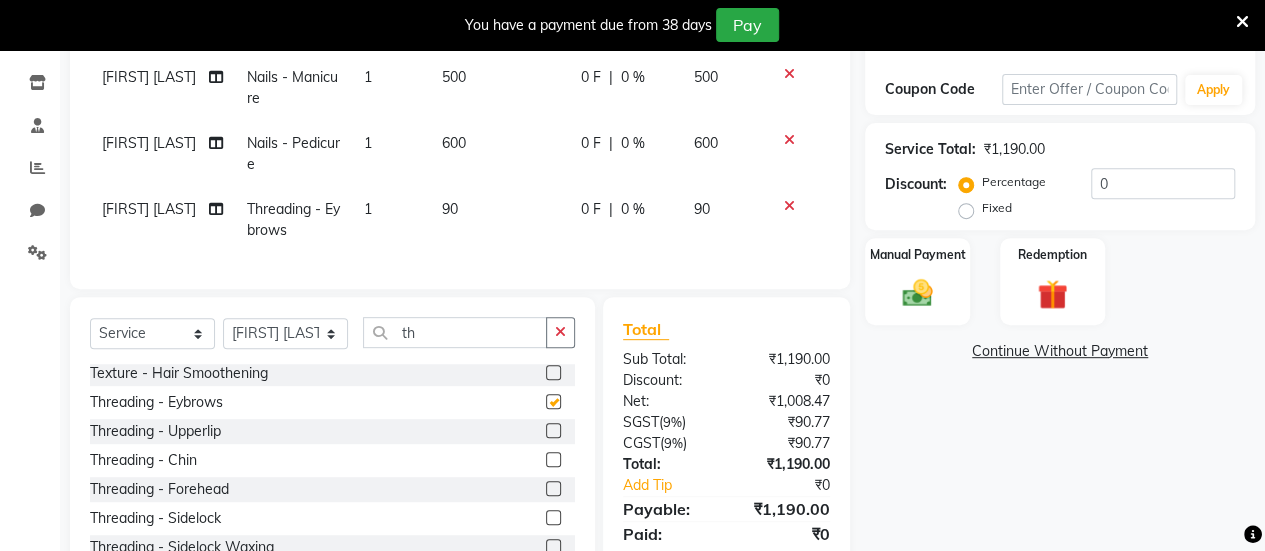 checkbox on "false" 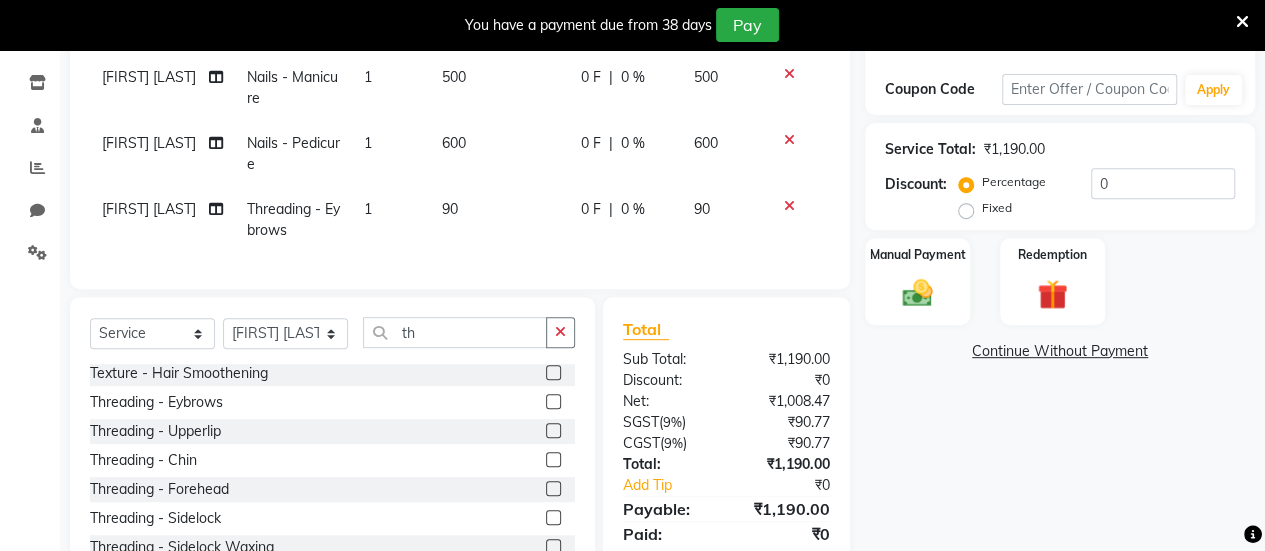 click 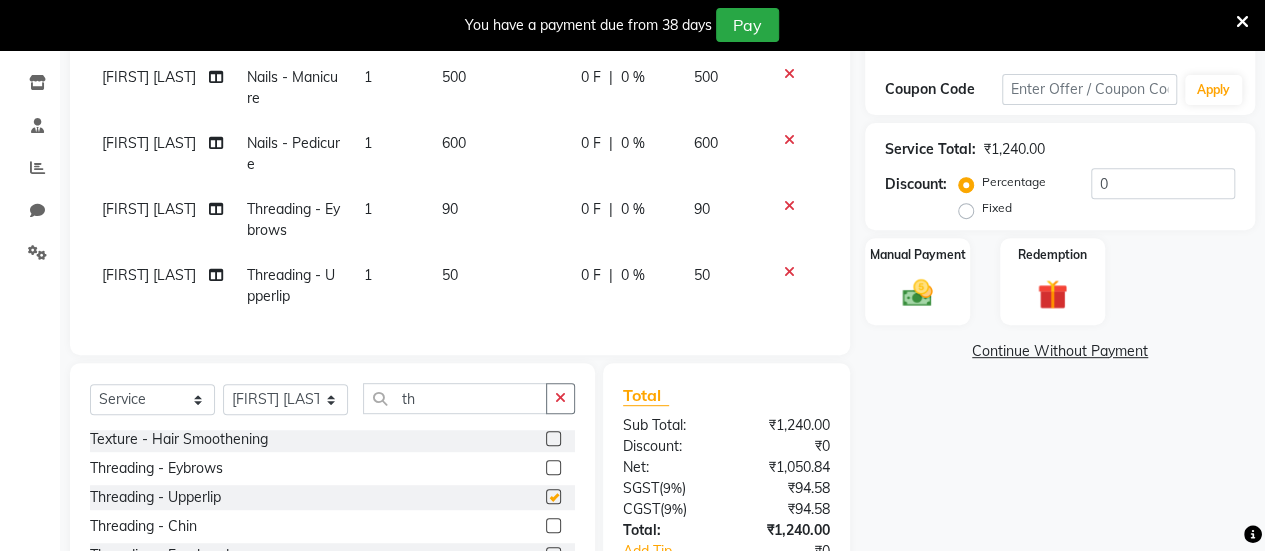 checkbox on "false" 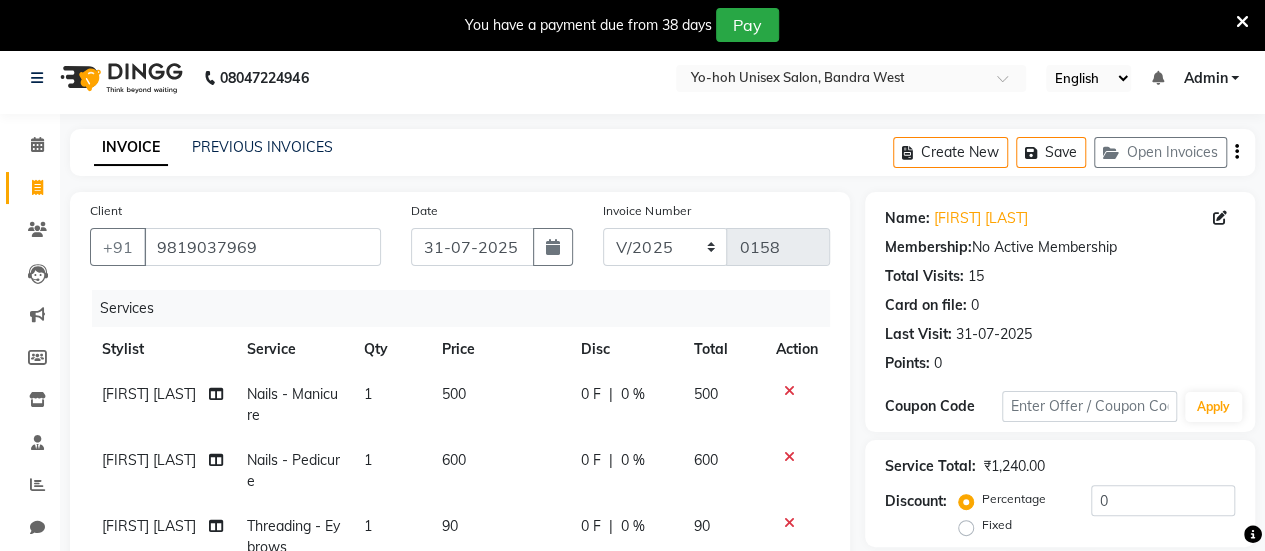 scroll, scrollTop: 0, scrollLeft: 0, axis: both 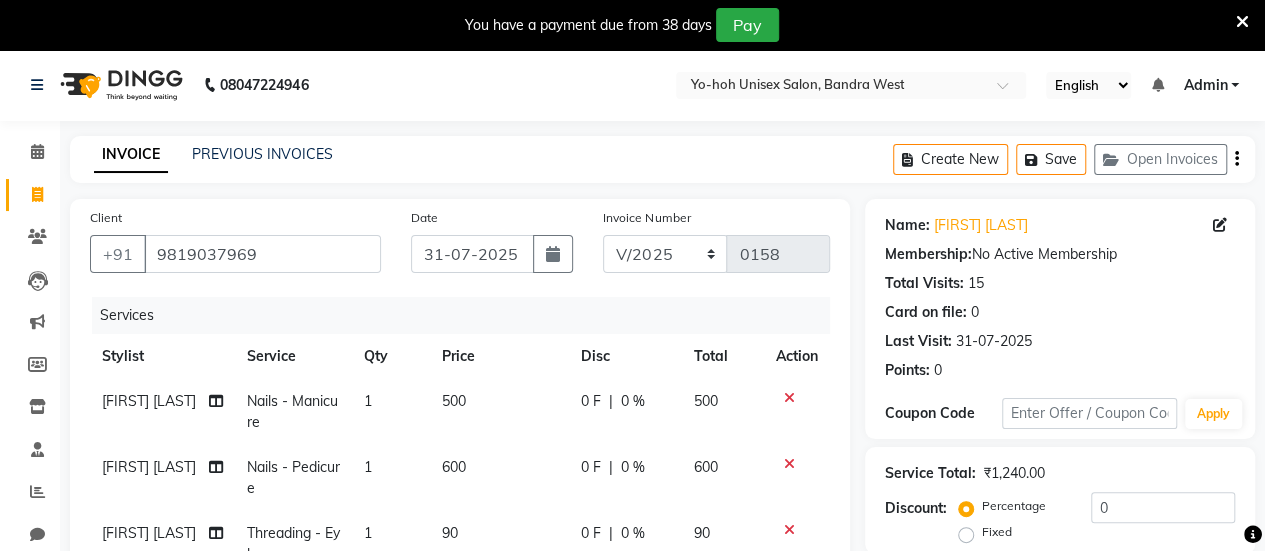 click on "Create New   Save   Open Invoices" 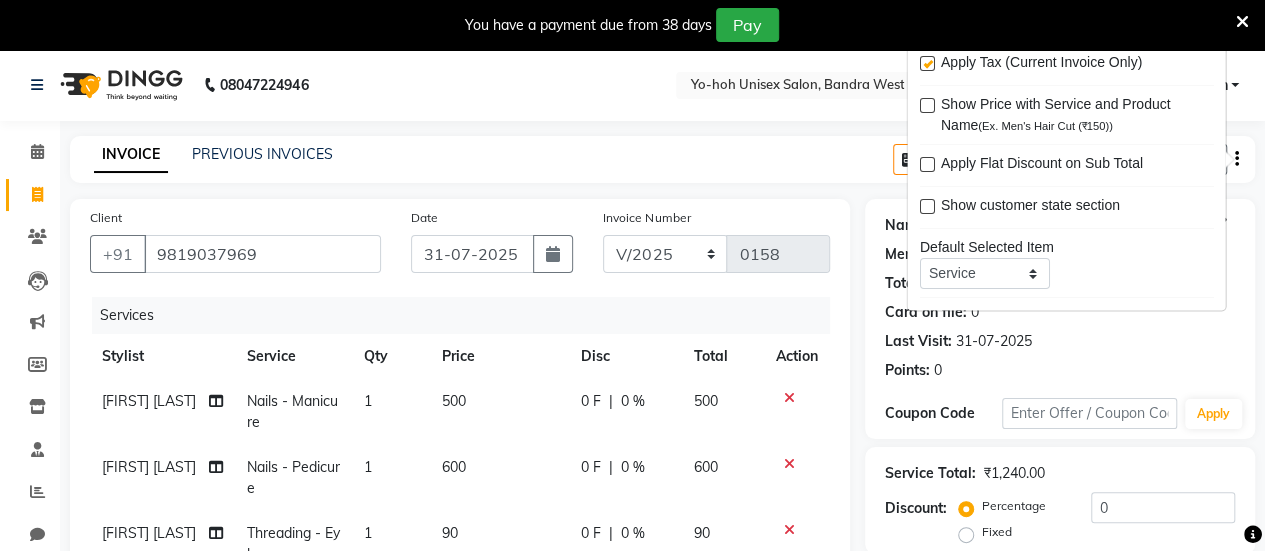 click at bounding box center (926, 64) 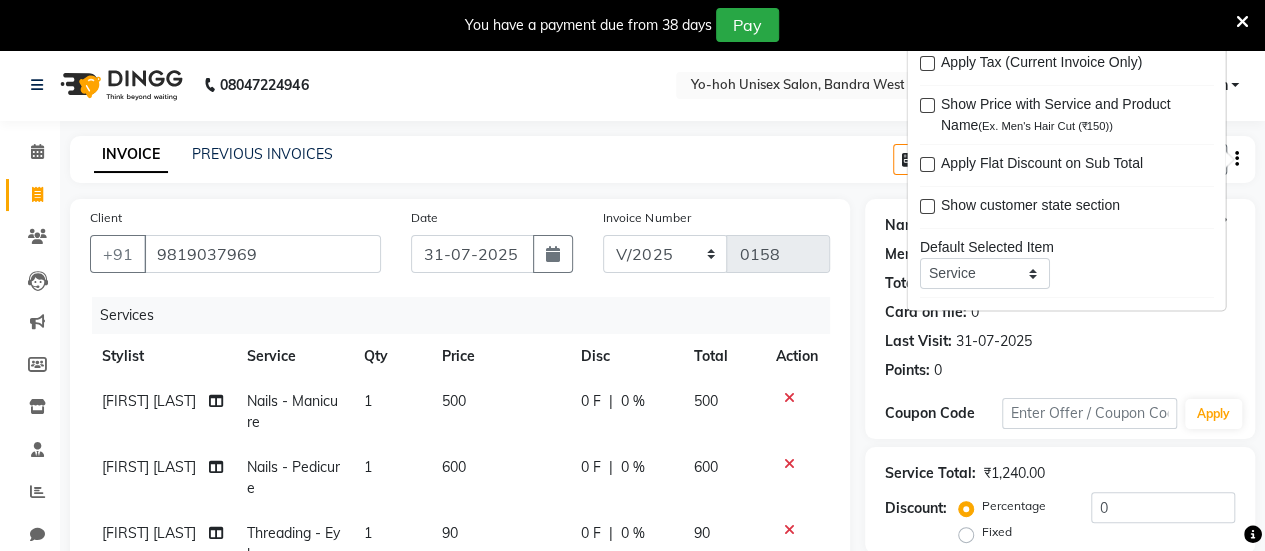 click on "INVOICE PREVIOUS INVOICES Create New   Save   Open Invoices" 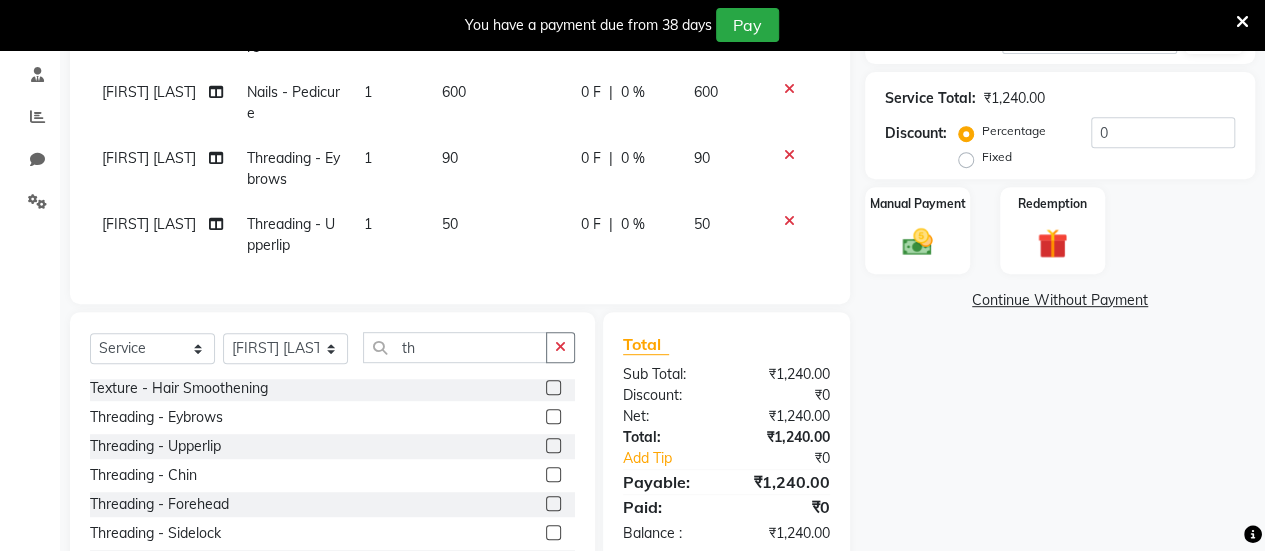 scroll, scrollTop: 376, scrollLeft: 0, axis: vertical 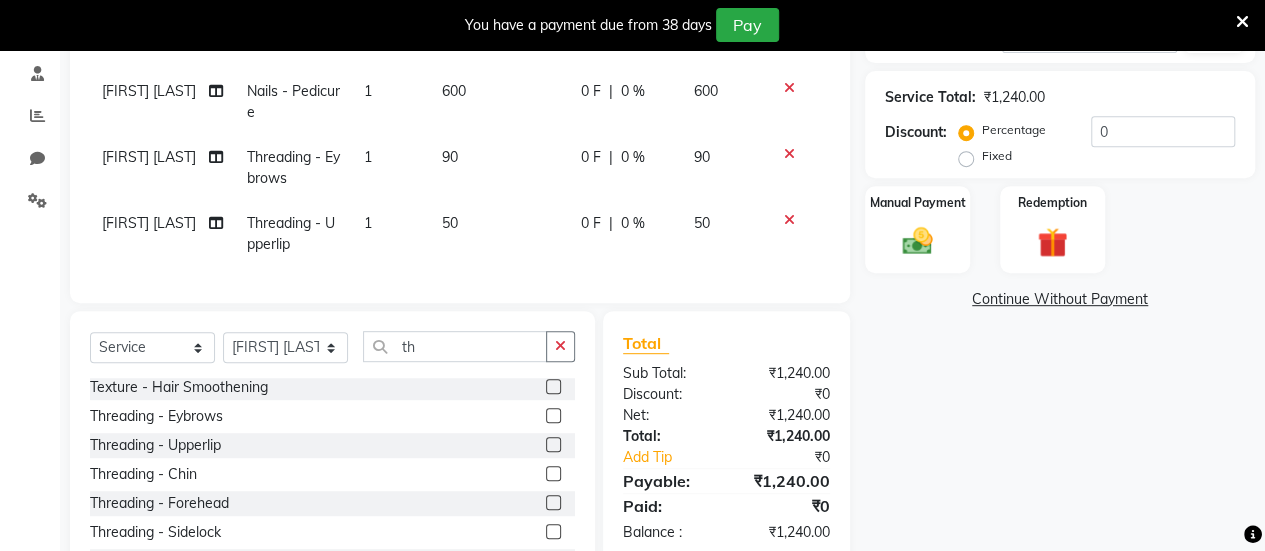 click 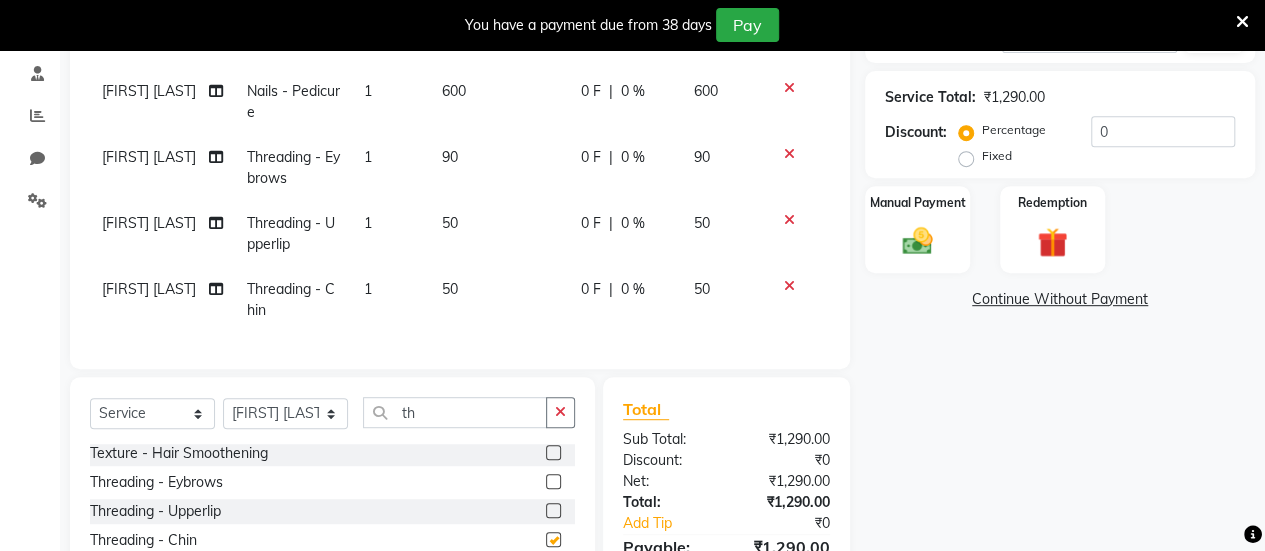 checkbox on "false" 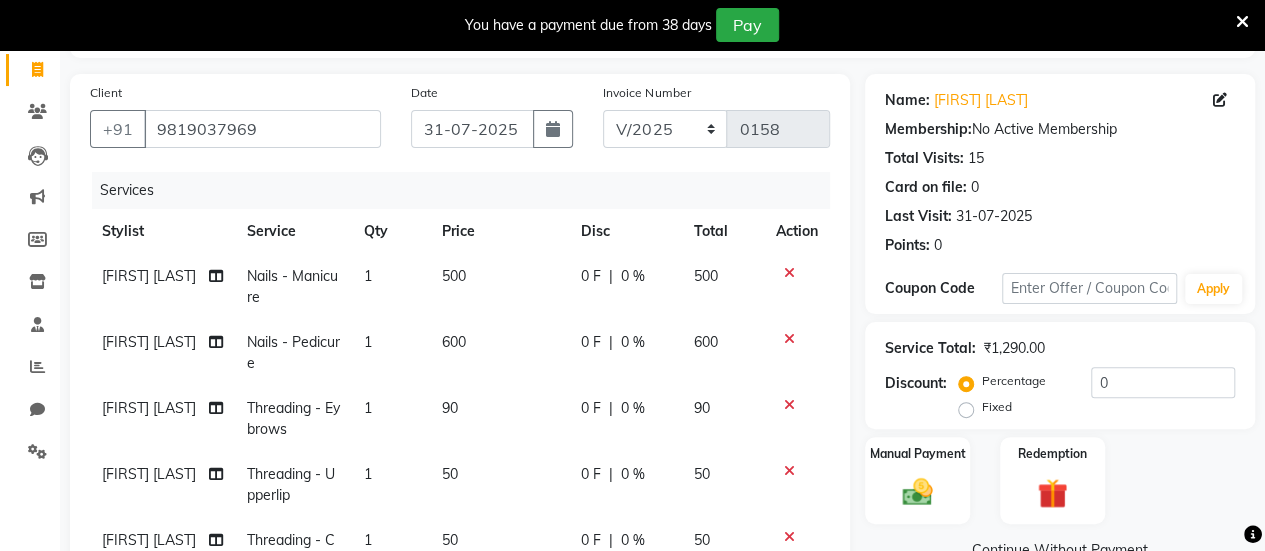 scroll, scrollTop: 0, scrollLeft: 0, axis: both 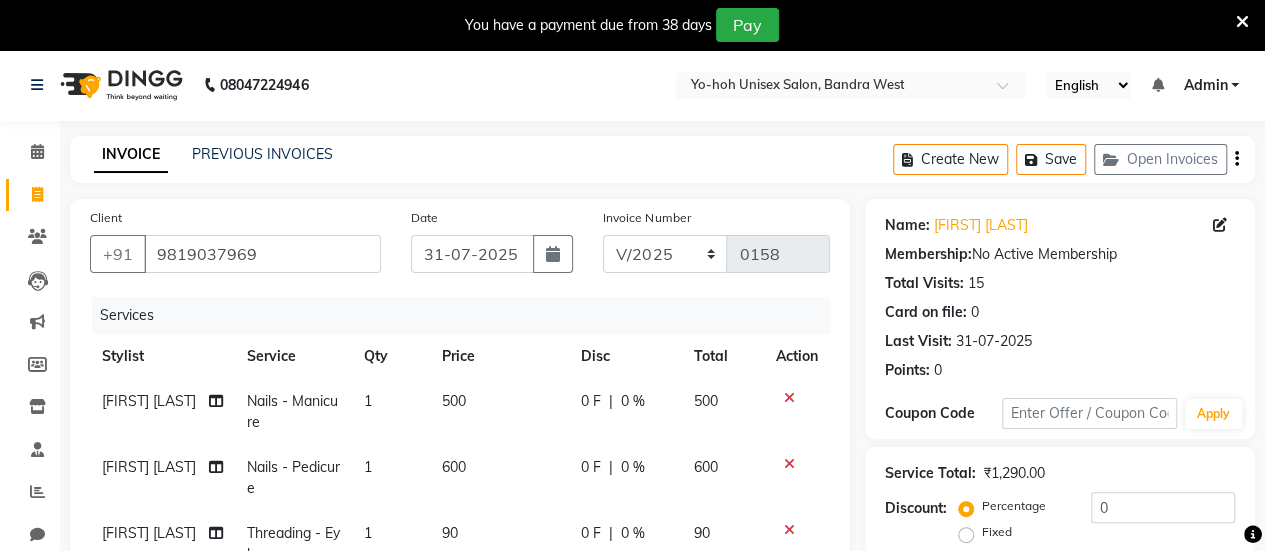 click 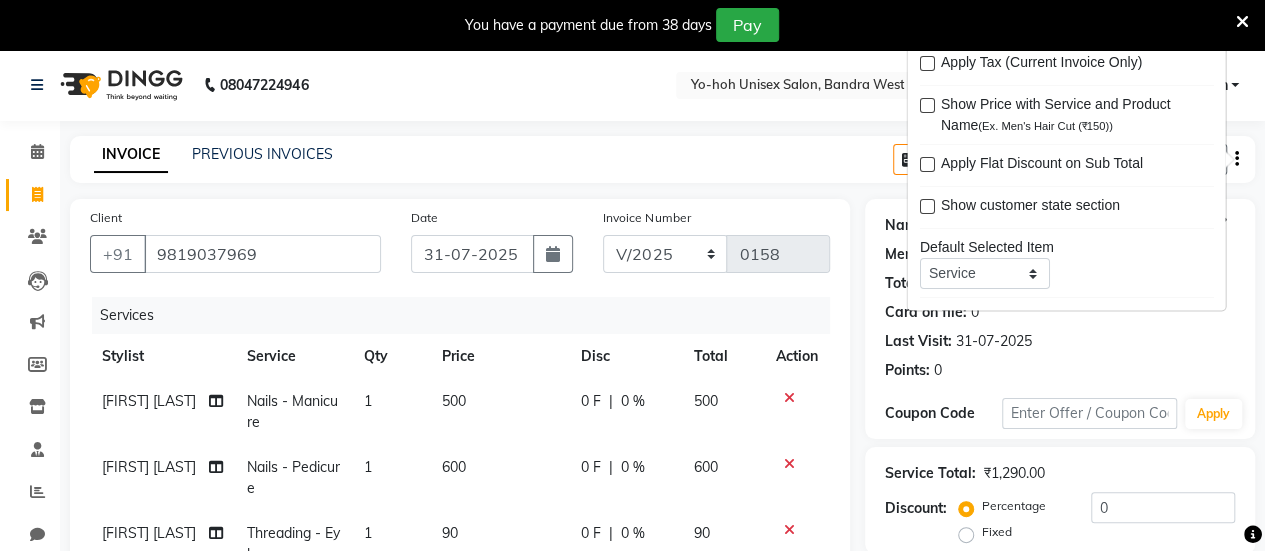 click on "INVOICE PREVIOUS INVOICES Create New   Save   Open Invoices" 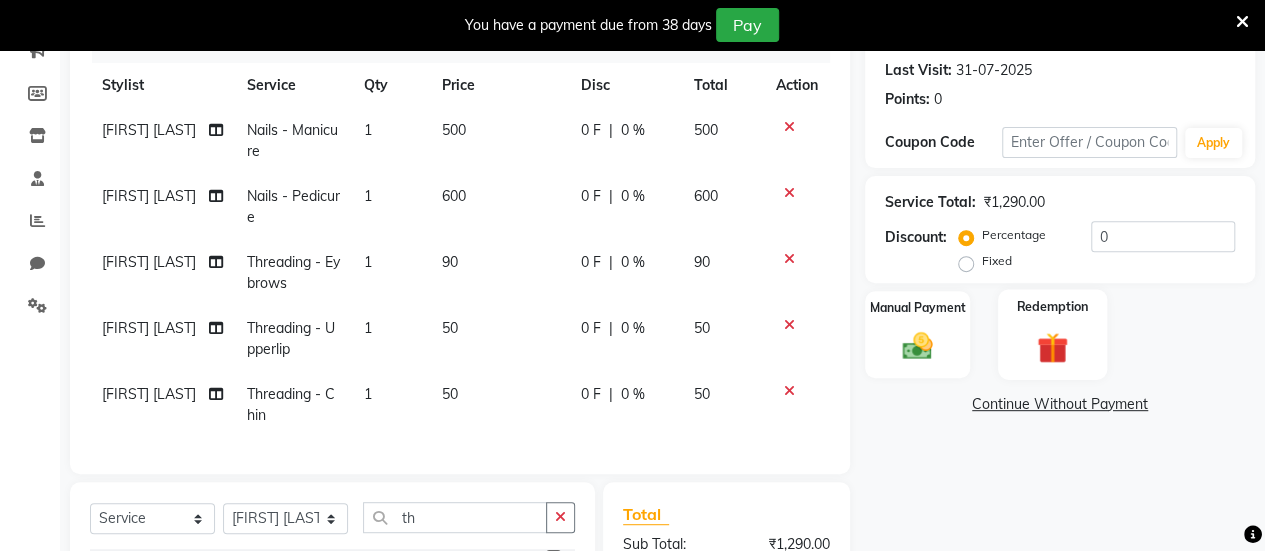 scroll, scrollTop: 267, scrollLeft: 0, axis: vertical 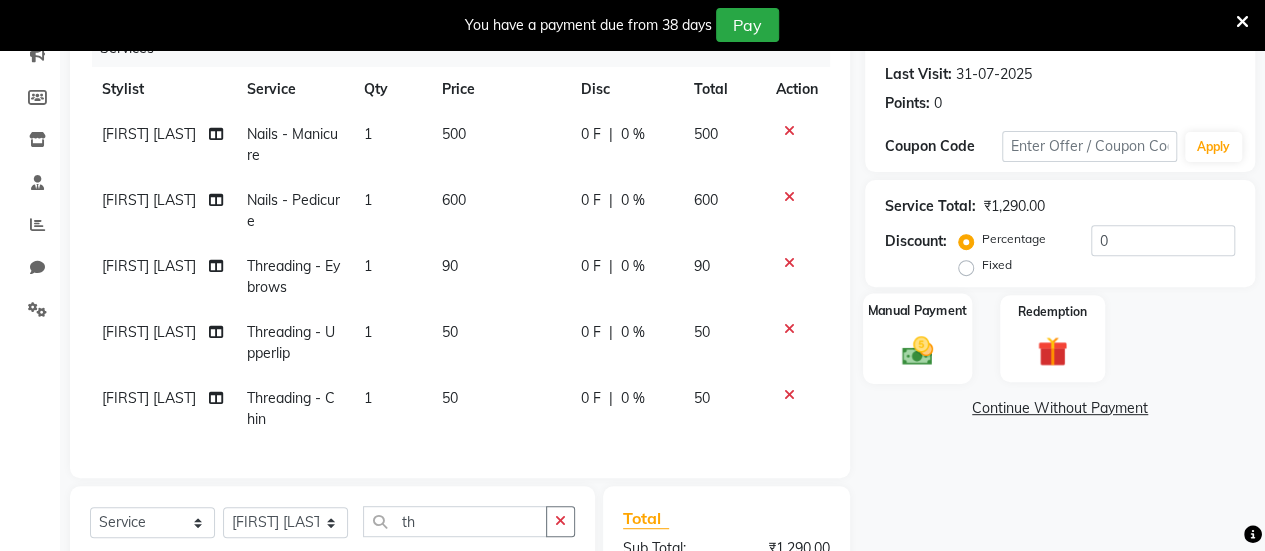 click 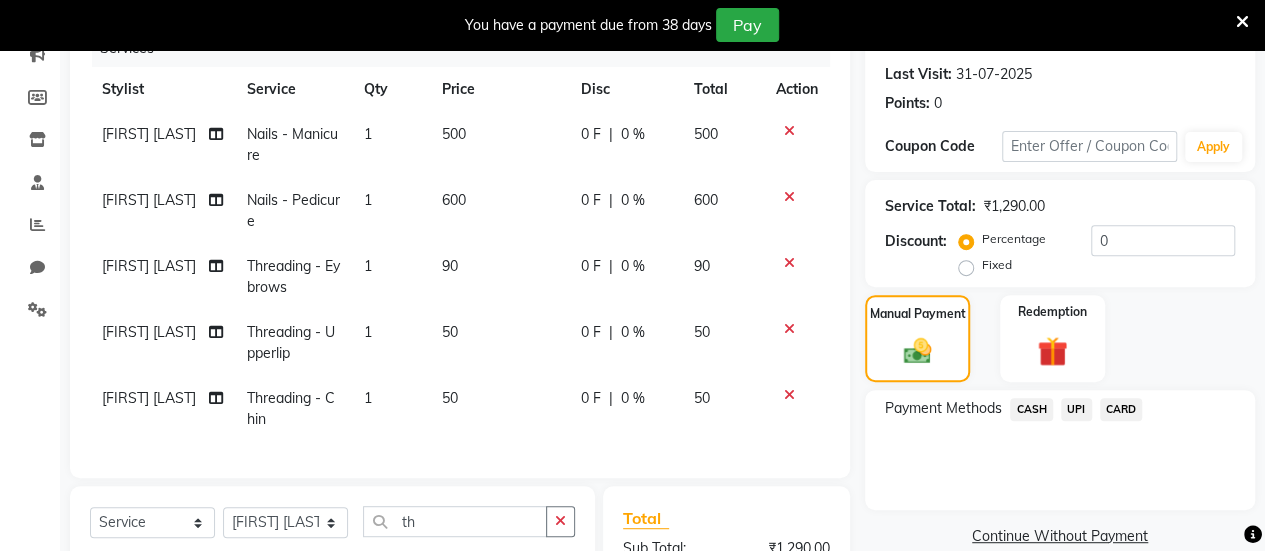 click on "CASH" 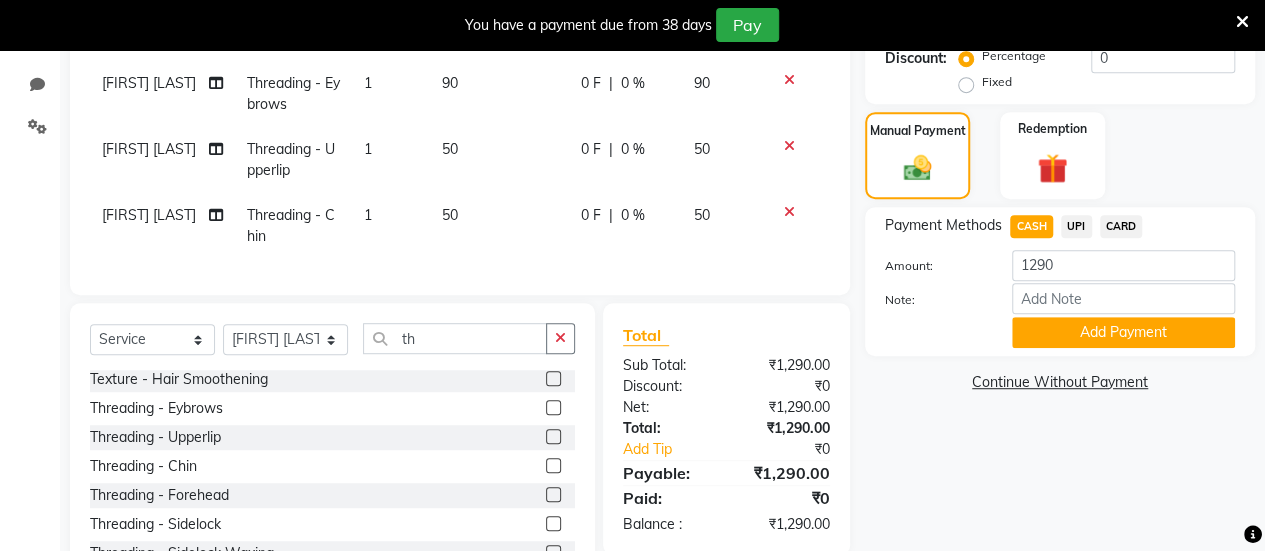 scroll, scrollTop: 452, scrollLeft: 0, axis: vertical 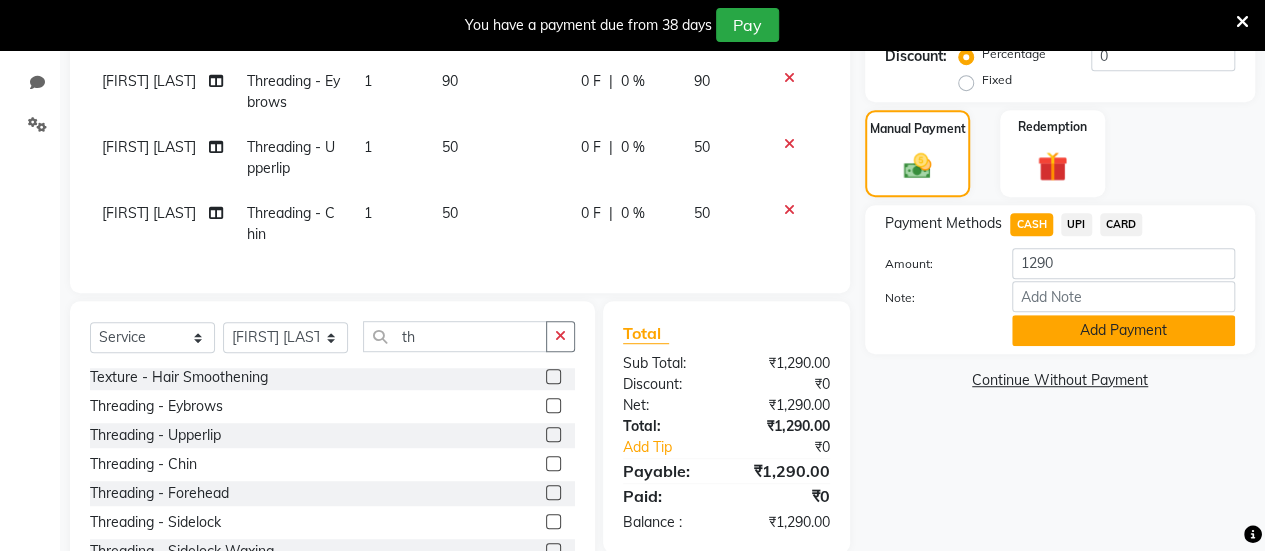 click on "Add Payment" 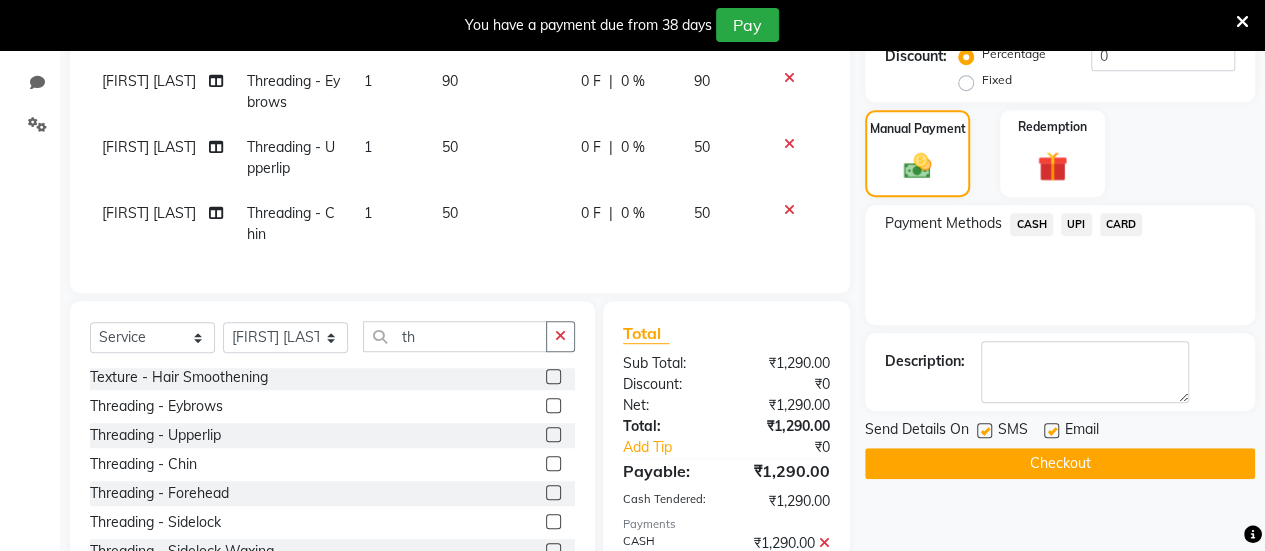 click 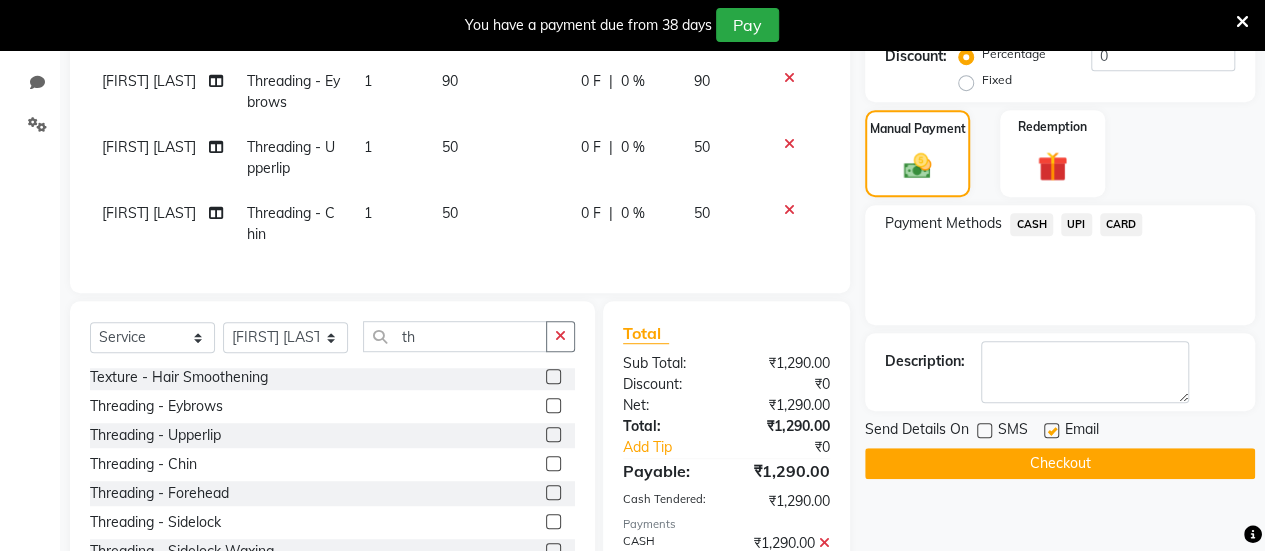 click 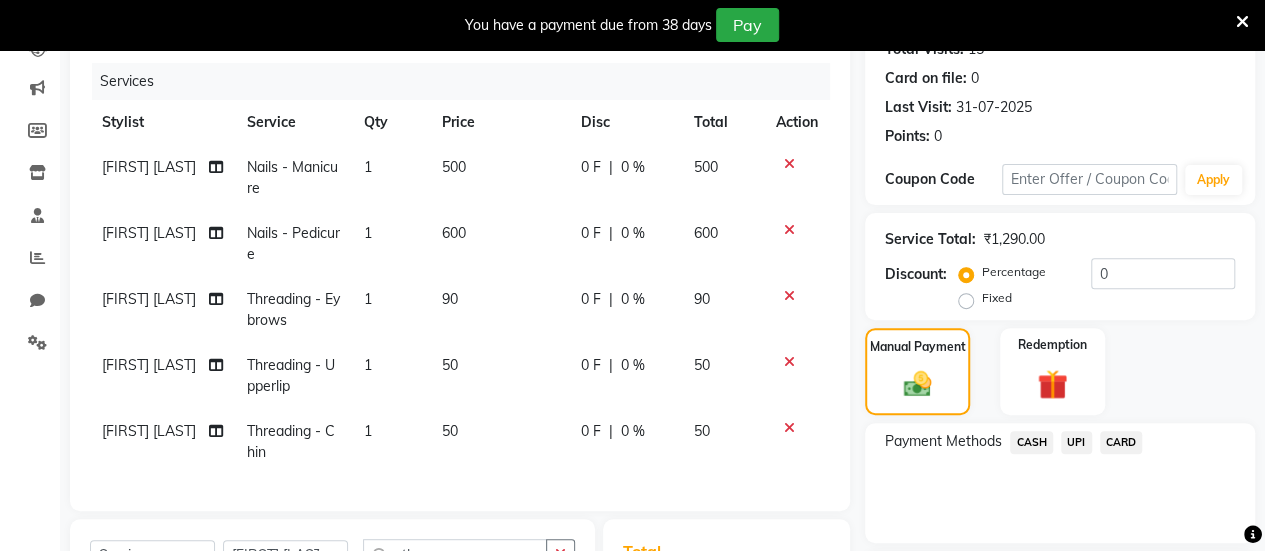 scroll, scrollTop: 231, scrollLeft: 0, axis: vertical 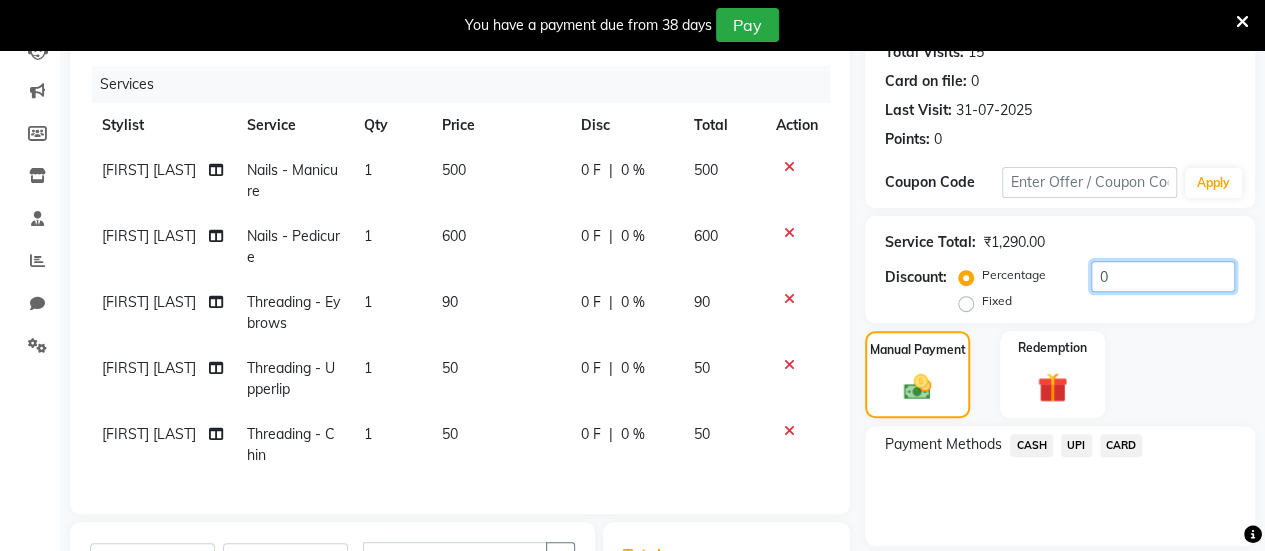 click on "0" 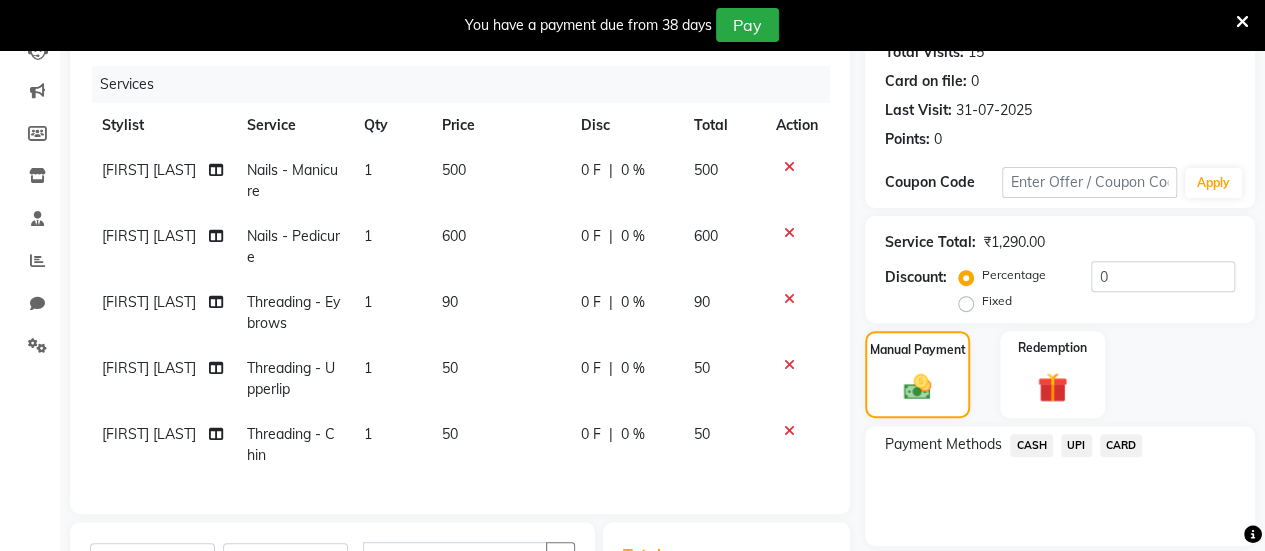 click on "Fixed" 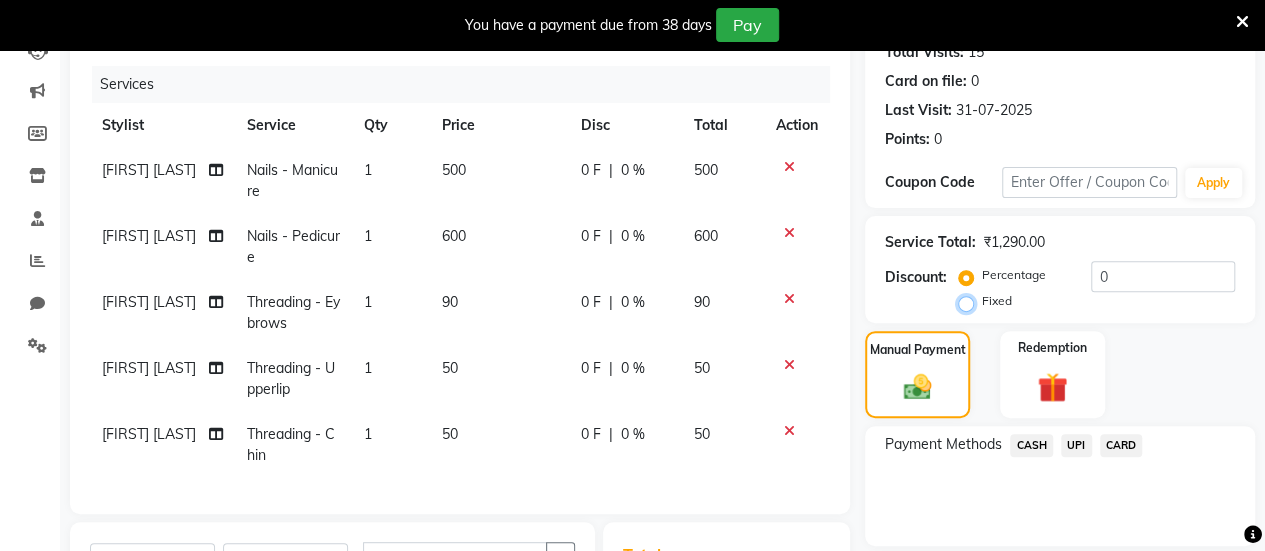 click on "Fixed" at bounding box center [970, 301] 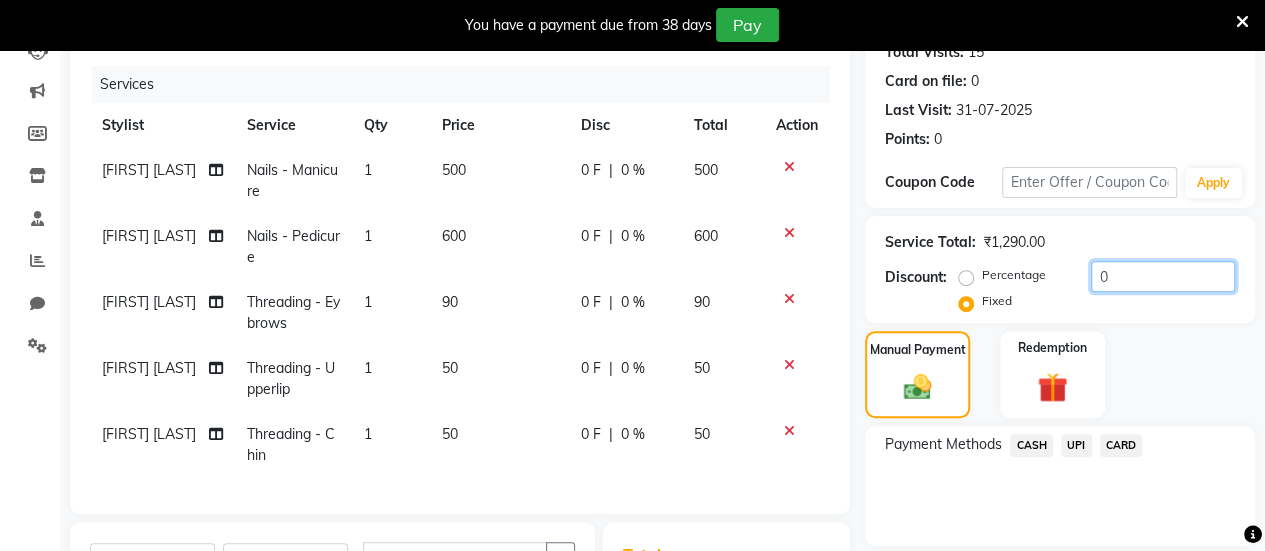 click on "0" 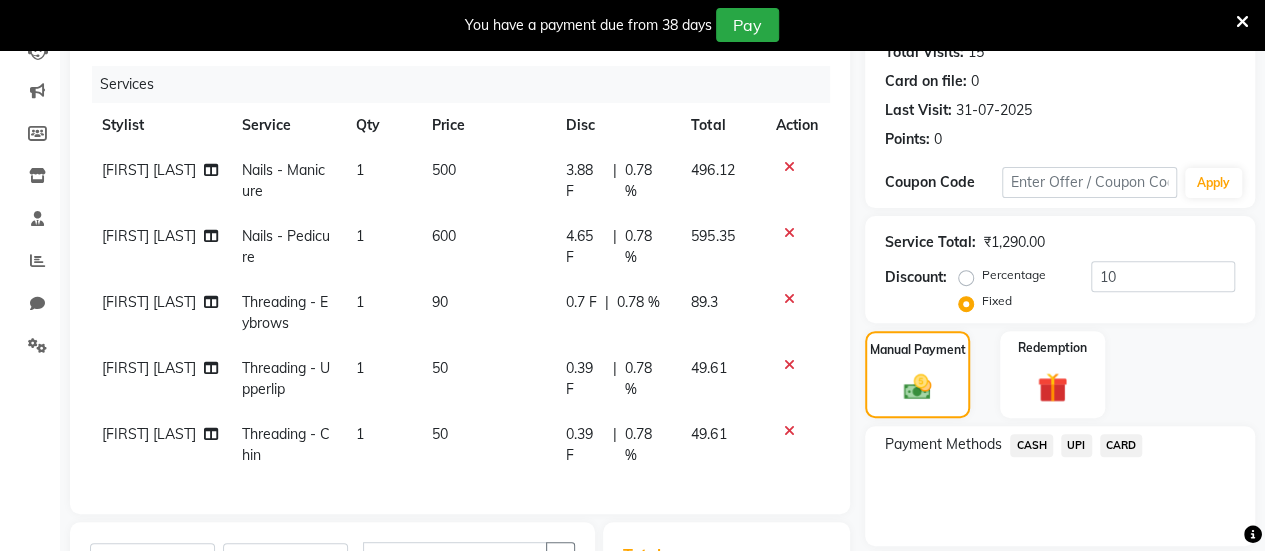 click on "Service Total:  ₹1,290.00" 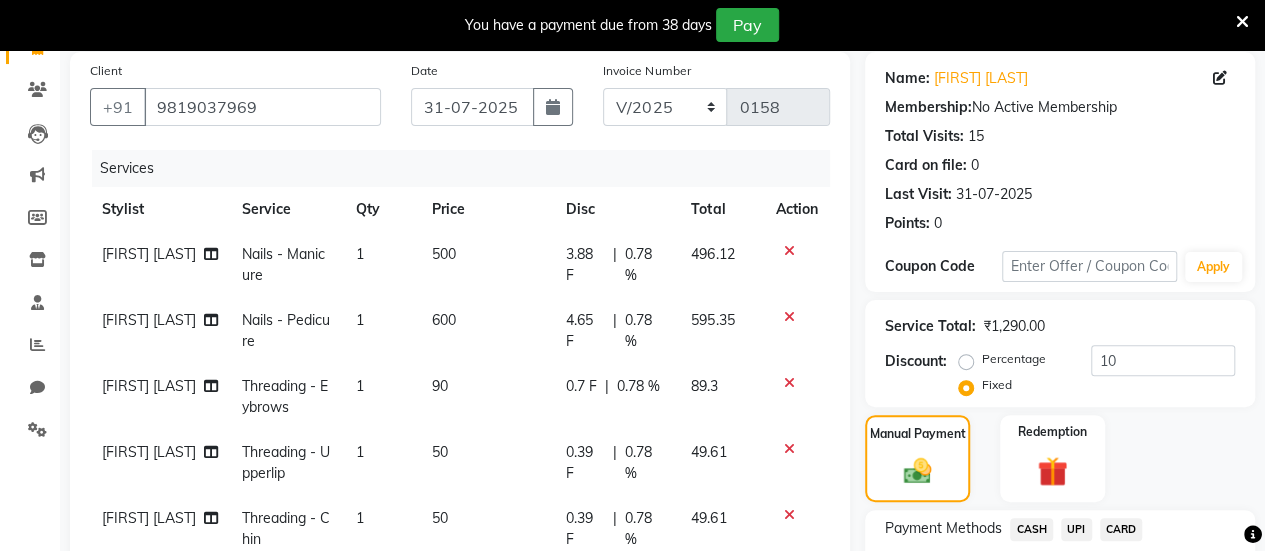 scroll, scrollTop: 146, scrollLeft: 0, axis: vertical 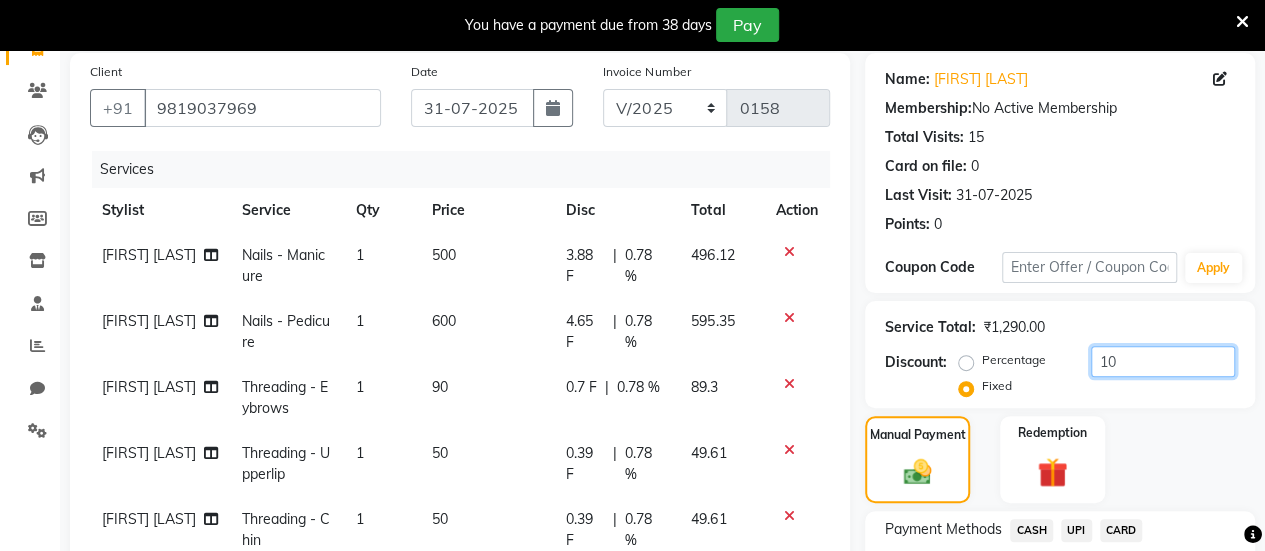 click on "10" 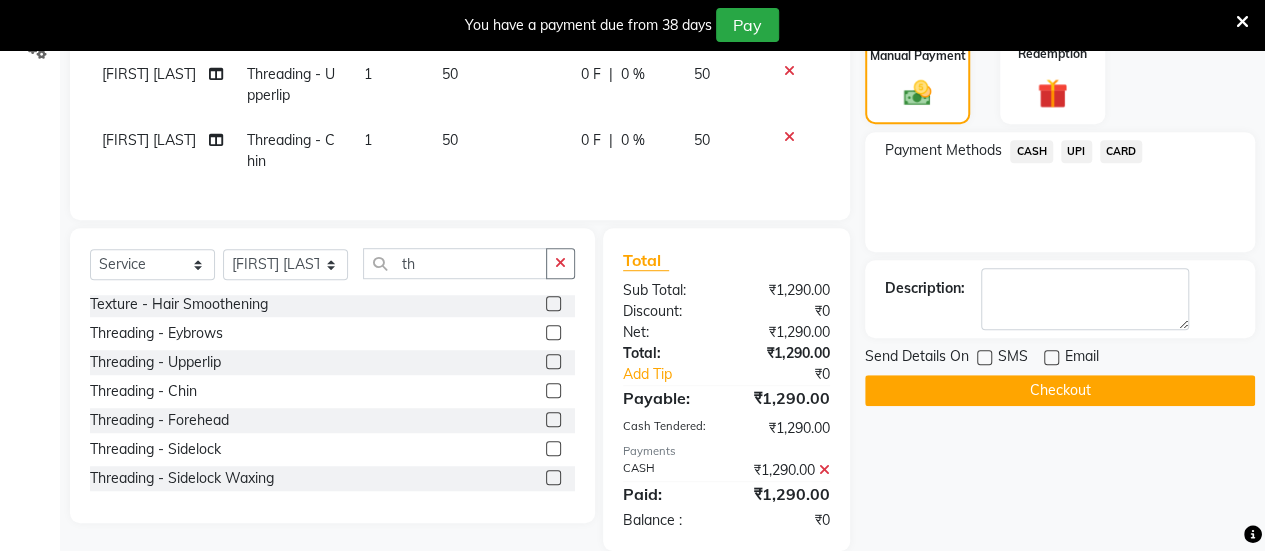 scroll, scrollTop: 568, scrollLeft: 0, axis: vertical 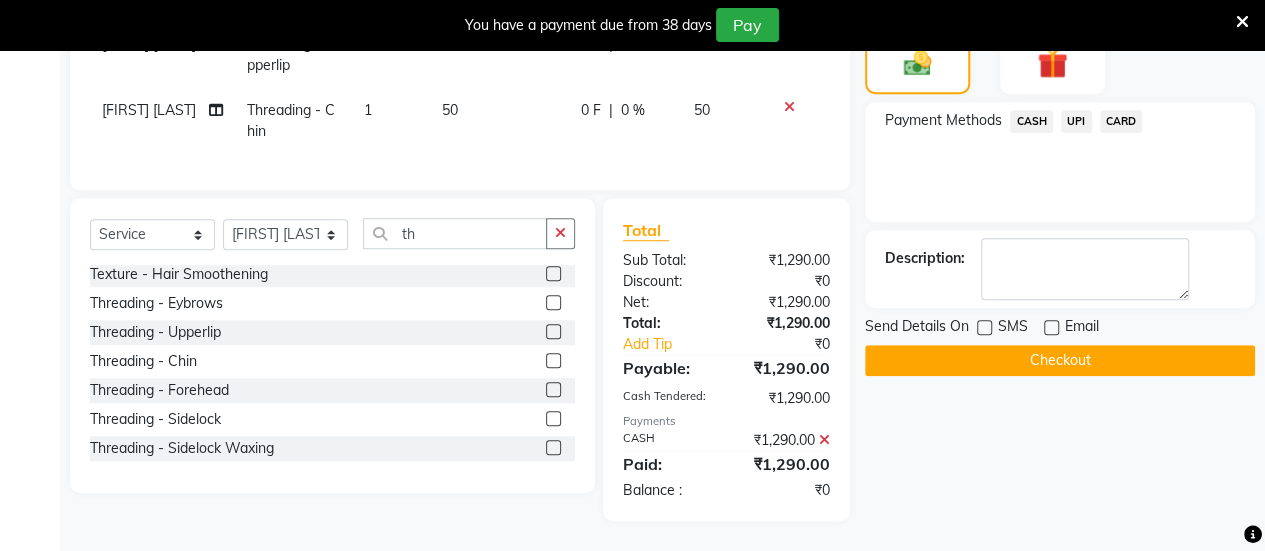 type 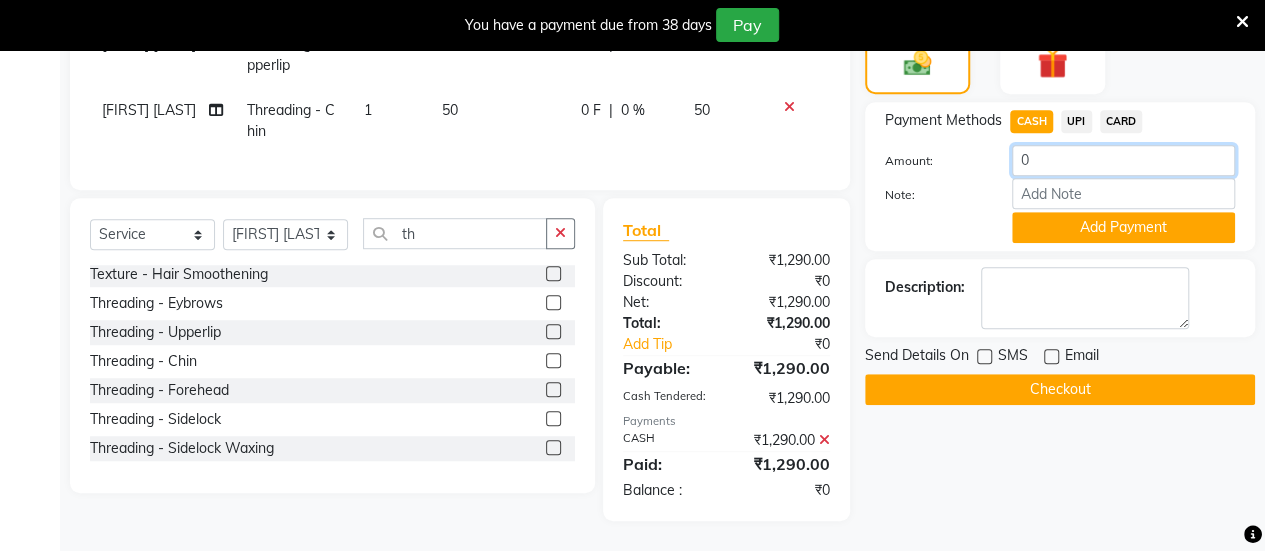 click on "0" 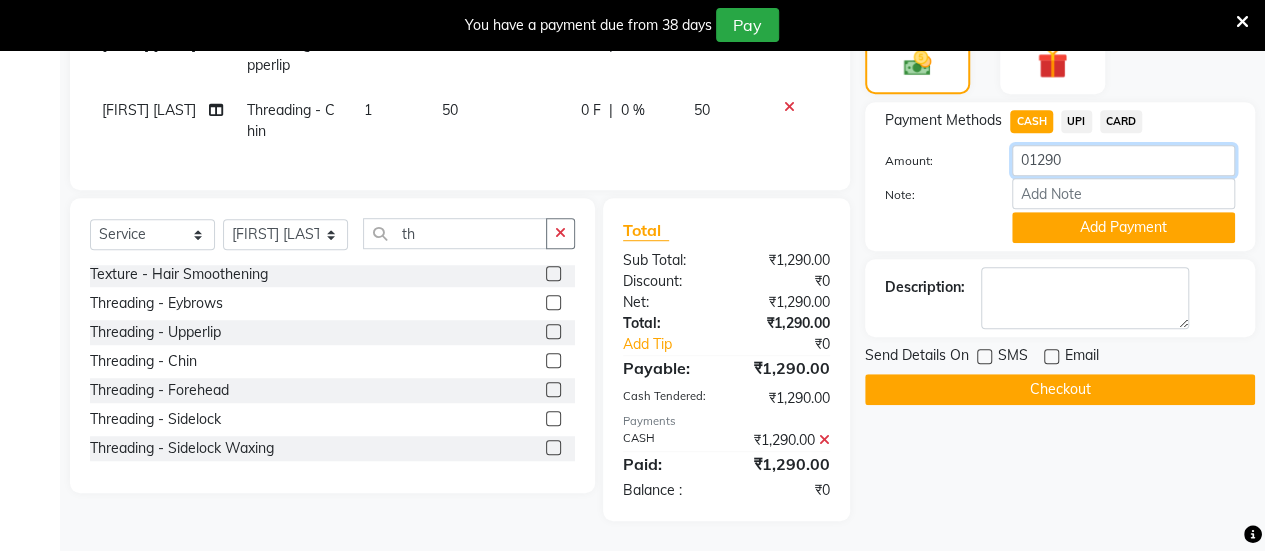 click on "01290" 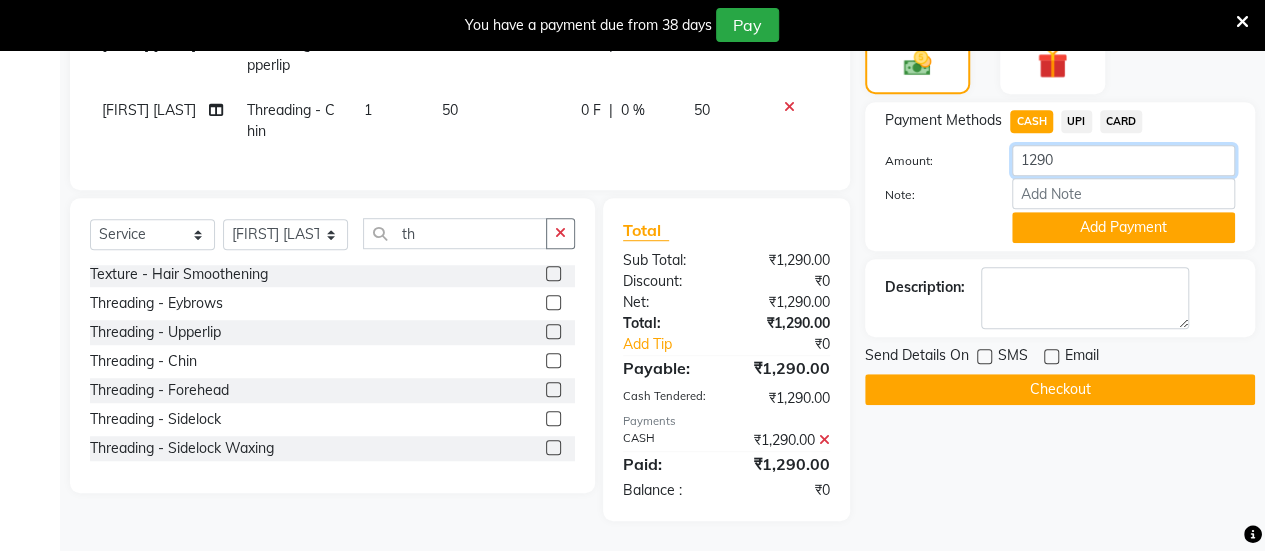 type on "1290" 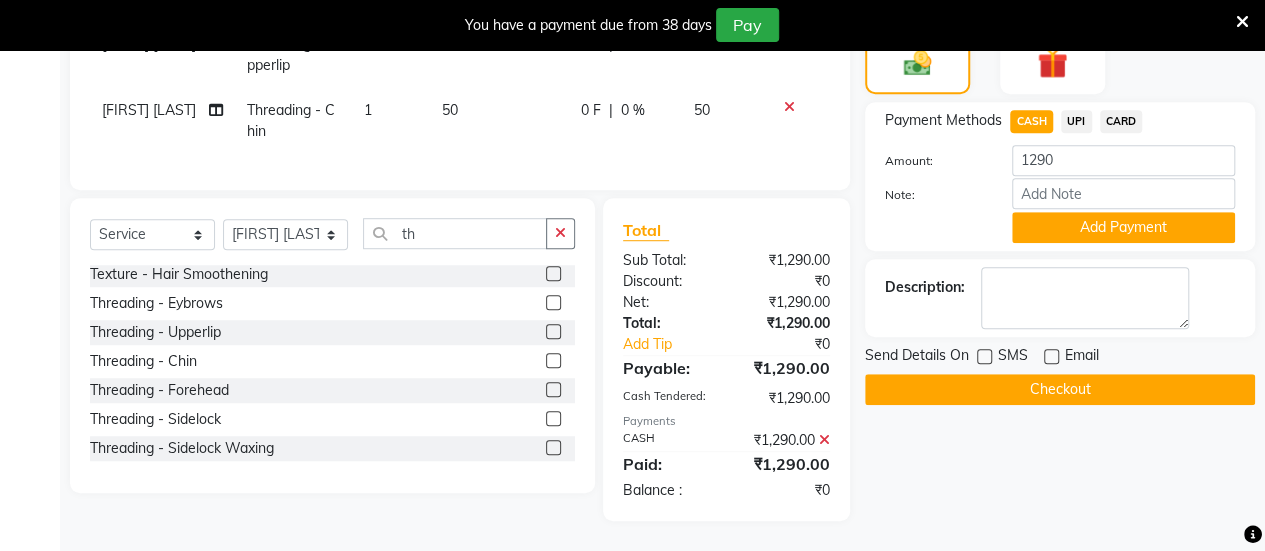 click on "Checkout" 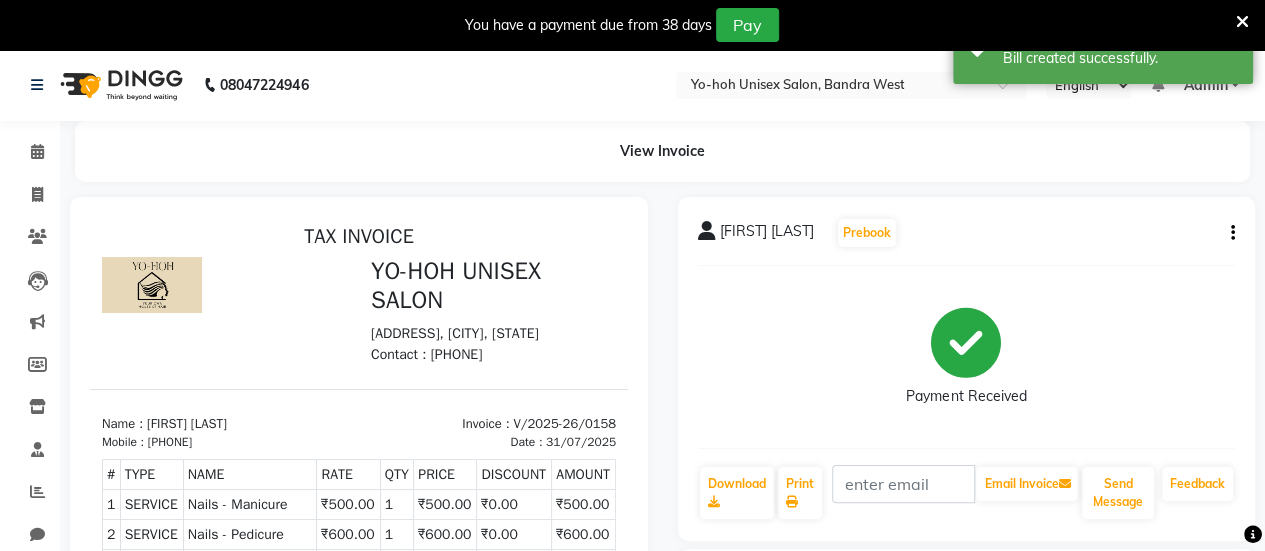 scroll, scrollTop: 31, scrollLeft: 1, axis: both 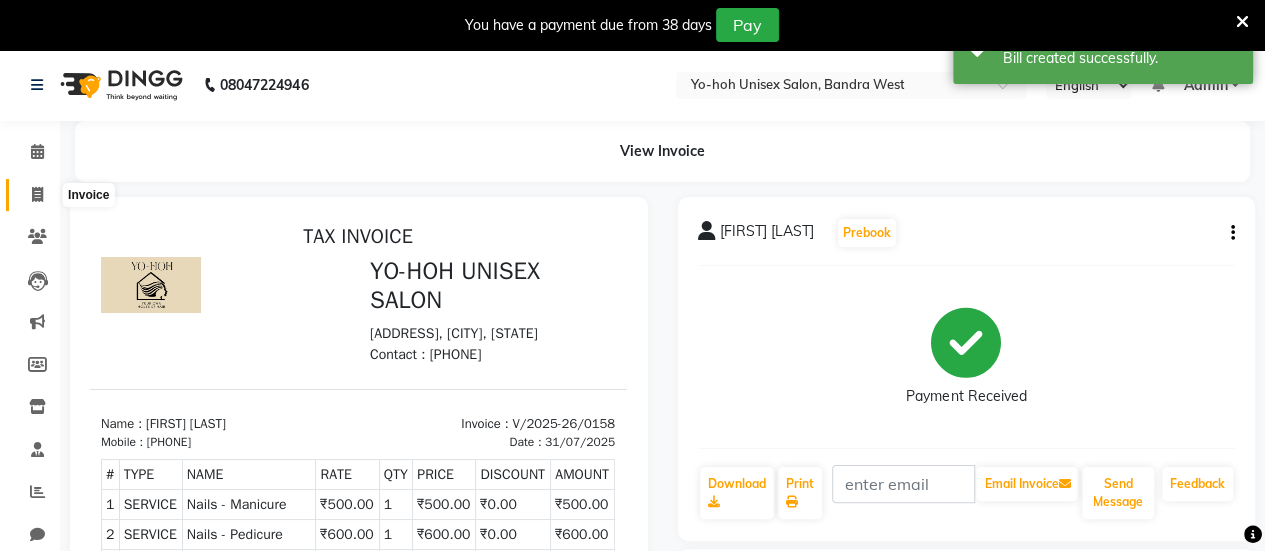 click 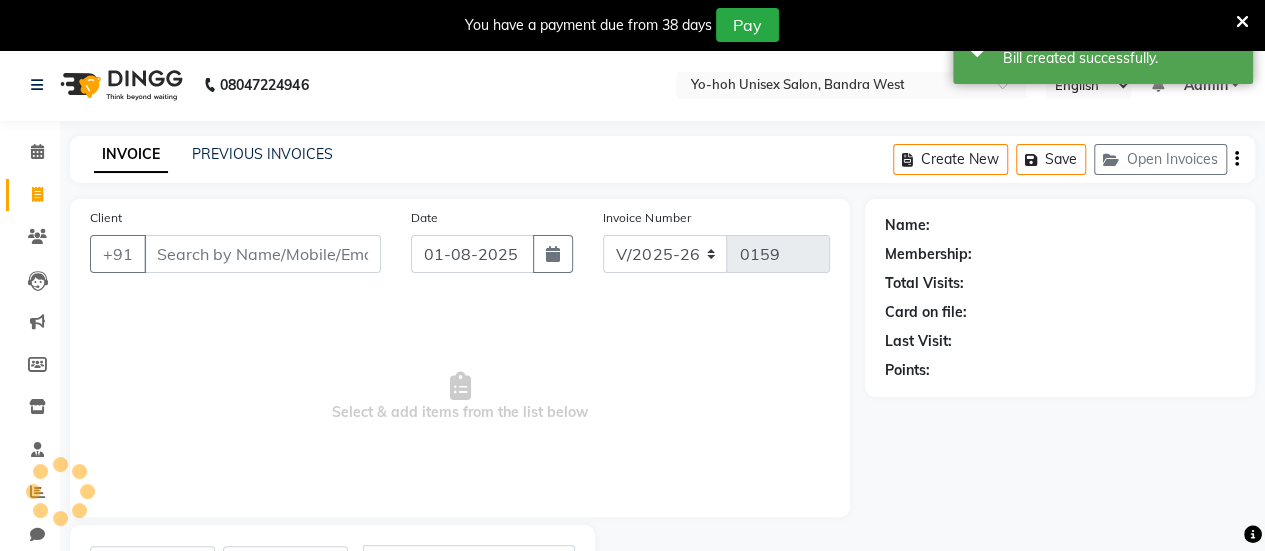 scroll, scrollTop: 98, scrollLeft: 0, axis: vertical 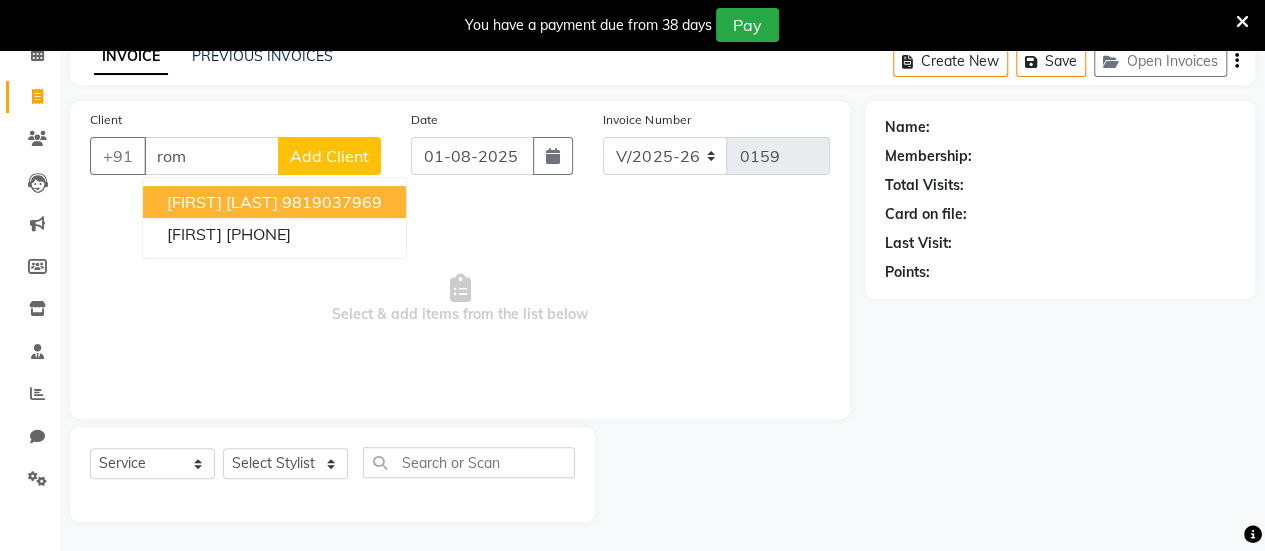 click on "romikha borges" at bounding box center (222, 202) 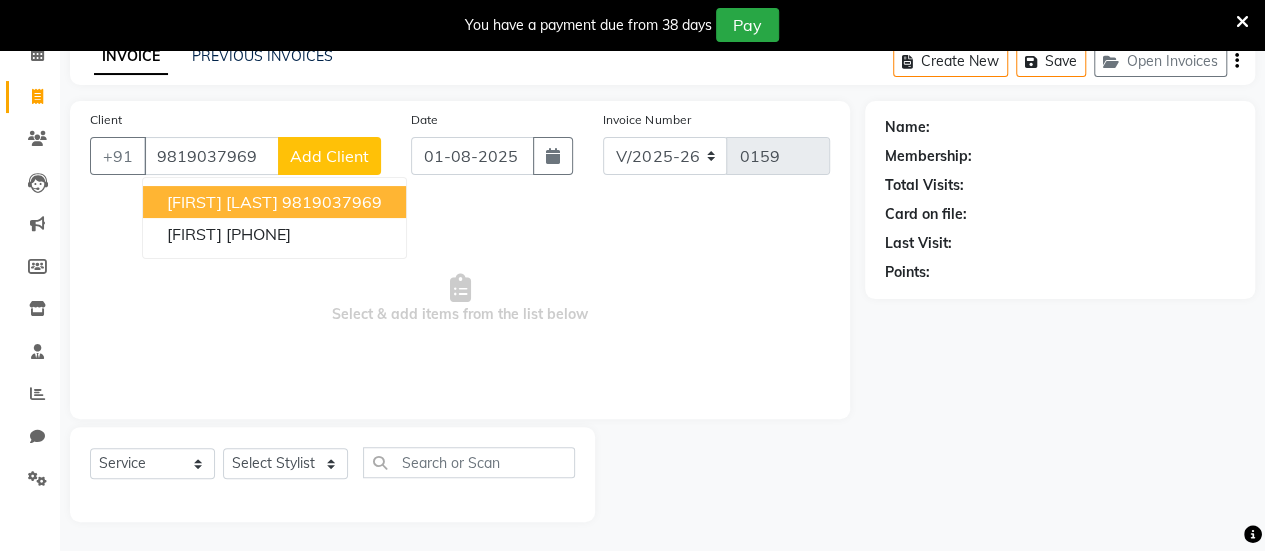 type on "9819037969" 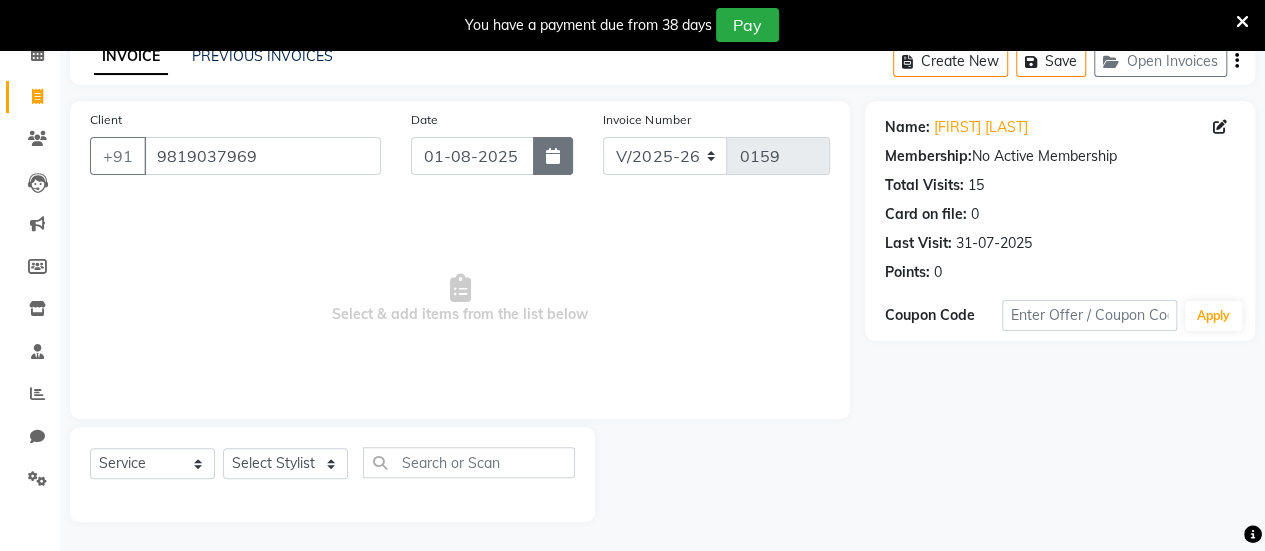 click 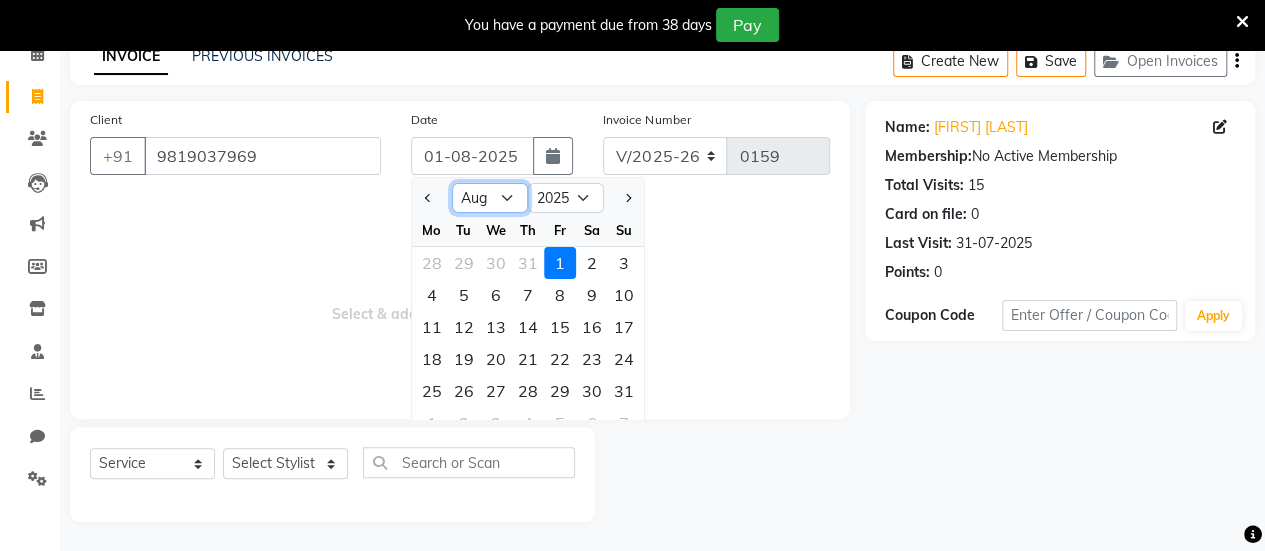 click on "Jan Feb Mar Apr May Jun Jul Aug Sep Oct Nov Dec" 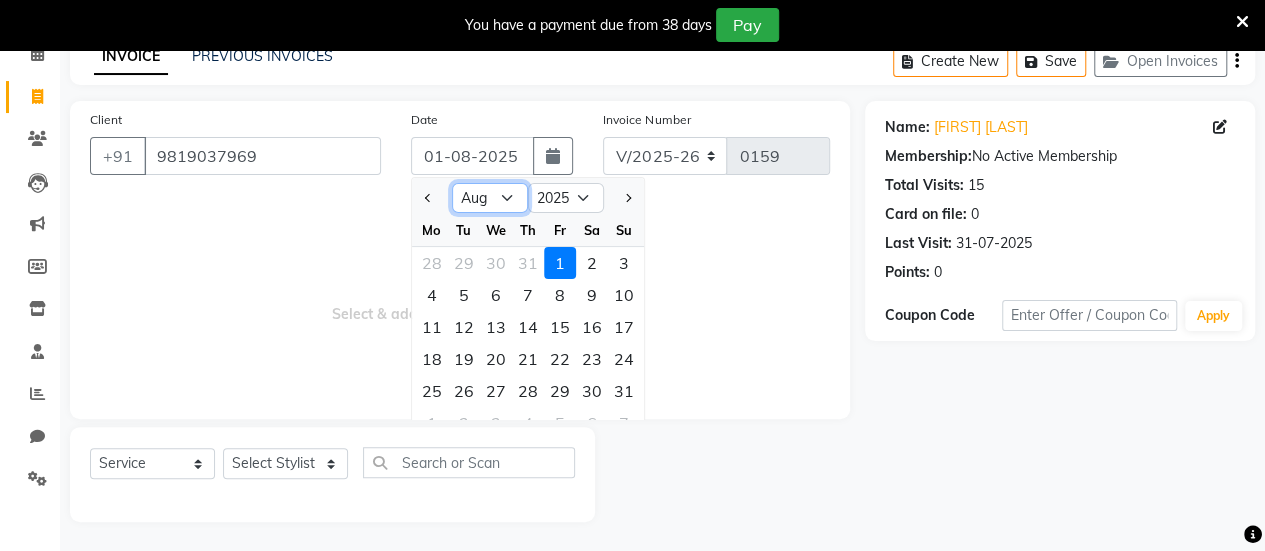 select on "7" 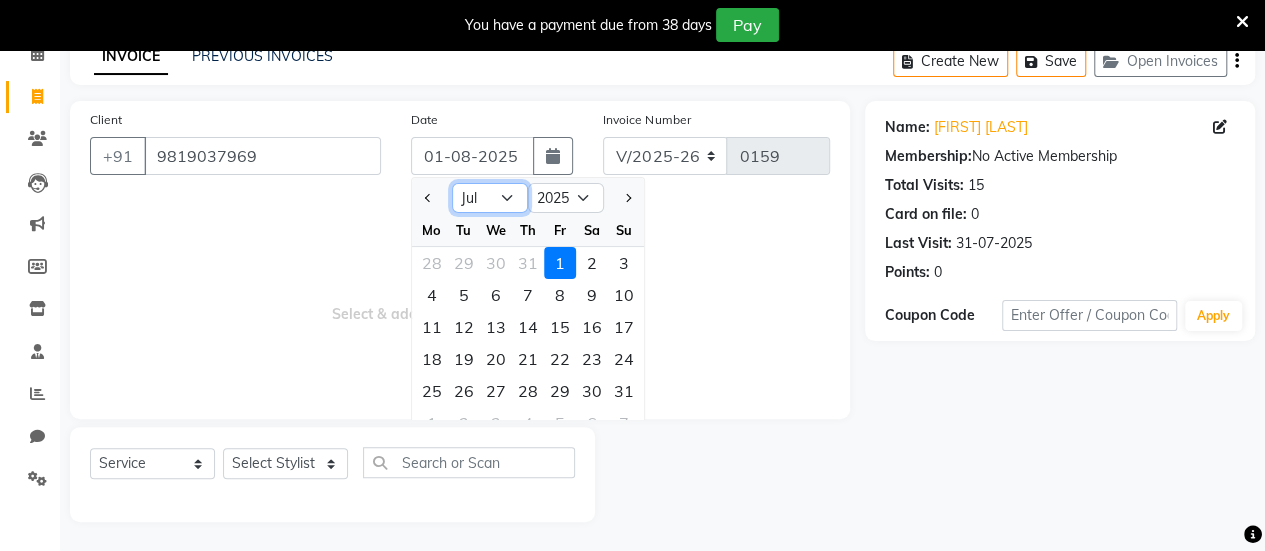 click on "Jan Feb Mar Apr May Jun Jul Aug Sep Oct Nov Dec" 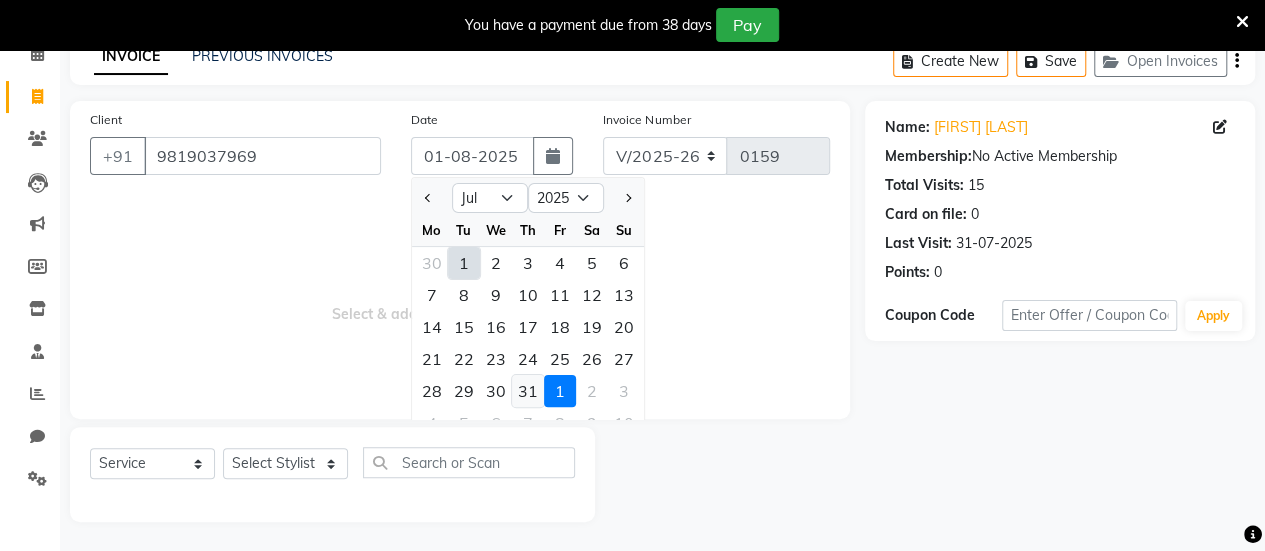 click on "31" 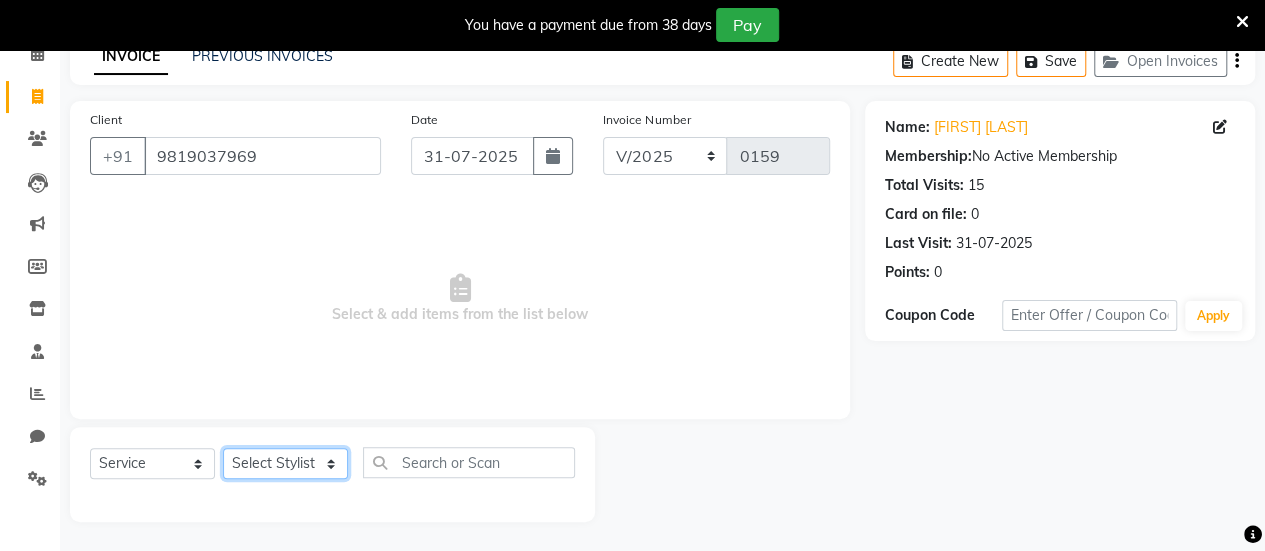 click on "Select Stylist ARBAAZ SHAIKH Farzana shaikh RAFID KAZI ROMIKHA HAROLD BORGES Sanjana  rathore SHIVAM BIBRA SUCHITRA TAMANG Sushila Parmar Swapnil chavan" 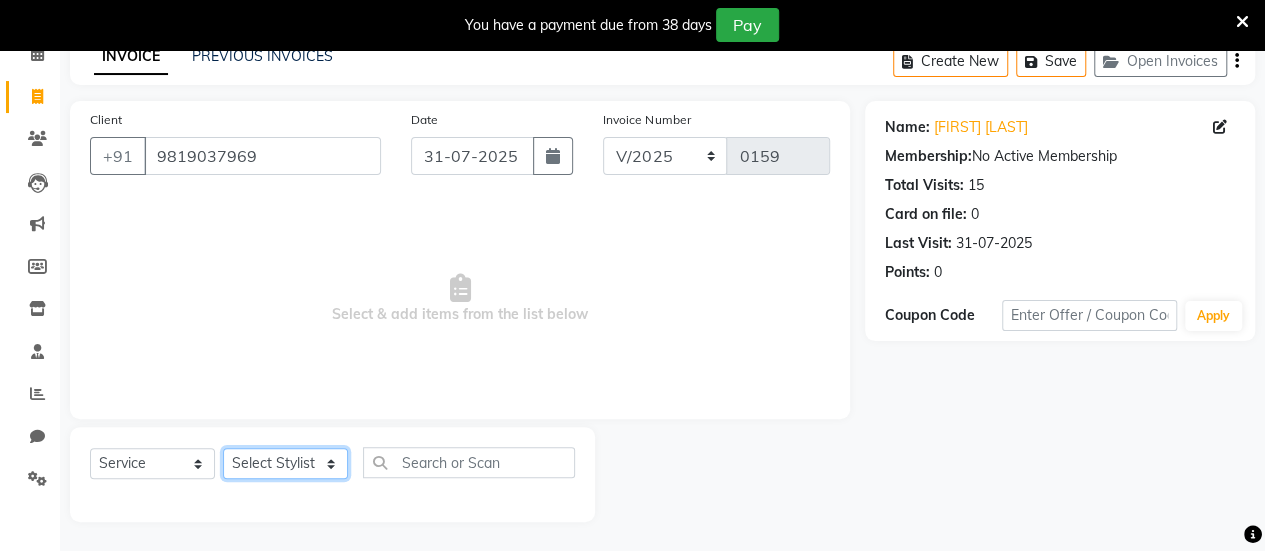 select on "83223" 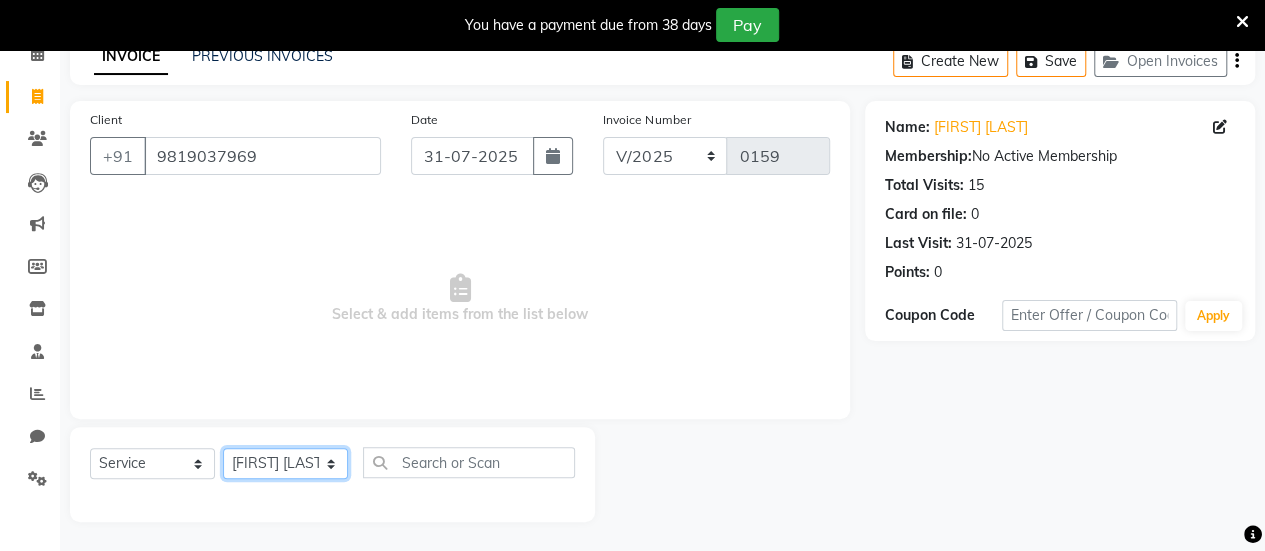 click on "Select Stylist ARBAAZ SHAIKH Farzana shaikh RAFID KAZI ROMIKHA HAROLD BORGES Sanjana  rathore SHIVAM BIBRA SUCHITRA TAMANG Sushila Parmar Swapnil chavan" 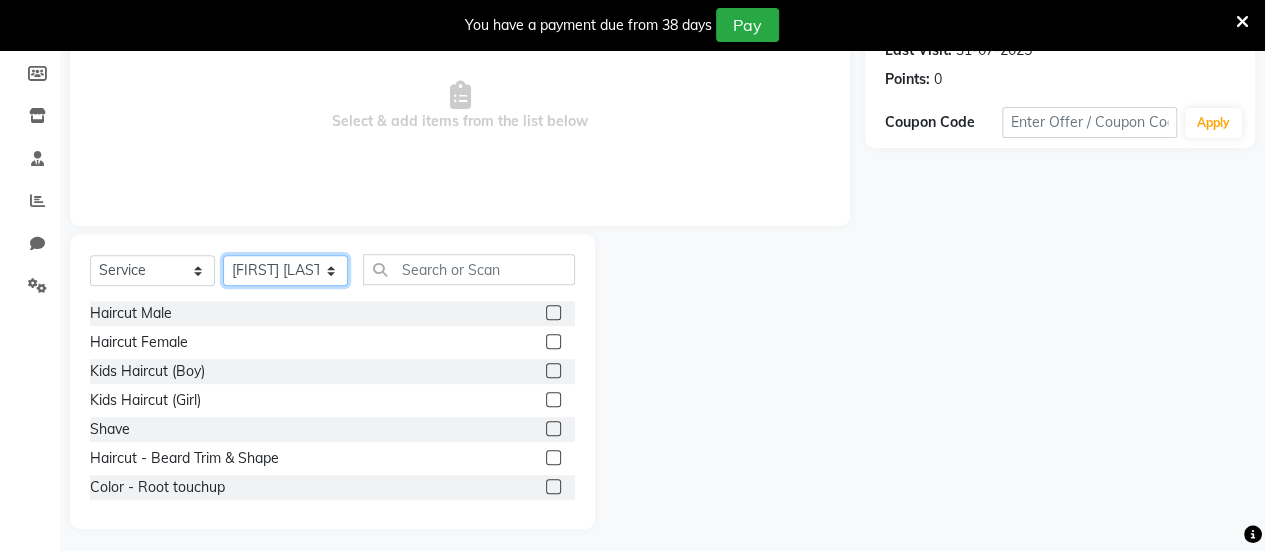 scroll, scrollTop: 298, scrollLeft: 0, axis: vertical 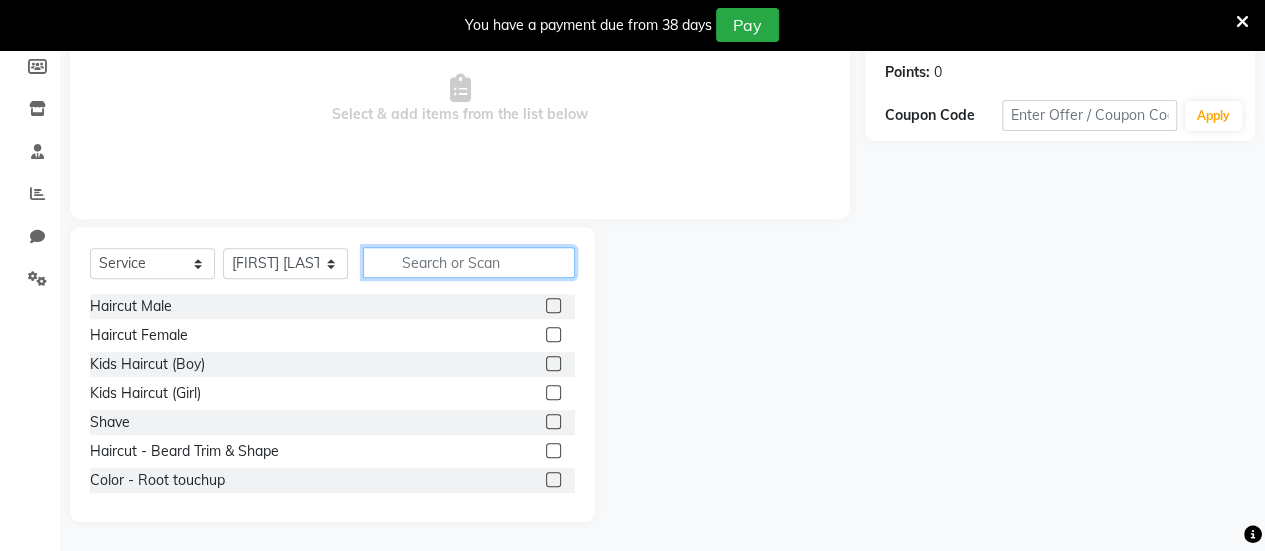 click 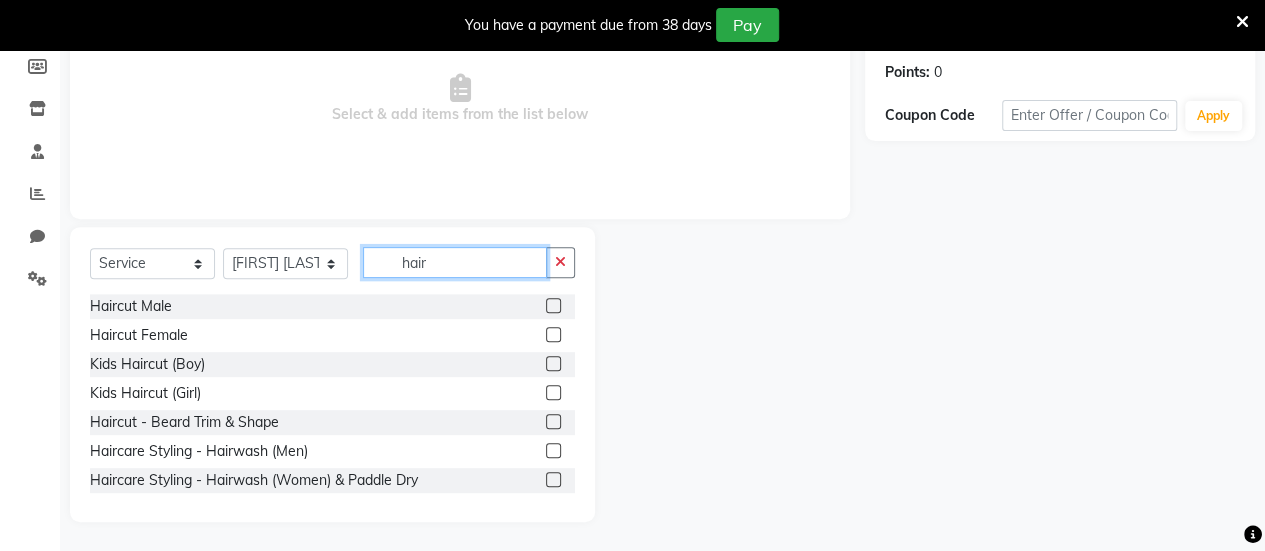 type on "hair" 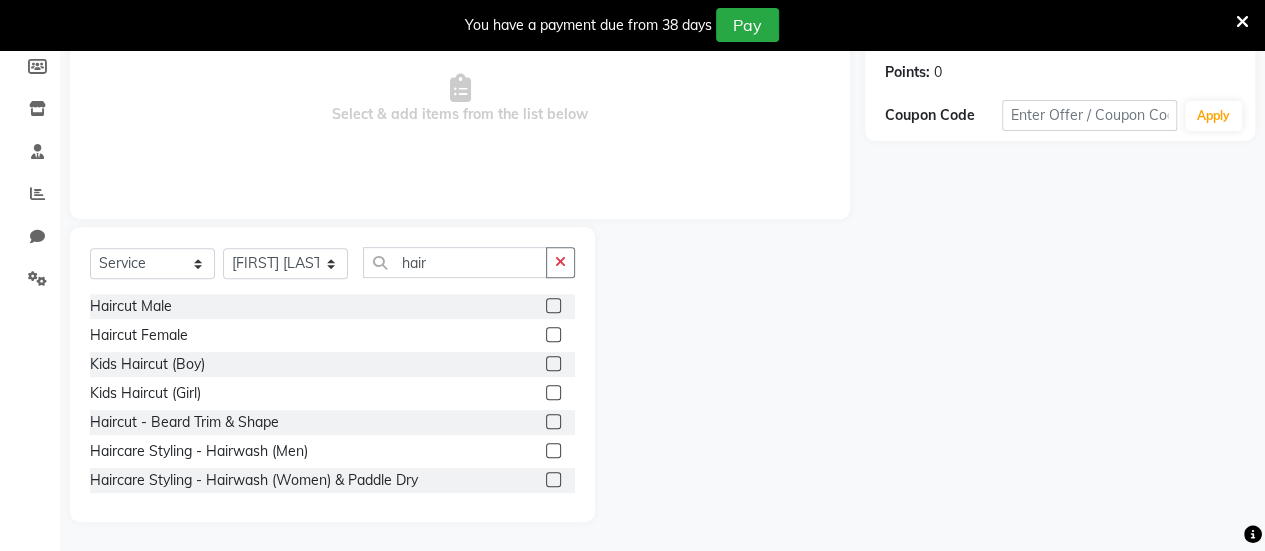 click 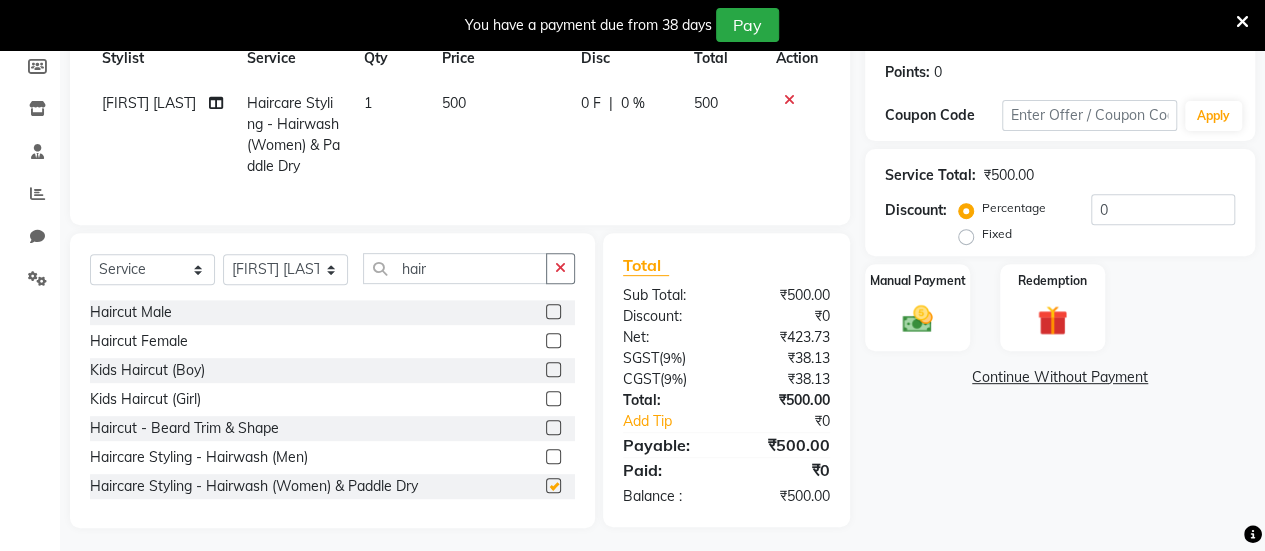checkbox on "false" 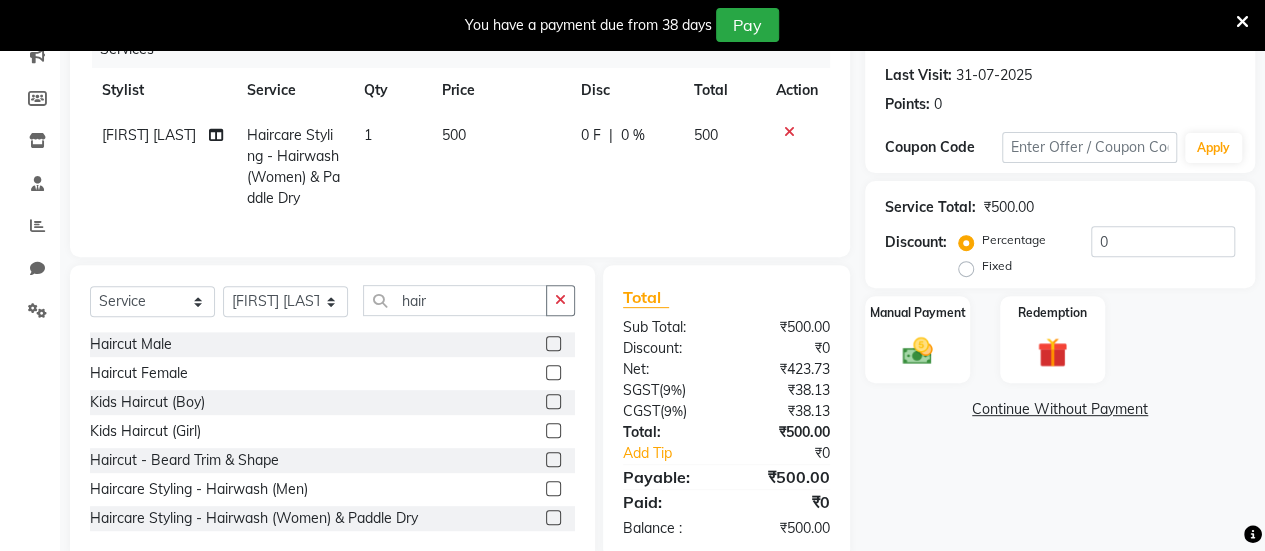 scroll, scrollTop: 267, scrollLeft: 0, axis: vertical 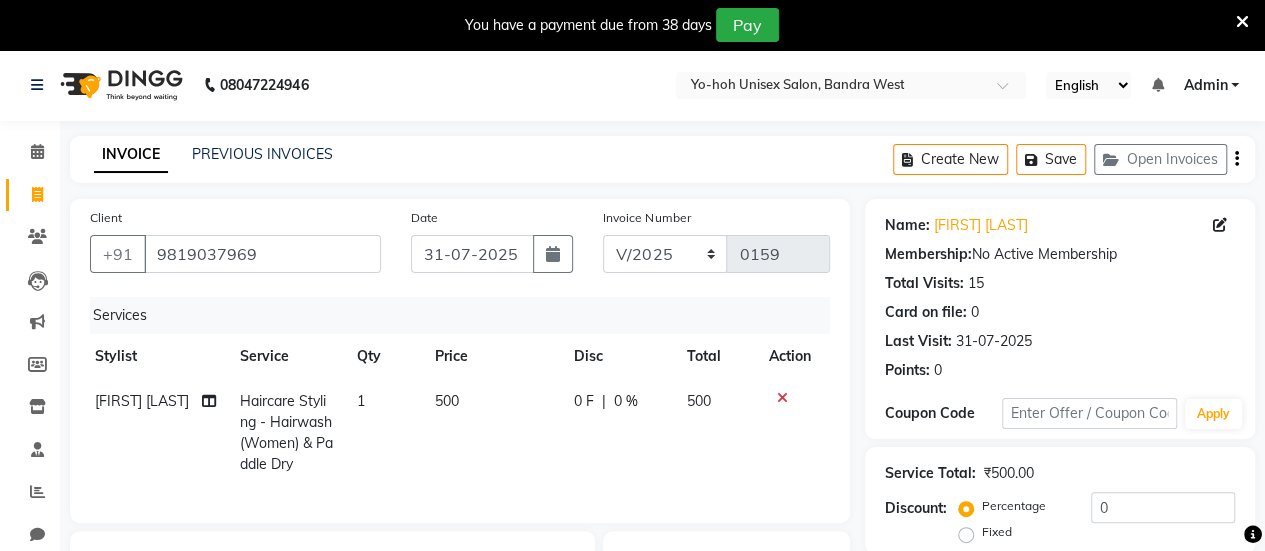 click 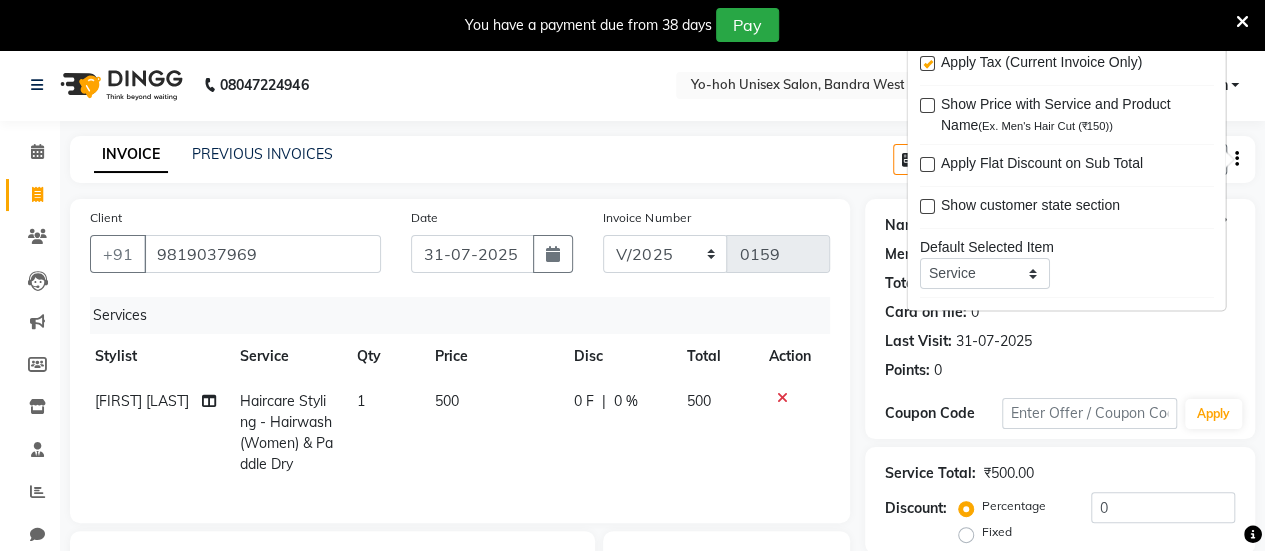 click at bounding box center [926, 64] 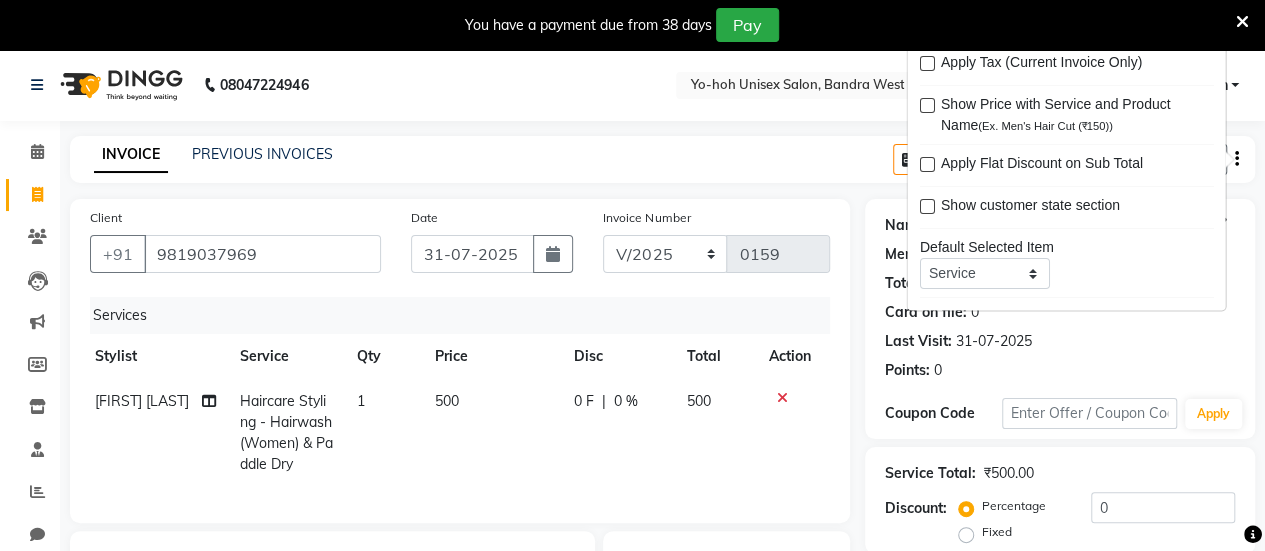 click on "INVOICE PREVIOUS INVOICES Create New   Save   Open Invoices" 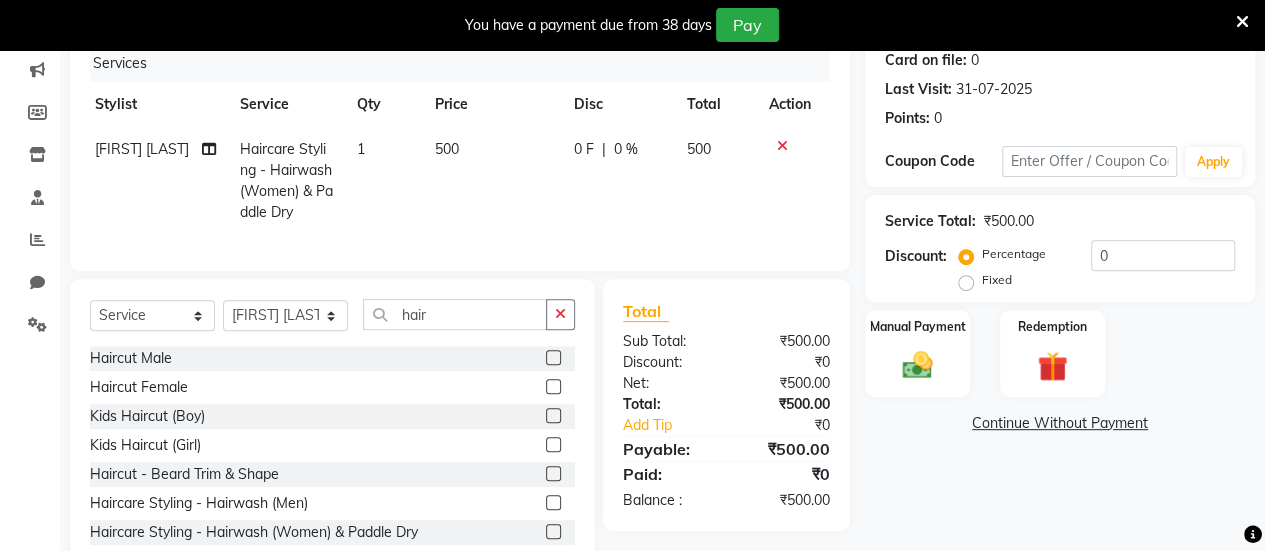 scroll, scrollTop: 319, scrollLeft: 0, axis: vertical 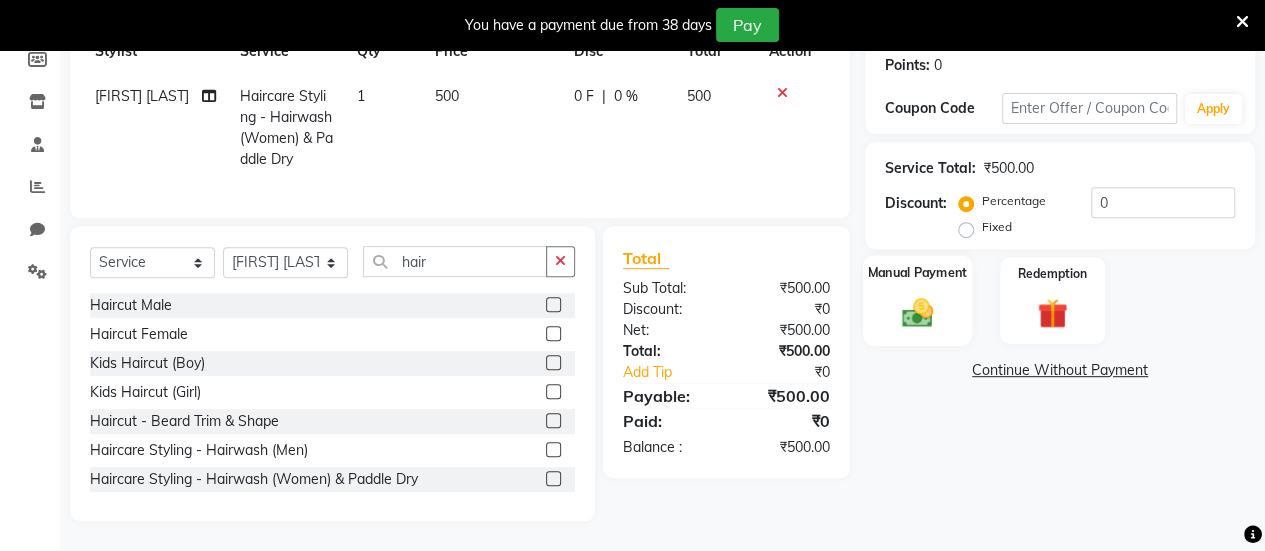 click on "Manual Payment" 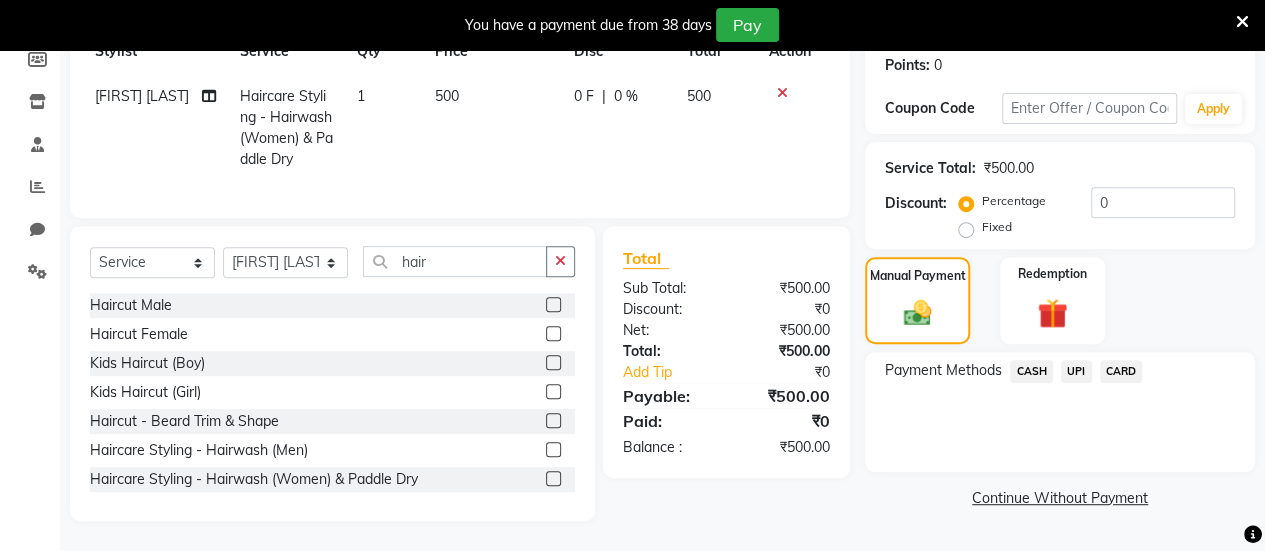 click on "UPI" 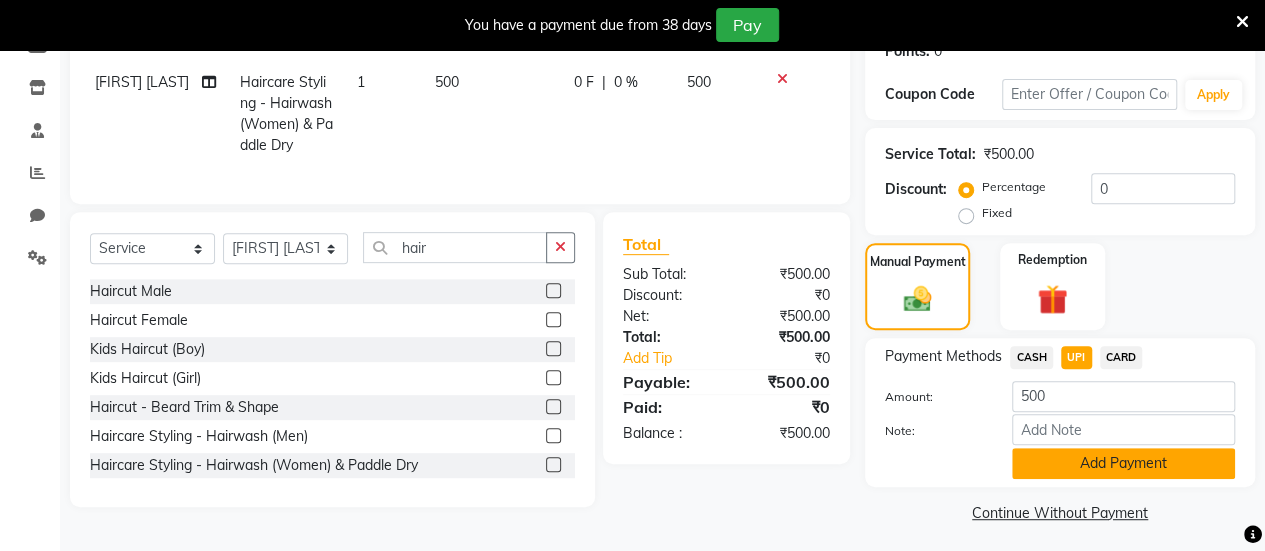 click on "Add Payment" 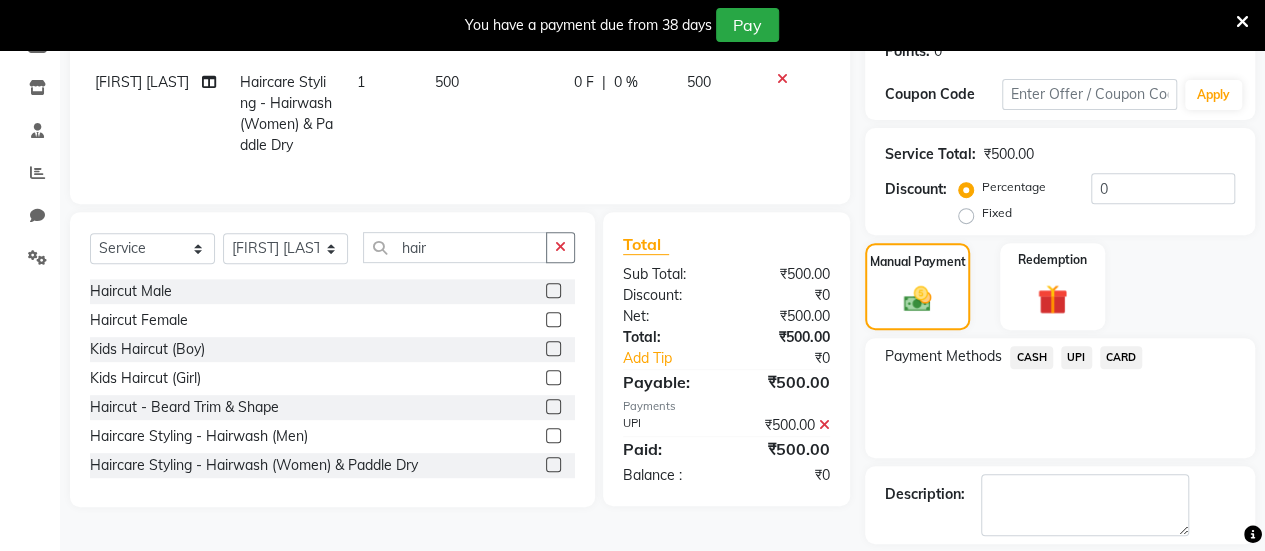 scroll, scrollTop: 408, scrollLeft: 0, axis: vertical 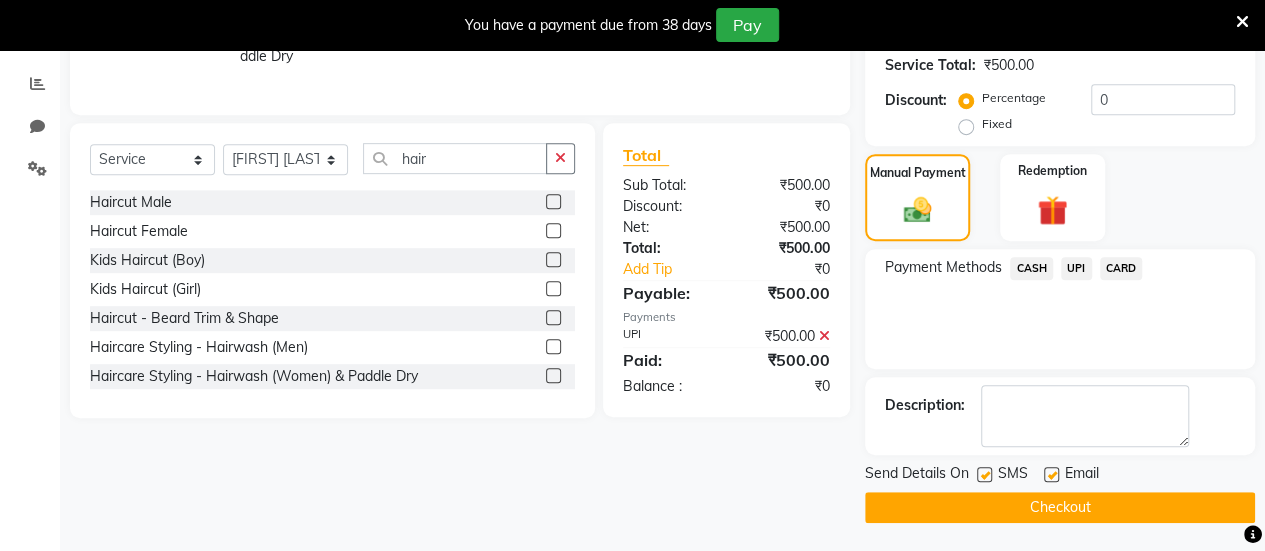click 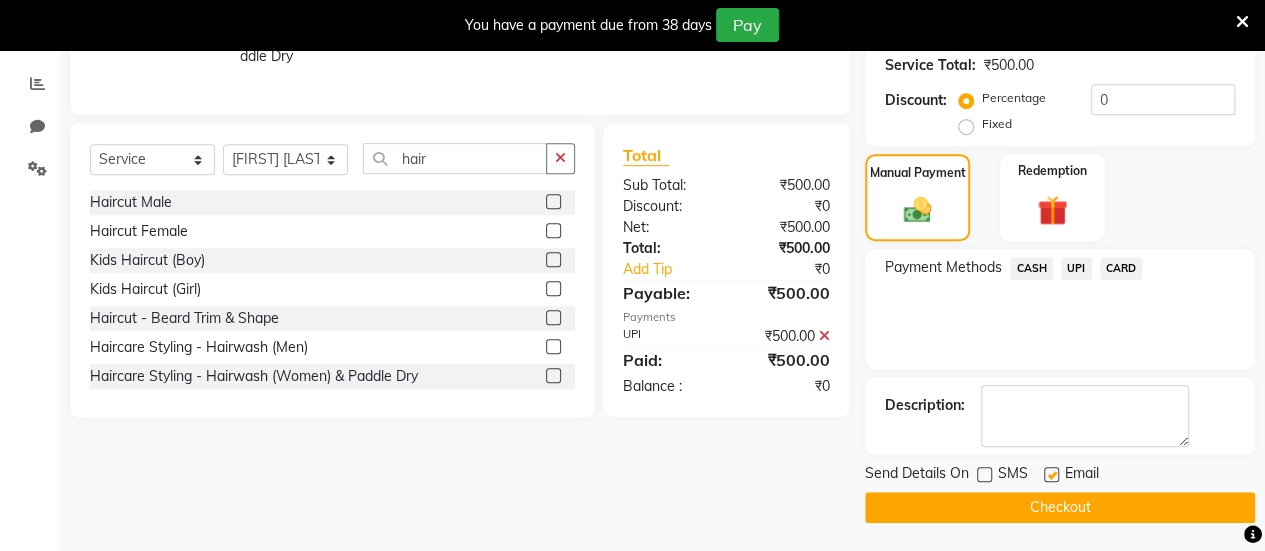 click 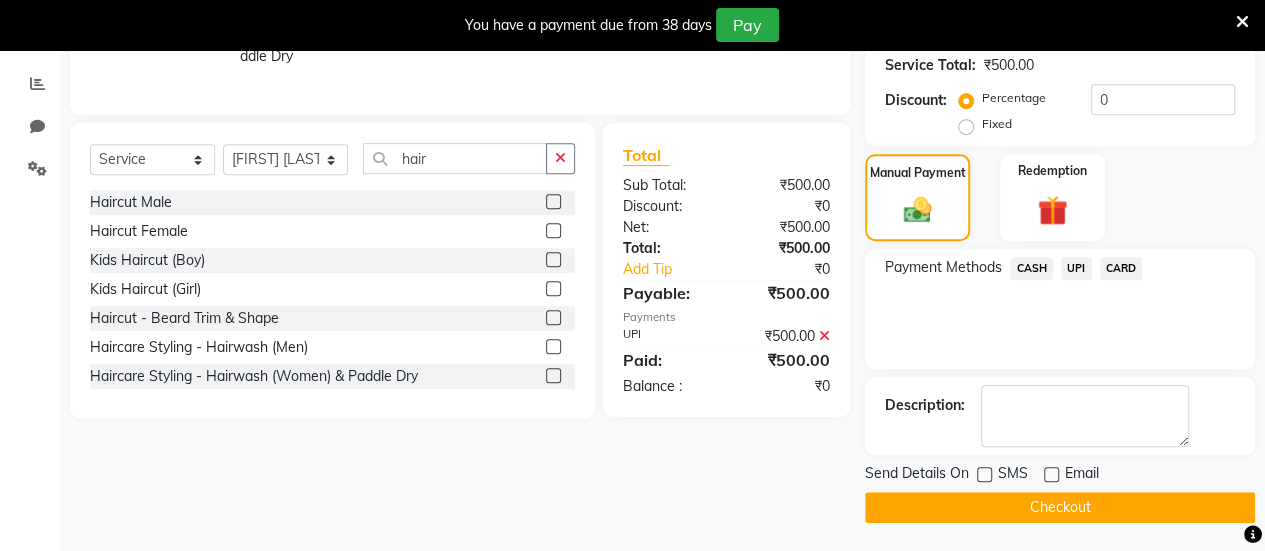 click on "Checkout" 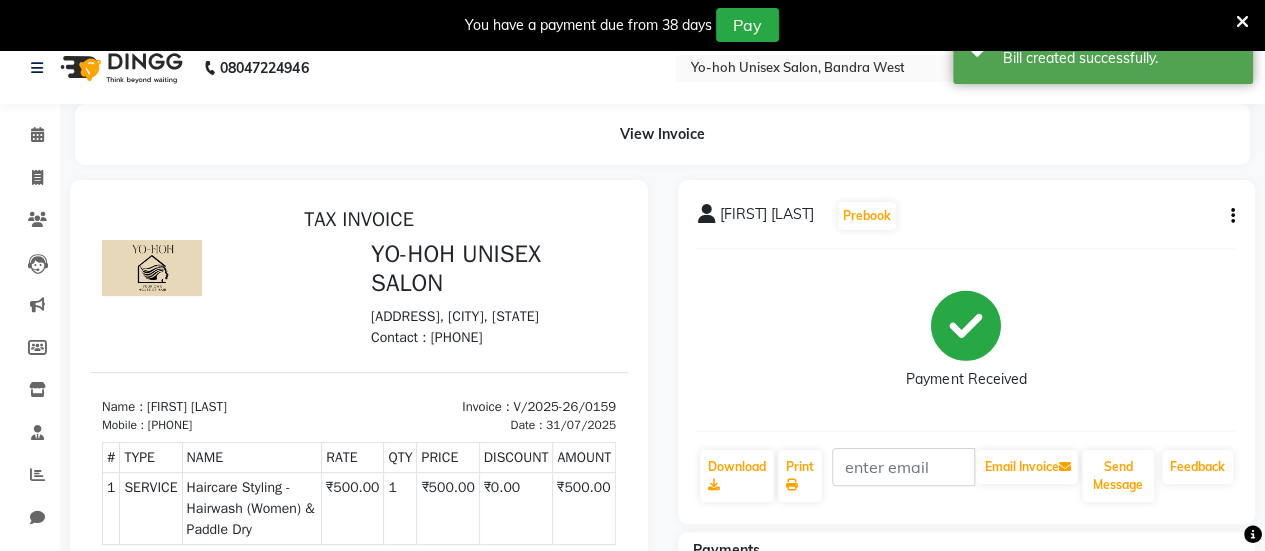 scroll, scrollTop: 0, scrollLeft: 0, axis: both 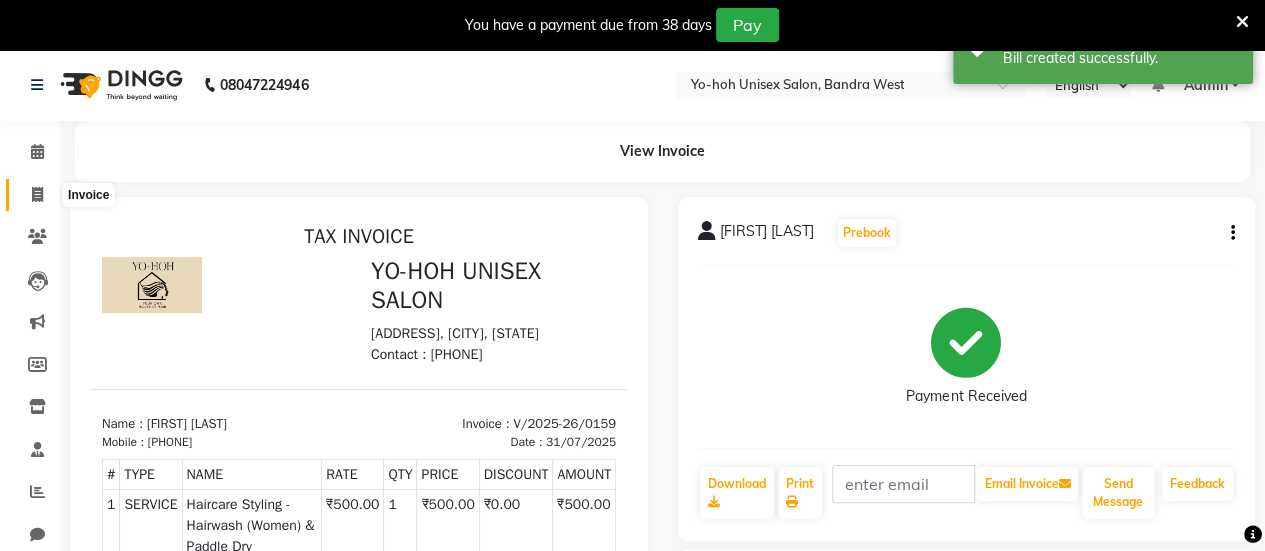 click 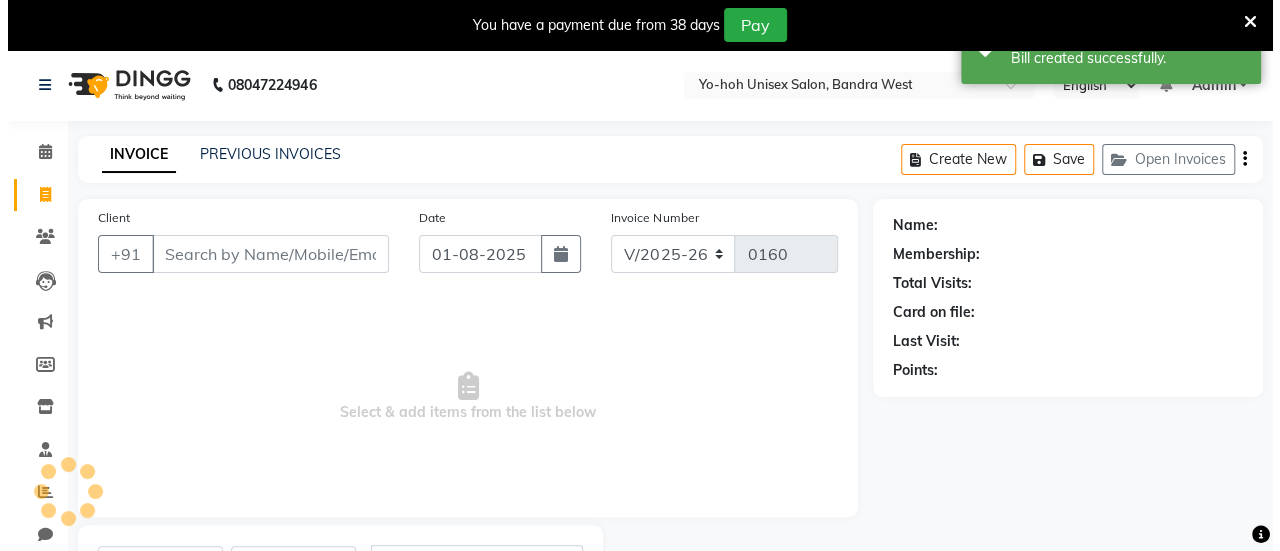 scroll, scrollTop: 98, scrollLeft: 0, axis: vertical 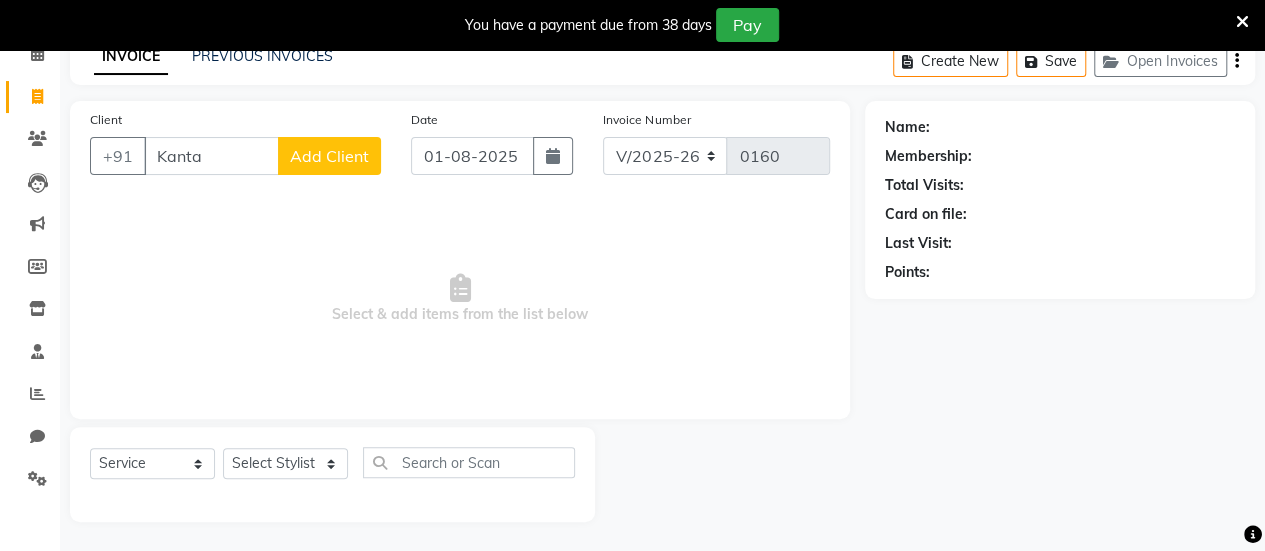 type on "Kanta" 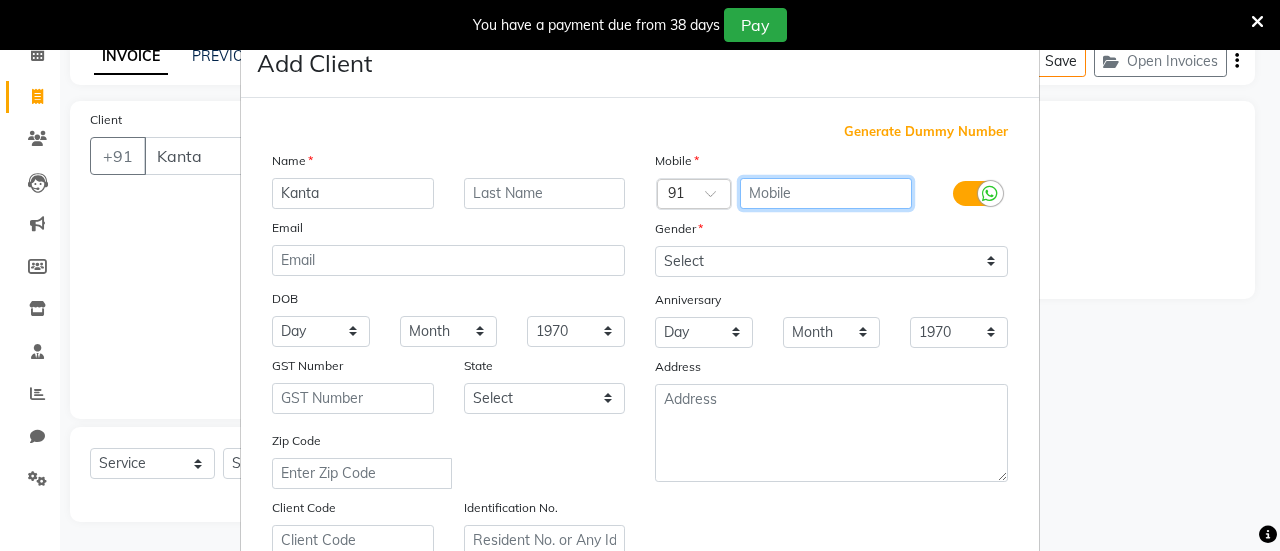 click at bounding box center [826, 193] 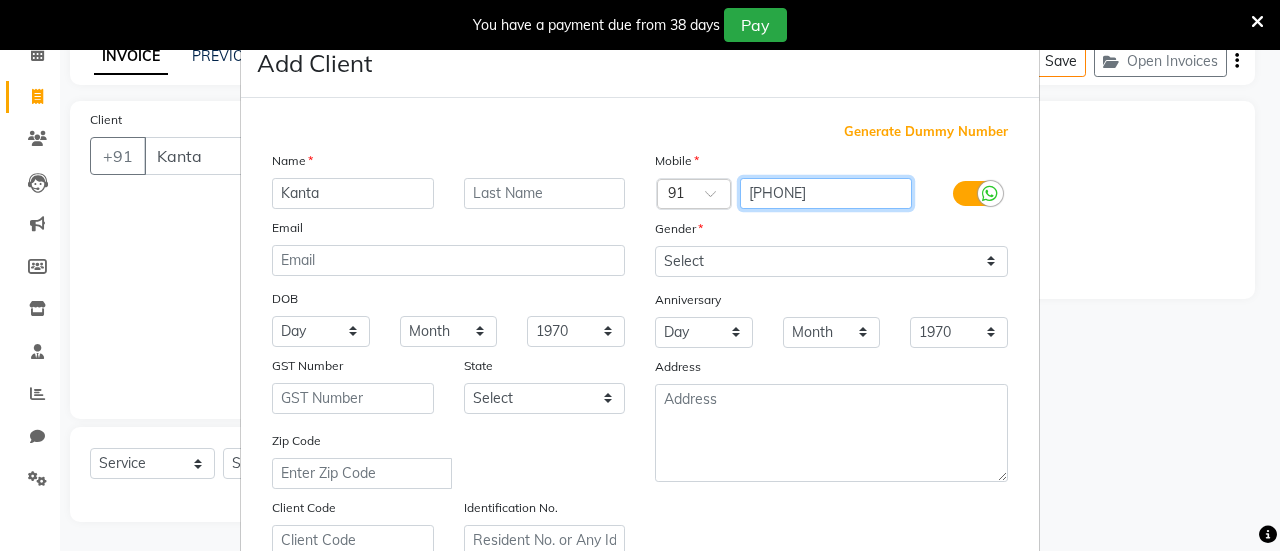 type on "[PHONE]" 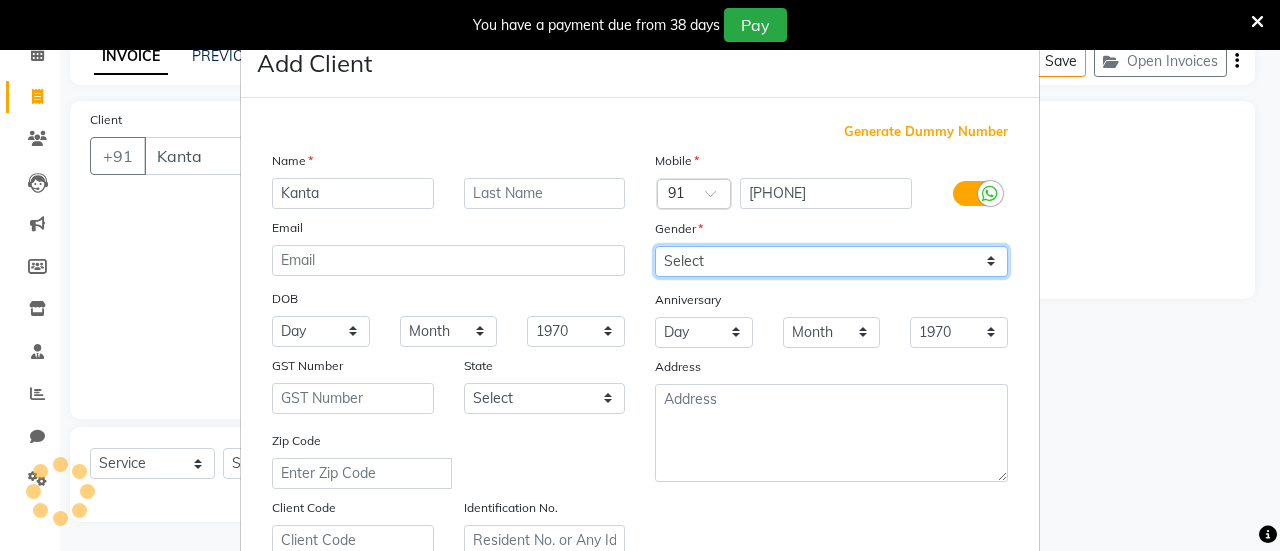 click on "Select Male Female Other Prefer Not To Say" at bounding box center [831, 261] 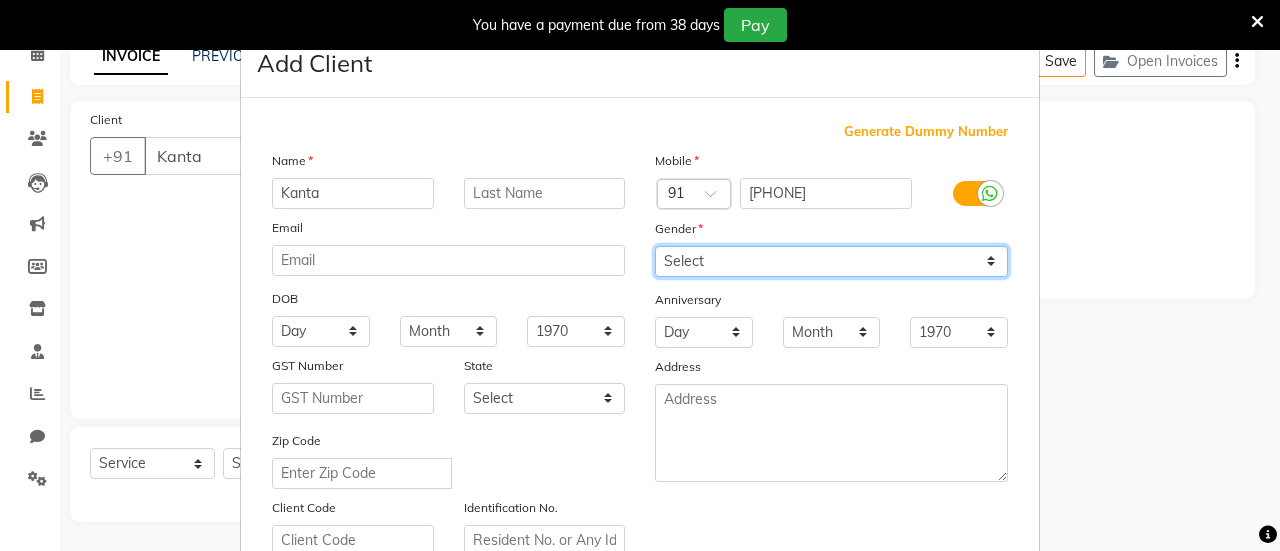 select on "female" 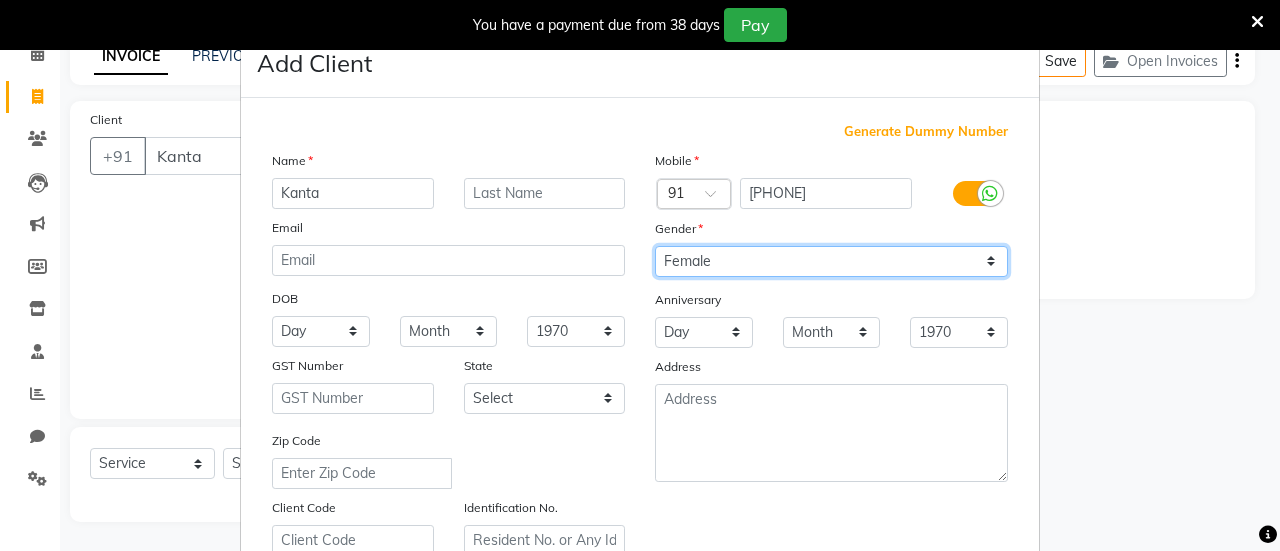 click on "Select Male Female Other Prefer Not To Say" at bounding box center (831, 261) 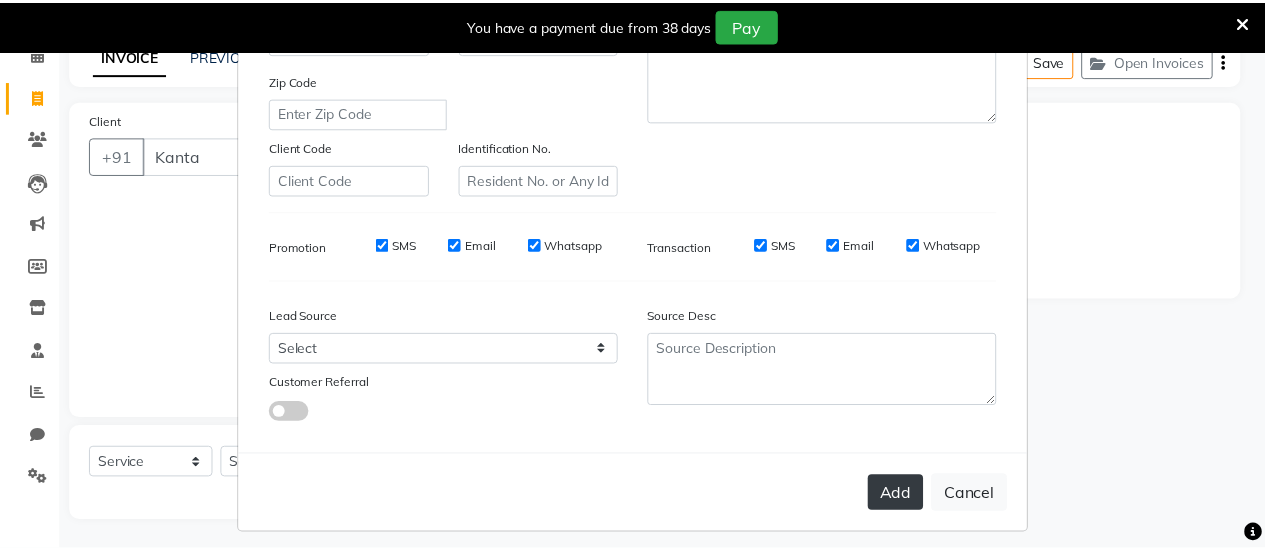 scroll, scrollTop: 368, scrollLeft: 0, axis: vertical 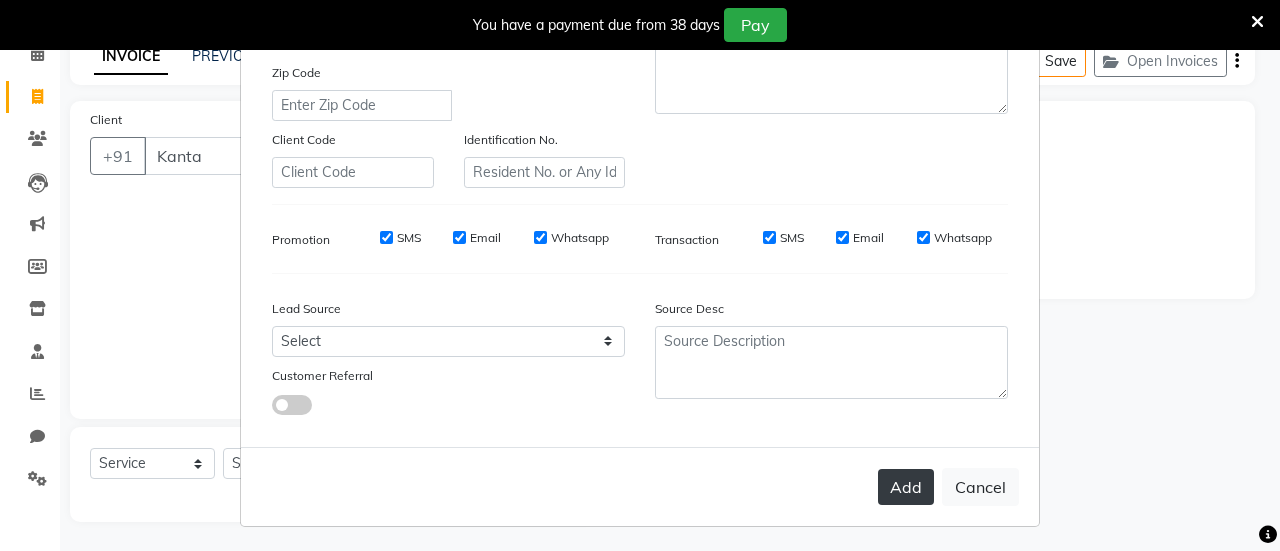 click on "Add" at bounding box center (906, 487) 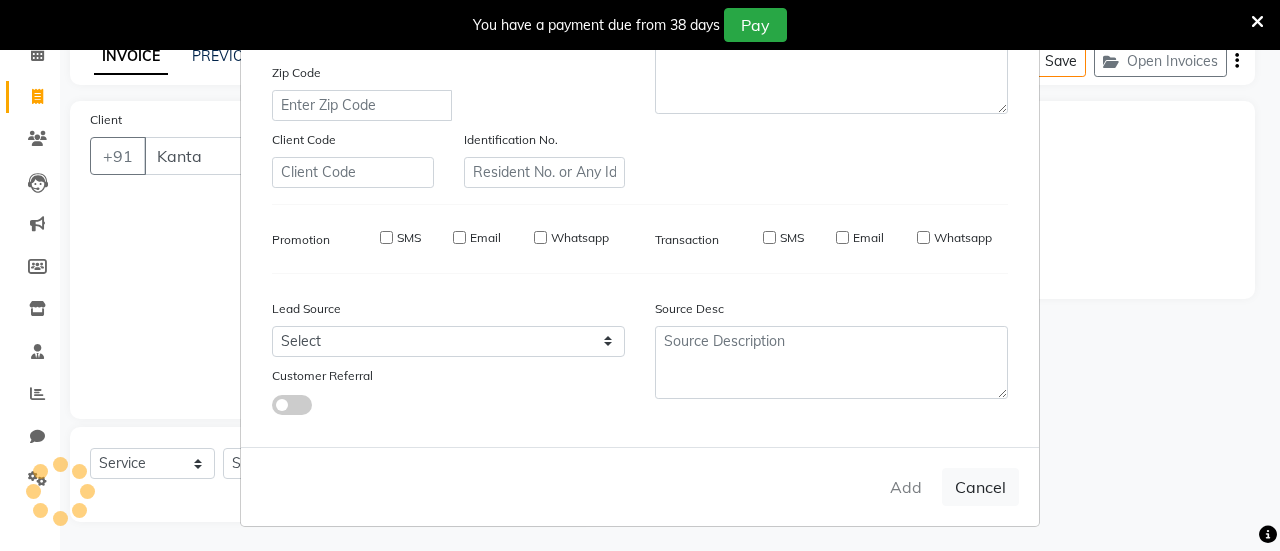 type on "[PHONE]" 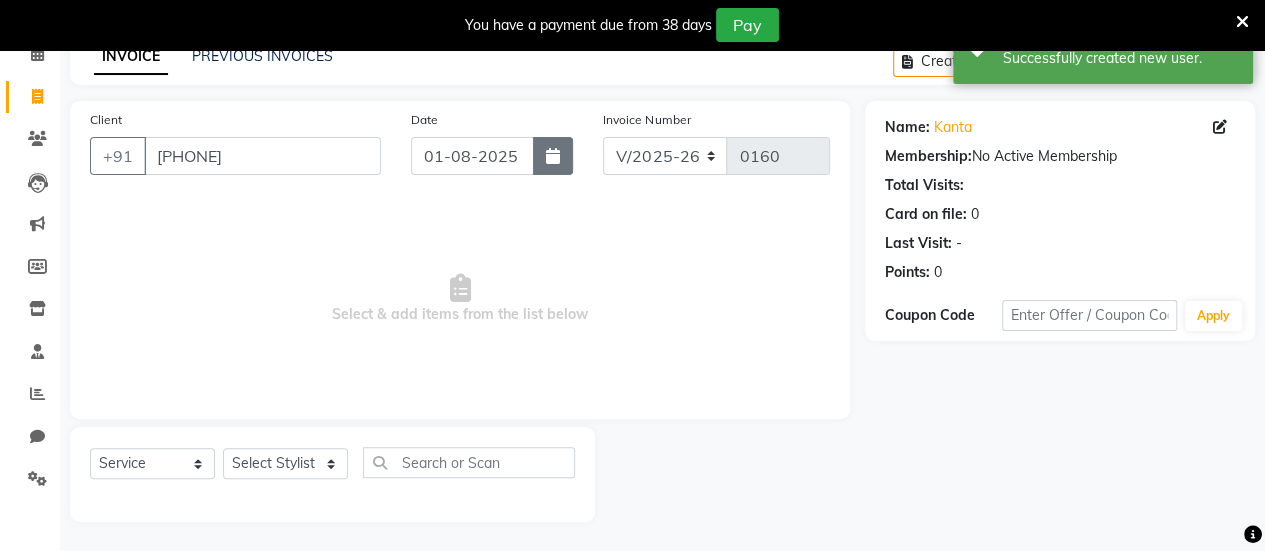 click 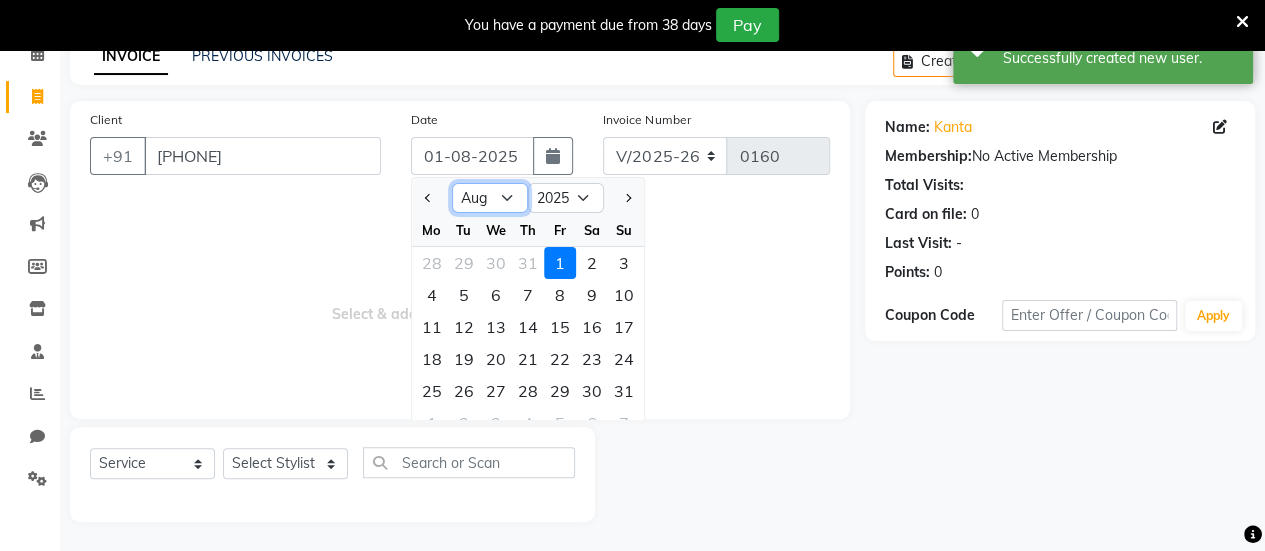 click on "Jan Feb Mar Apr May Jun Jul Aug Sep Oct Nov Dec" 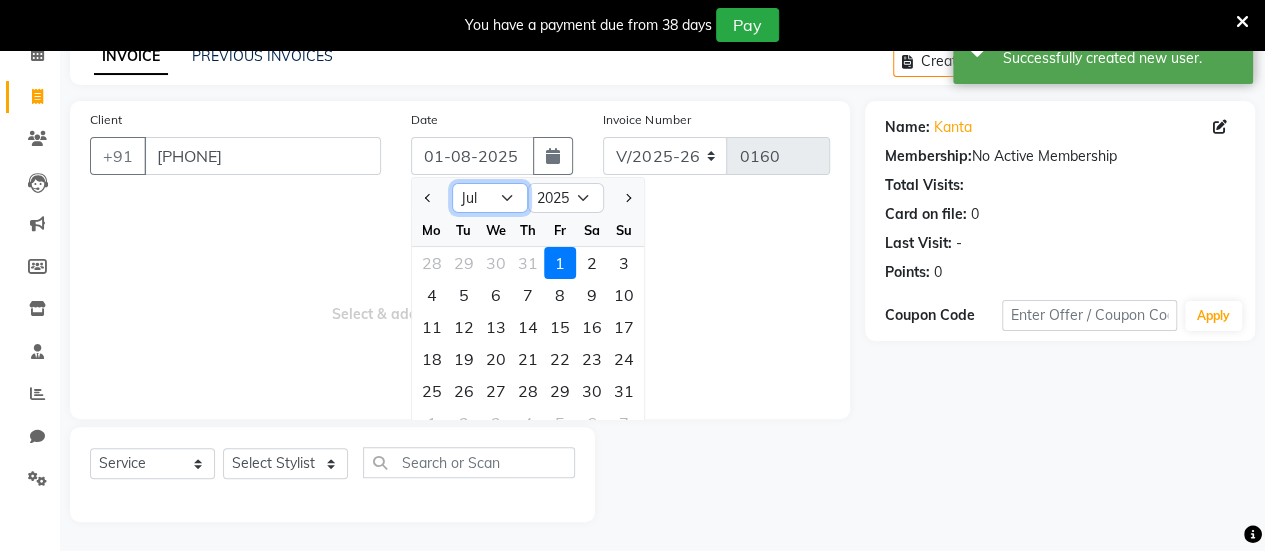 click on "Jan Feb Mar Apr May Jun Jul Aug Sep Oct Nov Dec" 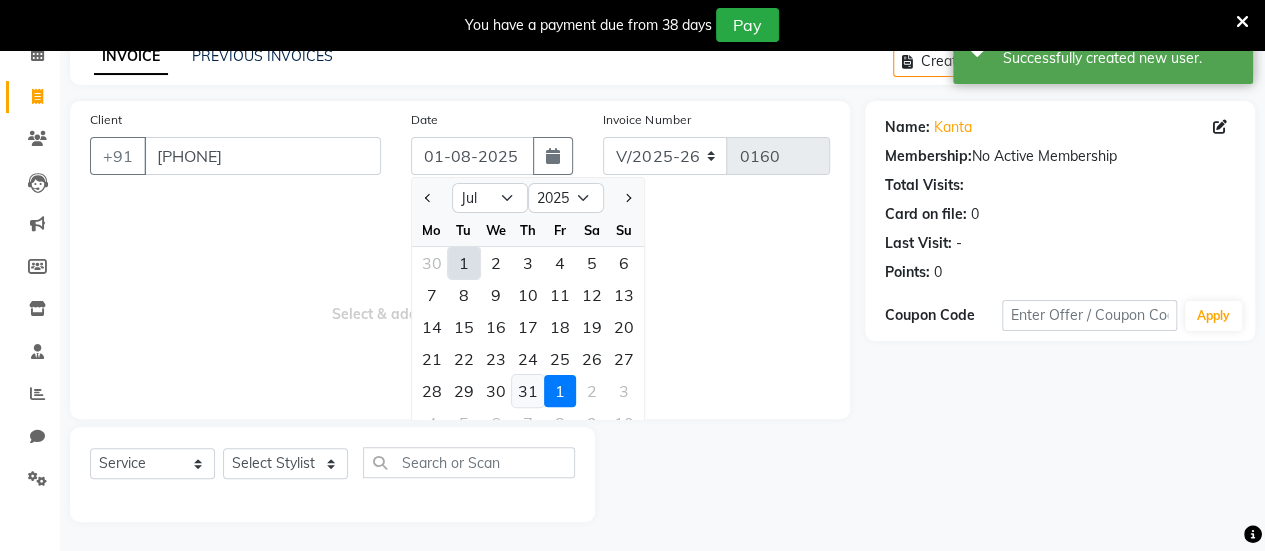 click on "31" 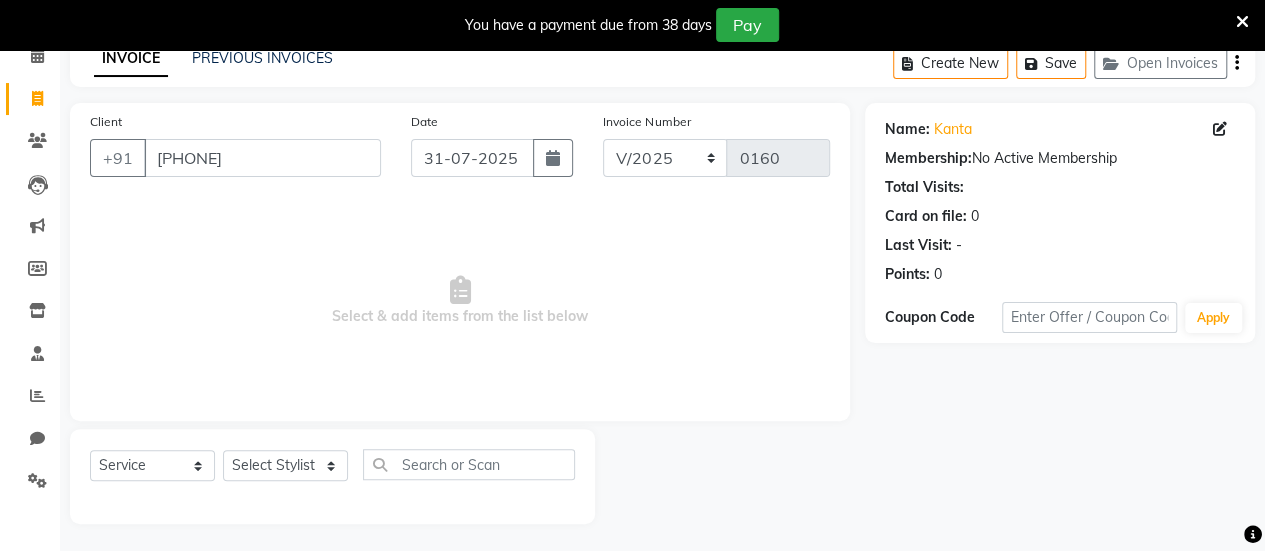 scroll, scrollTop: 98, scrollLeft: 0, axis: vertical 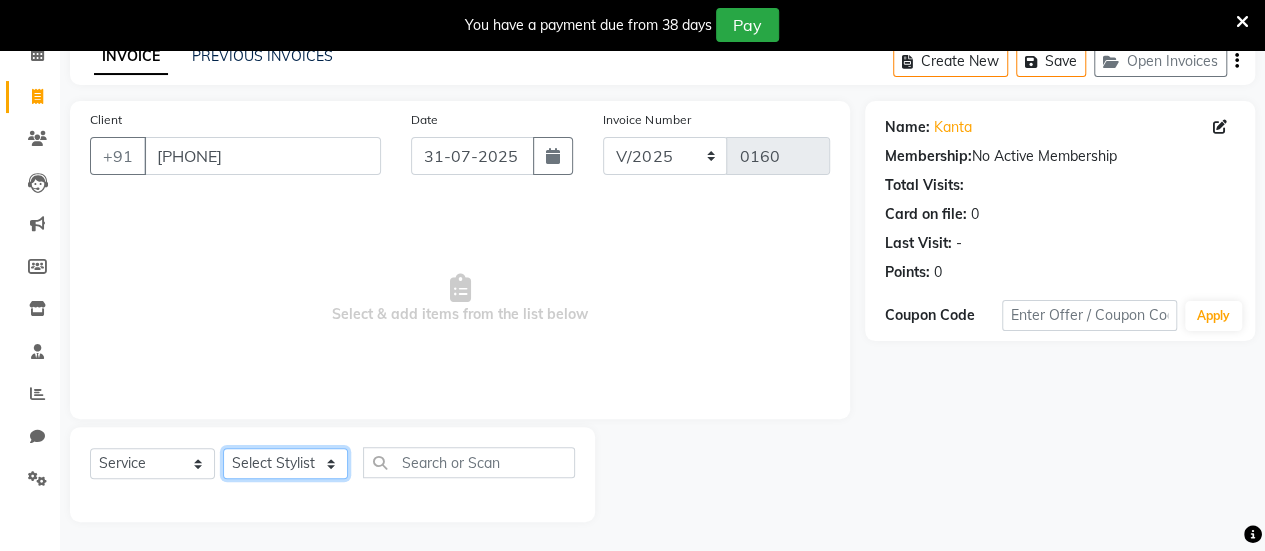 click on "Select Stylist ARBAAZ SHAIKH Farzana shaikh RAFID KAZI ROMIKHA HAROLD BORGES Sanjana  rathore SHIVAM BIBRA SUCHITRA TAMANG Sushila Parmar Swapnil chavan" 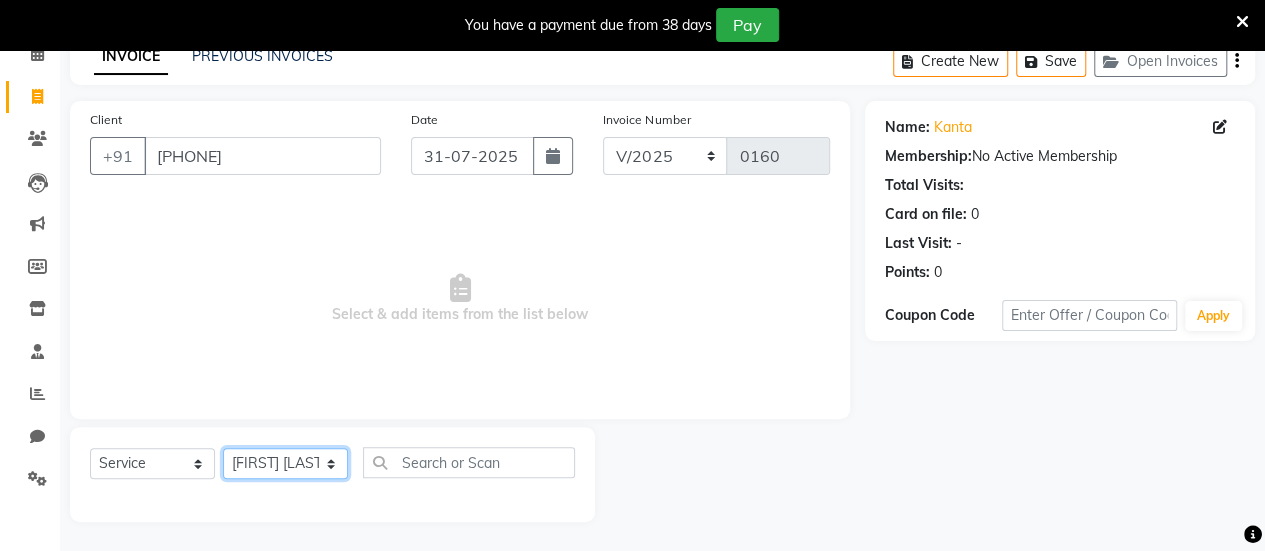 click on "Select Stylist ARBAAZ SHAIKH Farzana shaikh RAFID KAZI ROMIKHA HAROLD BORGES Sanjana  rathore SHIVAM BIBRA SUCHITRA TAMANG Sushila Parmar Swapnil chavan" 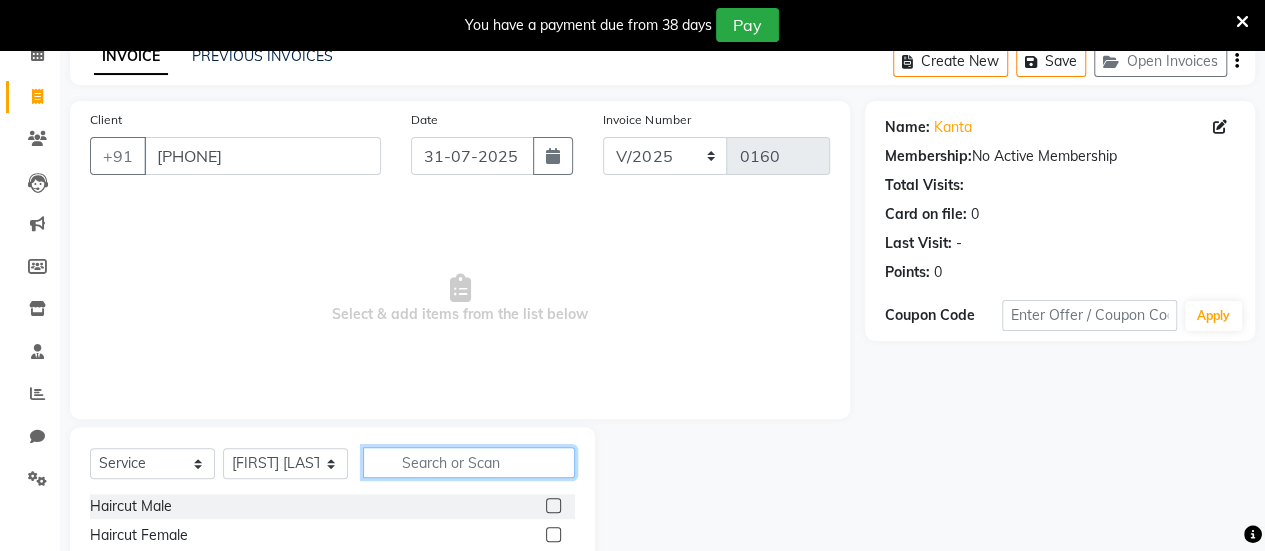 click 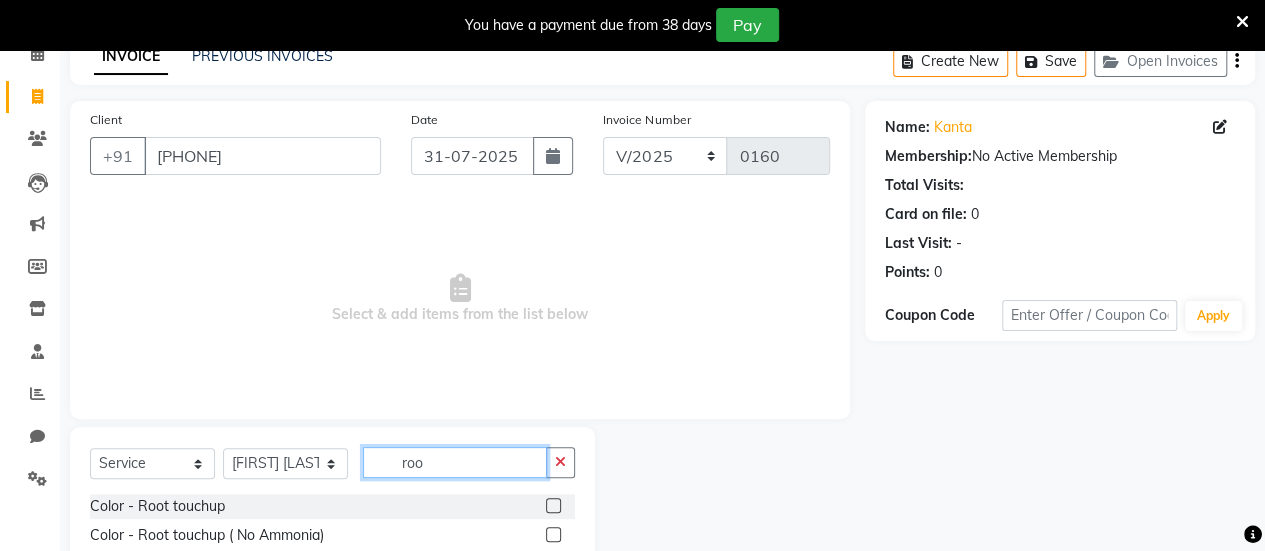 type on "roo" 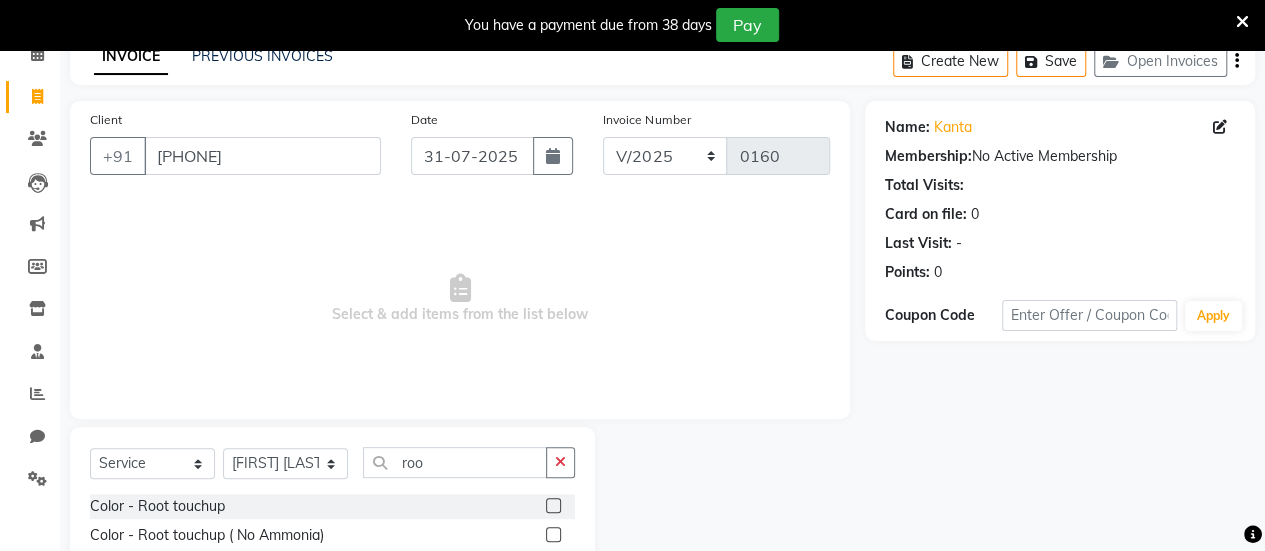 click 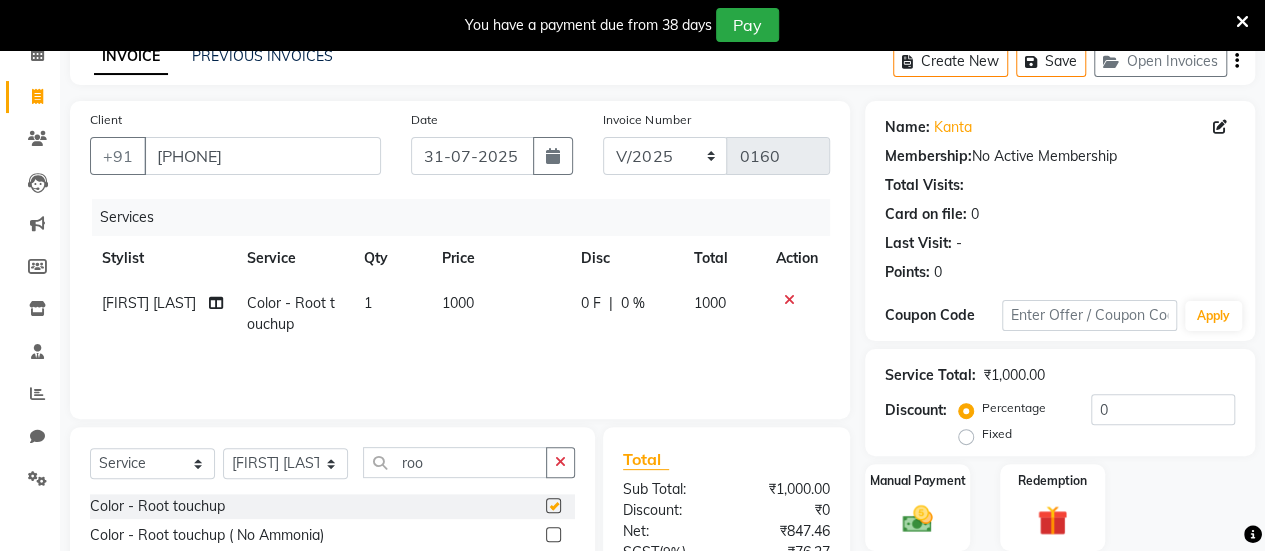 checkbox on "false" 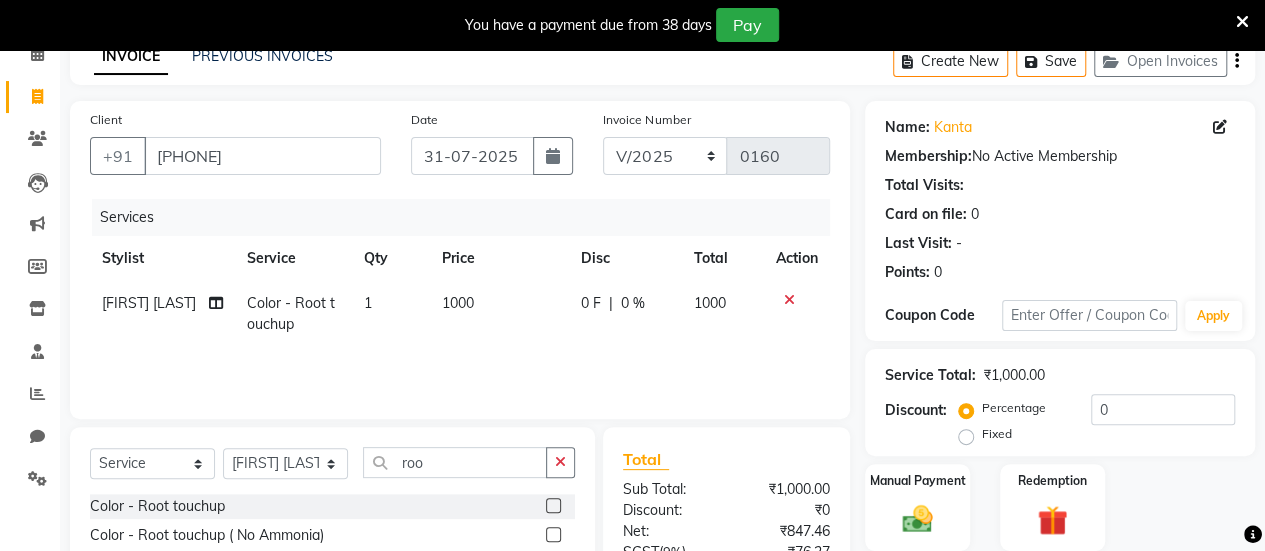 scroll, scrollTop: 0, scrollLeft: 0, axis: both 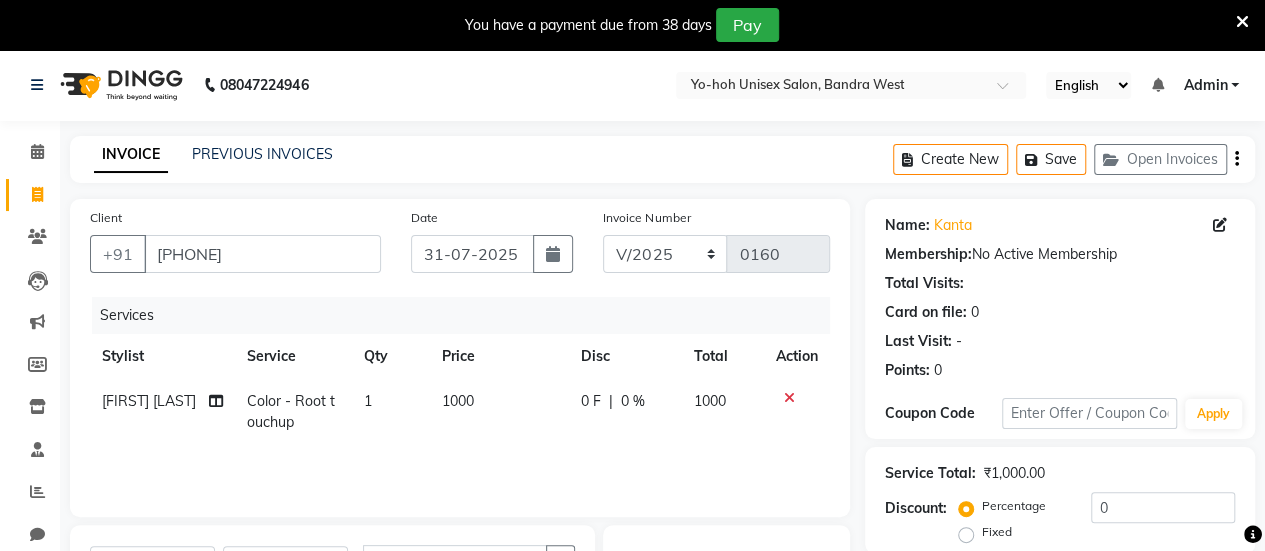 click 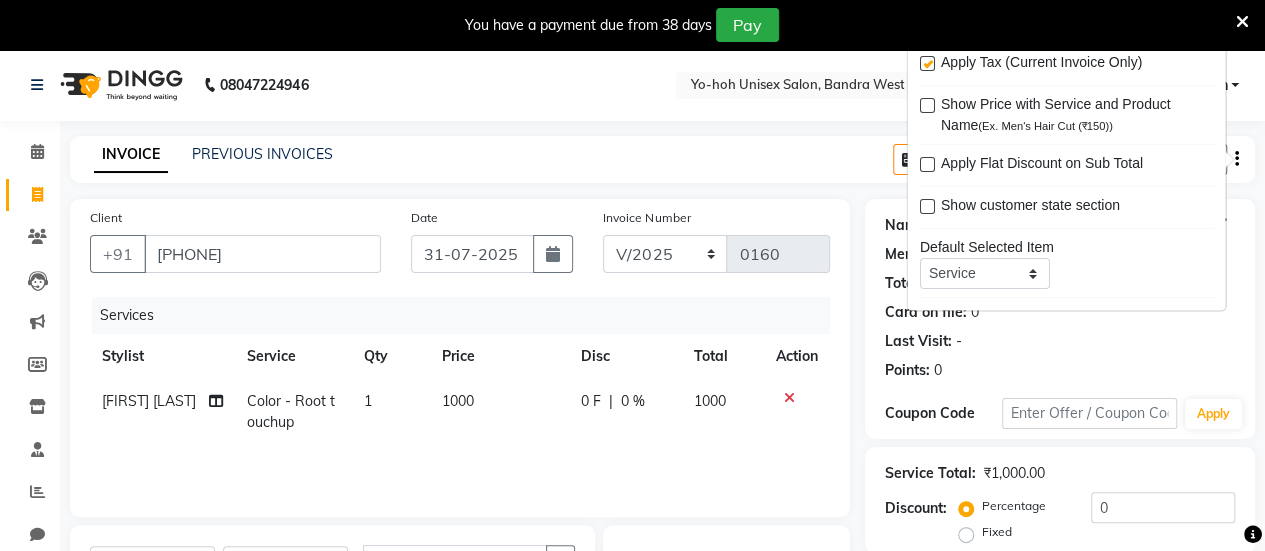 click at bounding box center [926, 64] 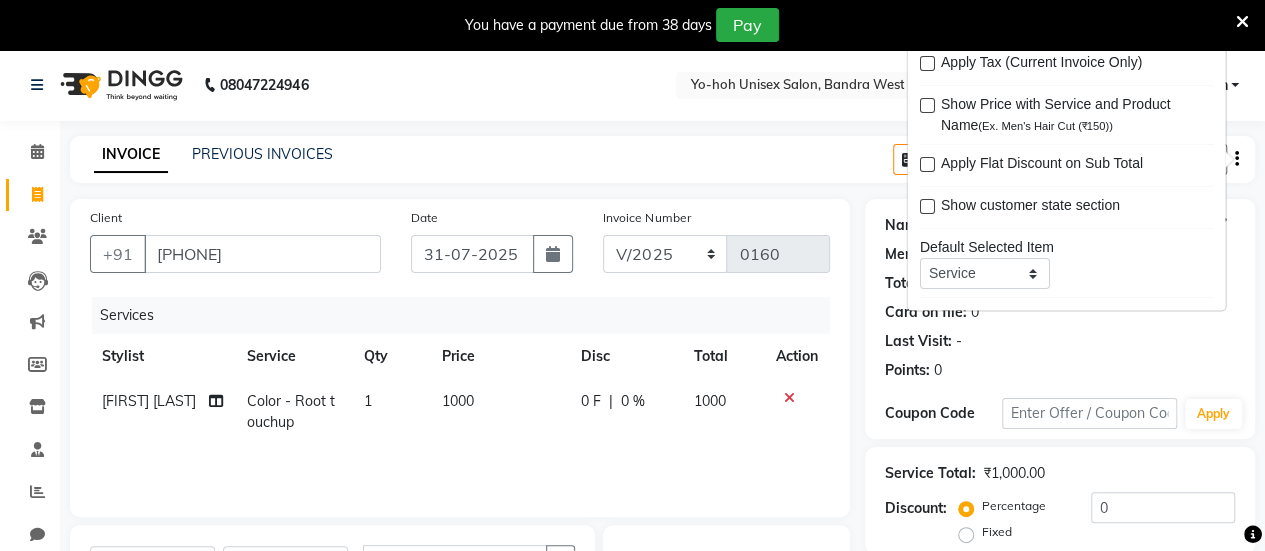 click on "INVOICE PREVIOUS INVOICES Create New   Save   Open Invoices  Client +91 9821343845 Date 31-07-2025 Invoice Number V/2025 V/2025-26 0160 Services Stylist Service Qty Price Disc Total Action ARBAAZ SHAIKH Color - Root touchup 1 1000 0 F | 0 % 1000 Select  Service  Product  Membership  Package Voucher Prepaid Gift Card  Select Stylist ARBAAZ SHAIKH Farzana shaikh RAFID KAZI ROMIKHA HAROLD BORGES Sanjana  rathore SHIVAM BIBRA SUCHITRA TAMANG Sushila Parmar Swapnil chavan roo Color - Root touchup  Color - Root touchup ( No Ammonia)  Total Sub Total: ₹1,000.00 Discount: ₹0 Net: ₹1,000.00 Total: ₹1,000.00 Add Tip ₹0 Payable: ₹1,000.00 Paid: ₹0 Balance   : ₹1,000.00 Name: Kanta  Membership:  No Active Membership  Total Visits:   Card on file:  0 Last Visit:   - Points:   0  Coupon Code Apply Service Total:  ₹1,000.00  Discount:  Percentage   Fixed  0 Manual Payment Redemption  Continue Without Payment" 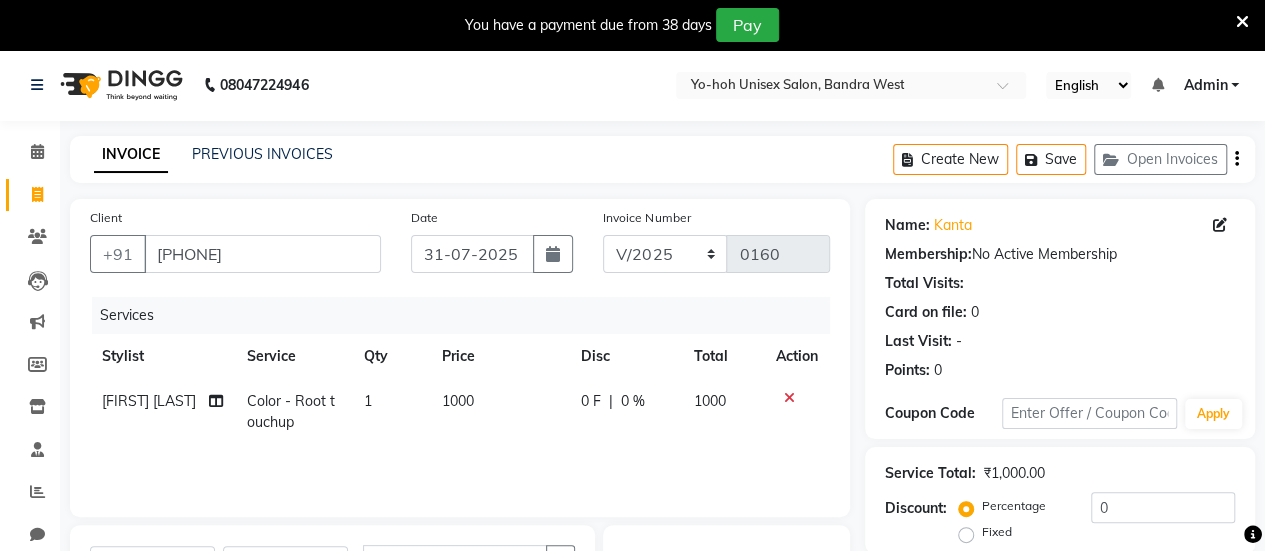 scroll, scrollTop: 254, scrollLeft: 0, axis: vertical 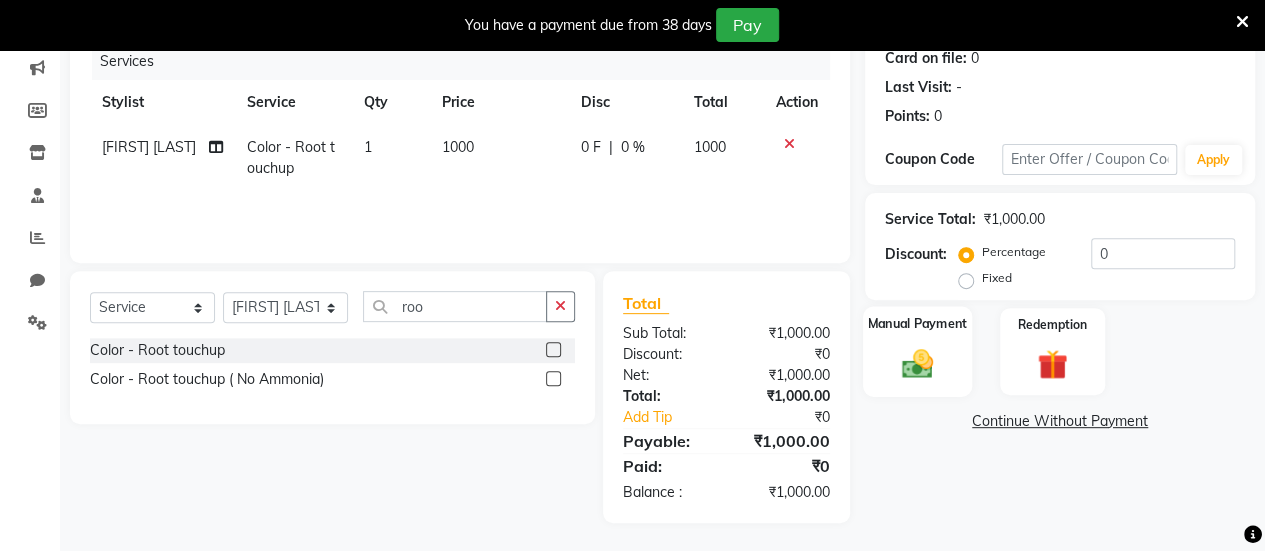 click 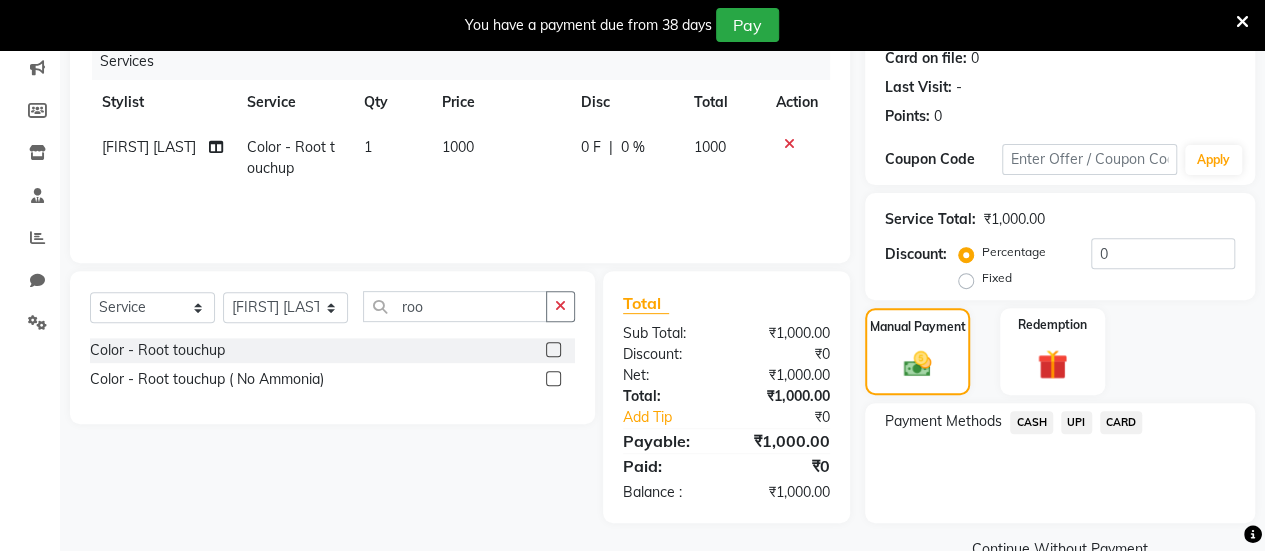 click on "CASH" 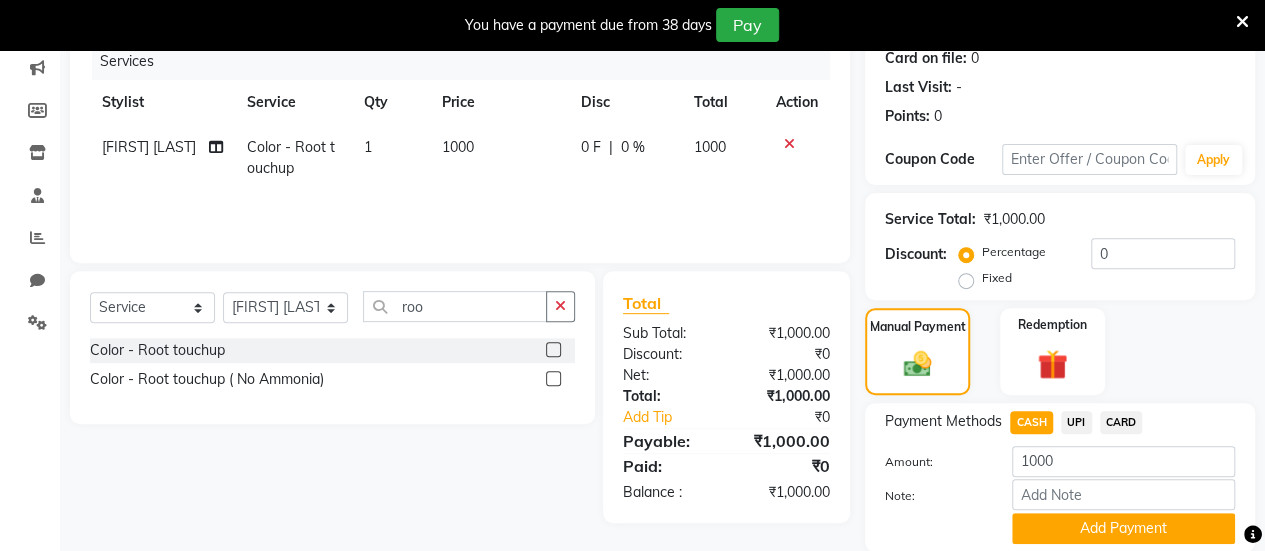 scroll, scrollTop: 324, scrollLeft: 0, axis: vertical 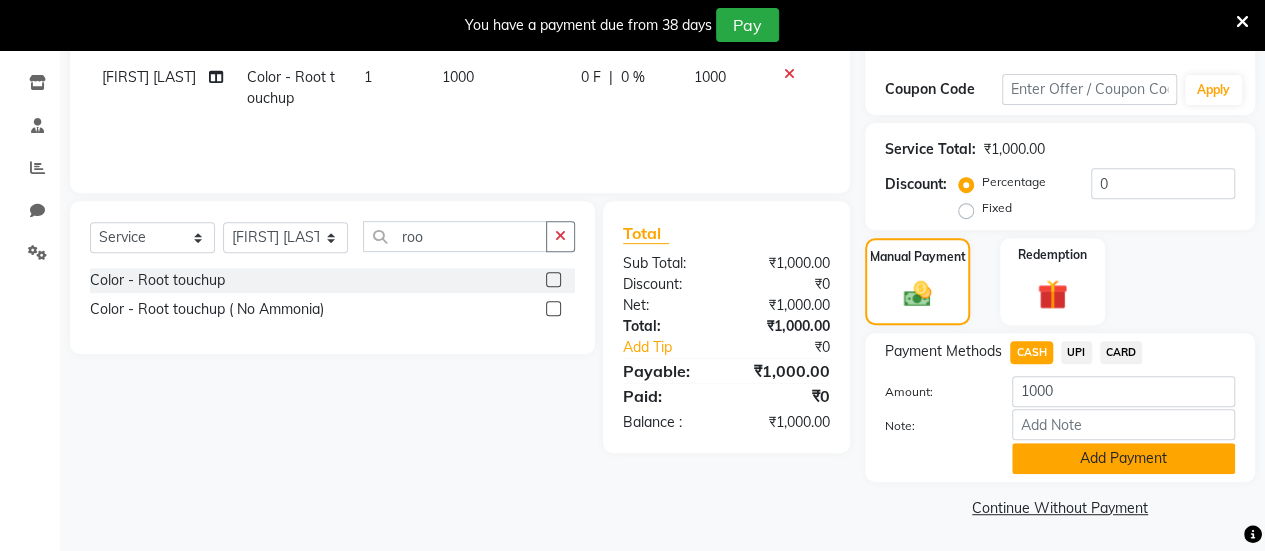 click on "Add Payment" 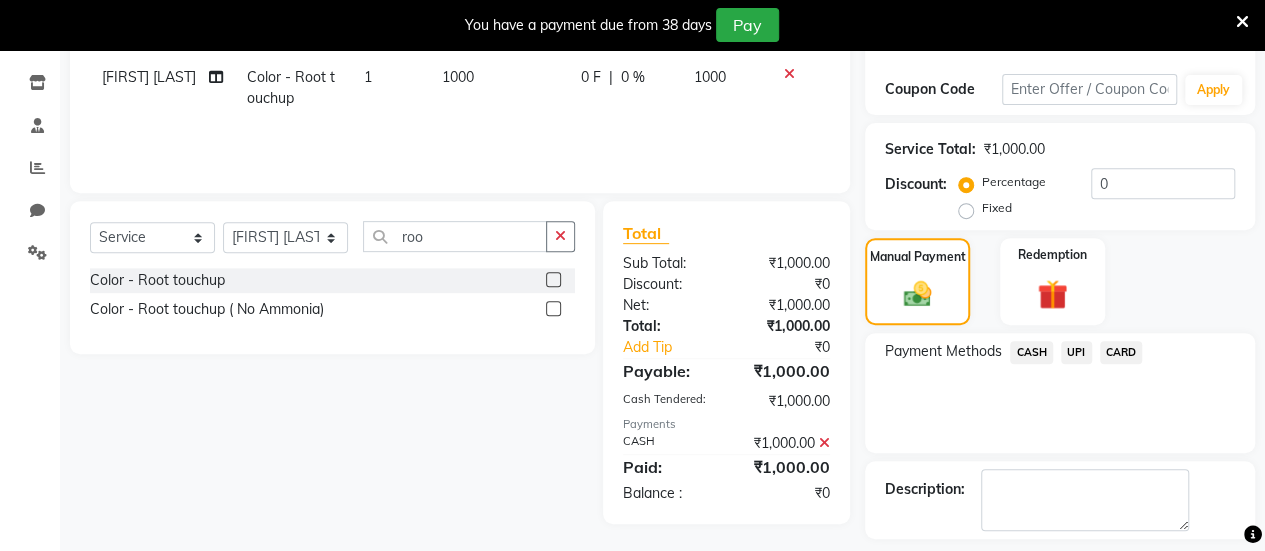 click on "CASH" 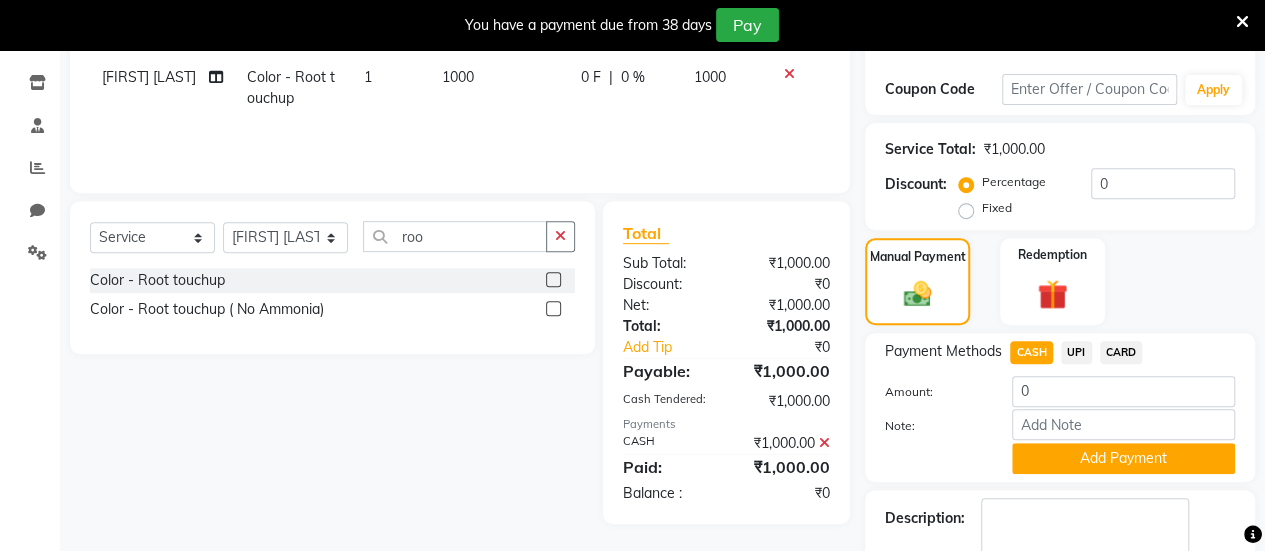 scroll, scrollTop: 436, scrollLeft: 0, axis: vertical 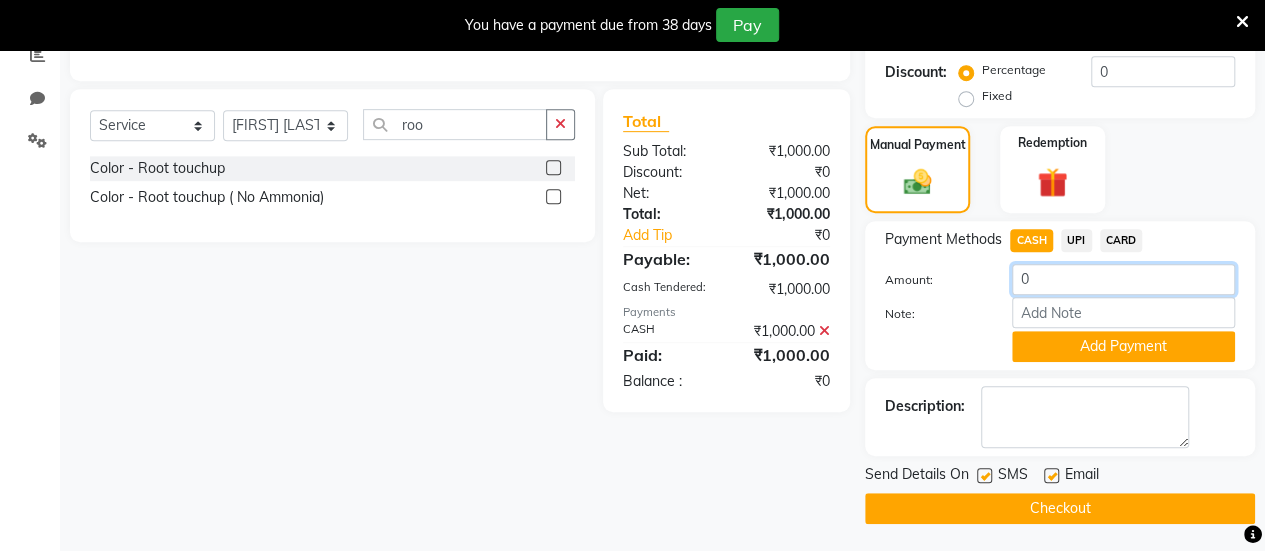 click on "0" 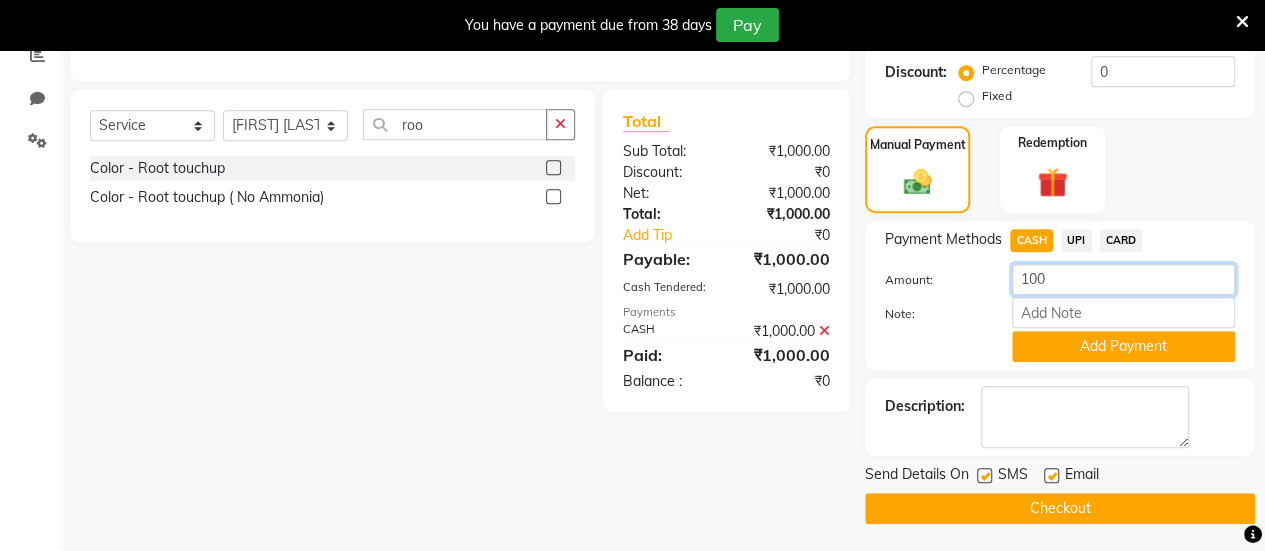 type on "100" 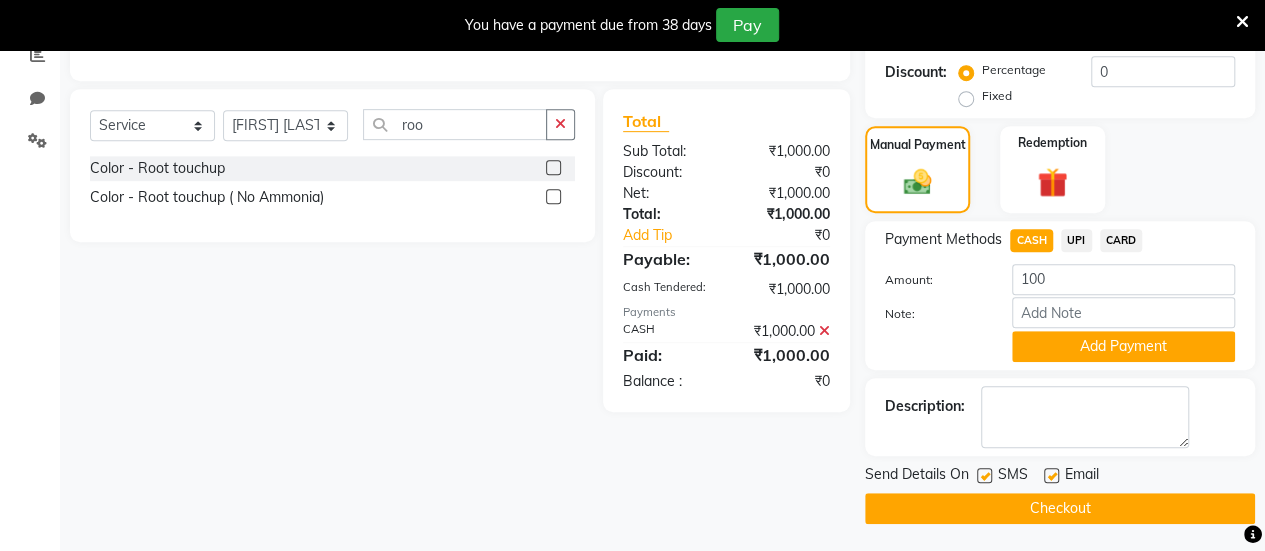 click 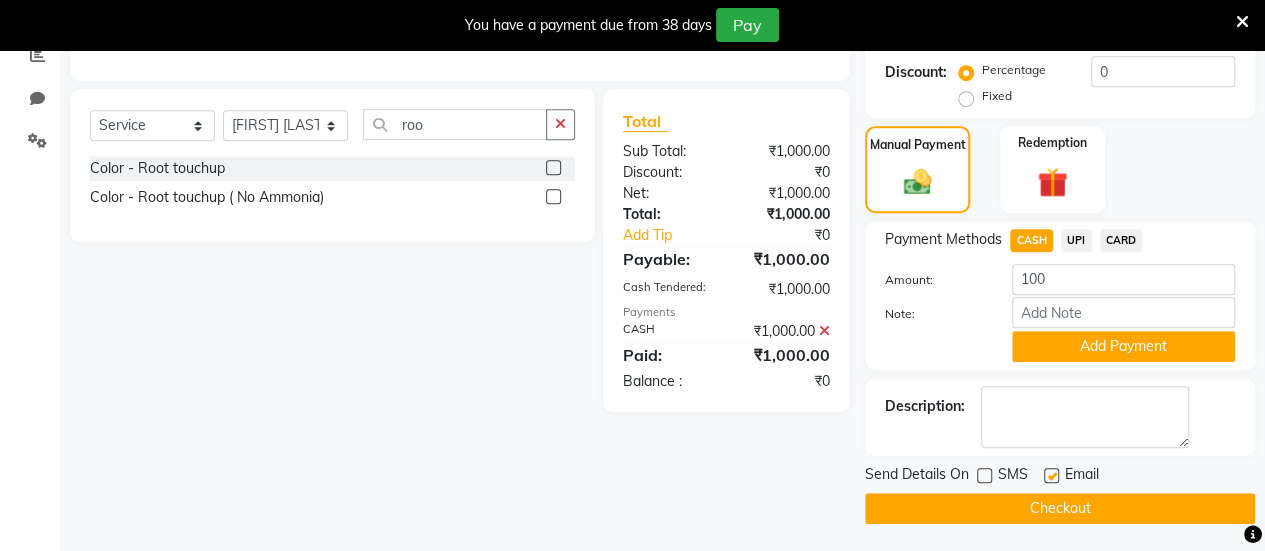 click 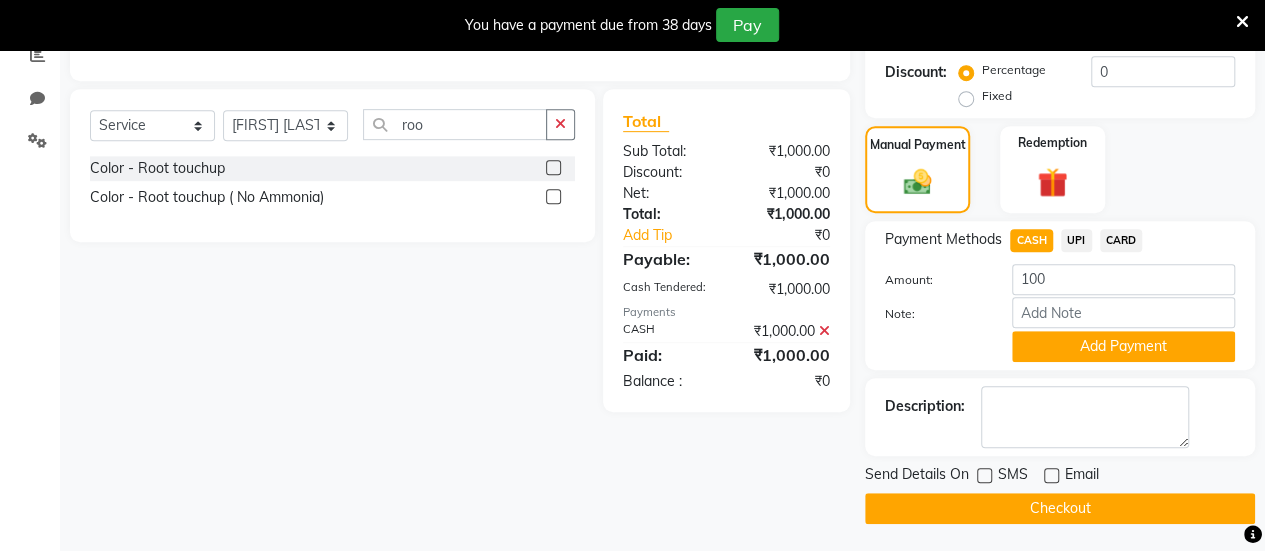 click on "Checkout" 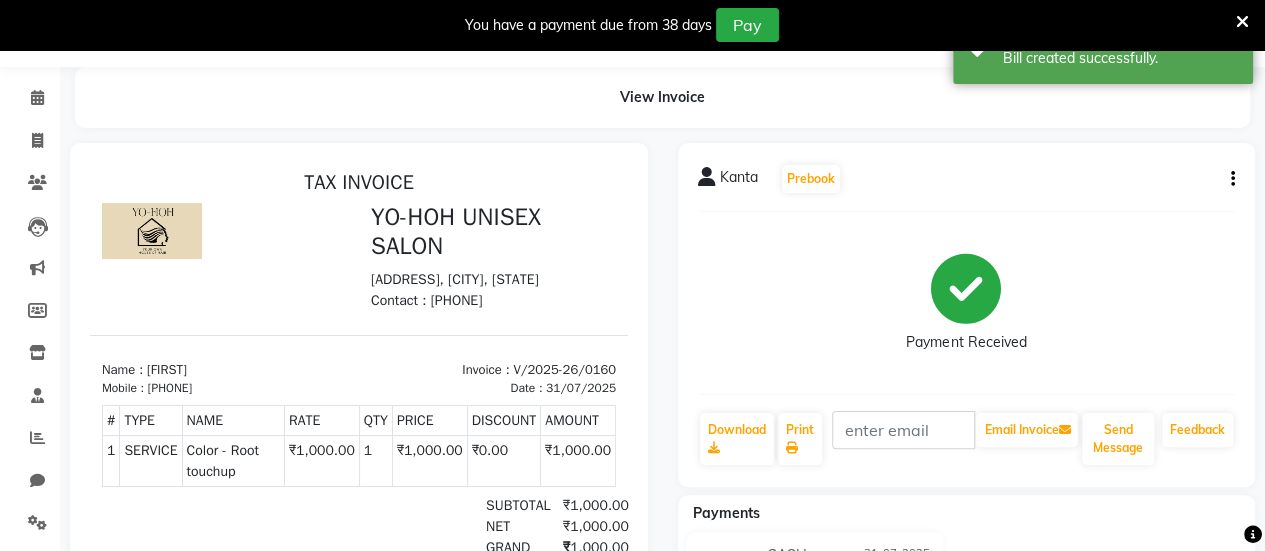 scroll, scrollTop: 53, scrollLeft: 0, axis: vertical 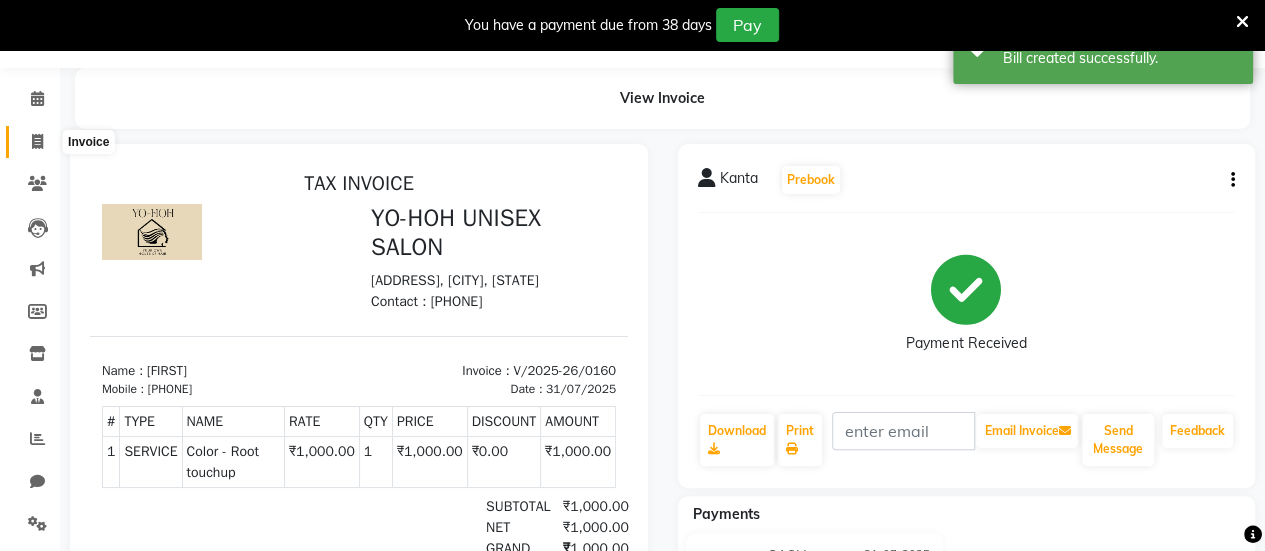 click 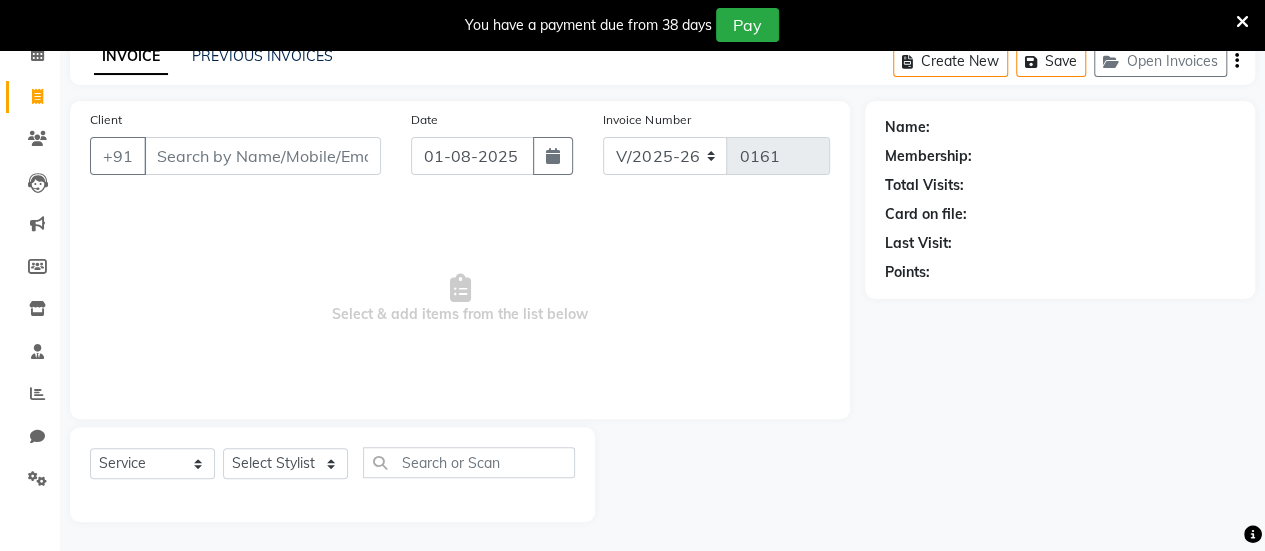 scroll, scrollTop: 0, scrollLeft: 0, axis: both 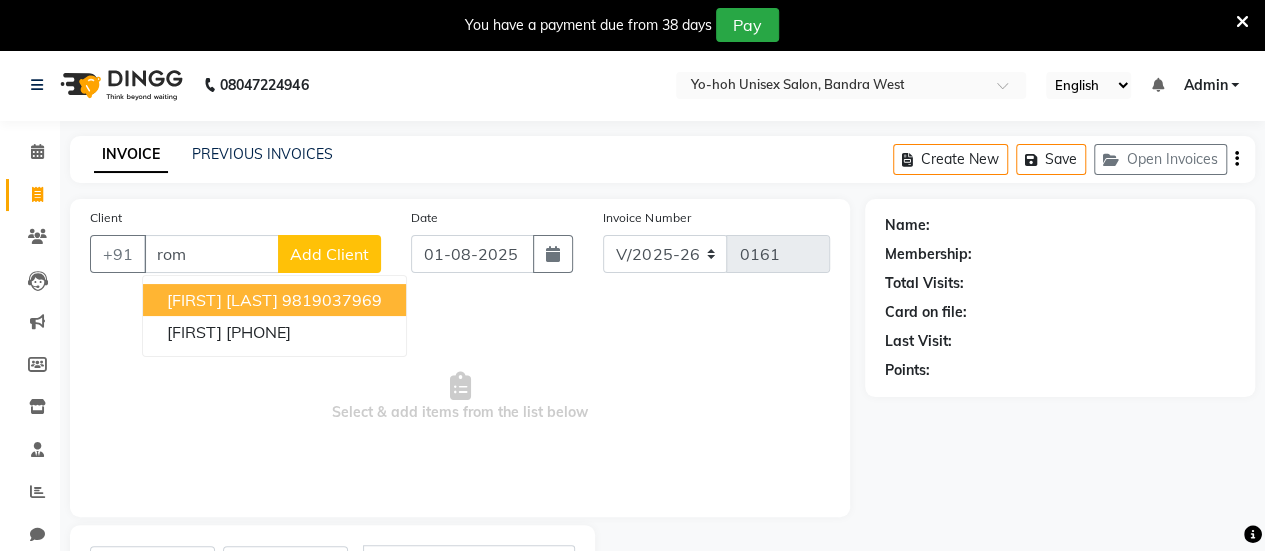 click on "9819037969" at bounding box center (332, 300) 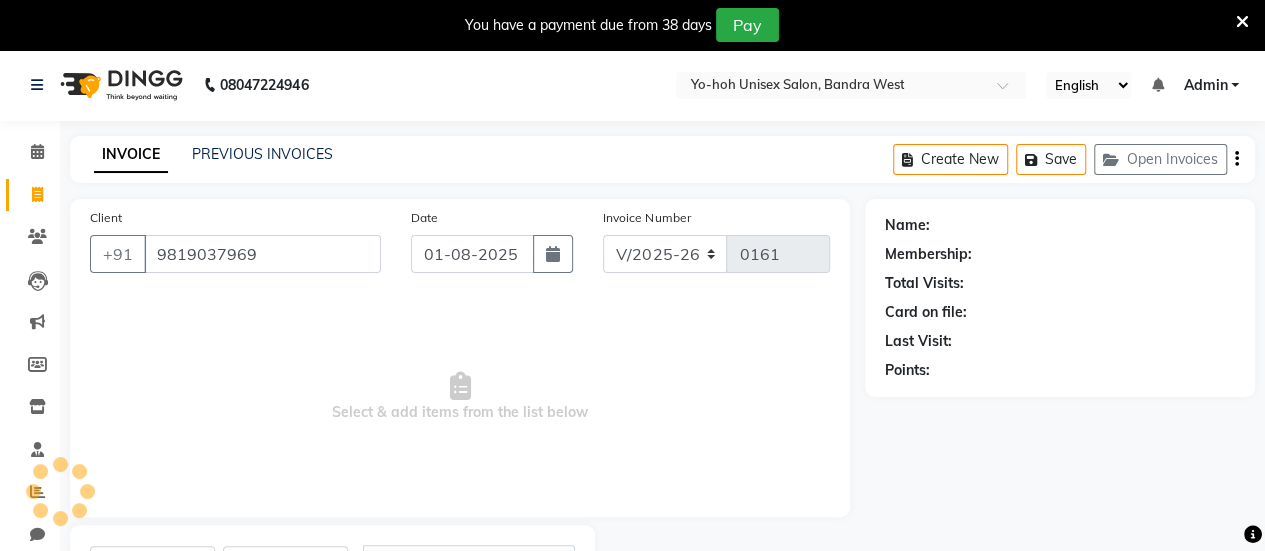 type on "9819037969" 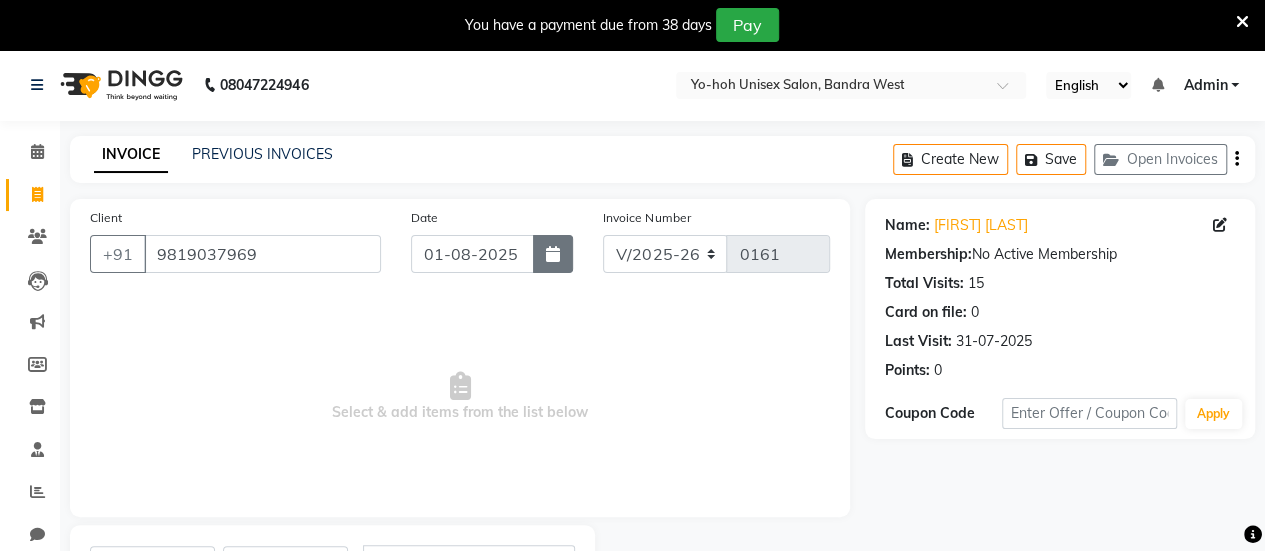 click 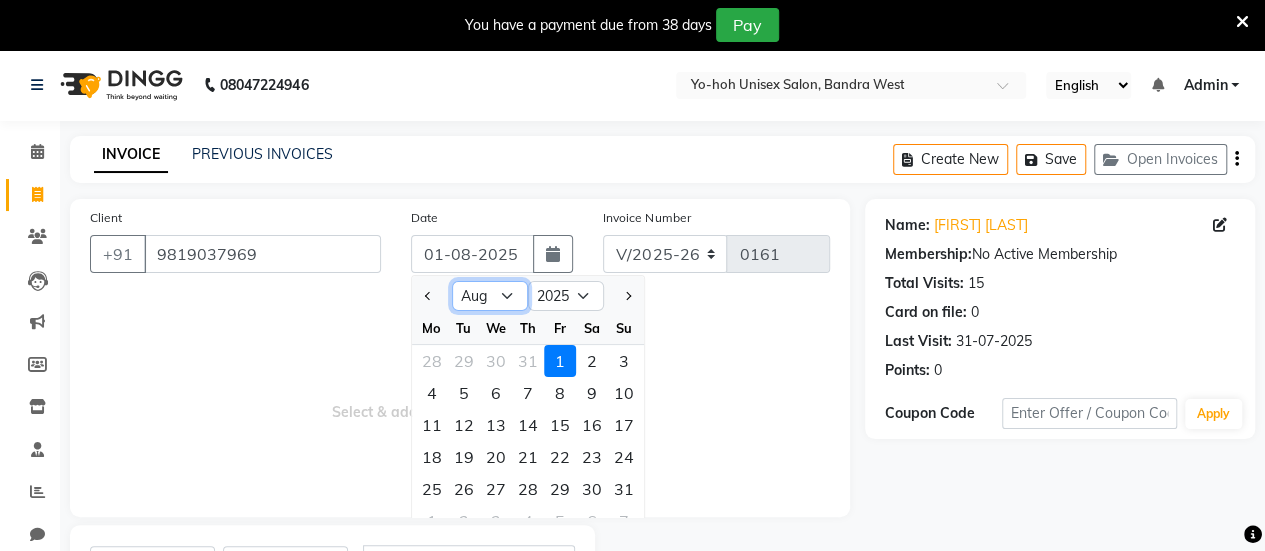 click on "Jan Feb Mar Apr May Jun Jul Aug Sep Oct Nov Dec" 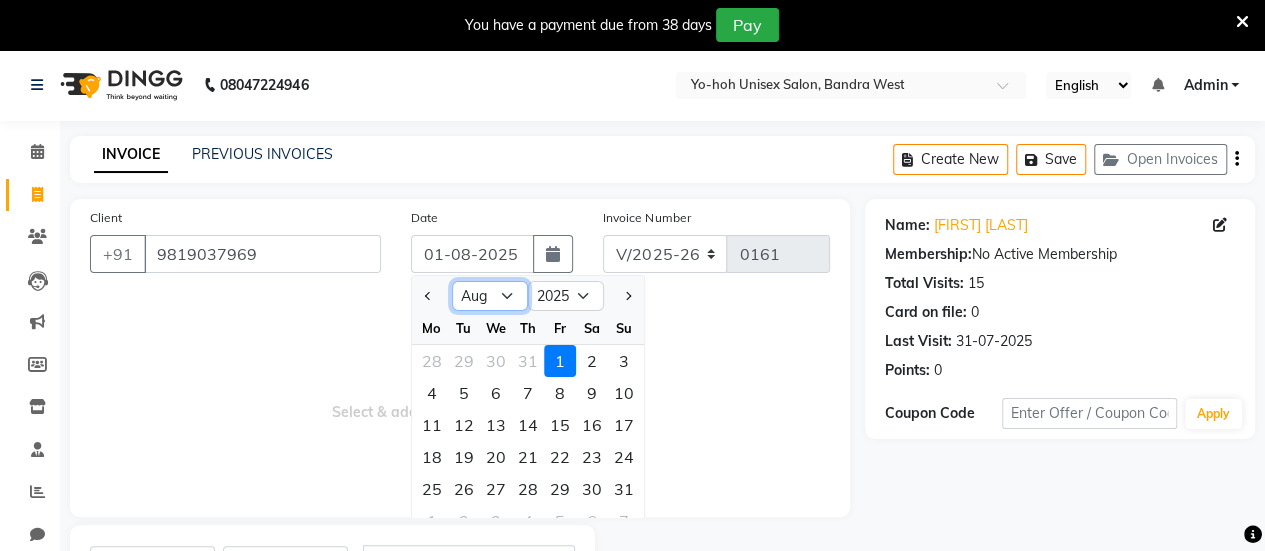select on "7" 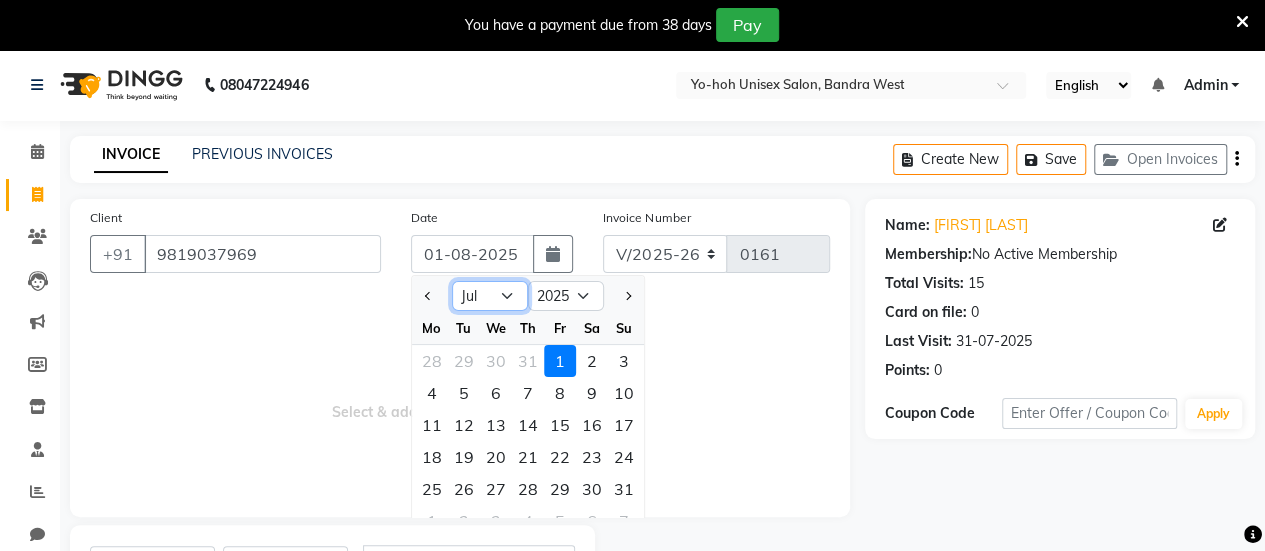 click on "Jan Feb Mar Apr May Jun Jul Aug Sep Oct Nov Dec" 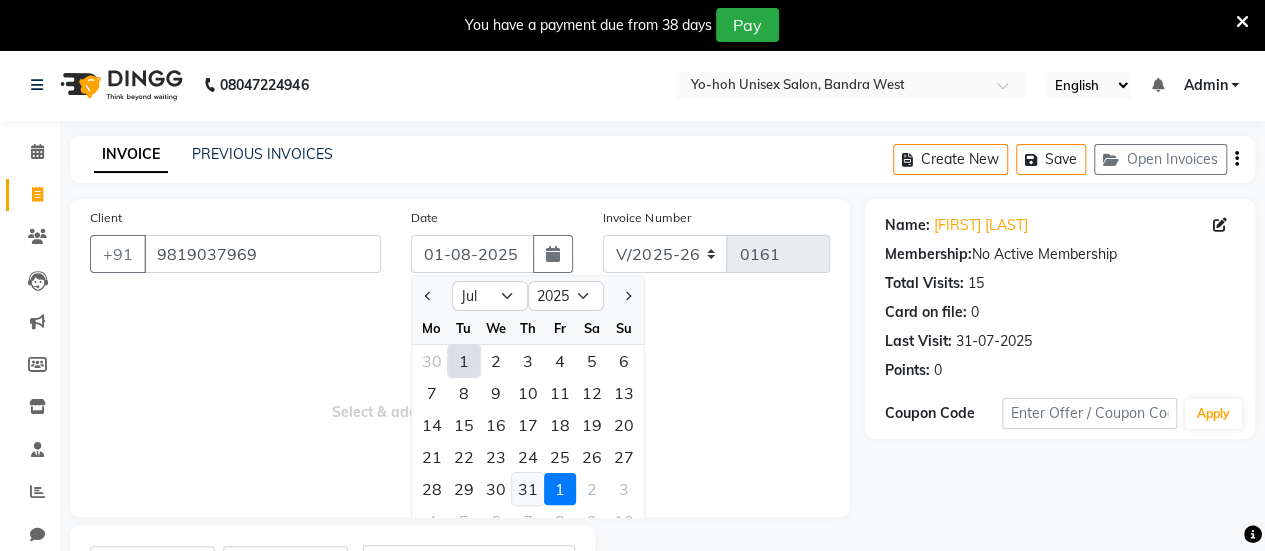 click on "31" 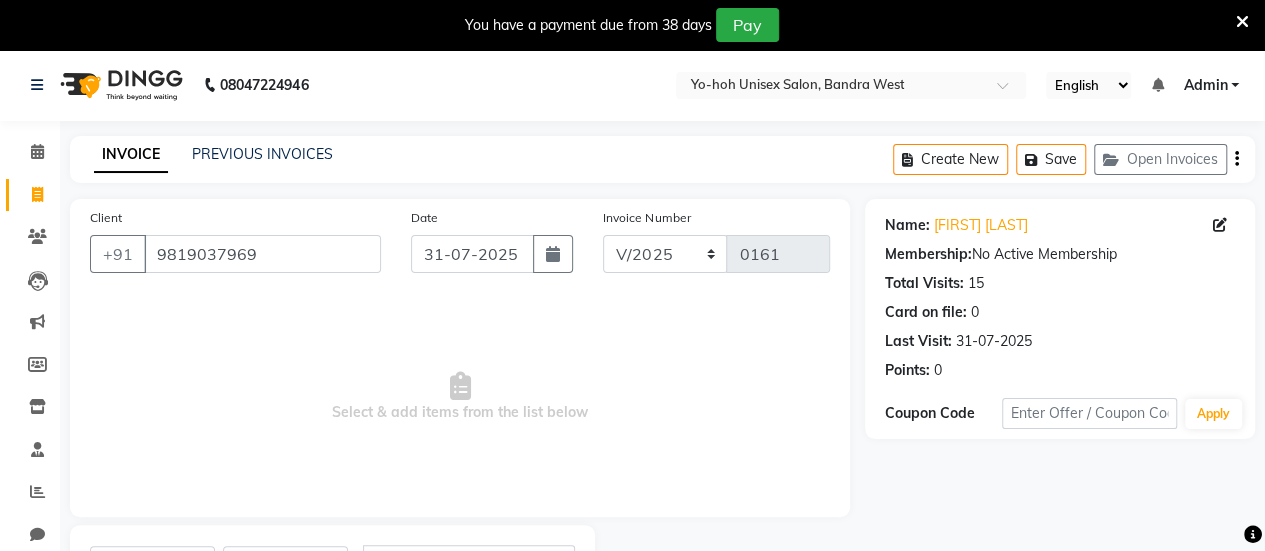 scroll, scrollTop: 98, scrollLeft: 0, axis: vertical 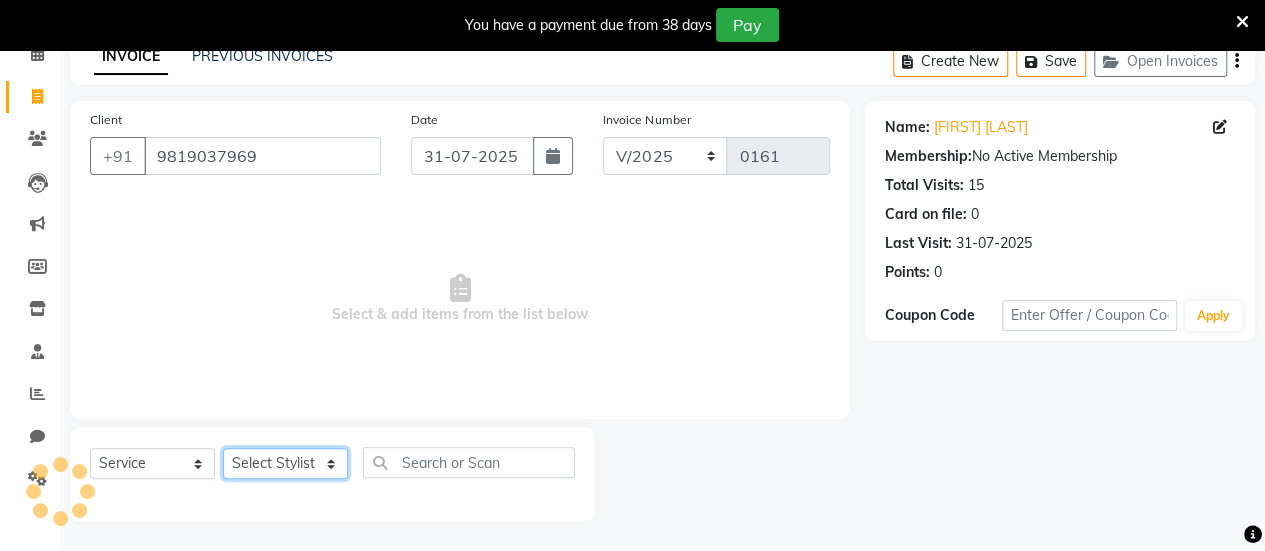 click on "Select Stylist ARBAAZ SHAIKH Farzana shaikh RAFID KAZI ROMIKHA HAROLD BORGES Sanjana  rathore SHIVAM BIBRA SUCHITRA TAMANG Sushila Parmar Swapnil chavan" 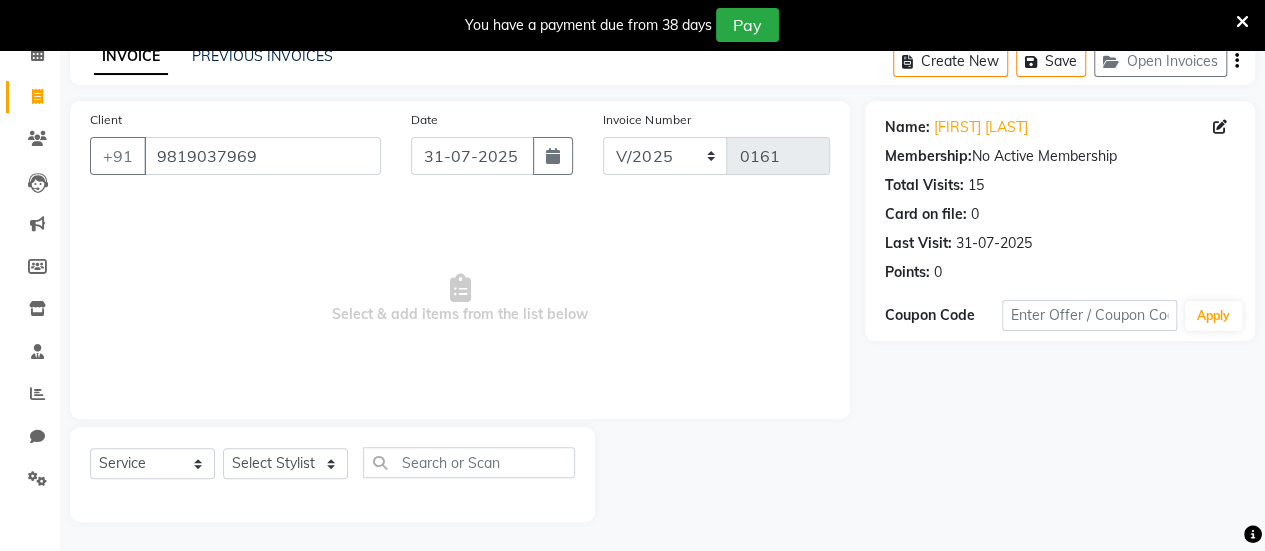 click on "Select & add items from the list below" at bounding box center [460, 299] 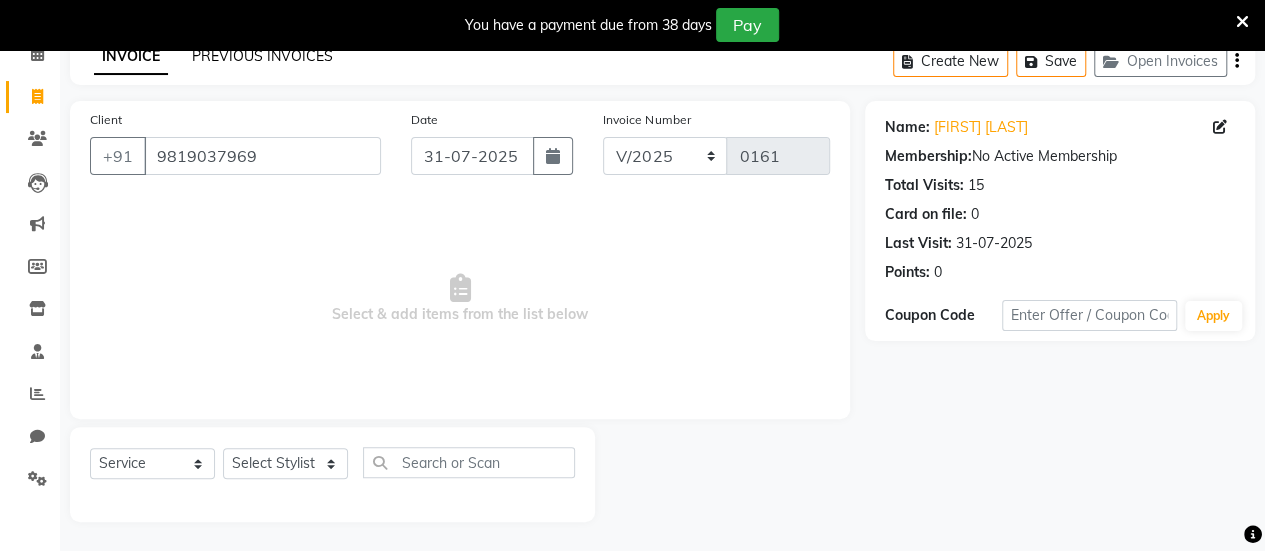 click on "PREVIOUS INVOICES" 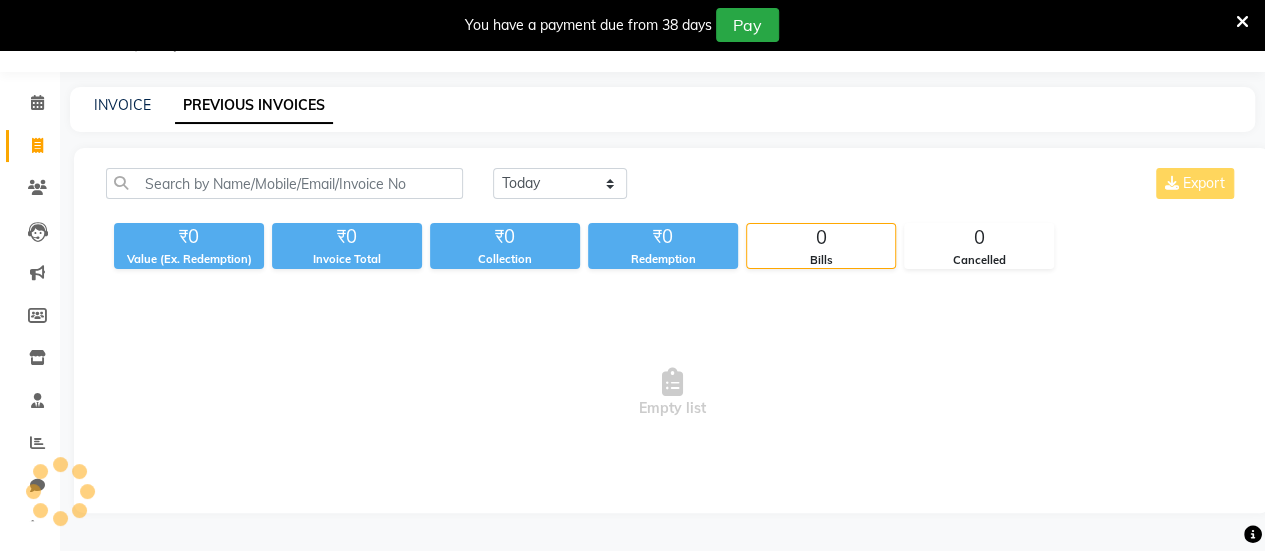 scroll, scrollTop: 49, scrollLeft: 0, axis: vertical 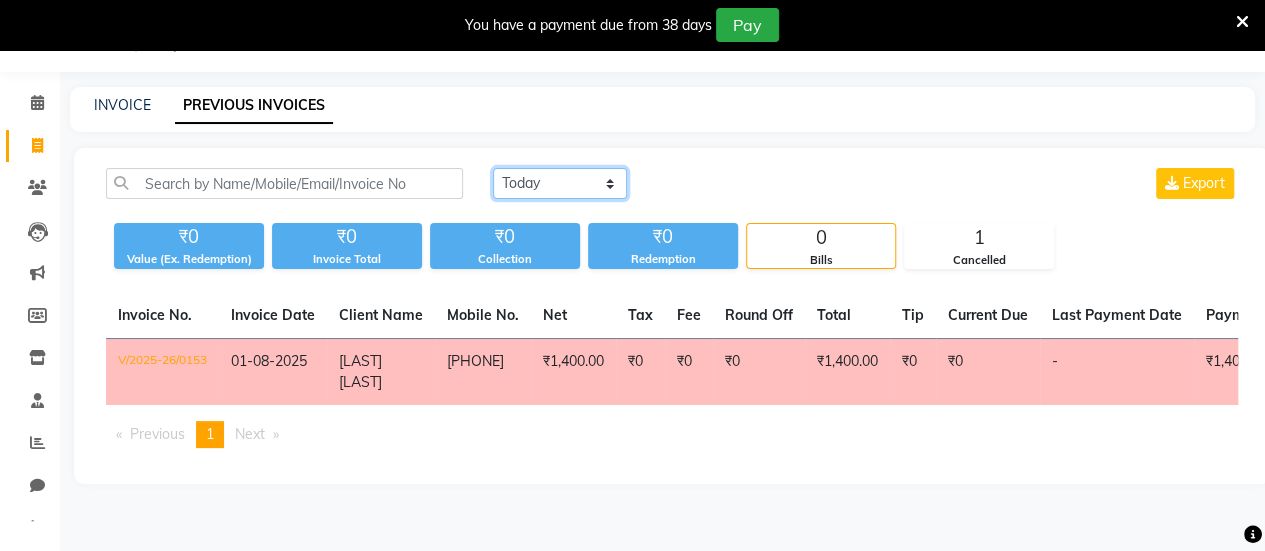 click on "Today Yesterday Custom Range" 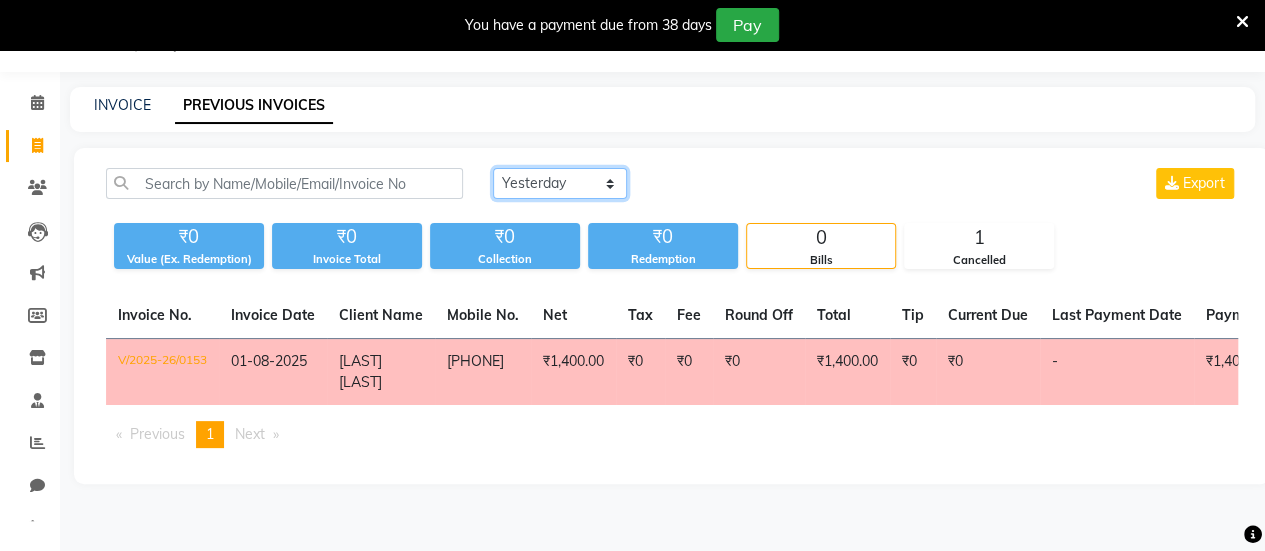 click on "Today Yesterday Custom Range" 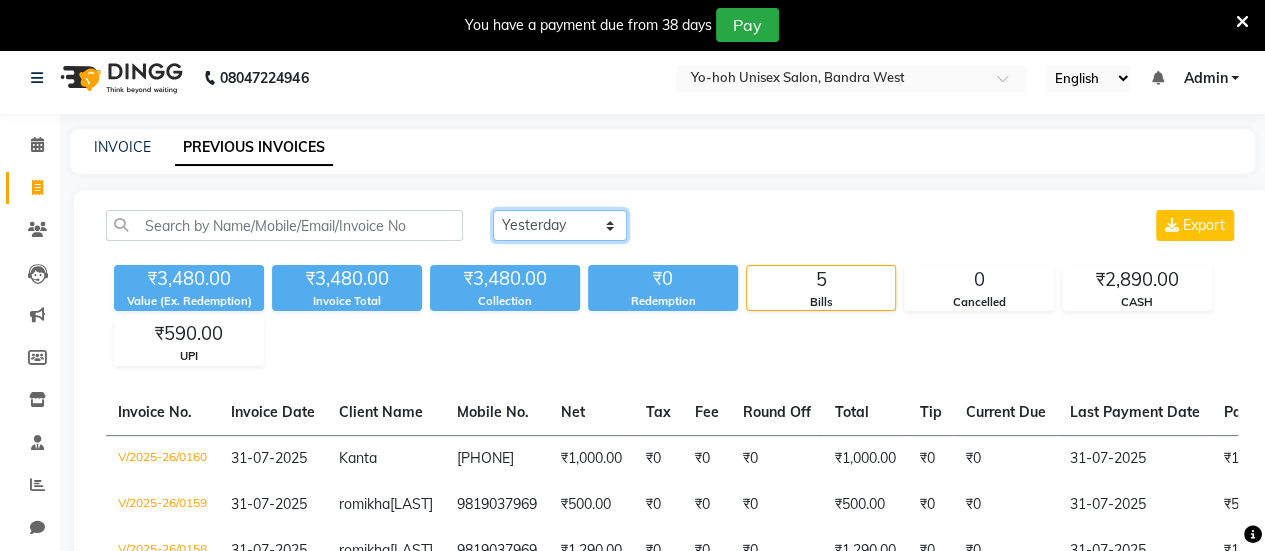 scroll, scrollTop: 0, scrollLeft: 0, axis: both 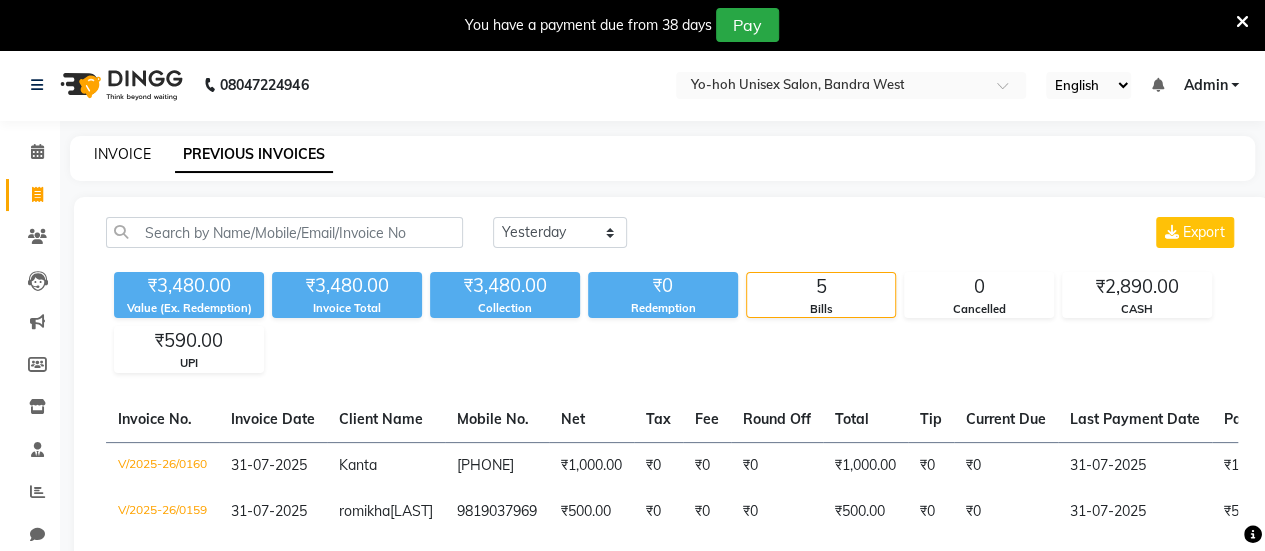 click on "INVOICE" 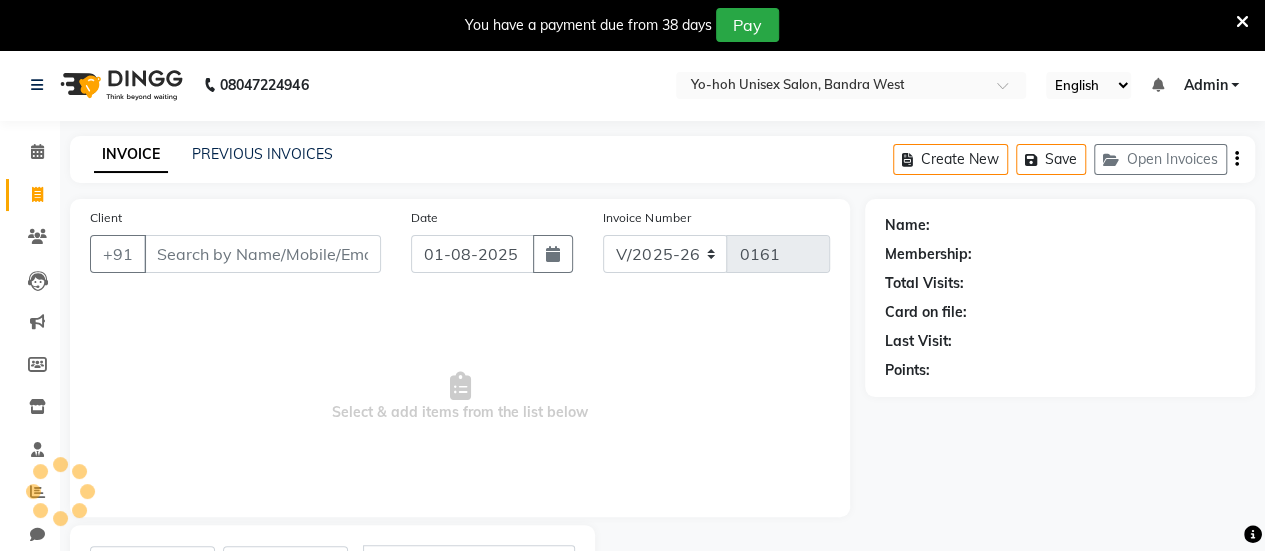 scroll, scrollTop: 98, scrollLeft: 0, axis: vertical 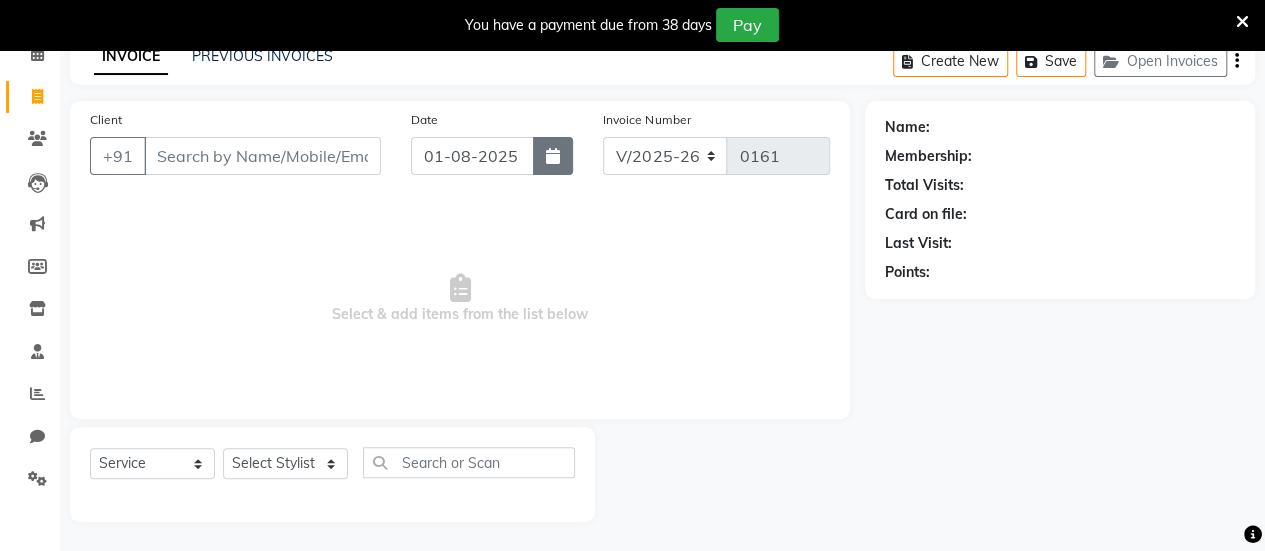 click 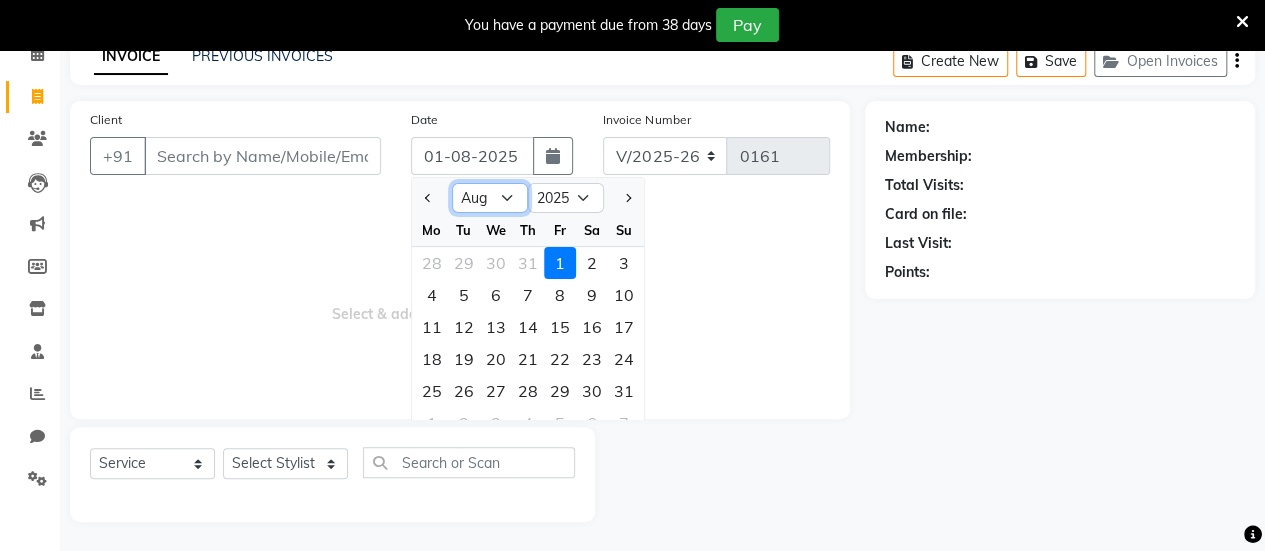 click on "Jan Feb Mar Apr May Jun Jul Aug Sep Oct Nov Dec" 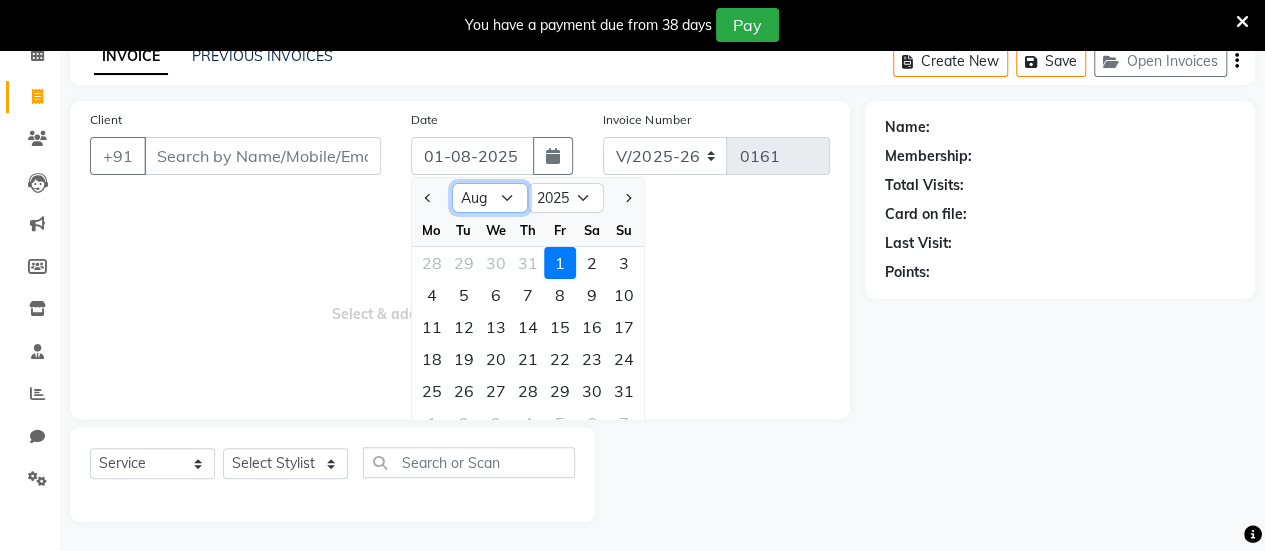 select on "7" 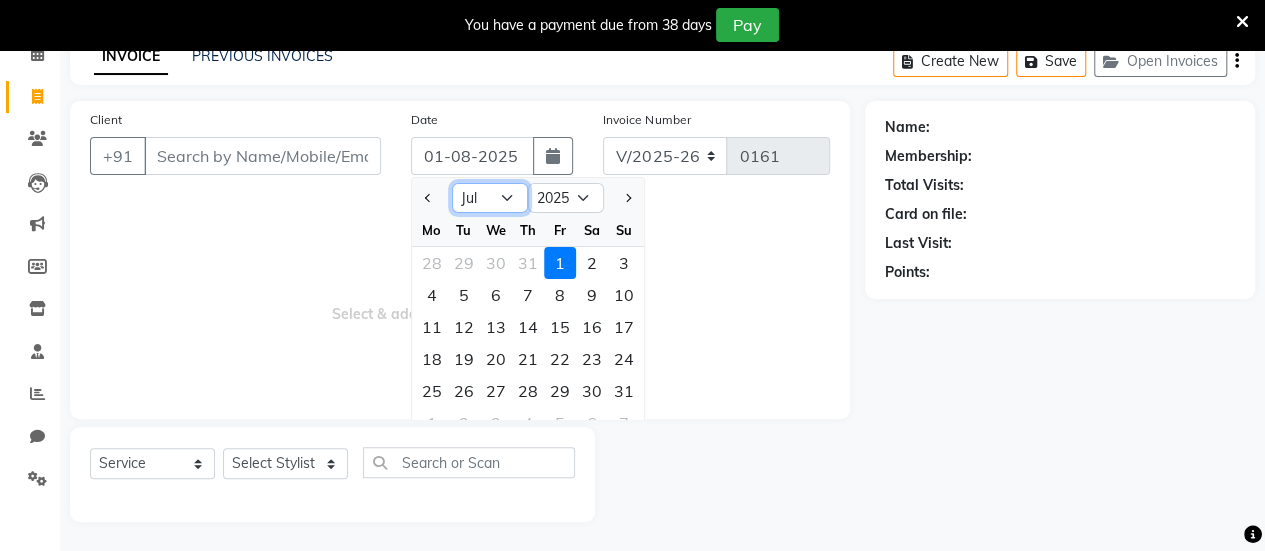 click on "Jan Feb Mar Apr May Jun Jul Aug Sep Oct Nov Dec" 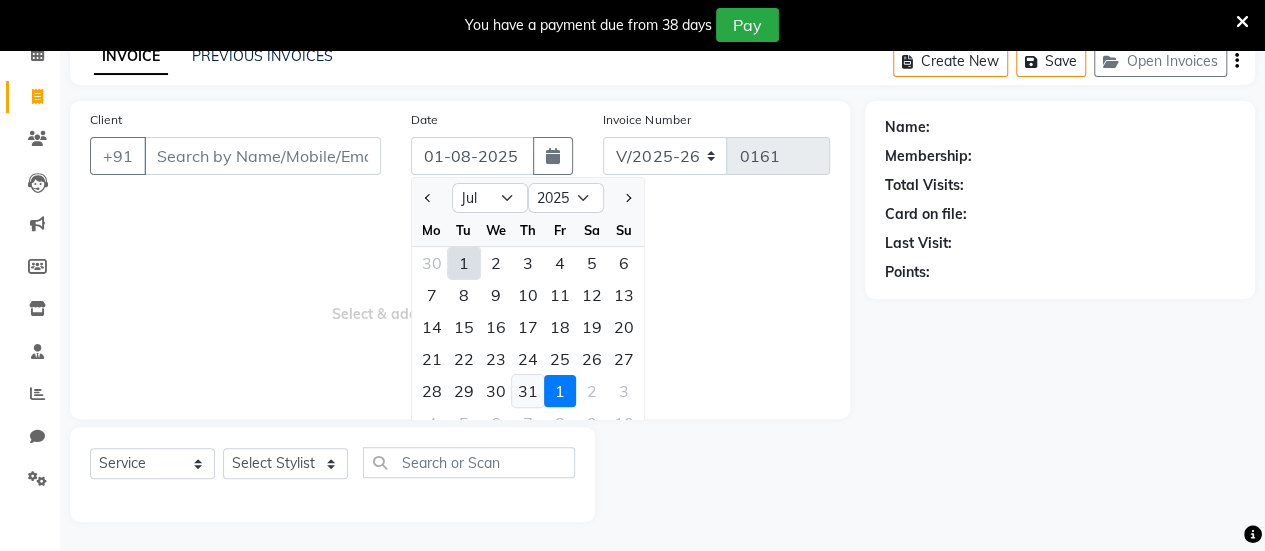 click on "31" 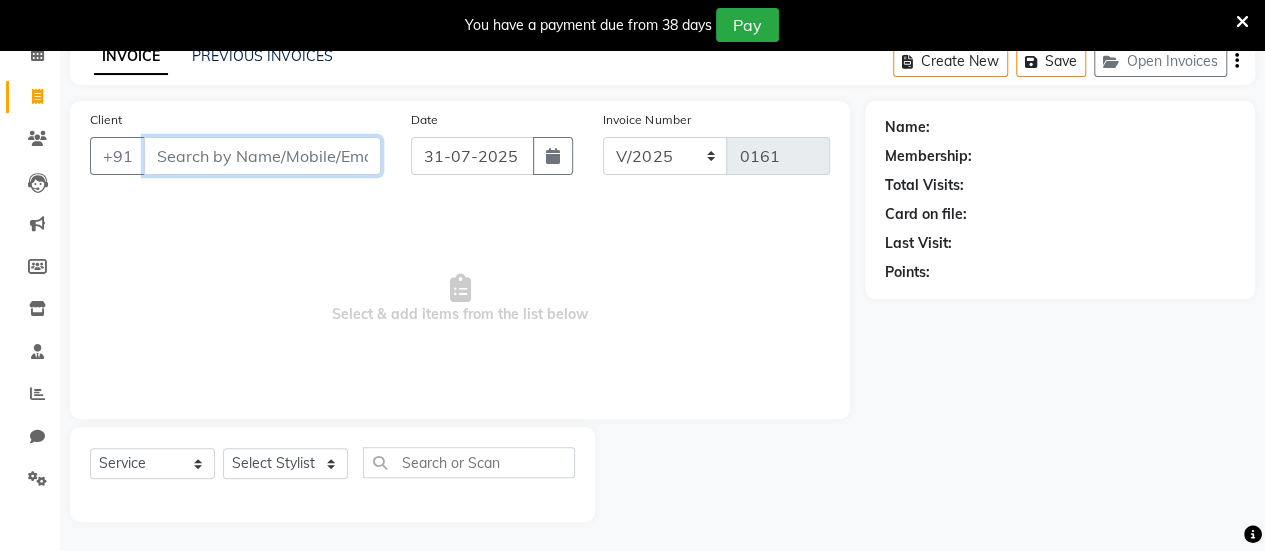 click on "Client" at bounding box center [262, 156] 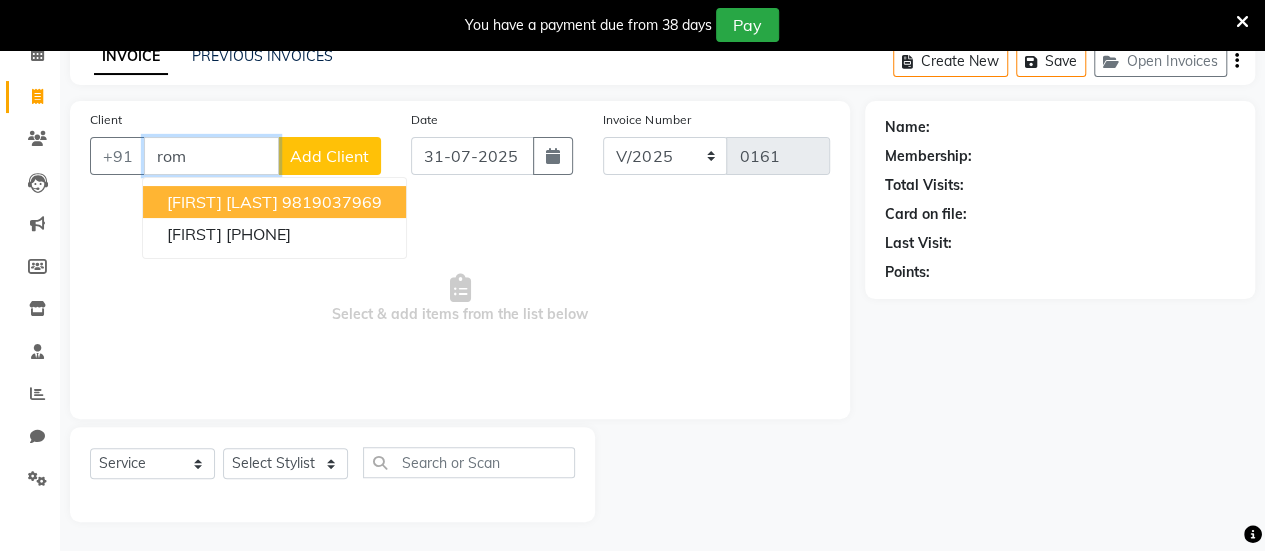 click on "9819037969" at bounding box center [332, 202] 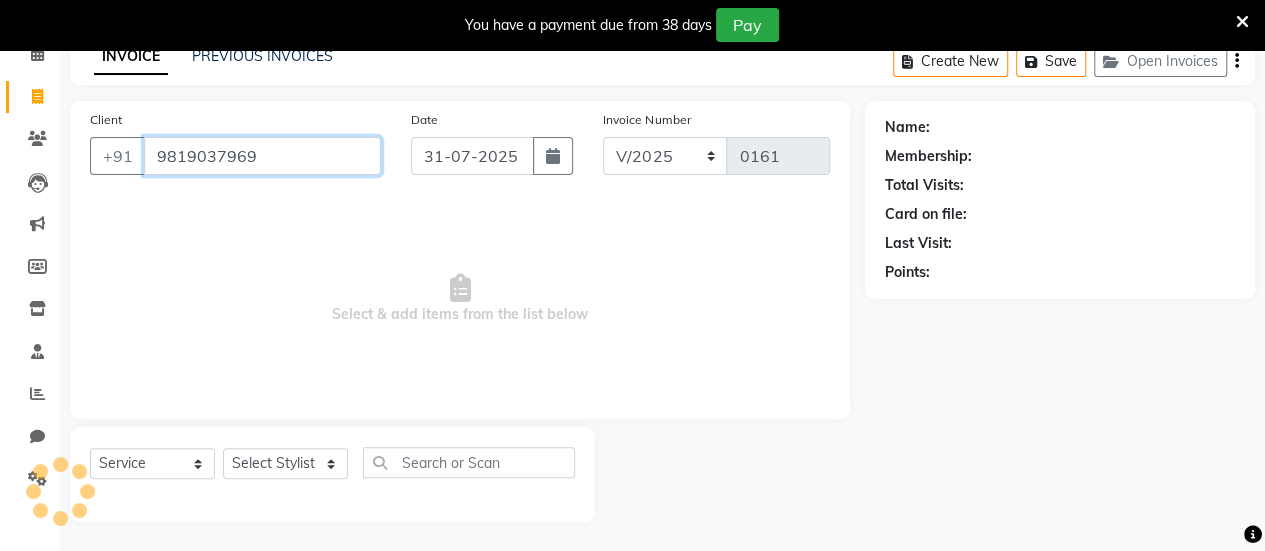 type on "9819037969" 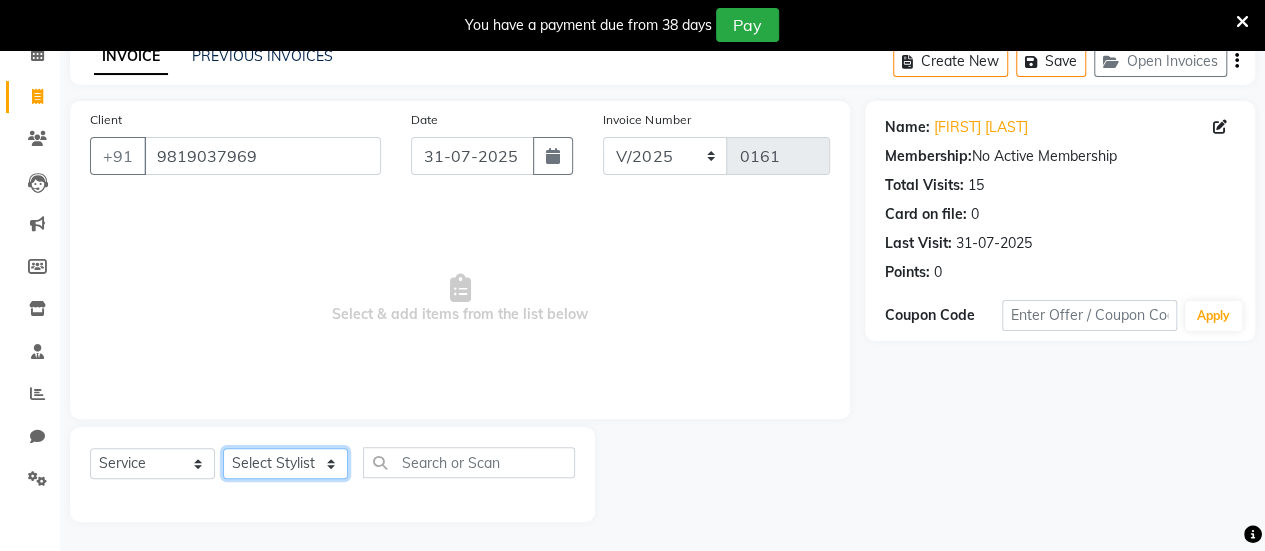 click on "Select Stylist ARBAAZ SHAIKH Farzana shaikh RAFID KAZI ROMIKHA HAROLD BORGES Sanjana  rathore SHIVAM BIBRA SUCHITRA TAMANG Sushila Parmar Swapnil chavan" 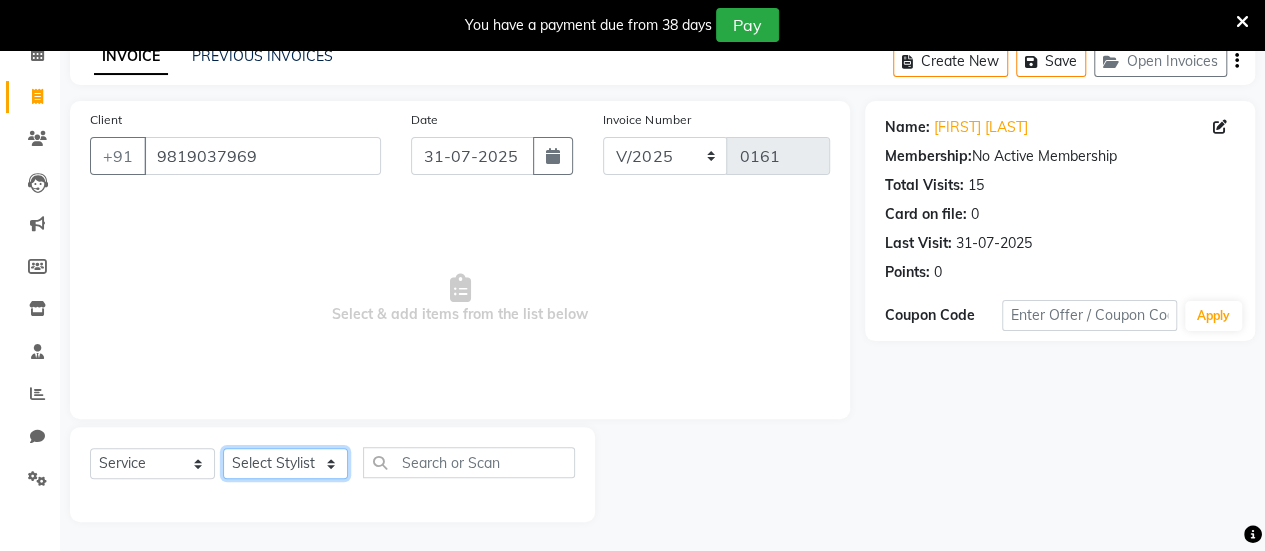 select on "80956" 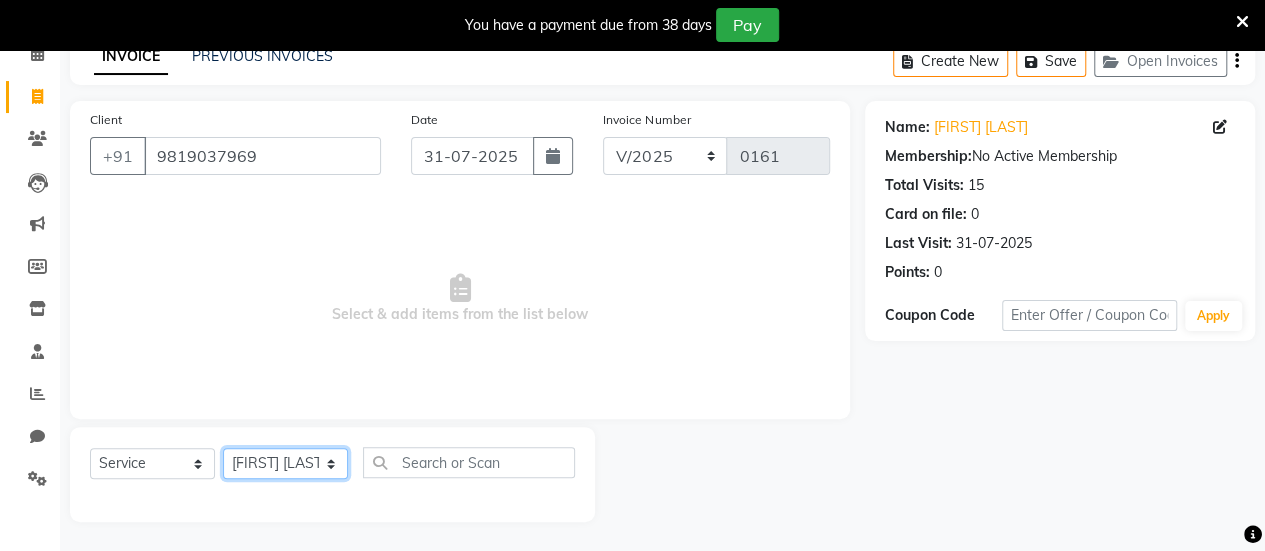 click on "Select Stylist ARBAAZ SHAIKH Farzana shaikh RAFID KAZI ROMIKHA HAROLD BORGES Sanjana  rathore SHIVAM BIBRA SUCHITRA TAMANG Sushila Parmar Swapnil chavan" 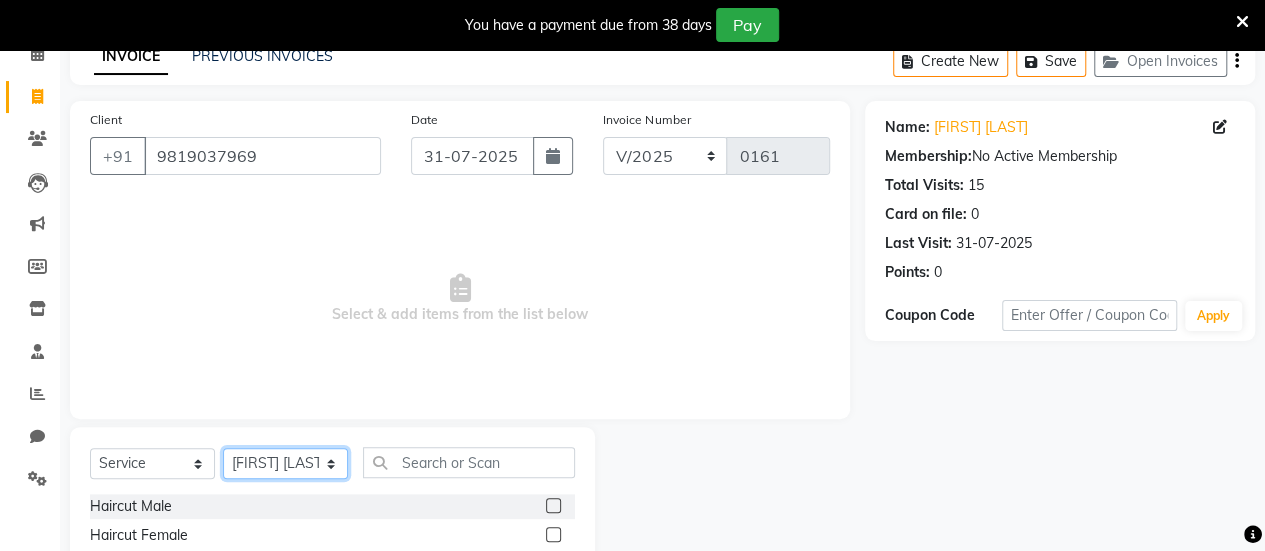 scroll, scrollTop: 298, scrollLeft: 0, axis: vertical 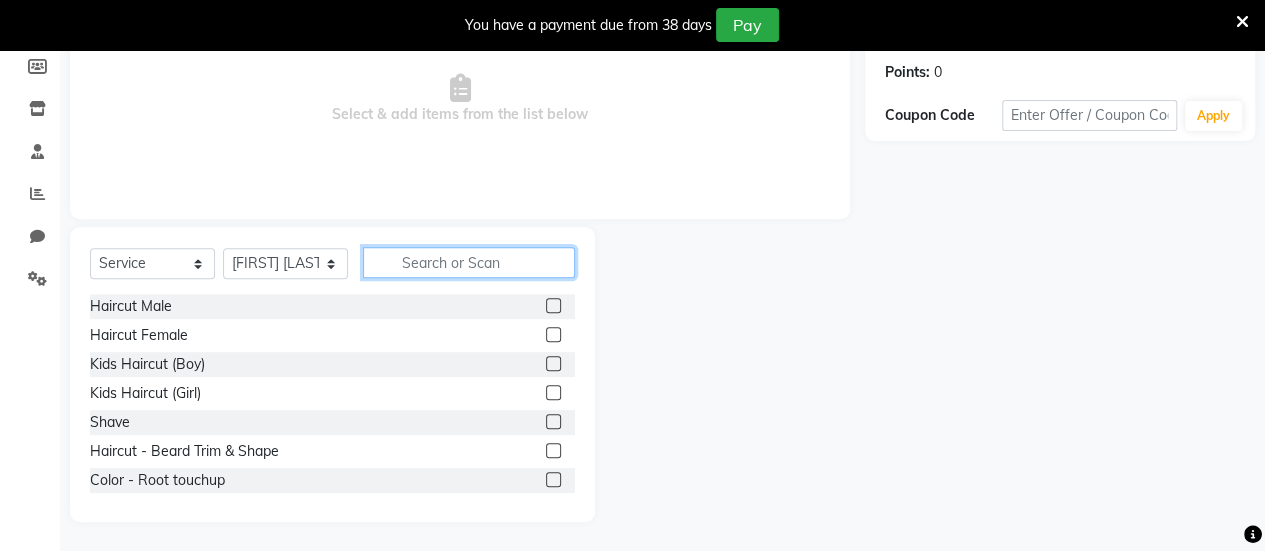 click 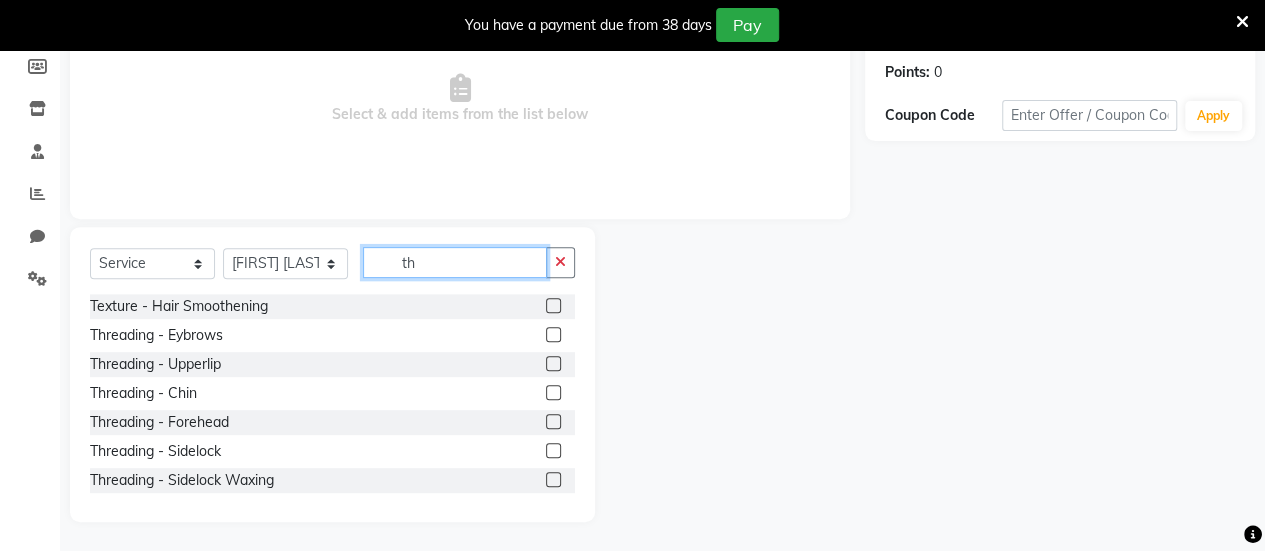 type on "th" 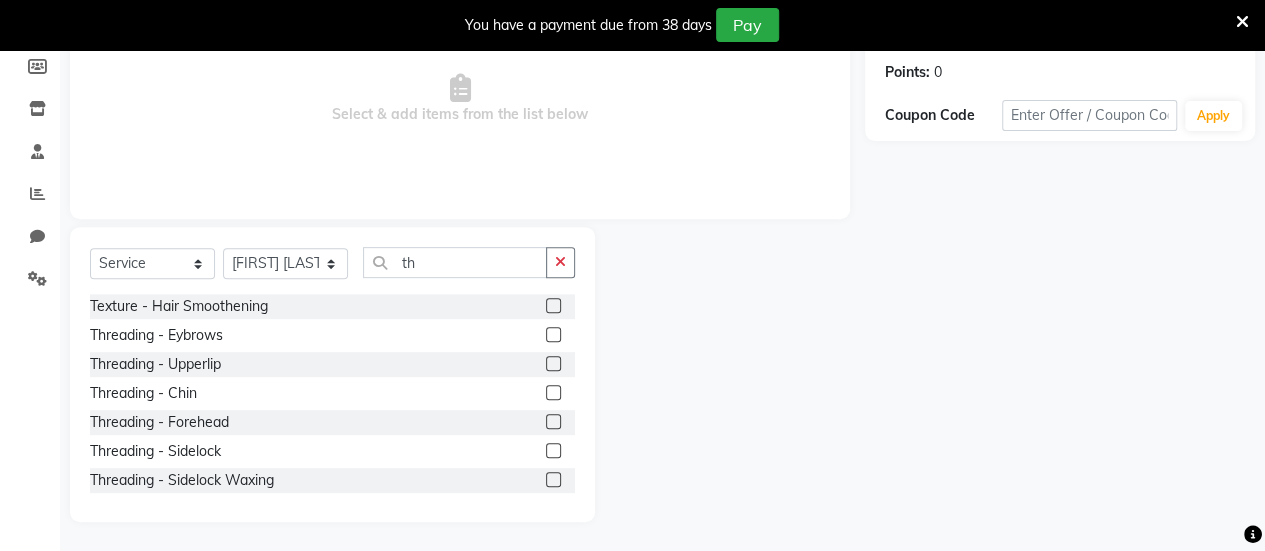 click 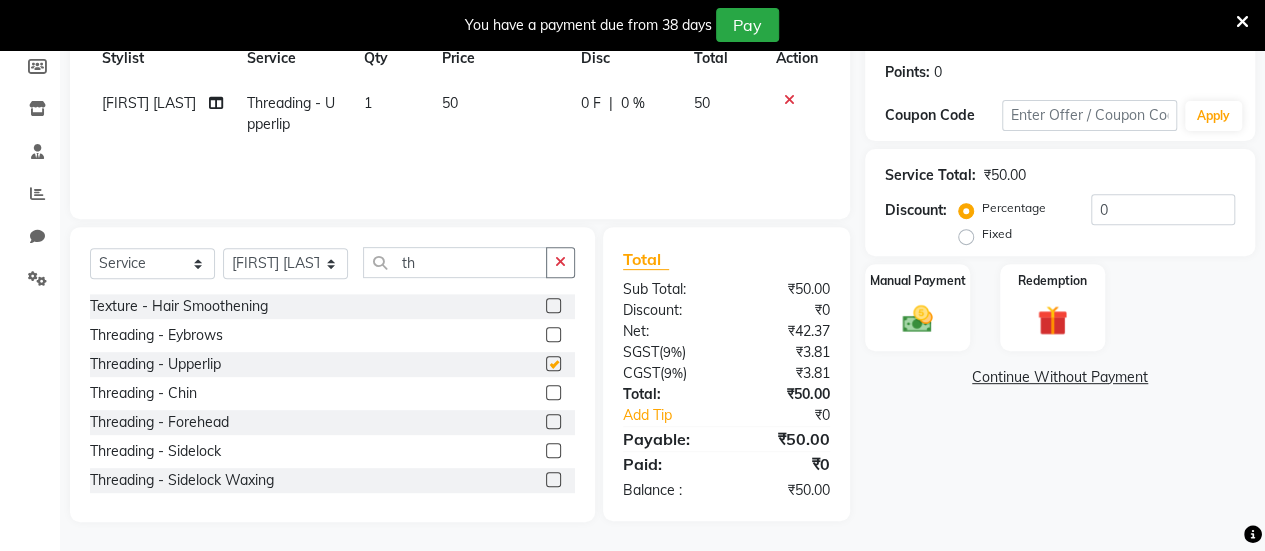 checkbox on "false" 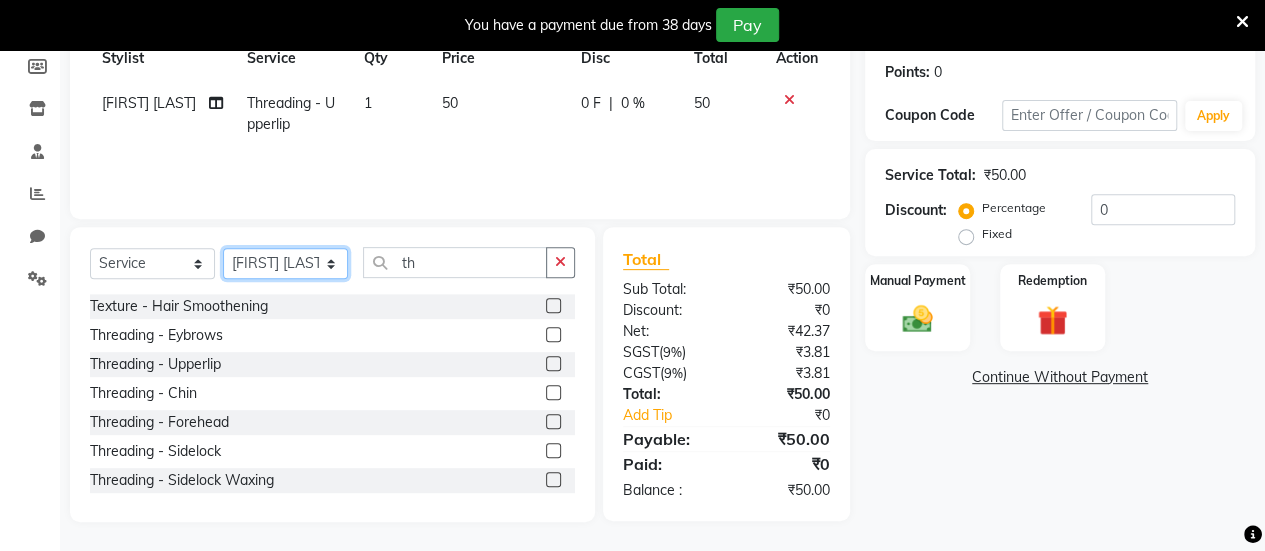 click on "Select Stylist ARBAAZ SHAIKH Farzana shaikh RAFID KAZI ROMIKHA HAROLD BORGES Sanjana  rathore SHIVAM BIBRA SUCHITRA TAMANG Sushila Parmar Swapnil chavan" 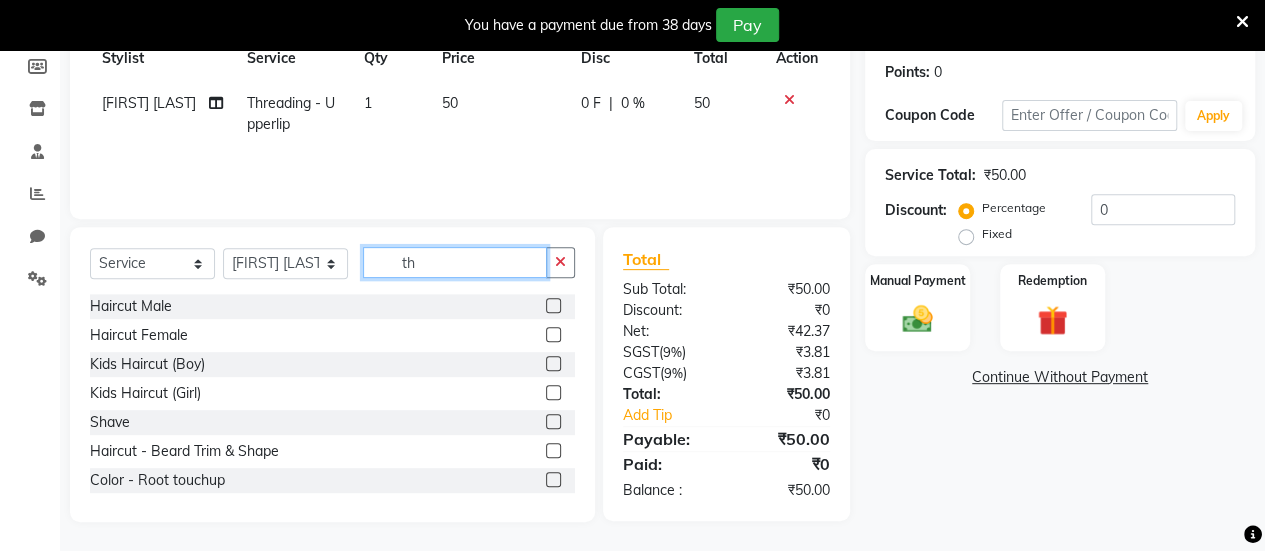 click on "th" 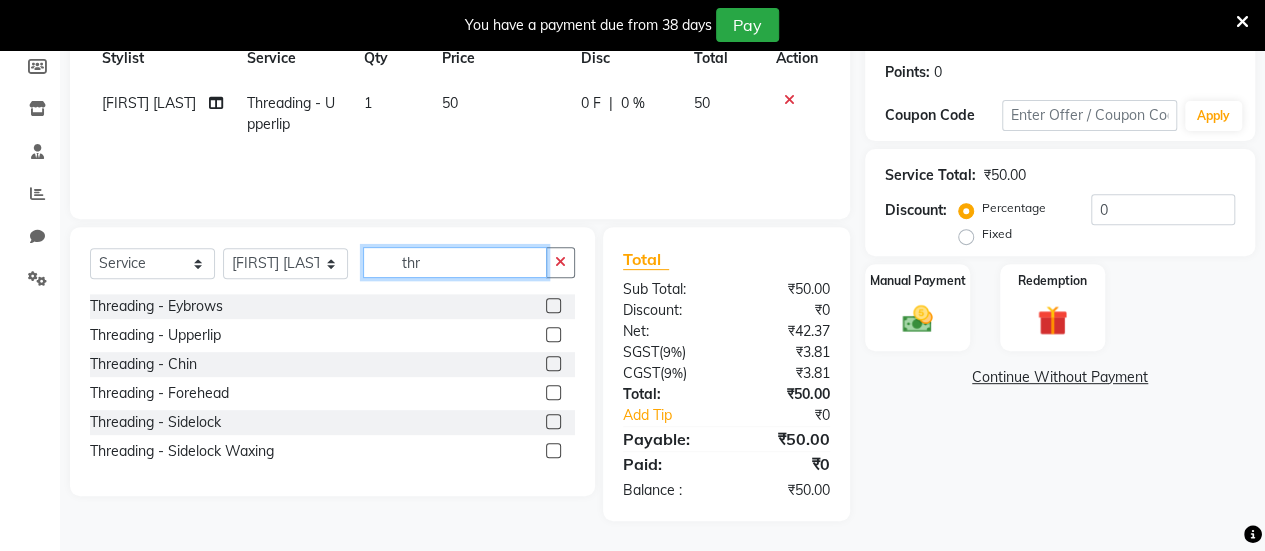 scroll, scrollTop: 296, scrollLeft: 0, axis: vertical 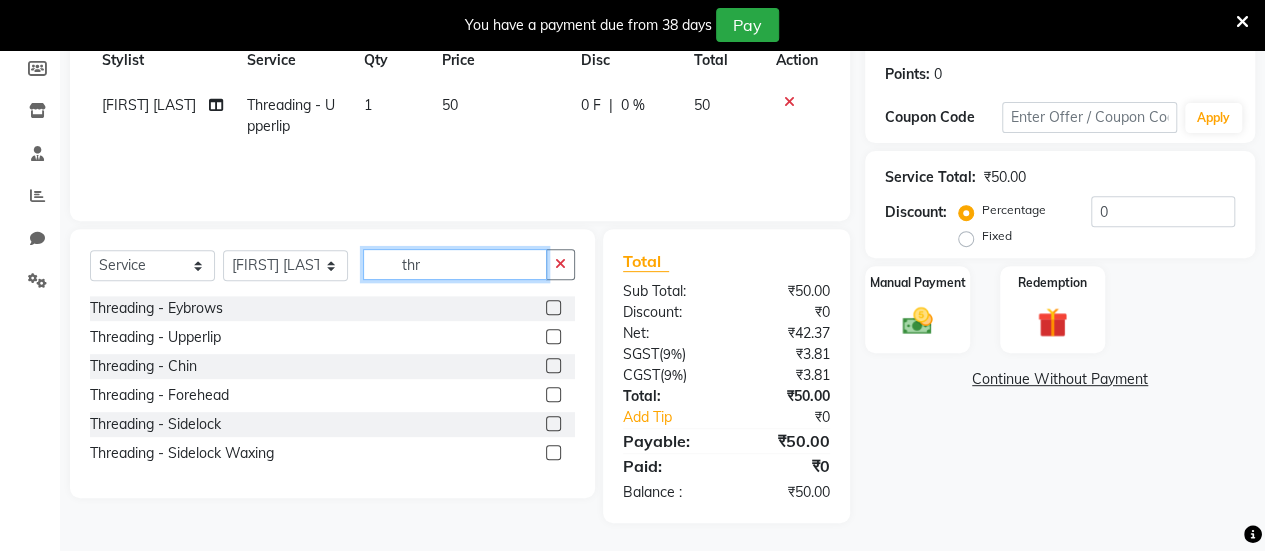 type on "thr" 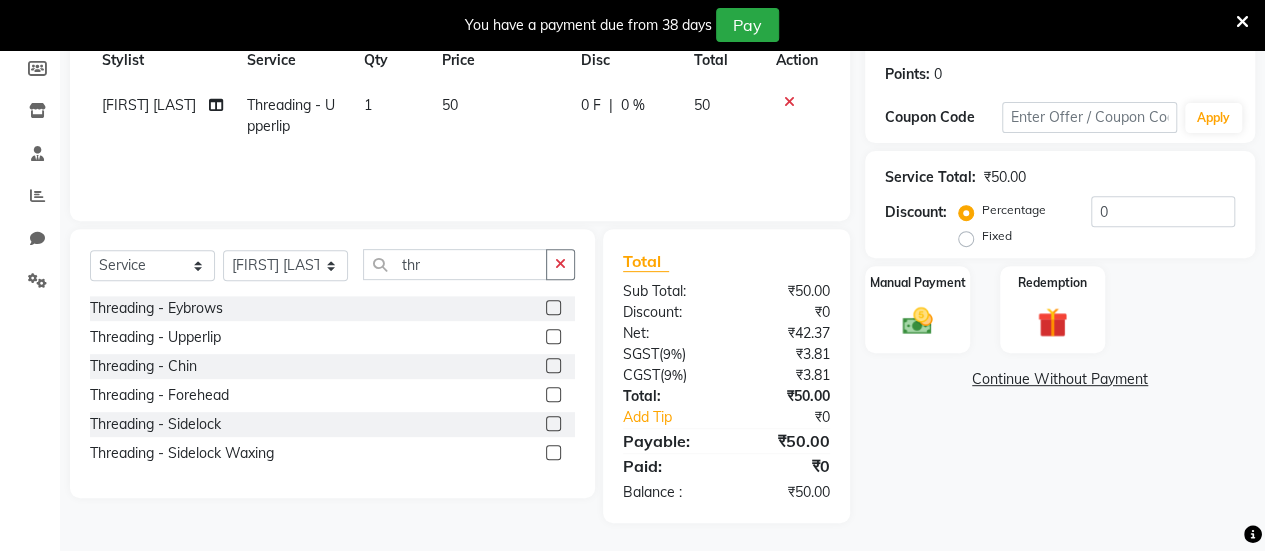 click 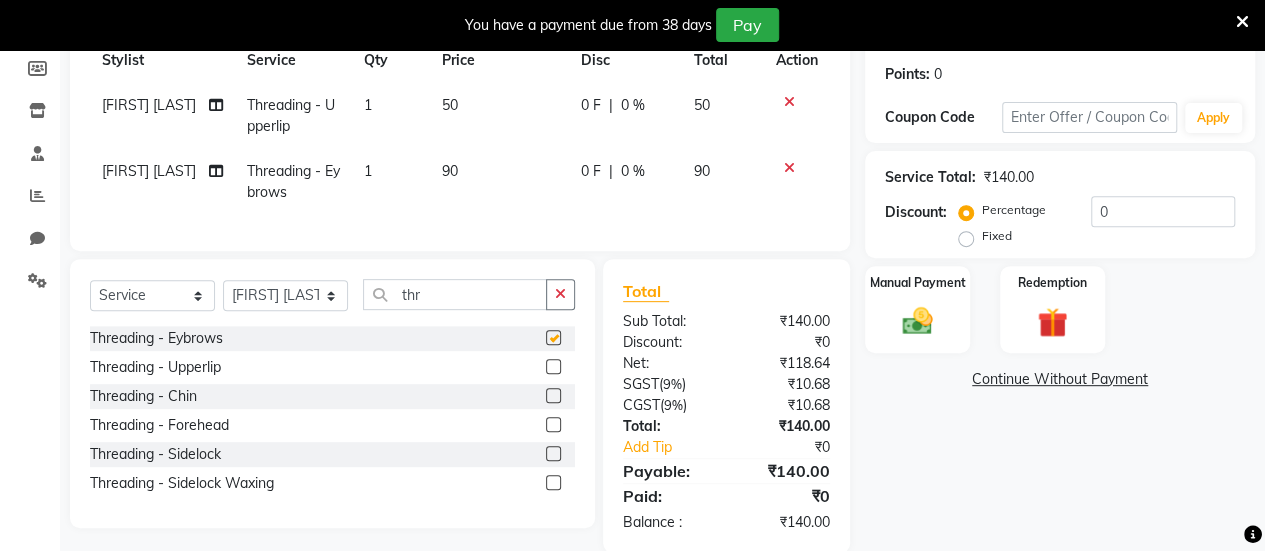 checkbox on "false" 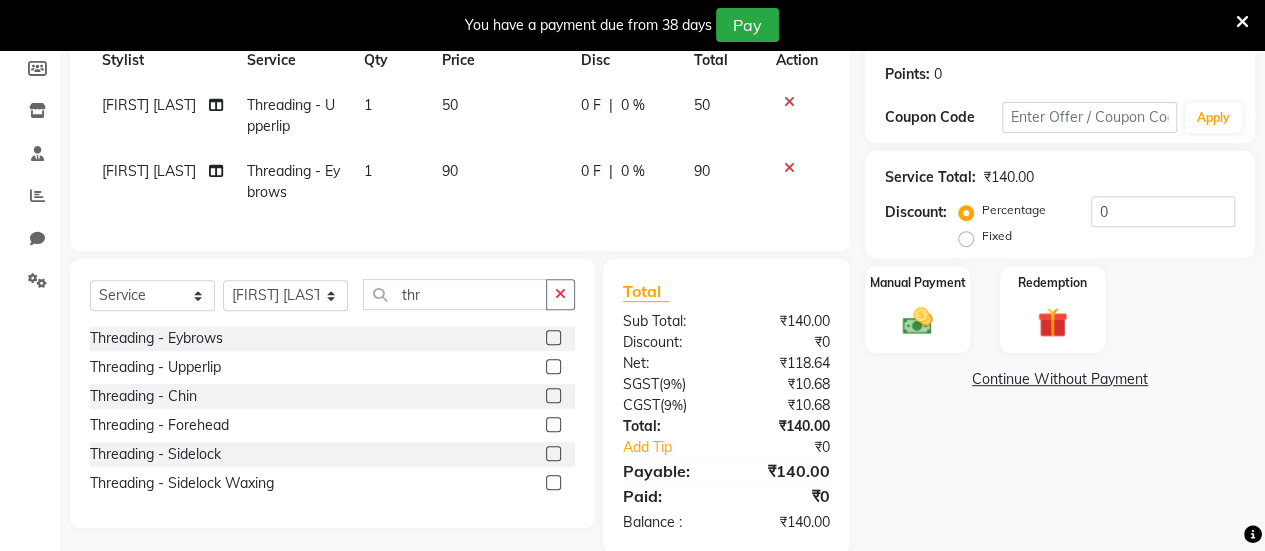 click 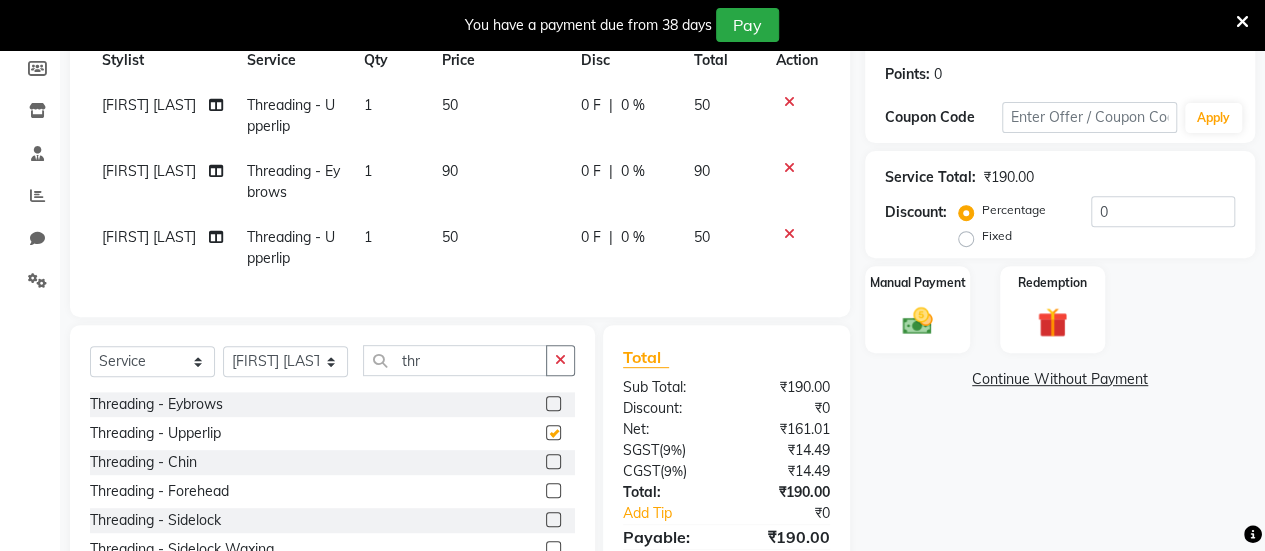checkbox on "false" 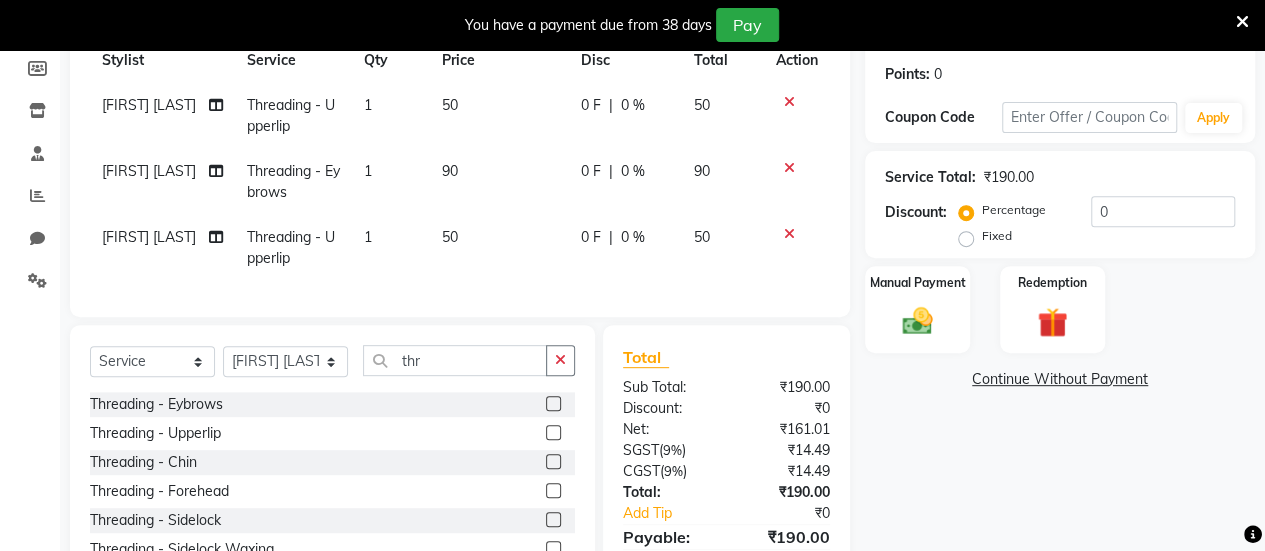 scroll, scrollTop: 0, scrollLeft: 0, axis: both 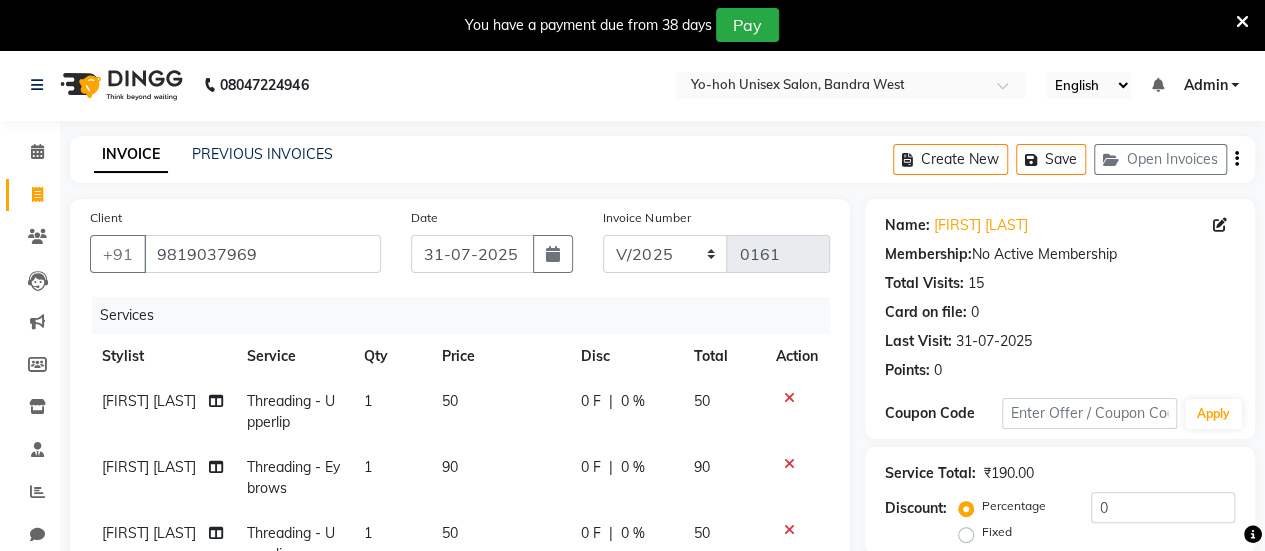 click 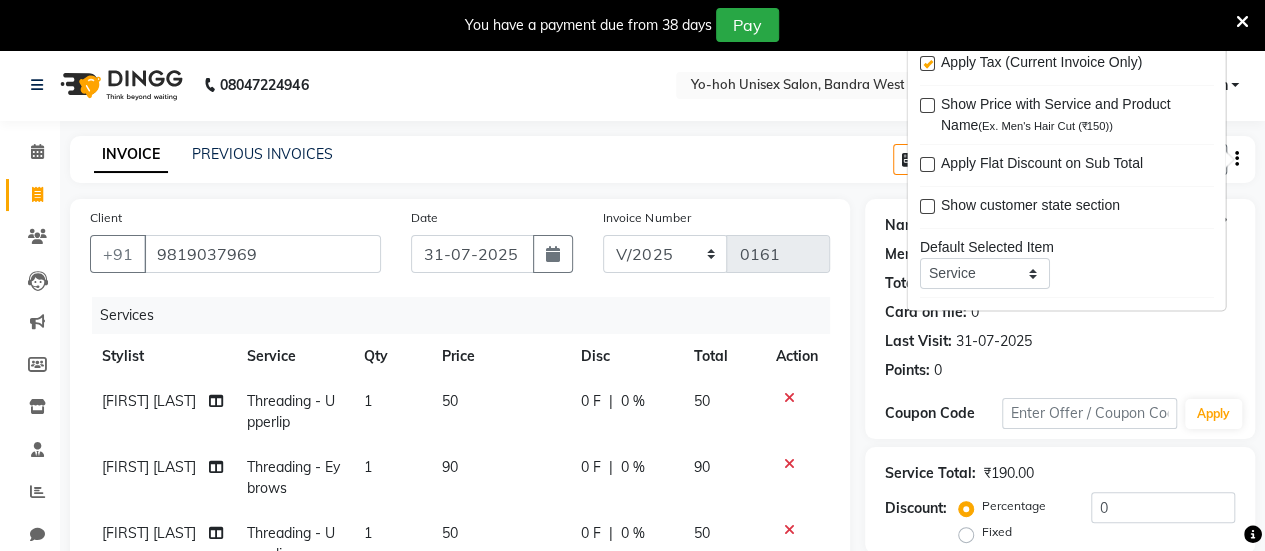 click at bounding box center [926, 64] 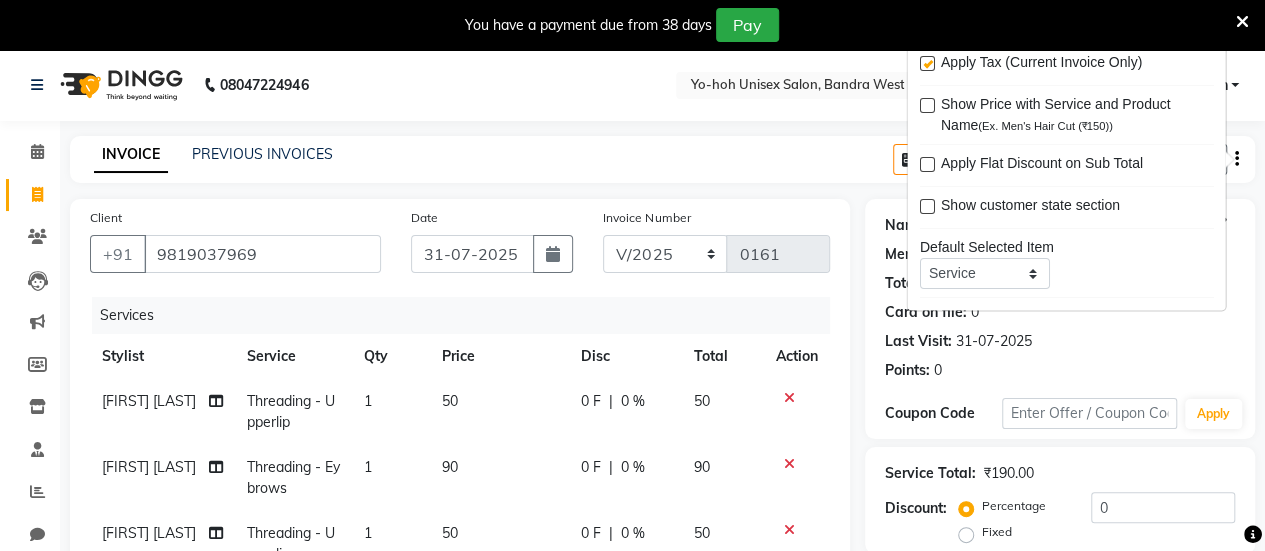 click at bounding box center [925, 65] 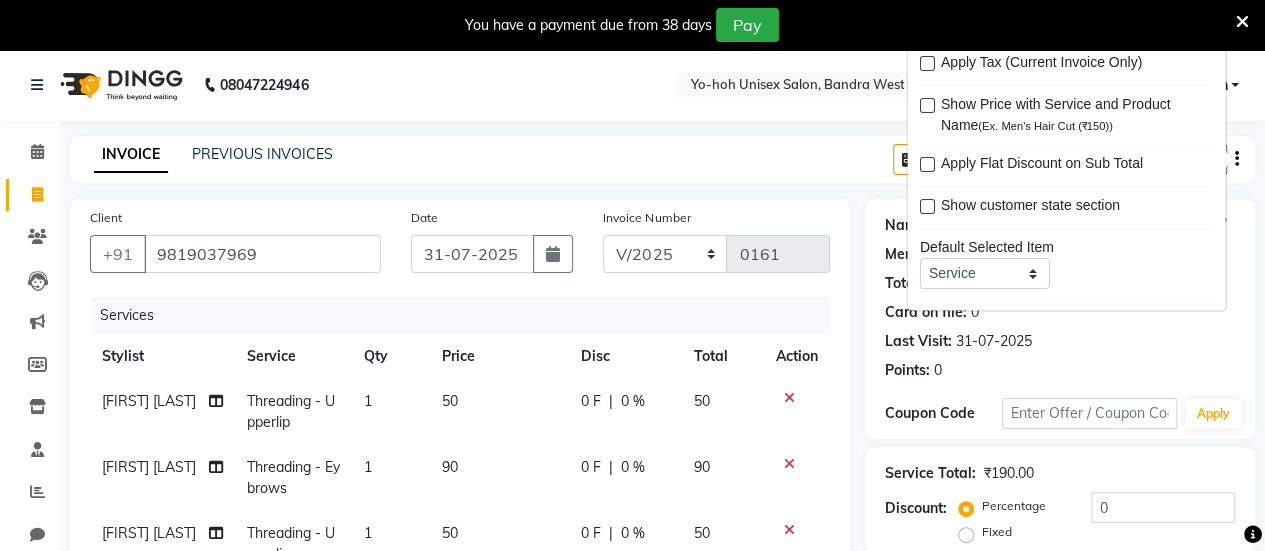 click on "INVOICE PREVIOUS INVOICES Create New   Save   Open Invoices" 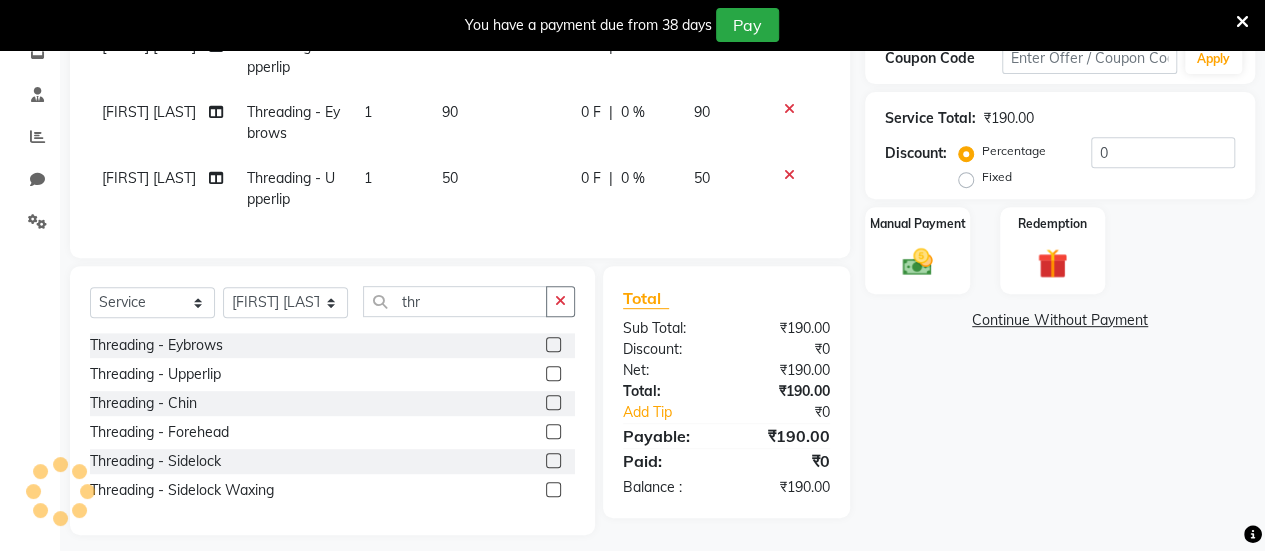 scroll, scrollTop: 383, scrollLeft: 0, axis: vertical 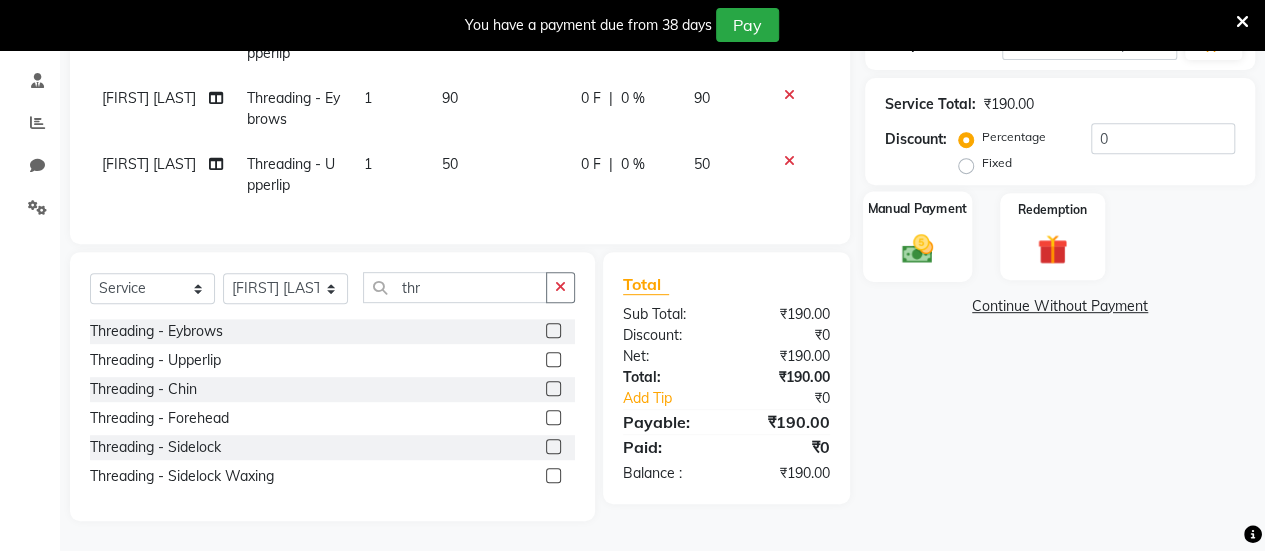 click 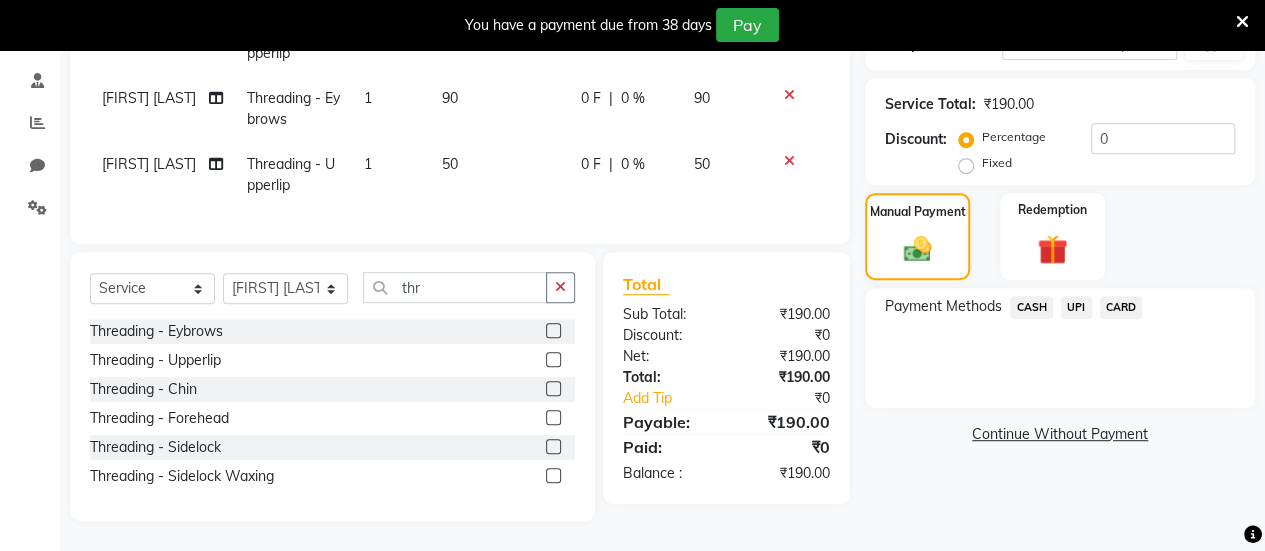click on "CASH" 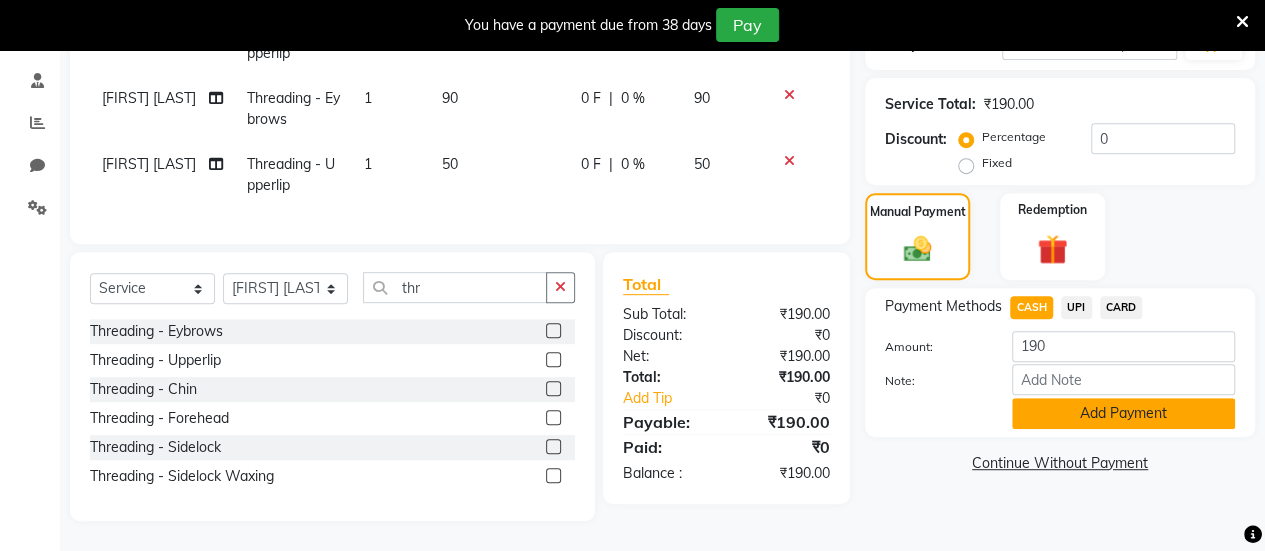 click on "Add Payment" 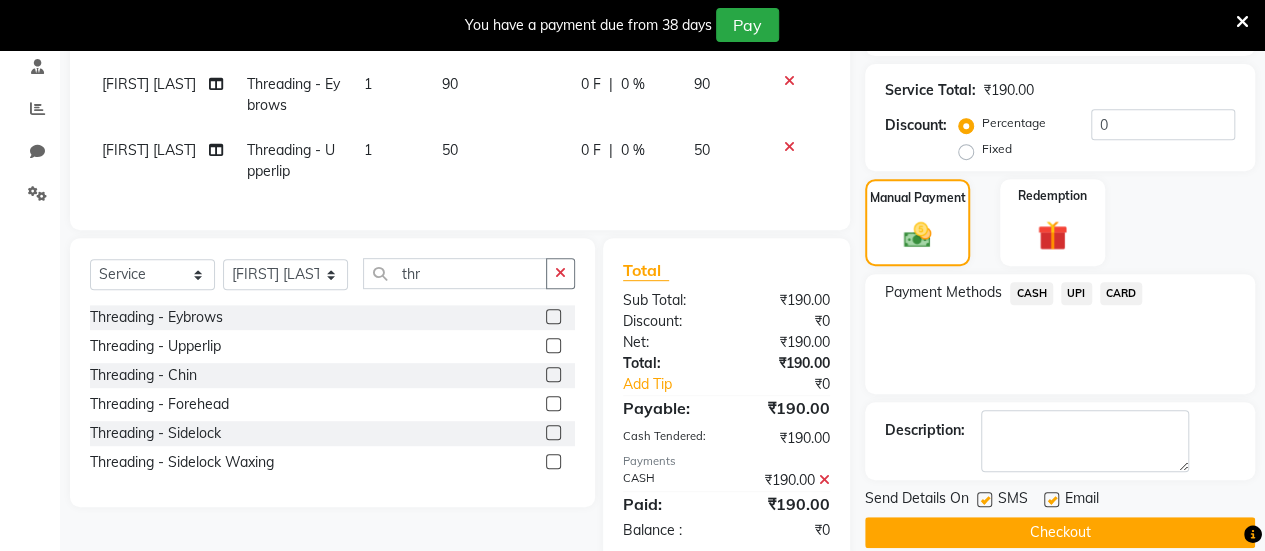 click 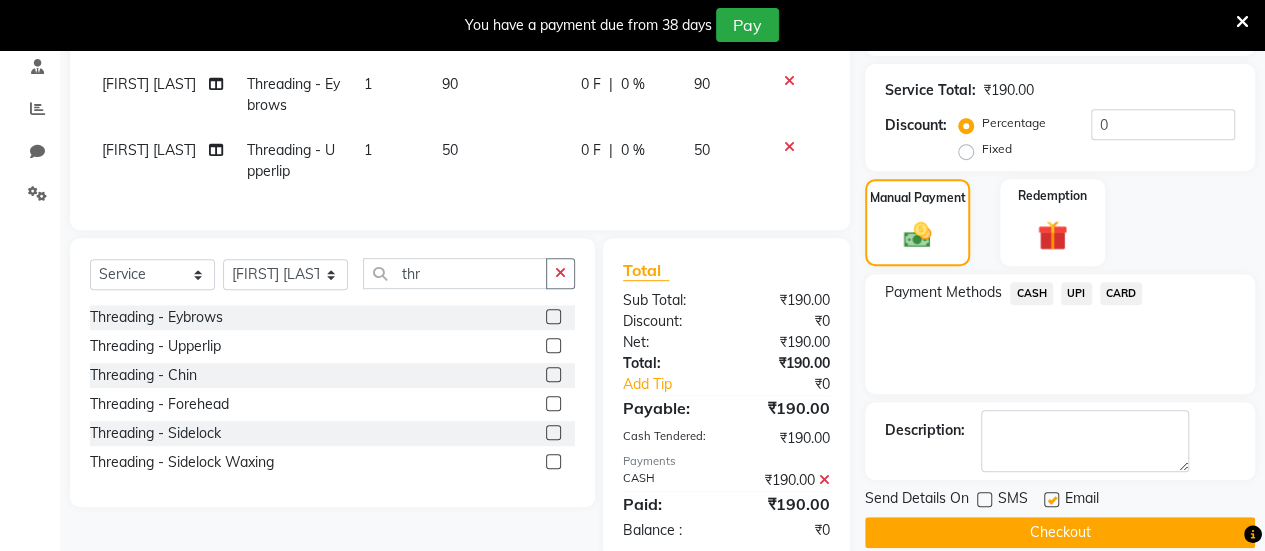 click 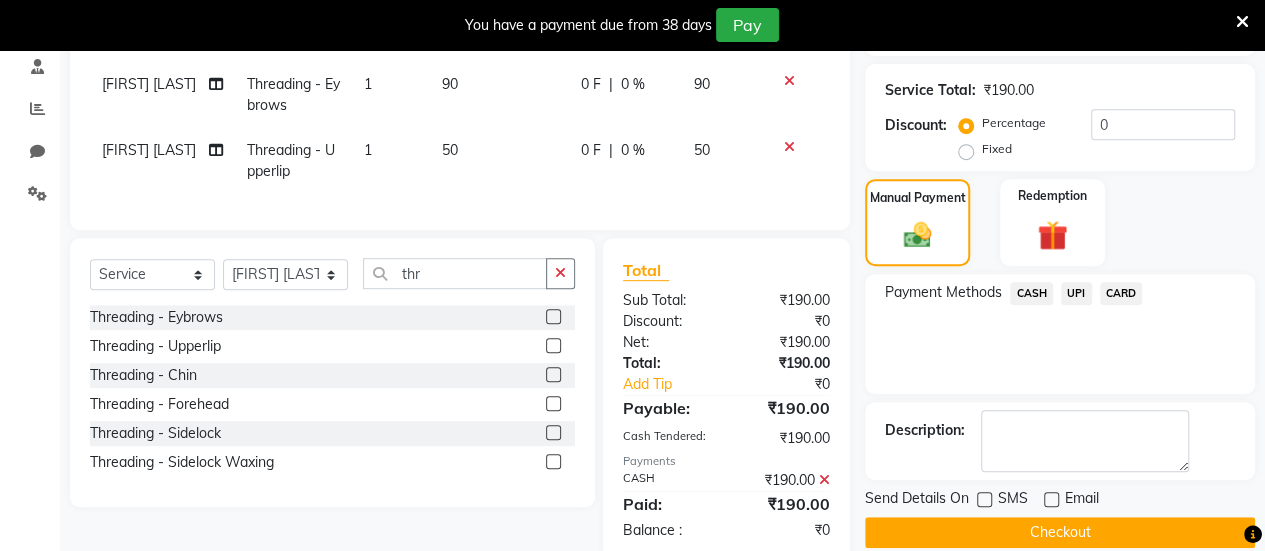 click on "Checkout" 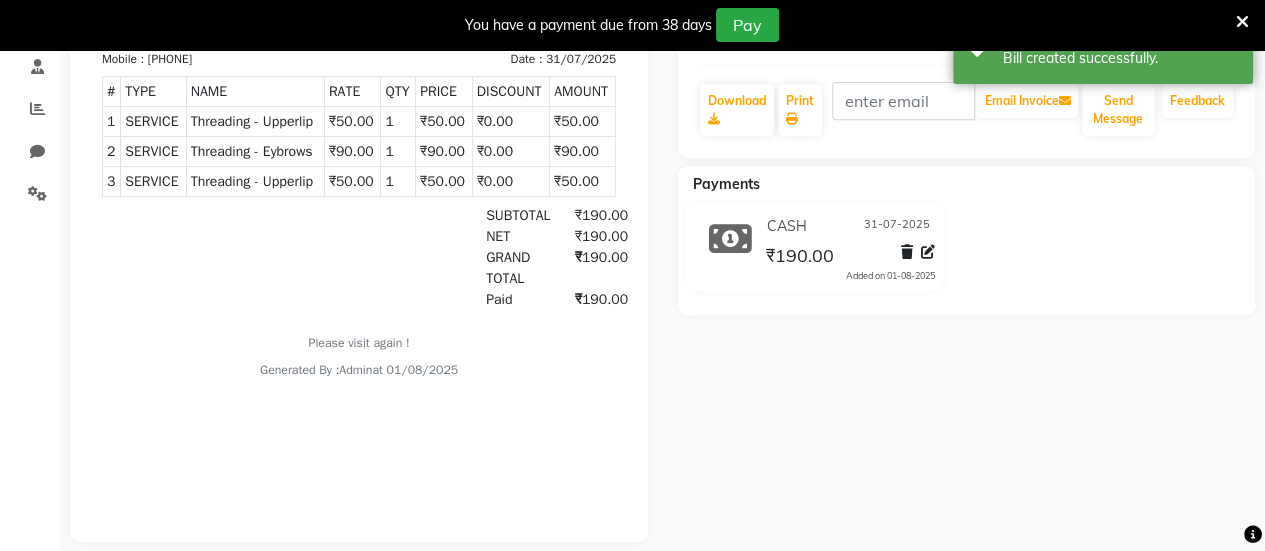 scroll, scrollTop: 0, scrollLeft: 0, axis: both 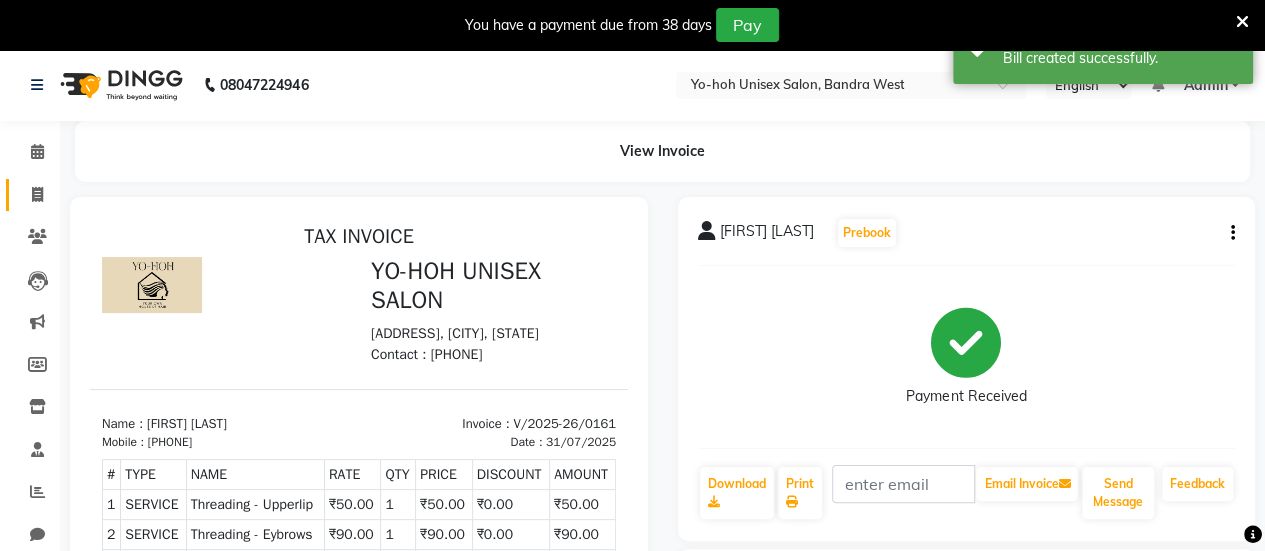 click on "Invoice" 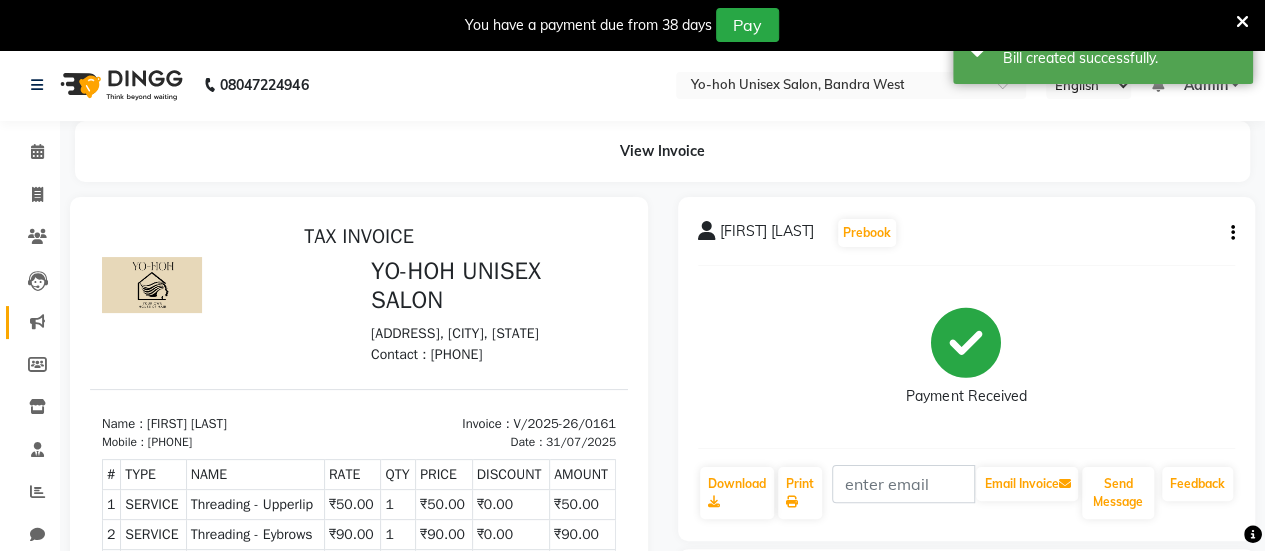 select on "8364" 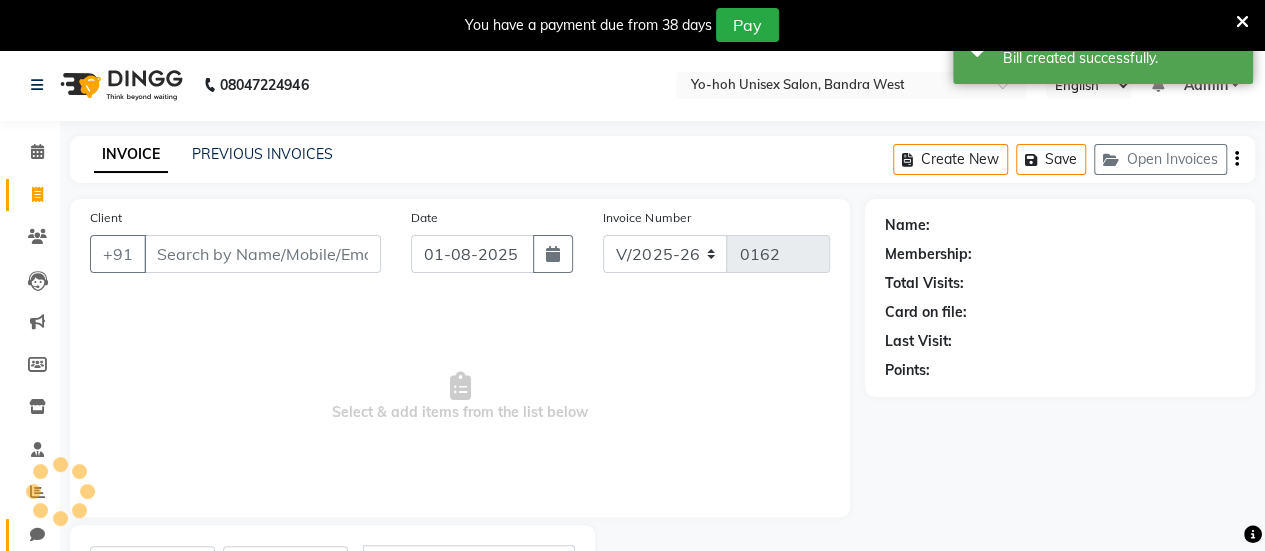 scroll, scrollTop: 98, scrollLeft: 0, axis: vertical 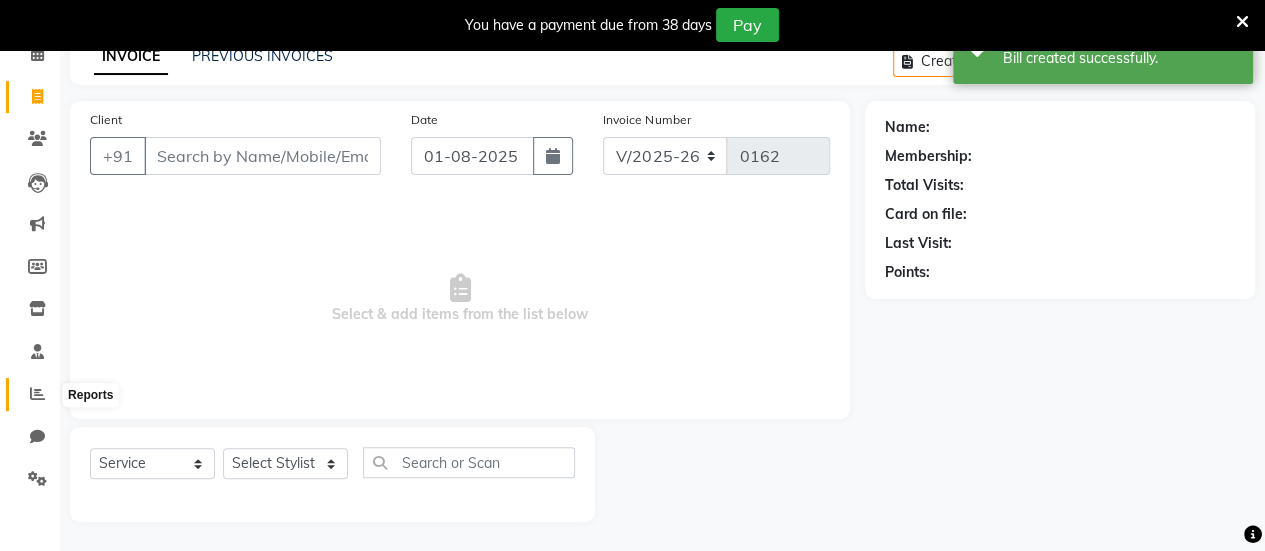 click 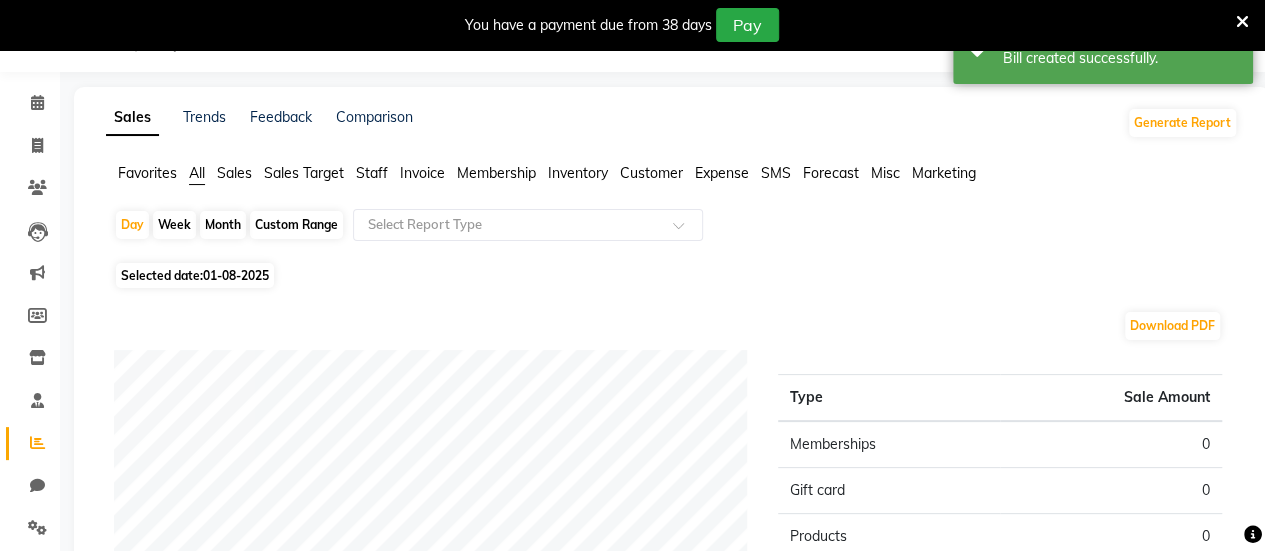 scroll, scrollTop: 98, scrollLeft: 0, axis: vertical 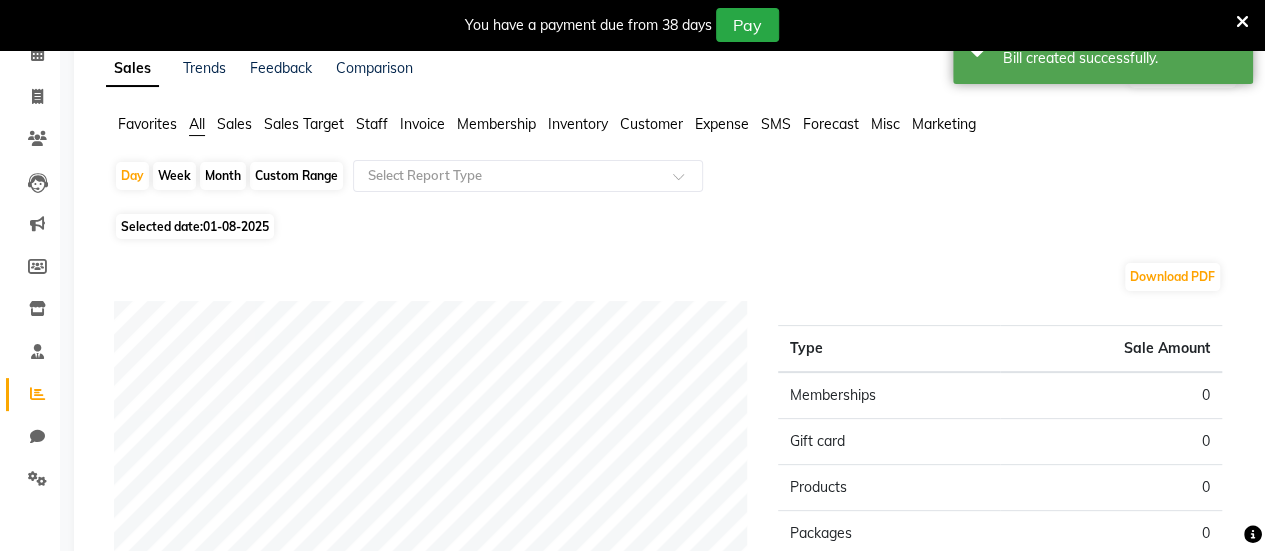 click on "Expense" 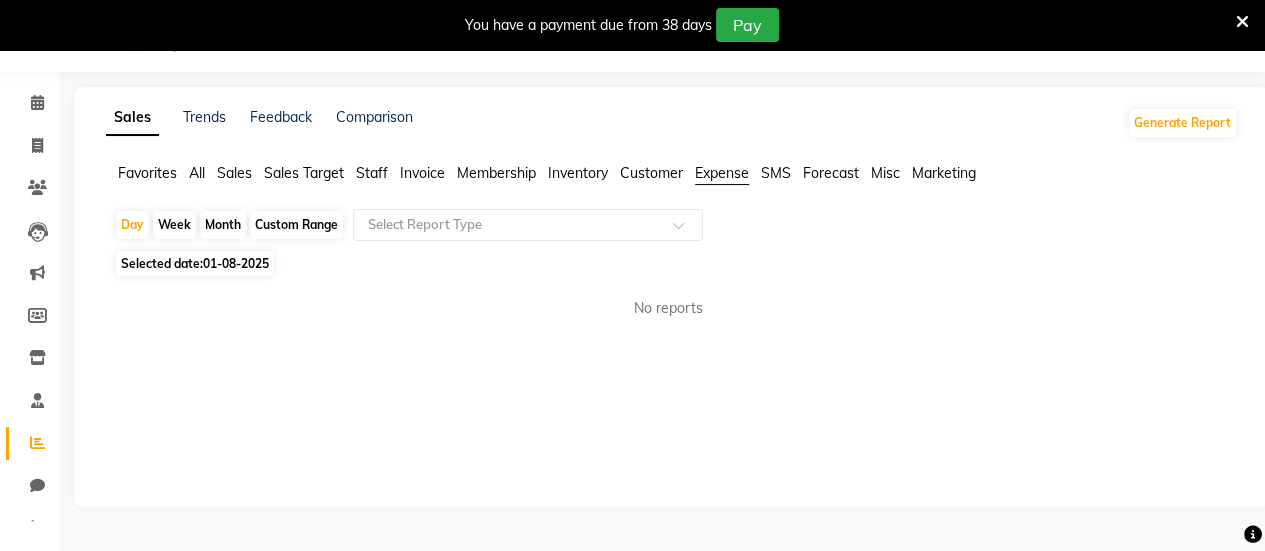 click on "Custom Range" 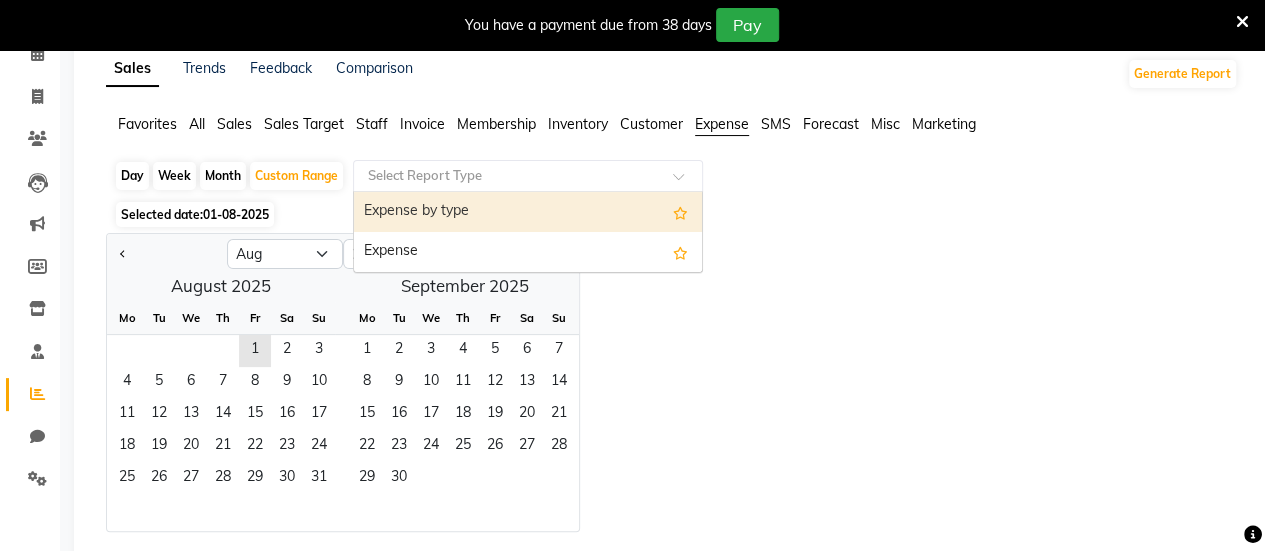 click 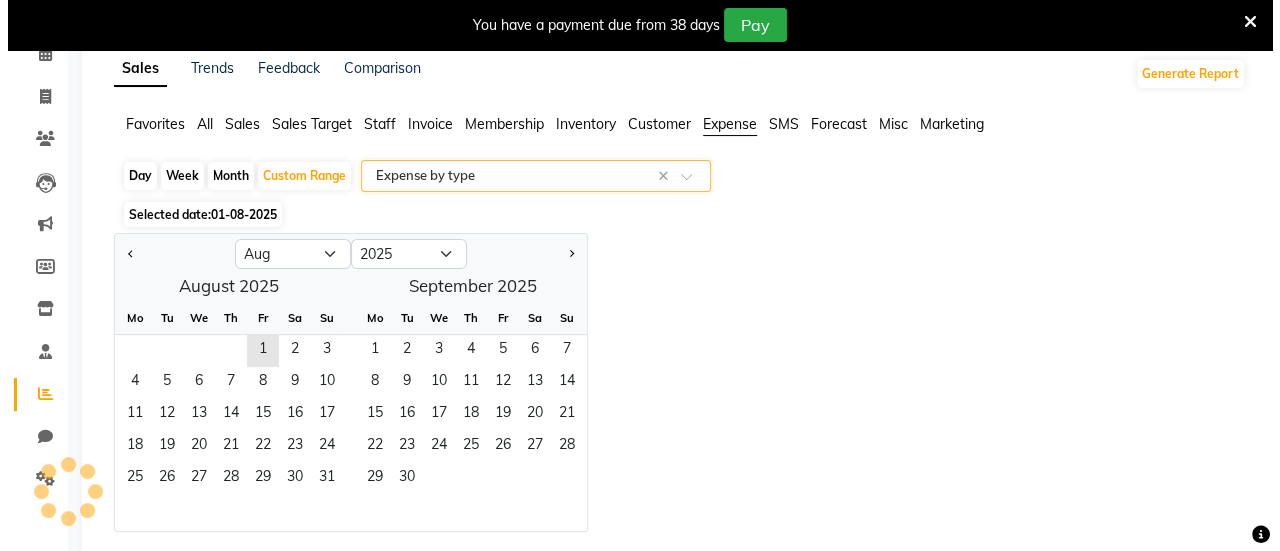 scroll, scrollTop: 49, scrollLeft: 0, axis: vertical 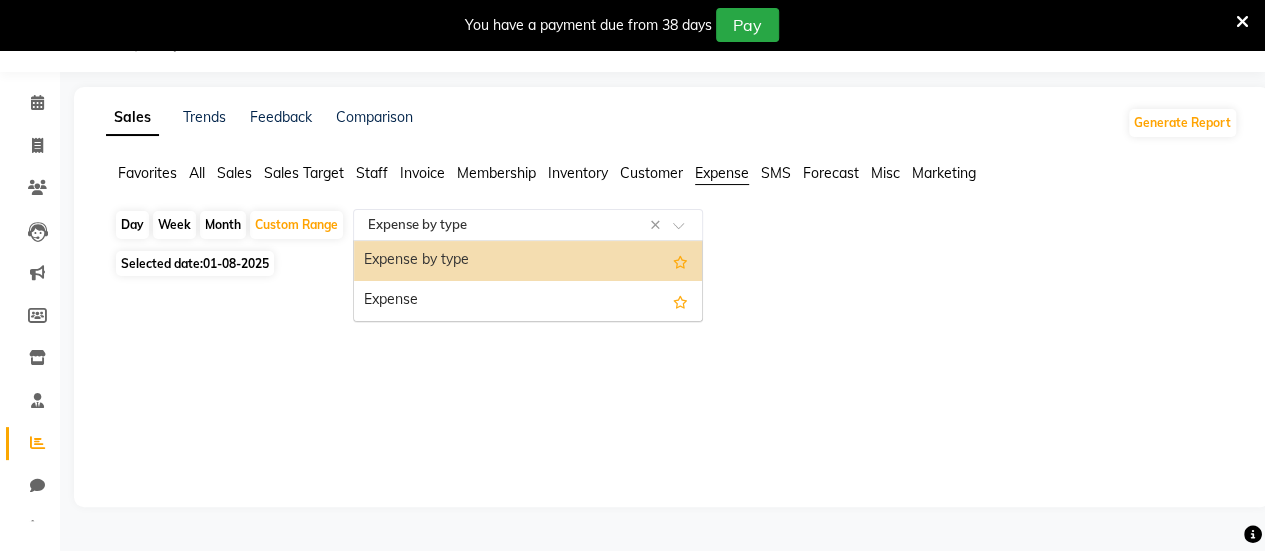 click 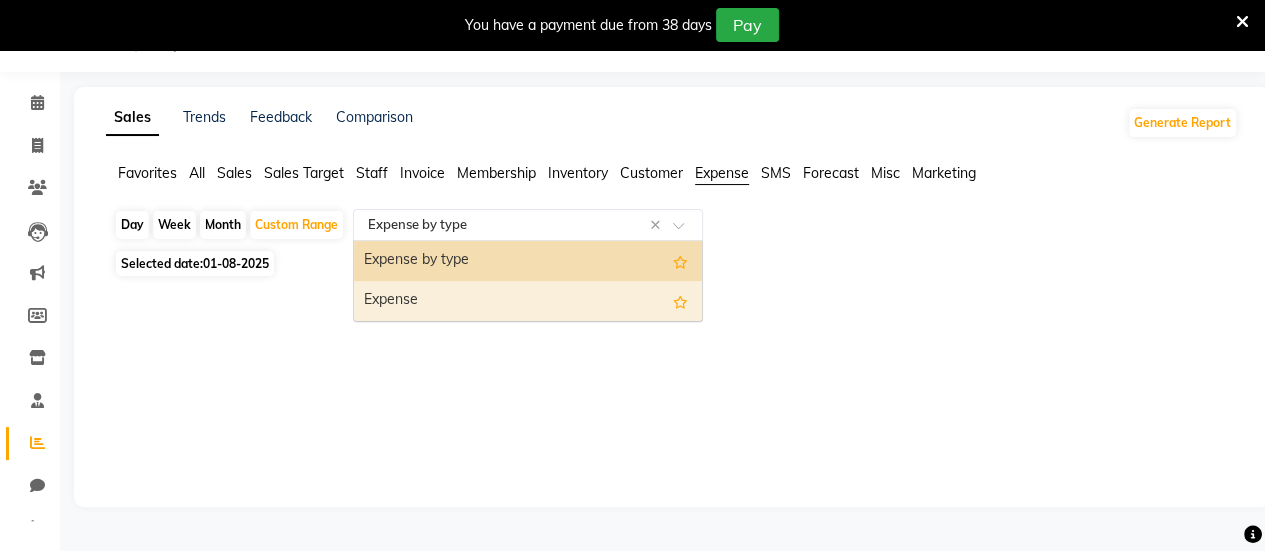 click on "Expense" at bounding box center (528, 301) 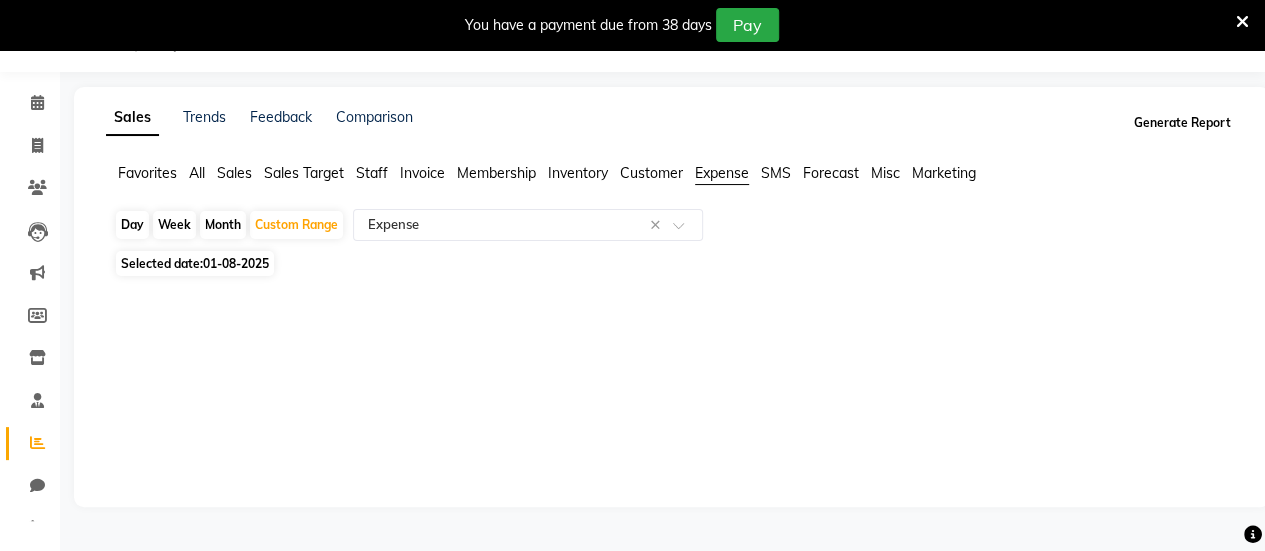 click on "Generate Report" 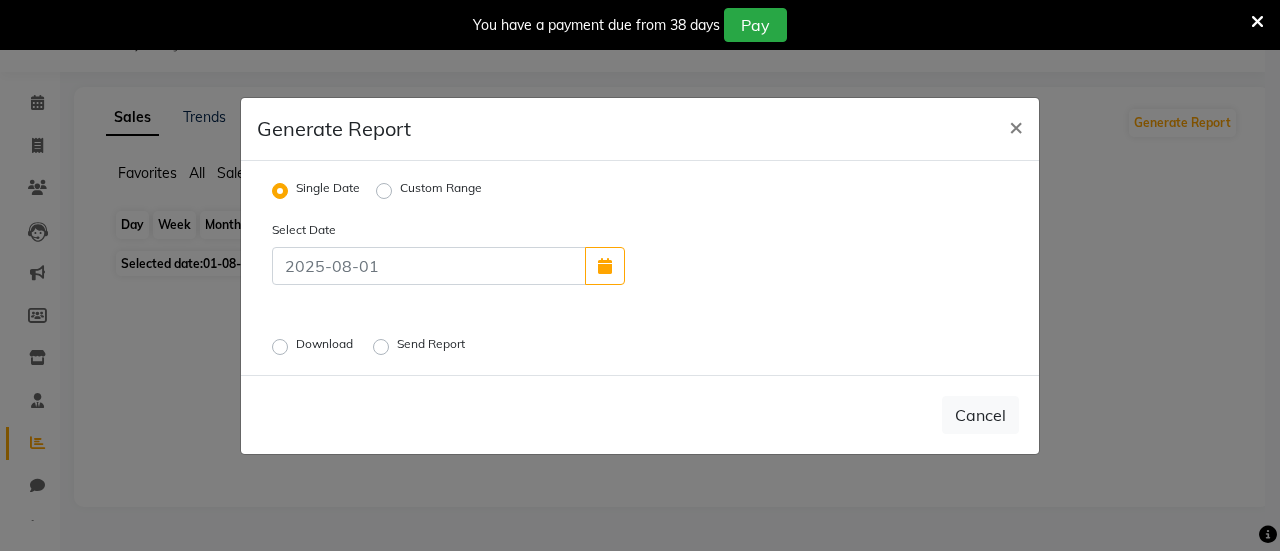 click on "Custom Range" 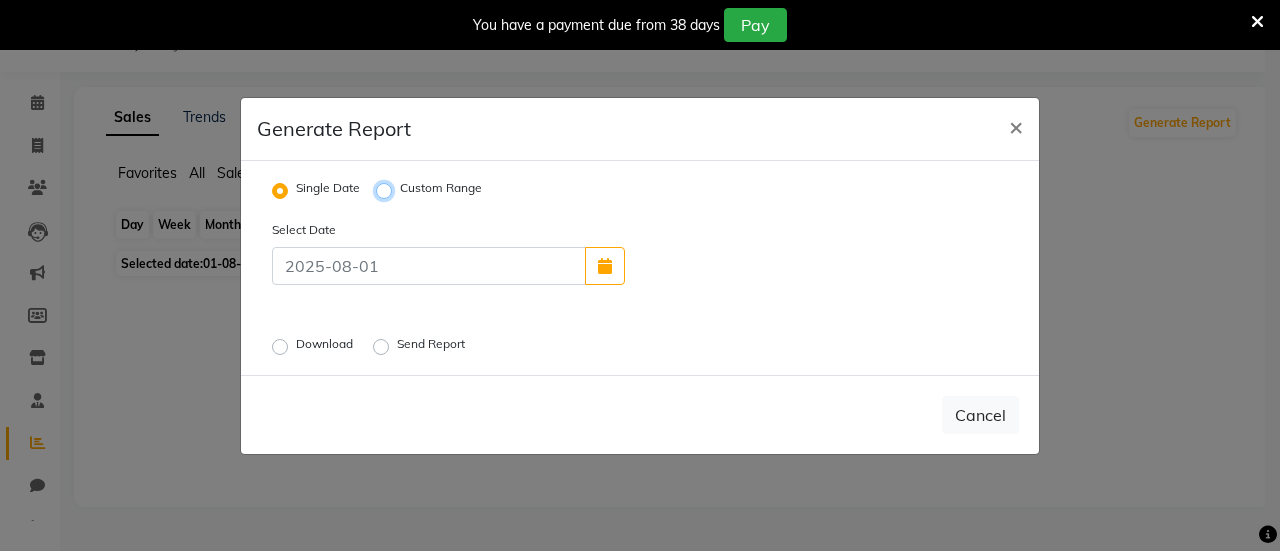click on "Custom Range" at bounding box center (387, 190) 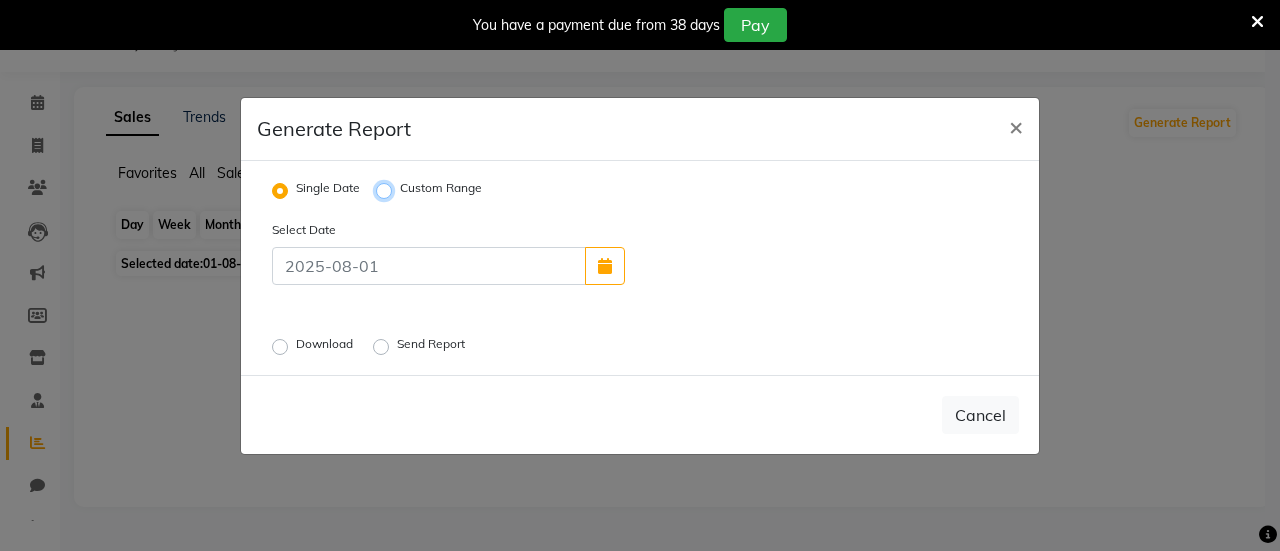 radio on "true" 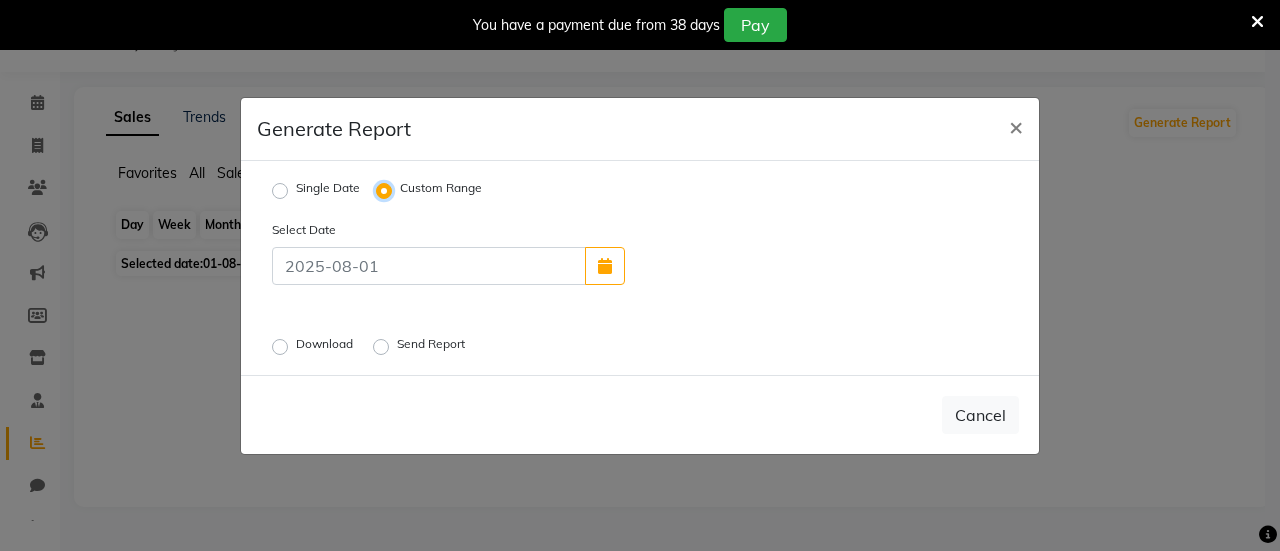 select on "8" 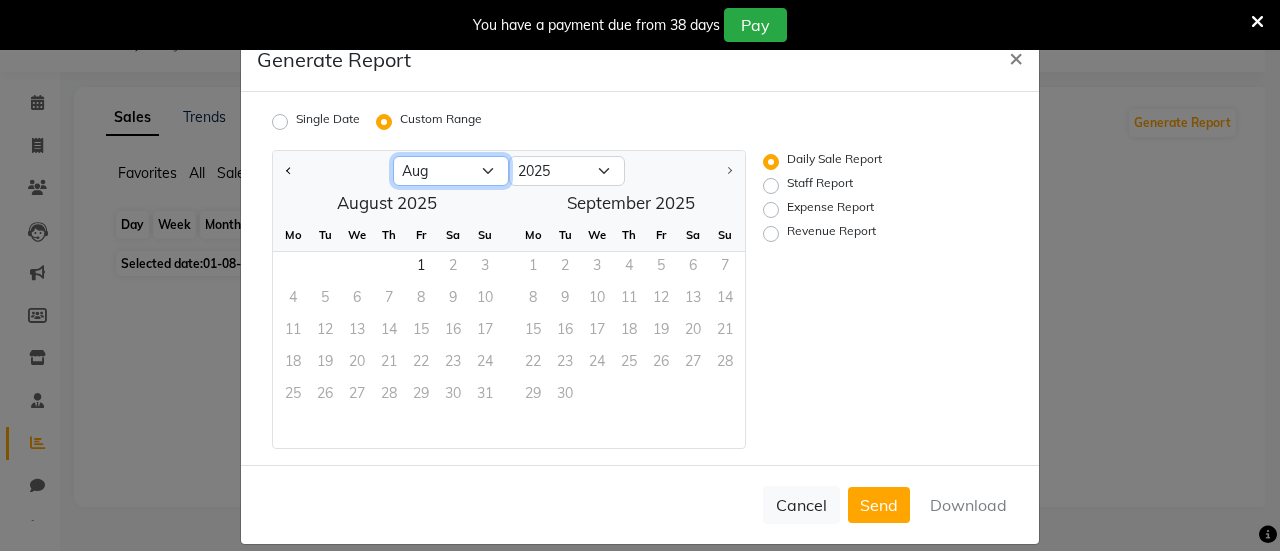 click on "Jan Feb Mar Apr May Jun Jul Aug" 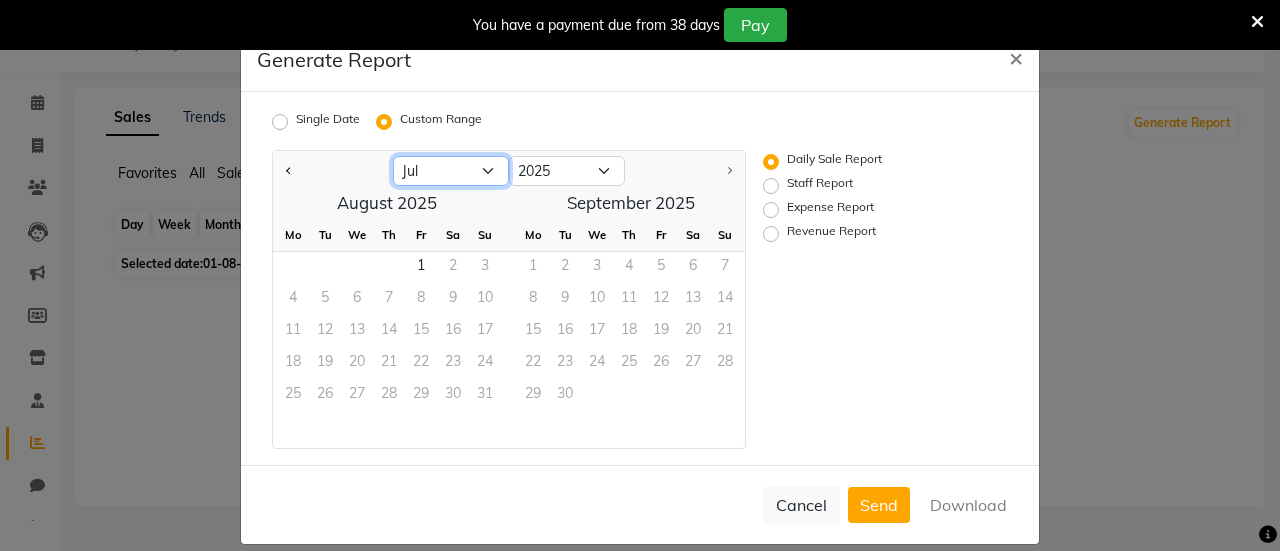 click on "Jan Feb Mar Apr May Jun Jul Aug" 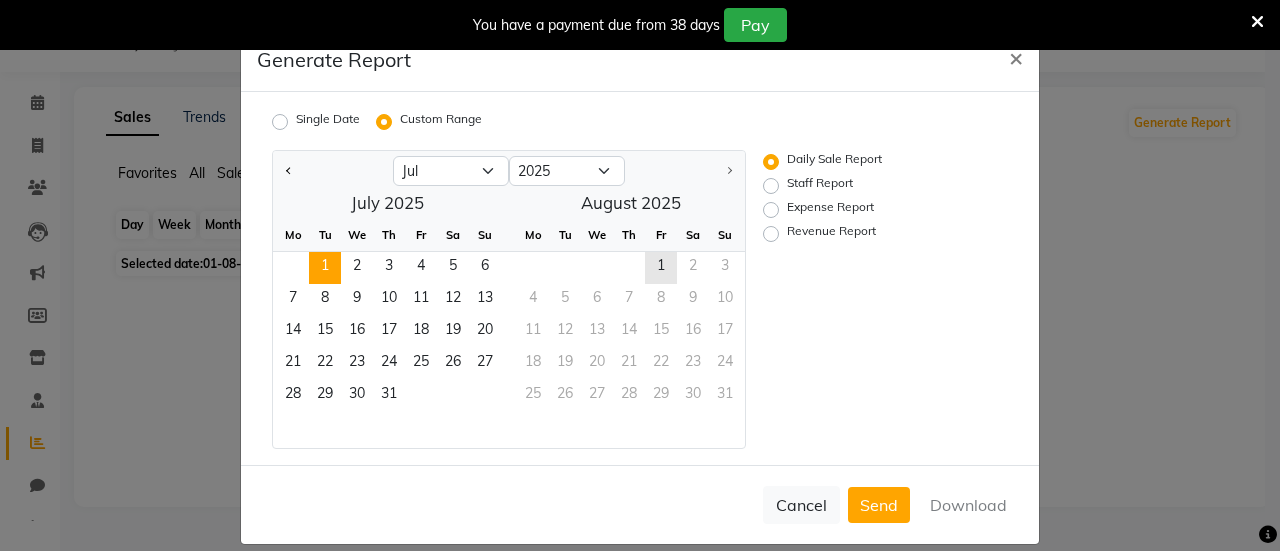 click on "1" 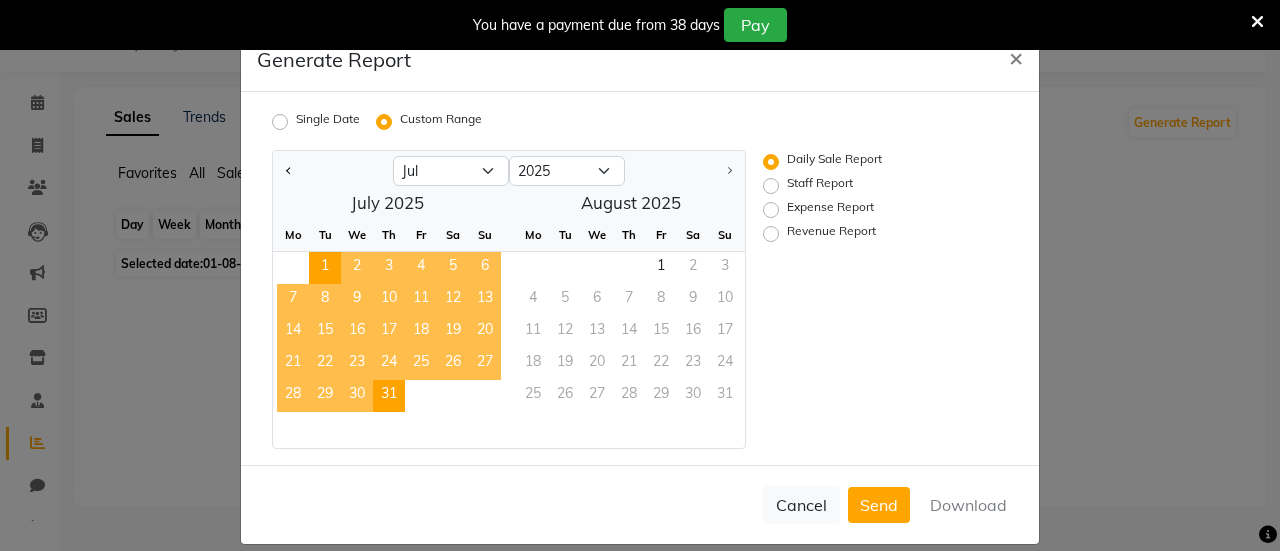 click on "31" 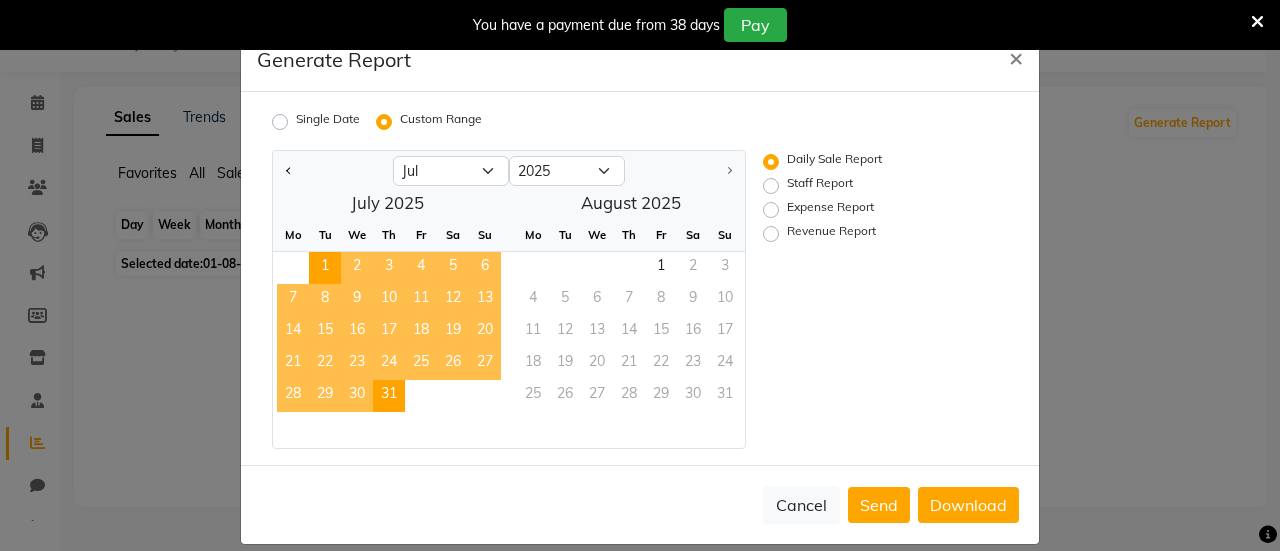 click on "Expense Report" 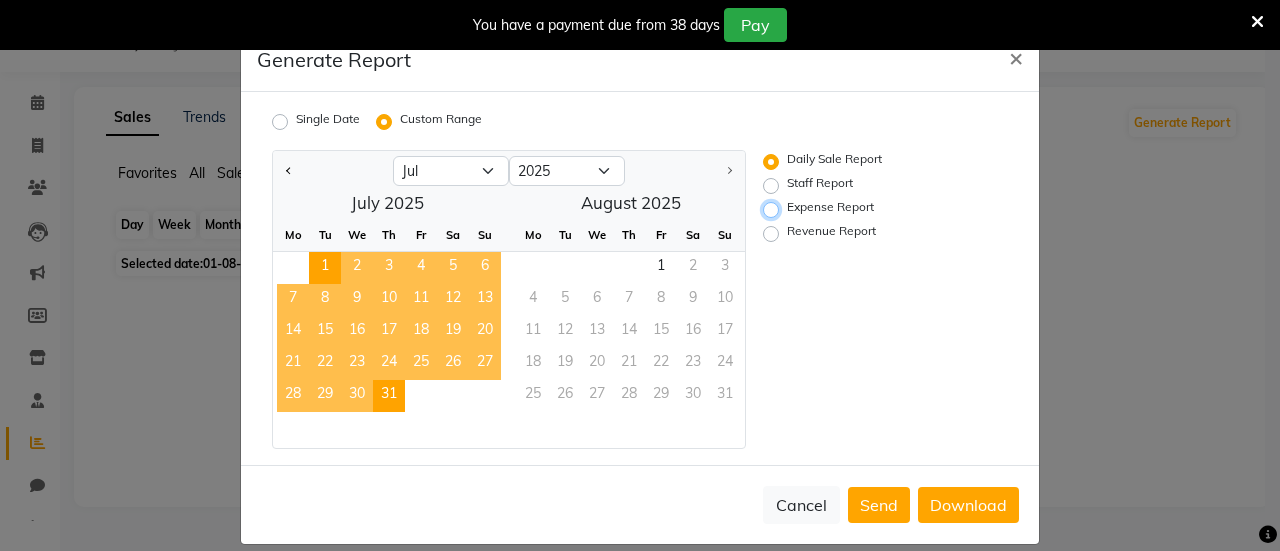 click on "Expense Report" at bounding box center [774, 210] 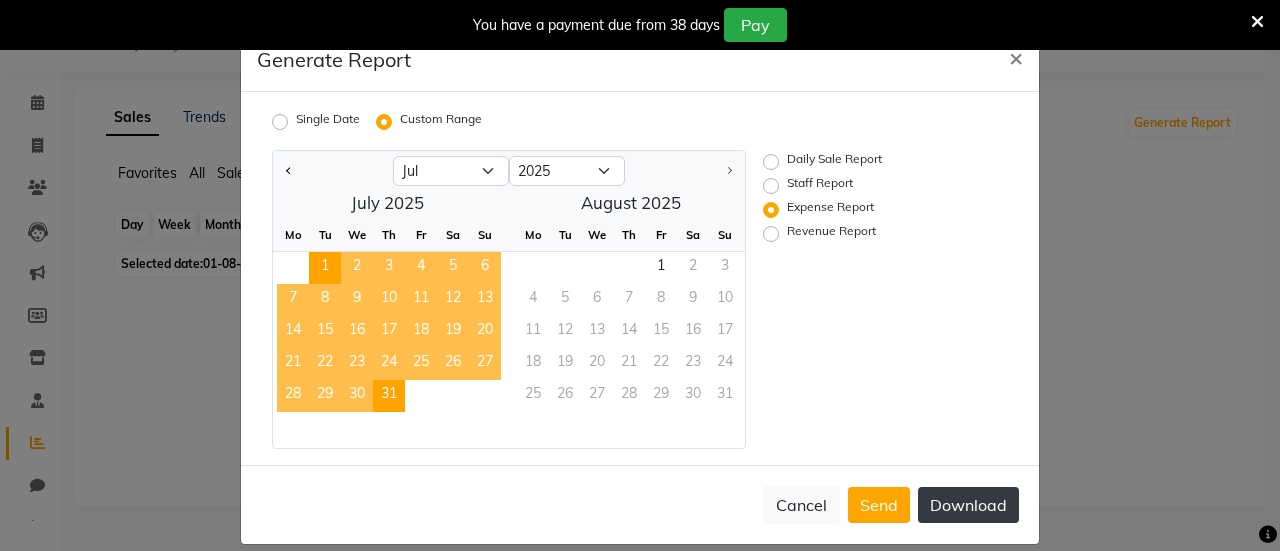 click on "Download" 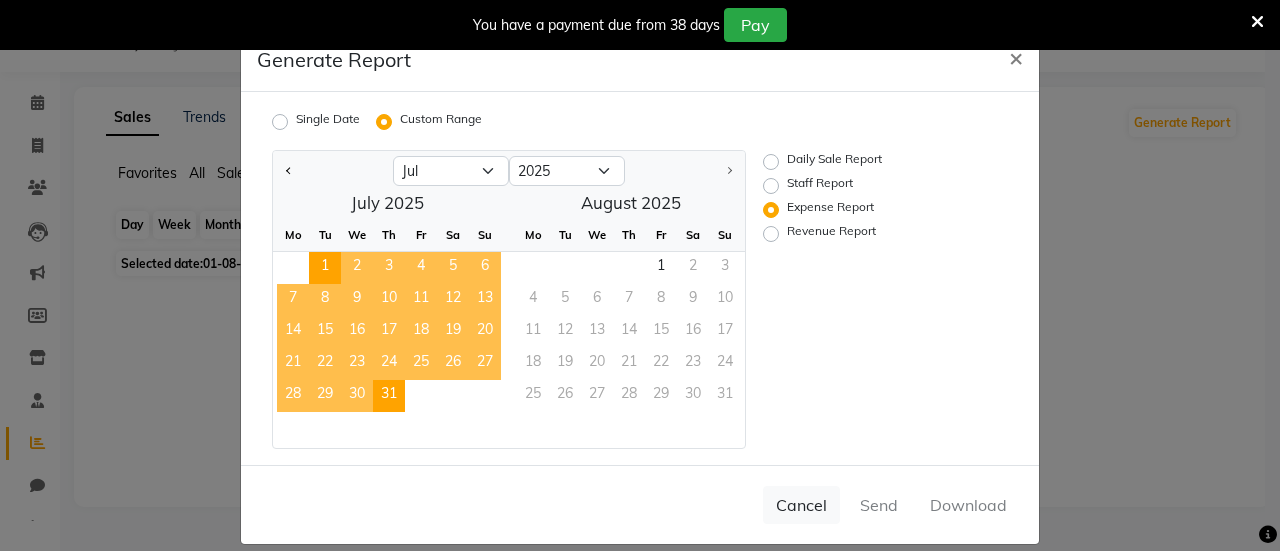 click on "Revenue Report" 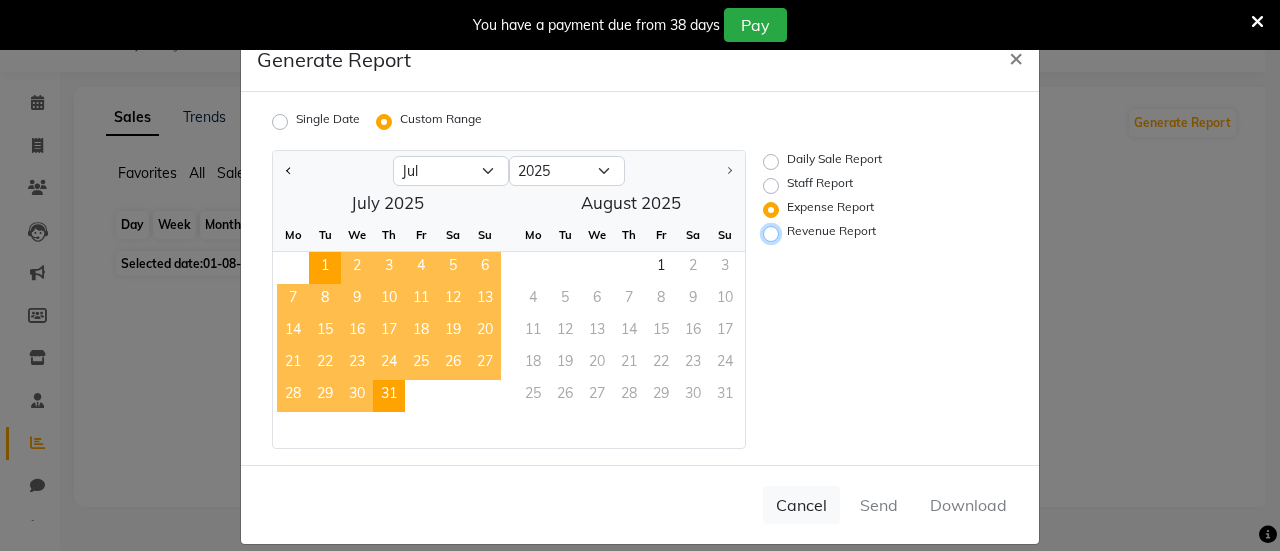 click on "Revenue Report" at bounding box center (774, 234) 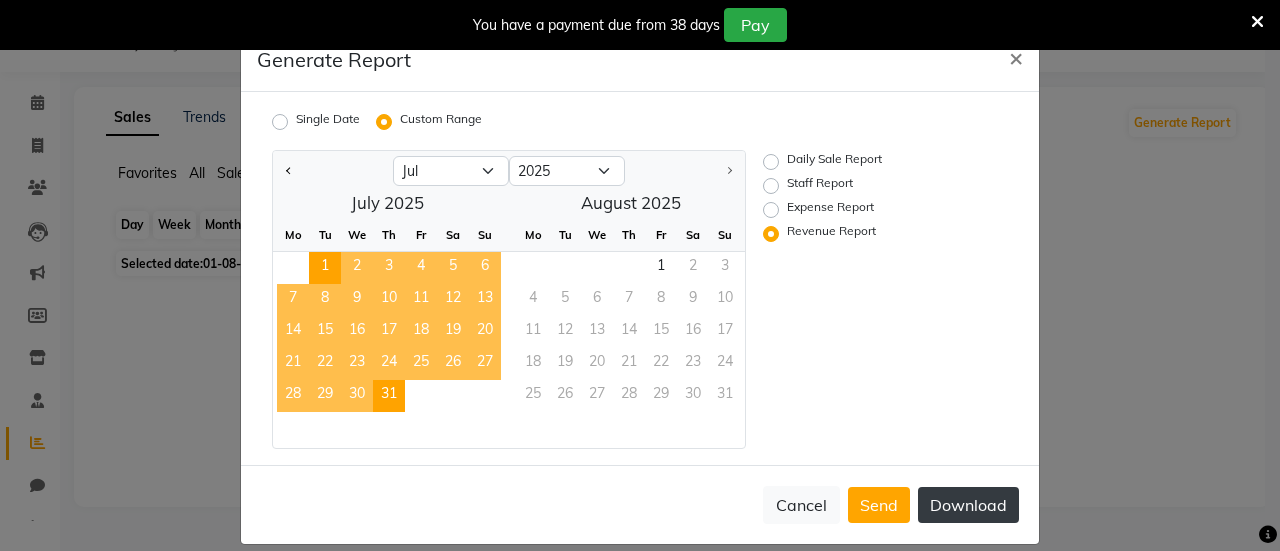 click on "Download" 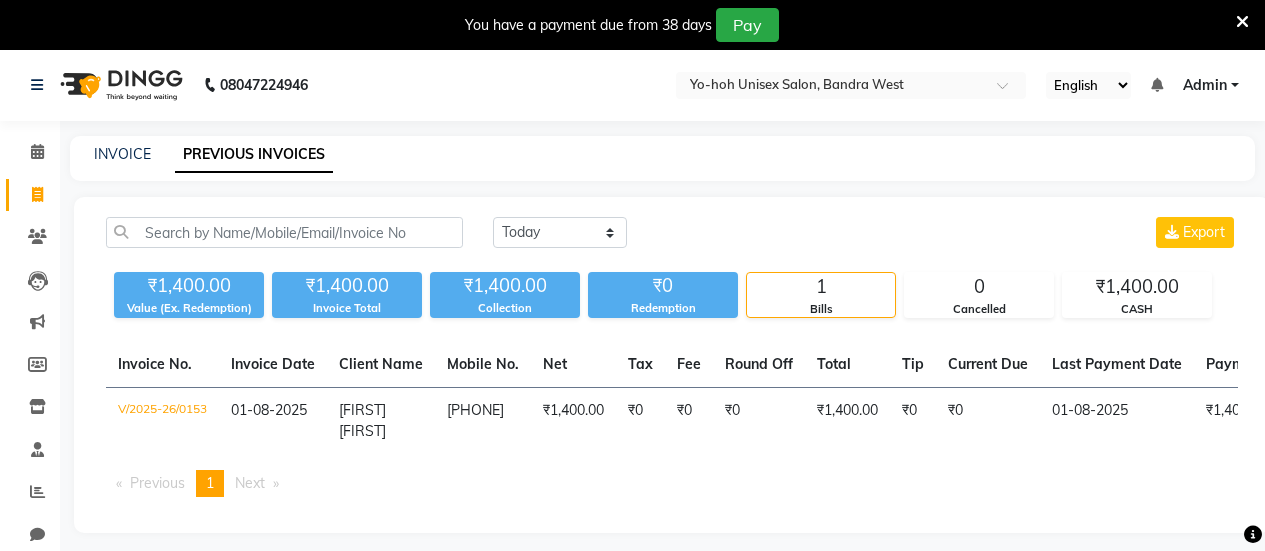 scroll, scrollTop: 0, scrollLeft: 0, axis: both 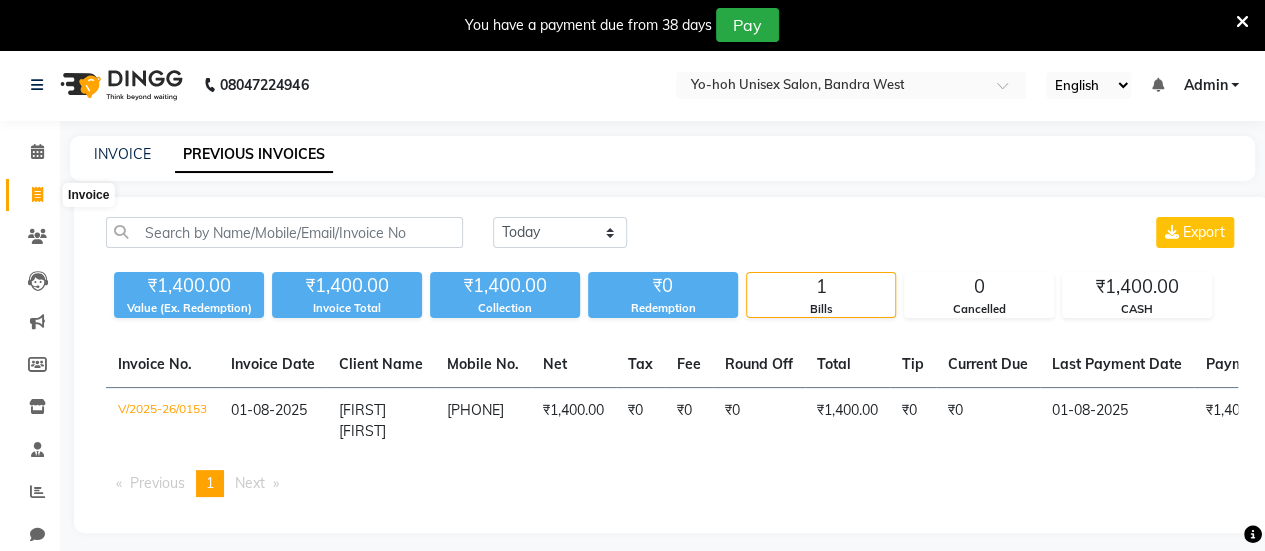 click 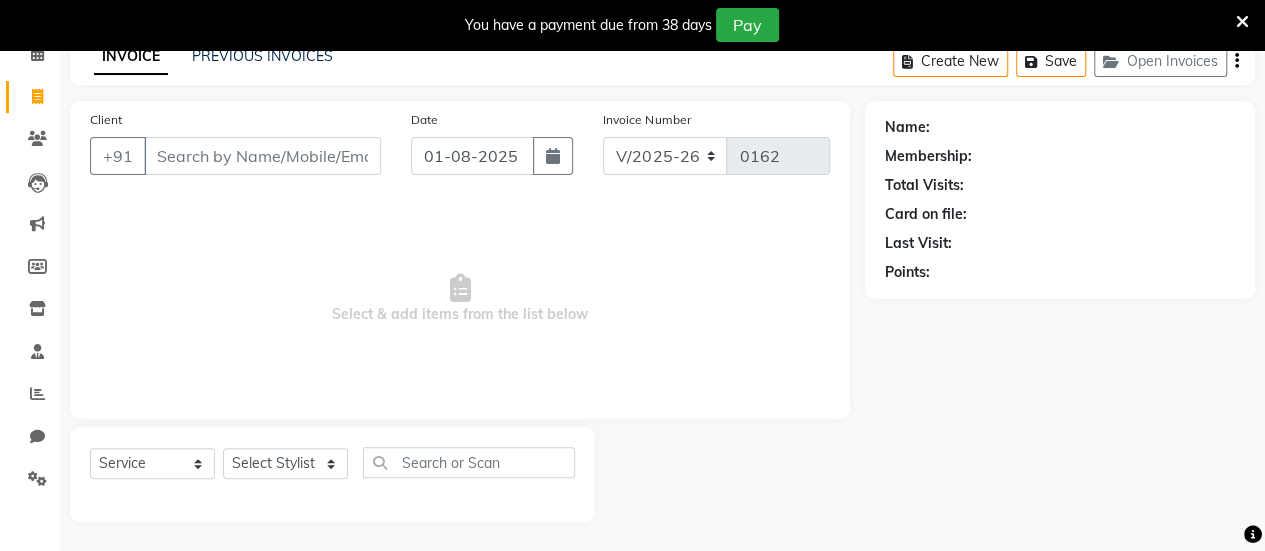 scroll, scrollTop: 0, scrollLeft: 0, axis: both 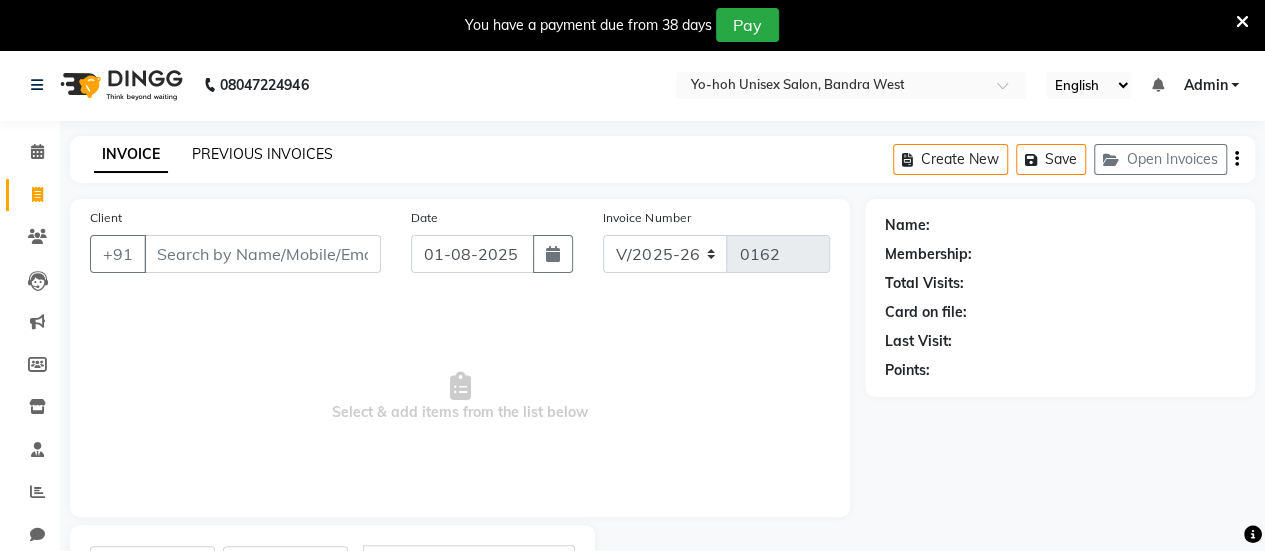 click on "PREVIOUS INVOICES" 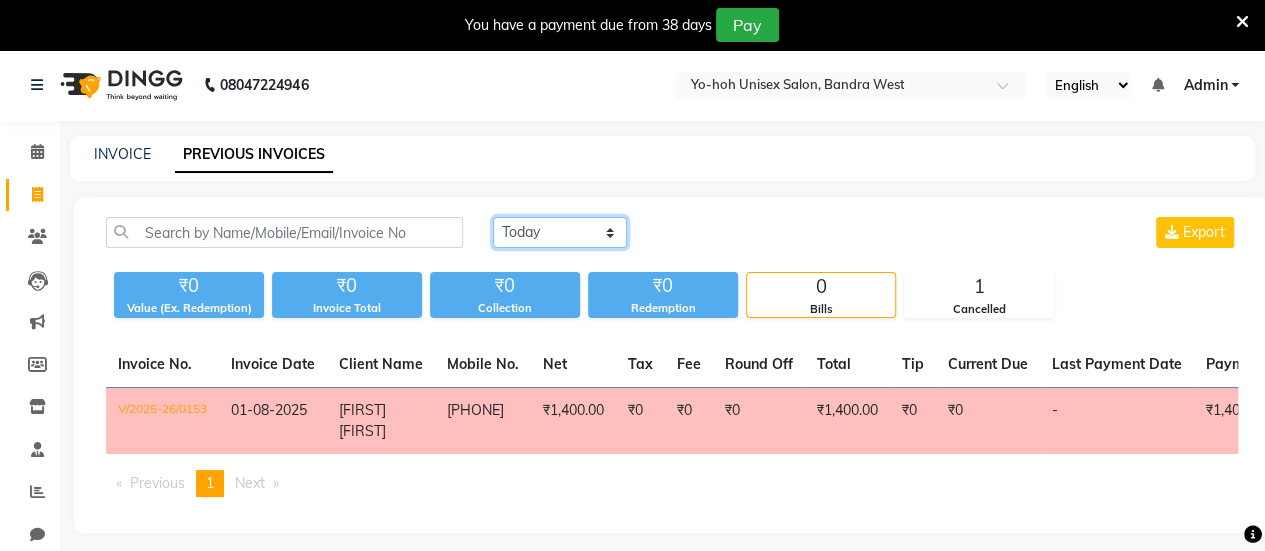 click on "Today Yesterday Custom Range" 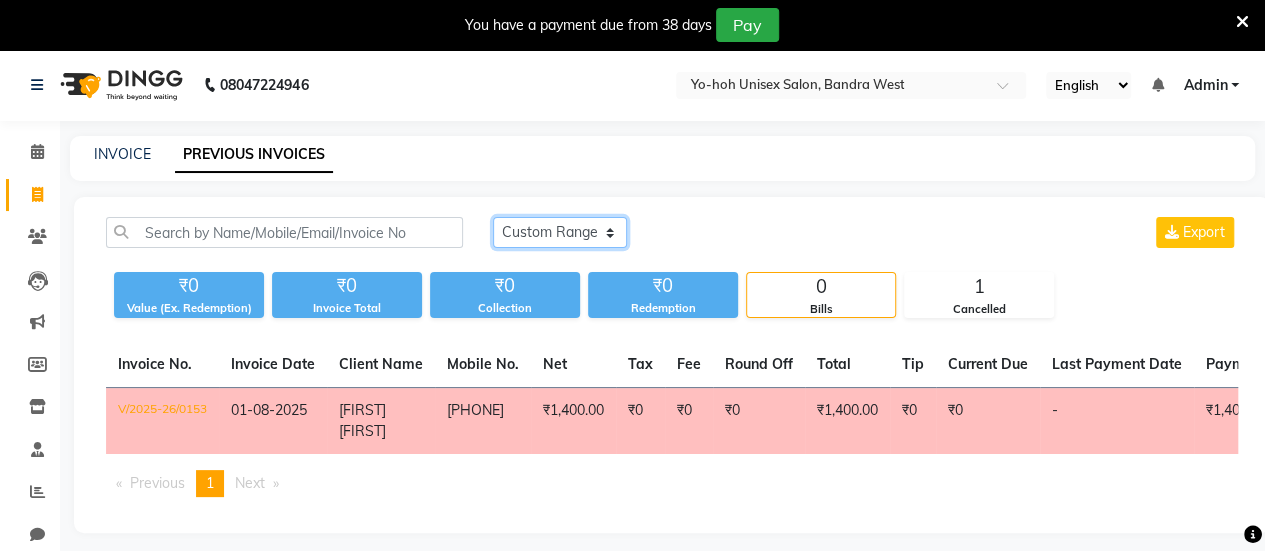 click on "Today Yesterday Custom Range" 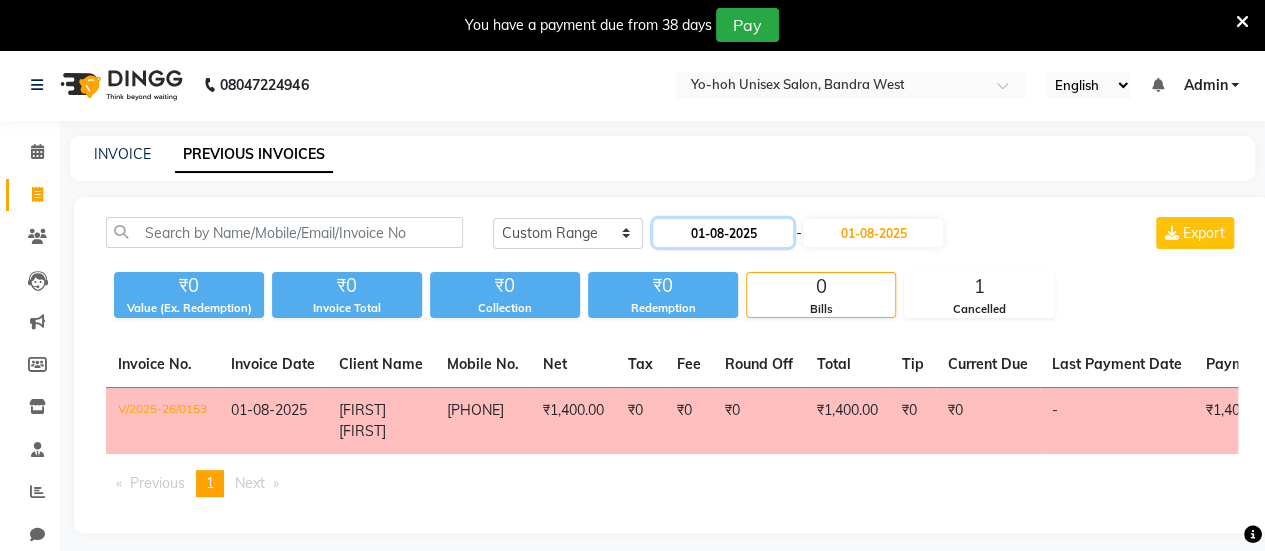 click on "01-08-2025" 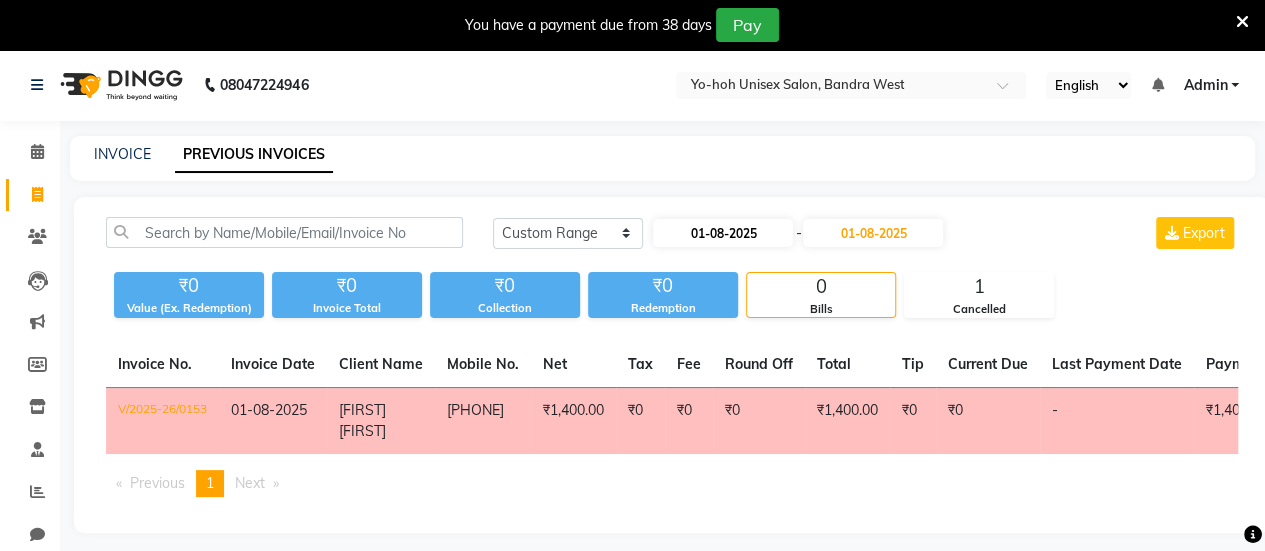select on "8" 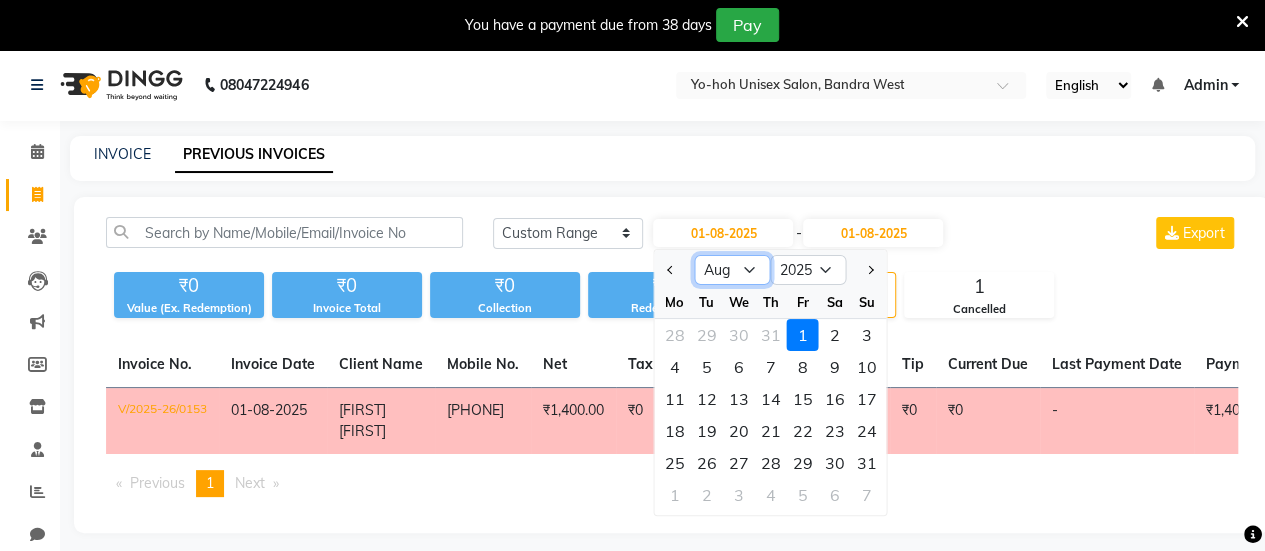 click on "Jan Feb Mar Apr May Jun Jul Aug Sep Oct Nov Dec" 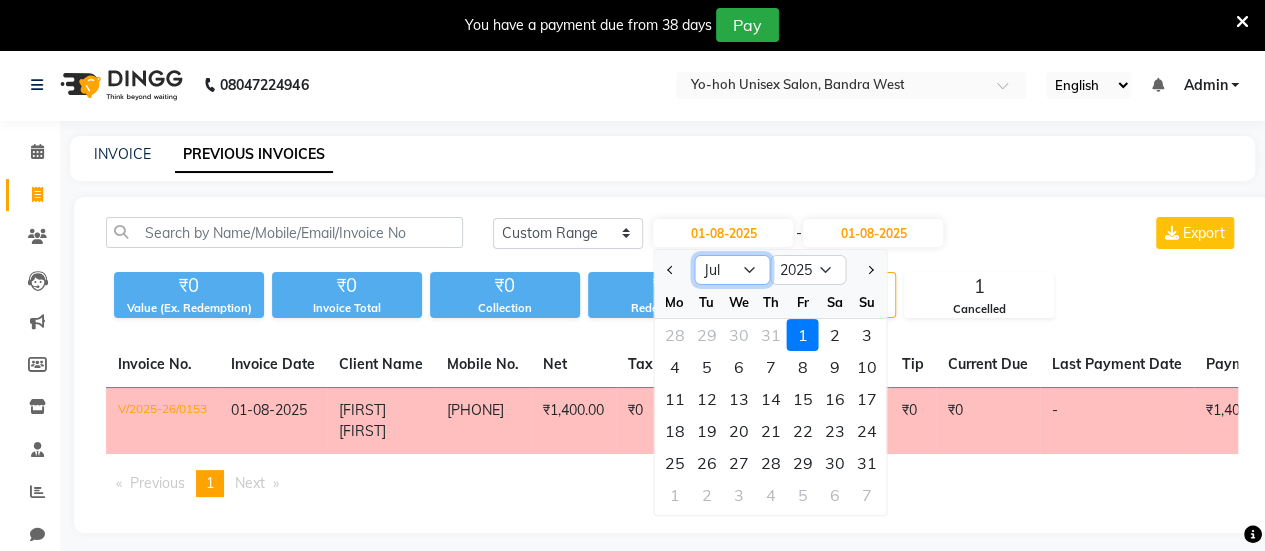 click on "Jan Feb Mar Apr May Jun Jul Aug Sep Oct Nov Dec" 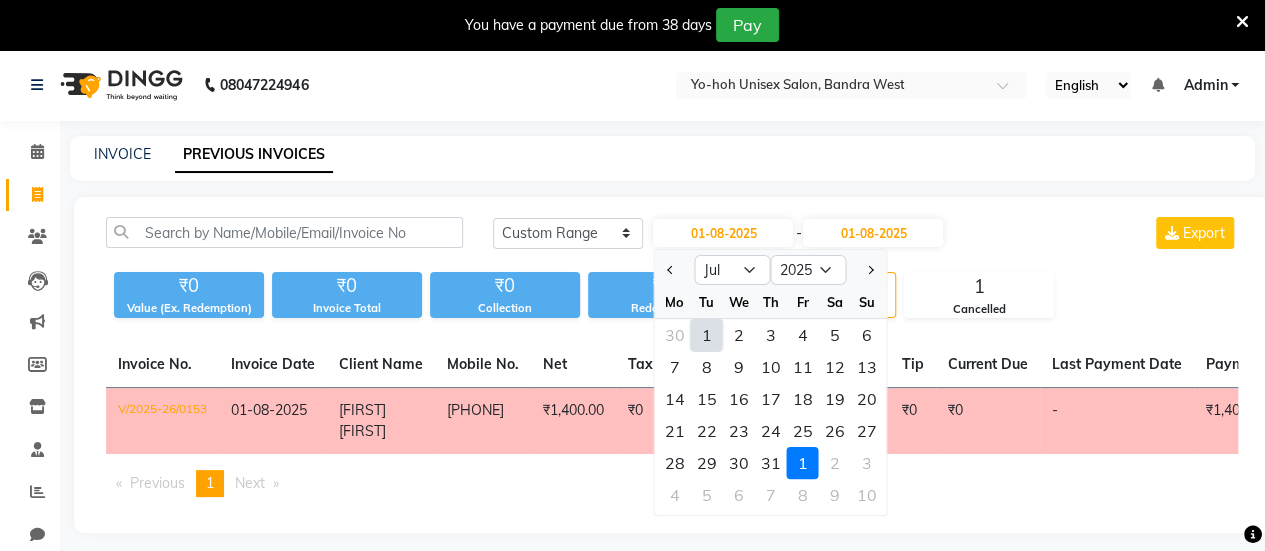 click on "1" 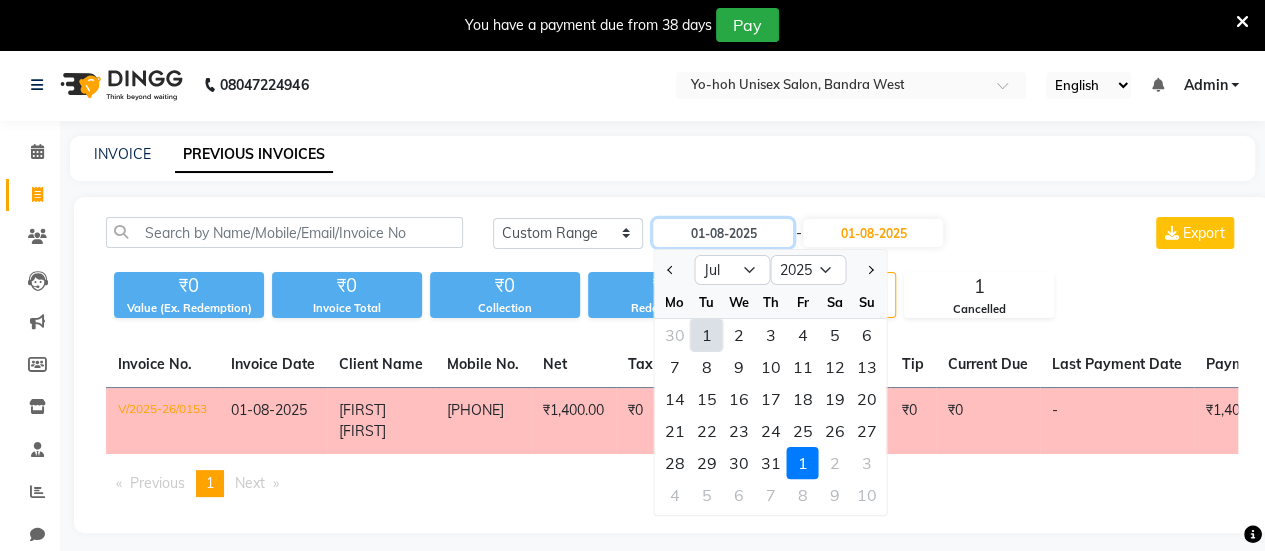 type on "01-07-2025" 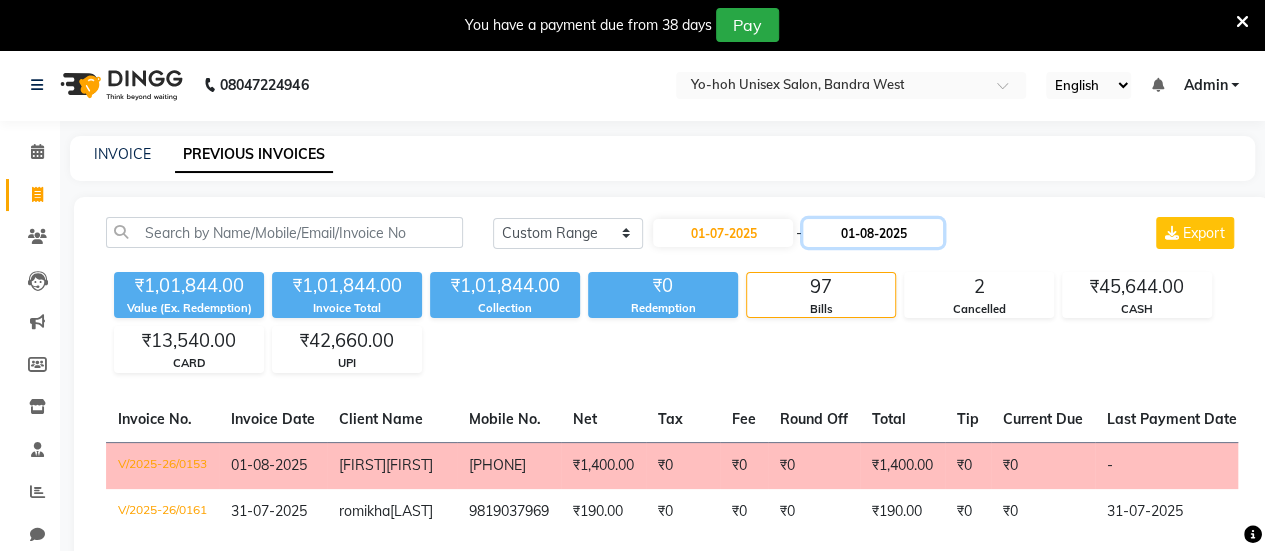 click on "01-08-2025" 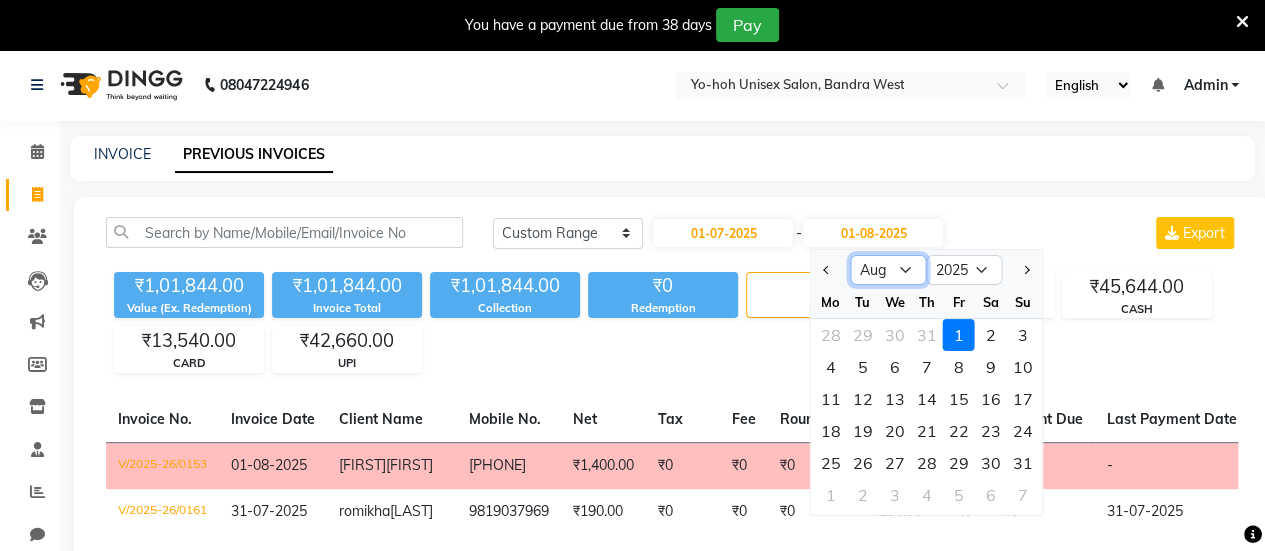 click on "Jul Aug Sep Oct Nov Dec" 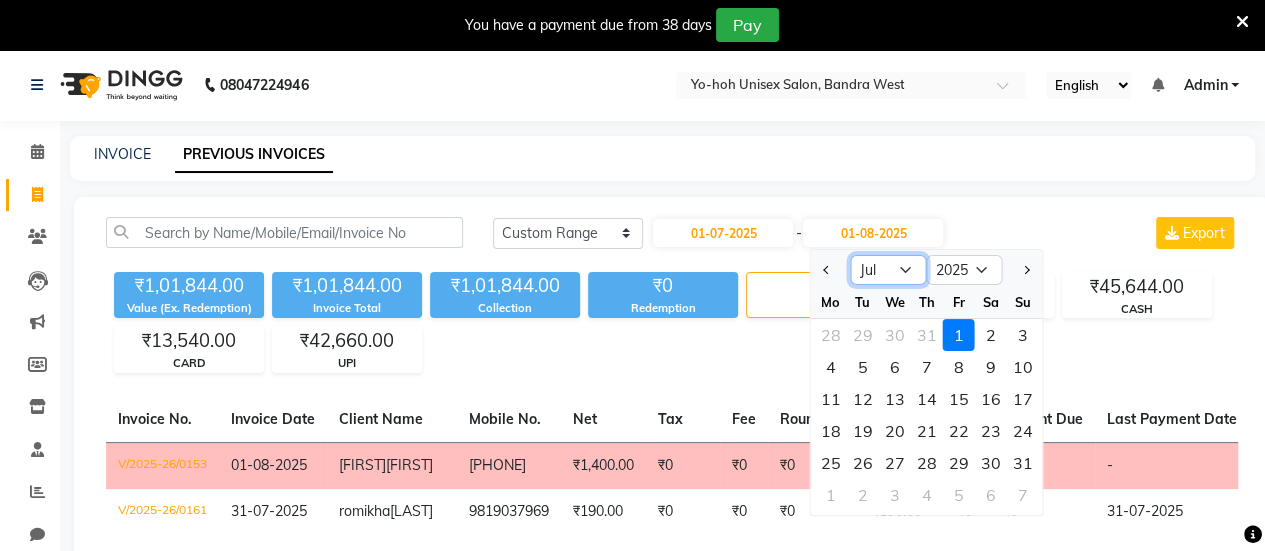 click on "Jul Aug Sep Oct Nov Dec" 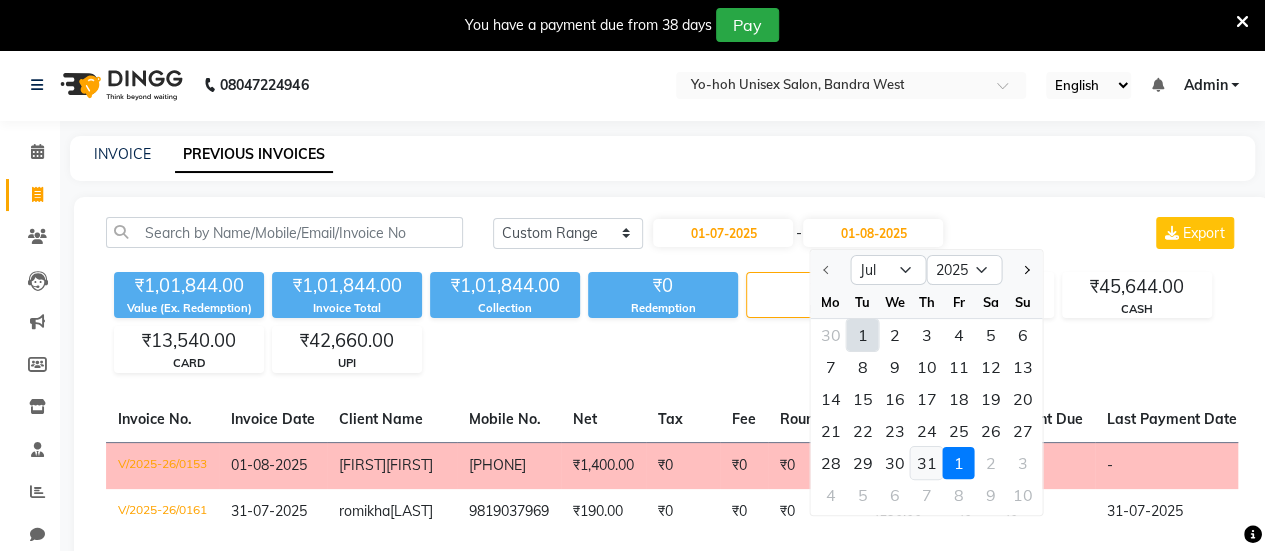 click on "31" 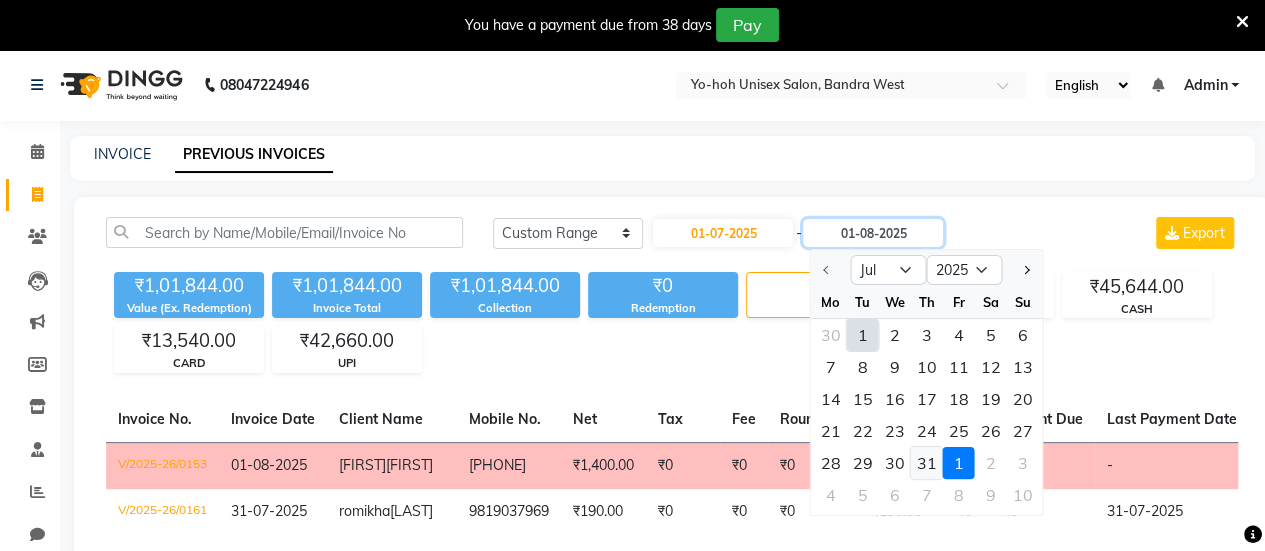 type on "31-07-2025" 